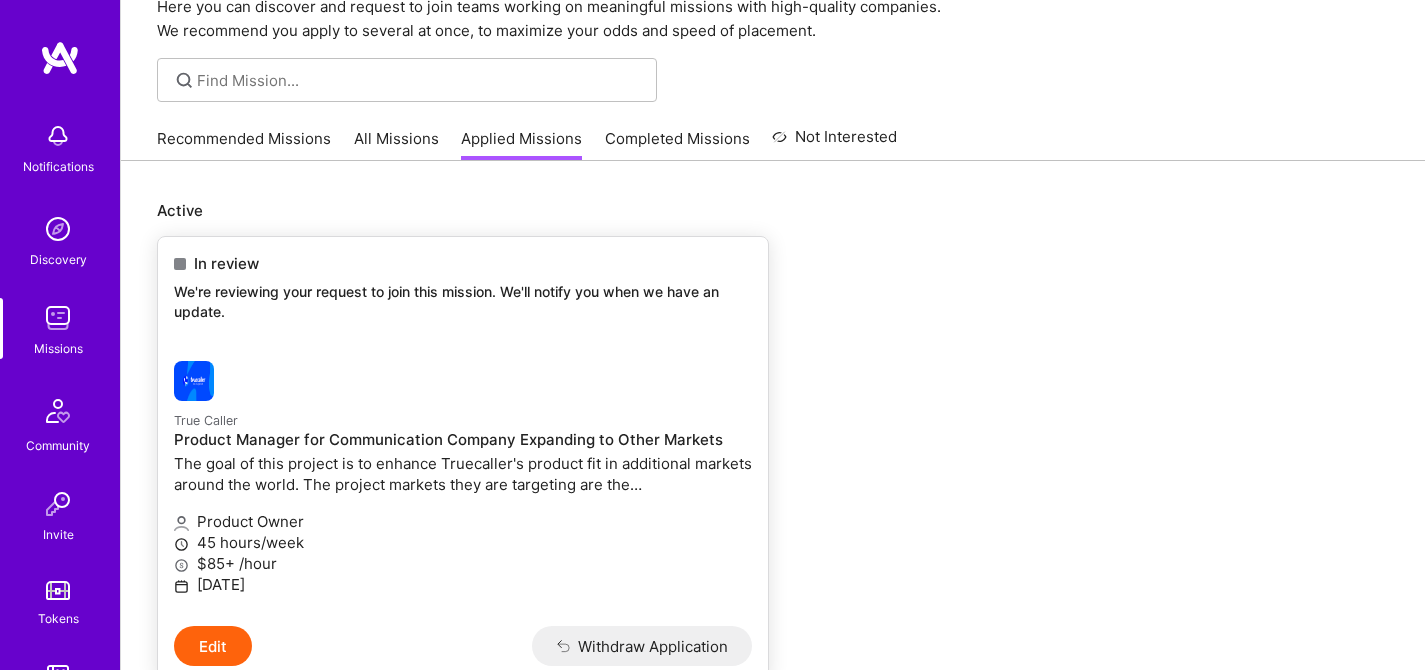 scroll, scrollTop: 106, scrollLeft: 0, axis: vertical 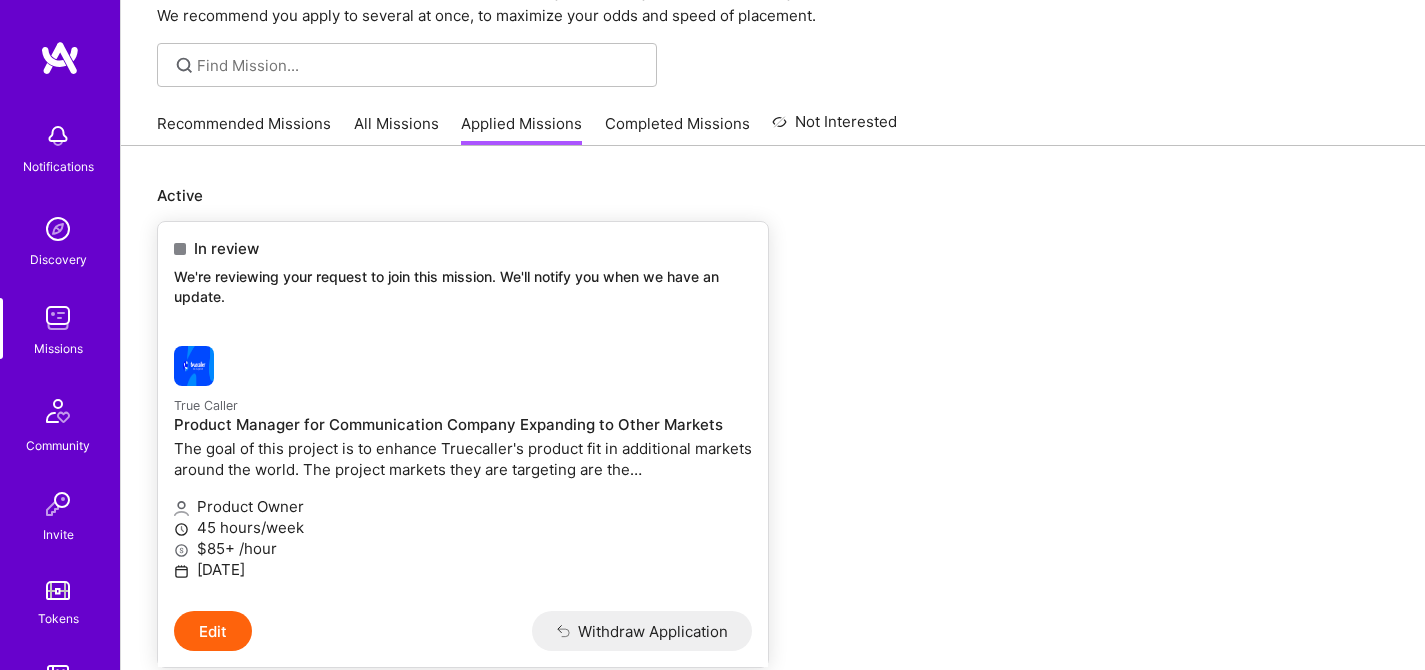 click on "Edit" at bounding box center (213, 631) 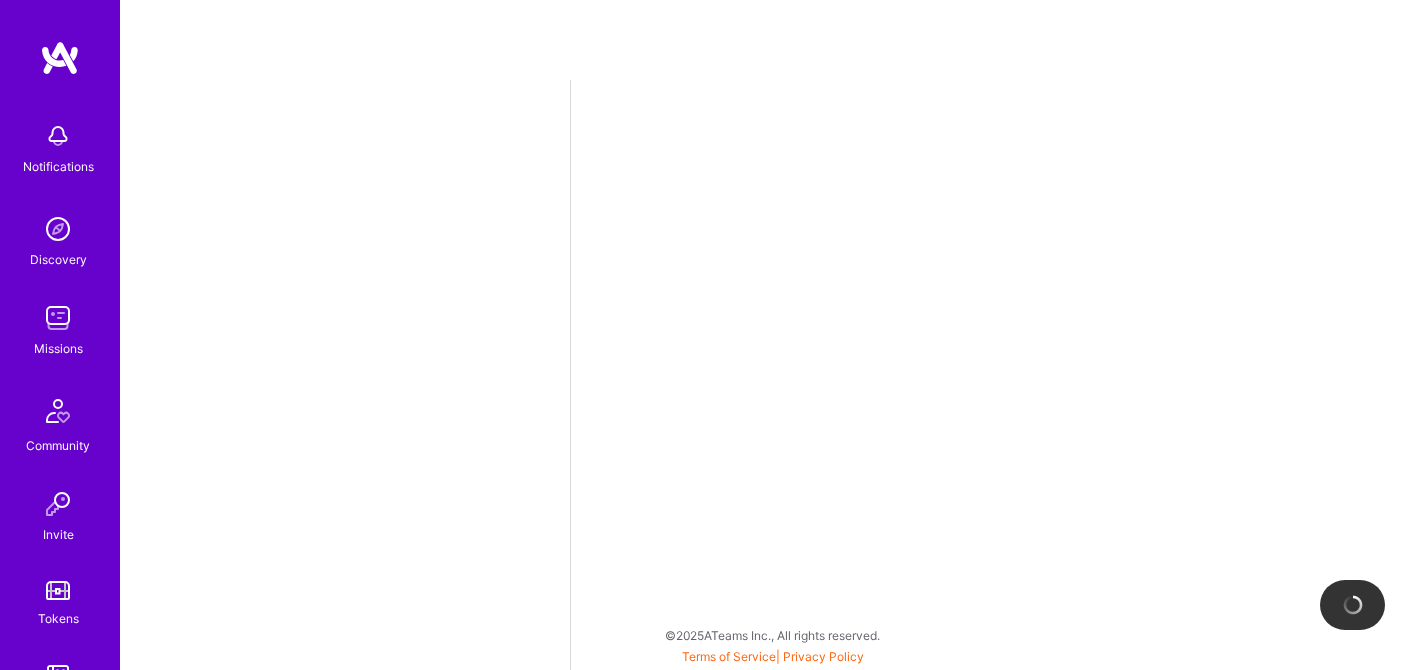 scroll, scrollTop: 0, scrollLeft: 0, axis: both 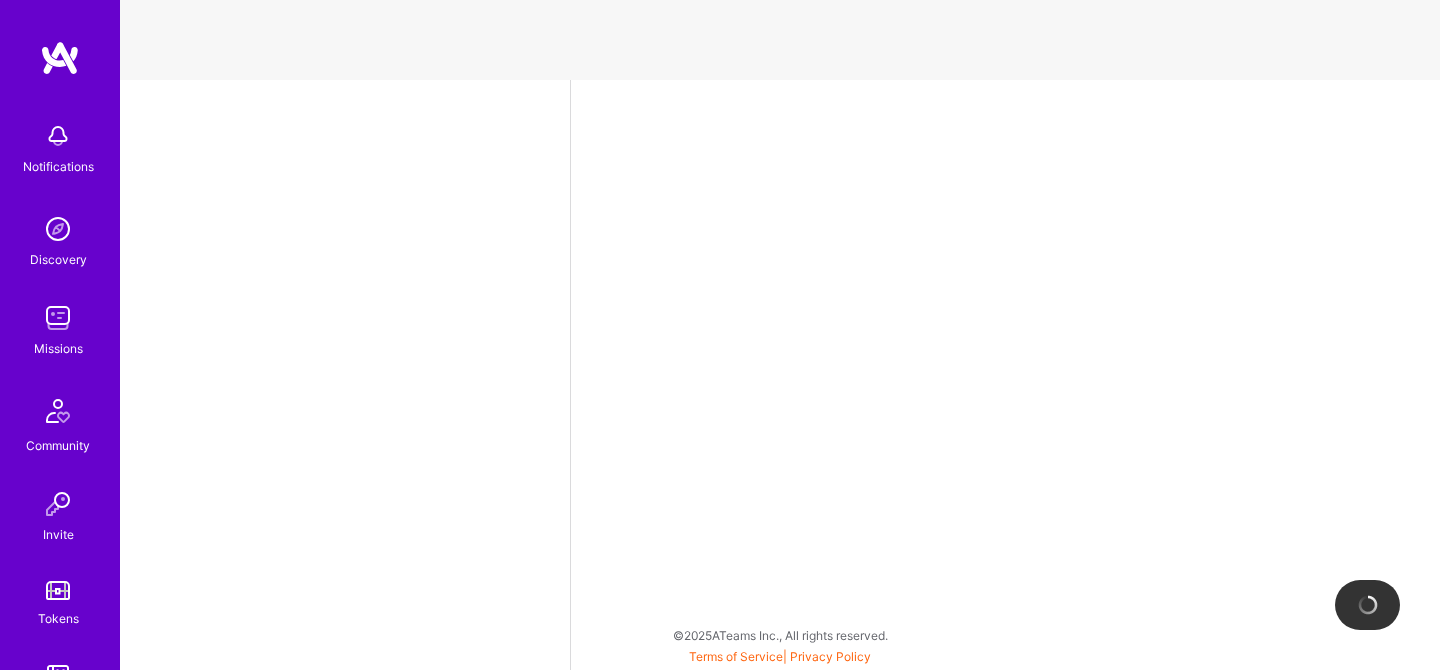 select on "DE" 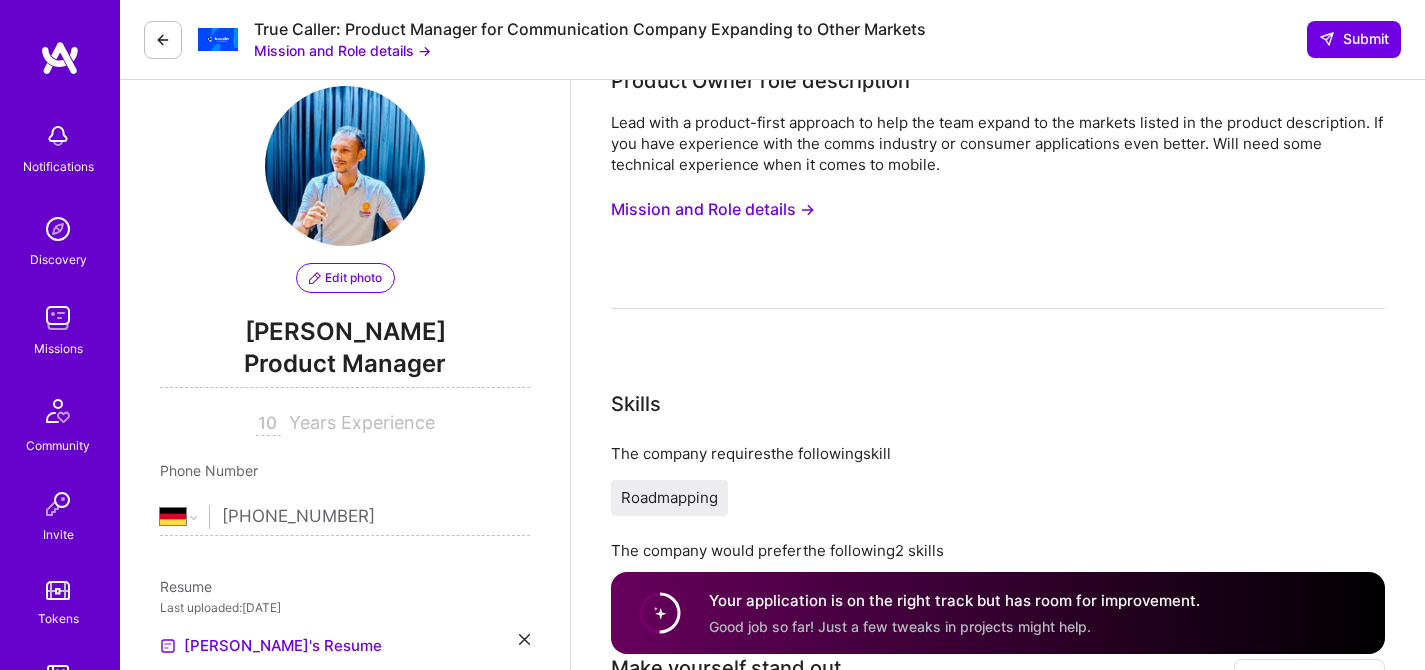 scroll, scrollTop: 445, scrollLeft: 0, axis: vertical 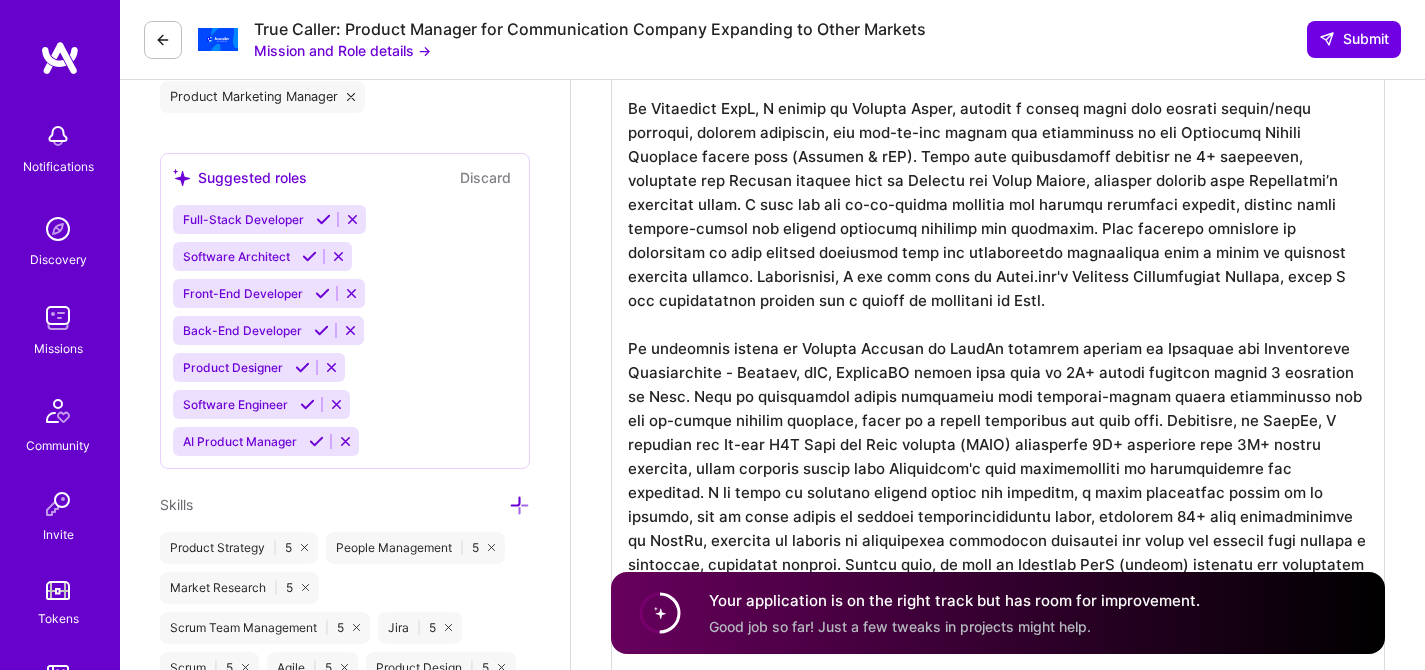 click on "Discard" at bounding box center (485, 177) 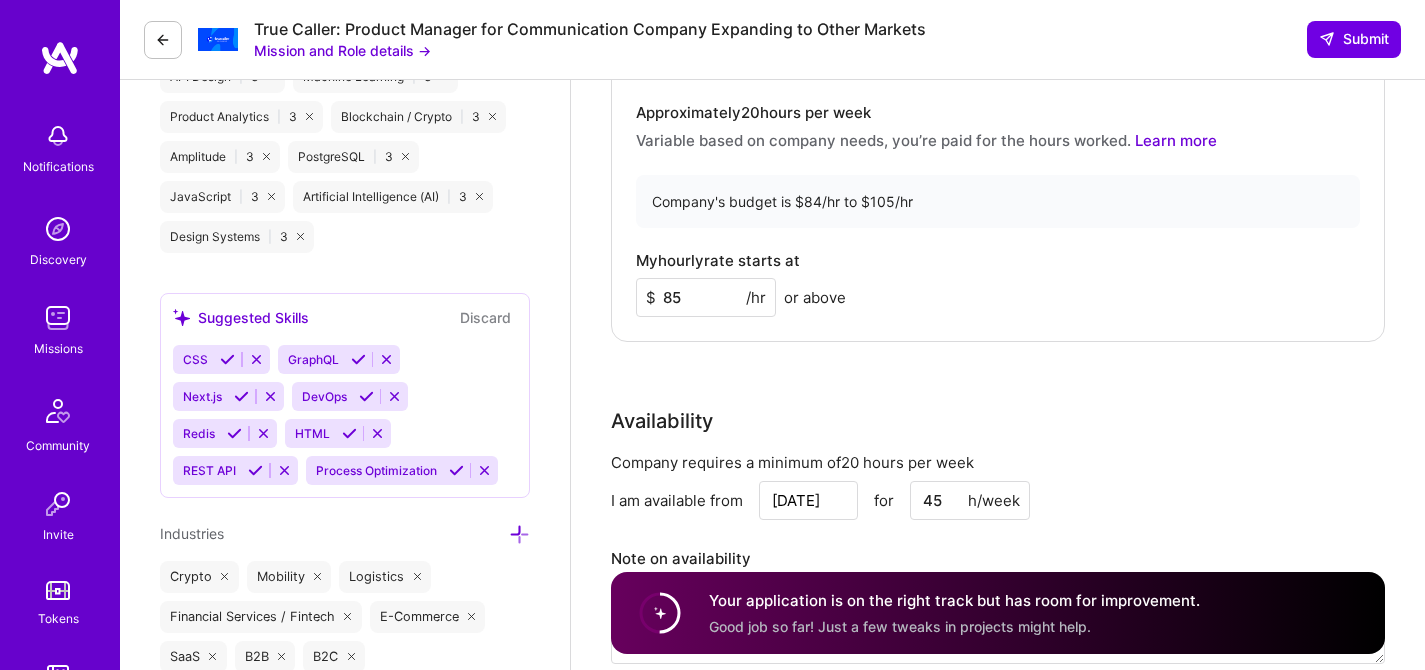 scroll, scrollTop: 1832, scrollLeft: 0, axis: vertical 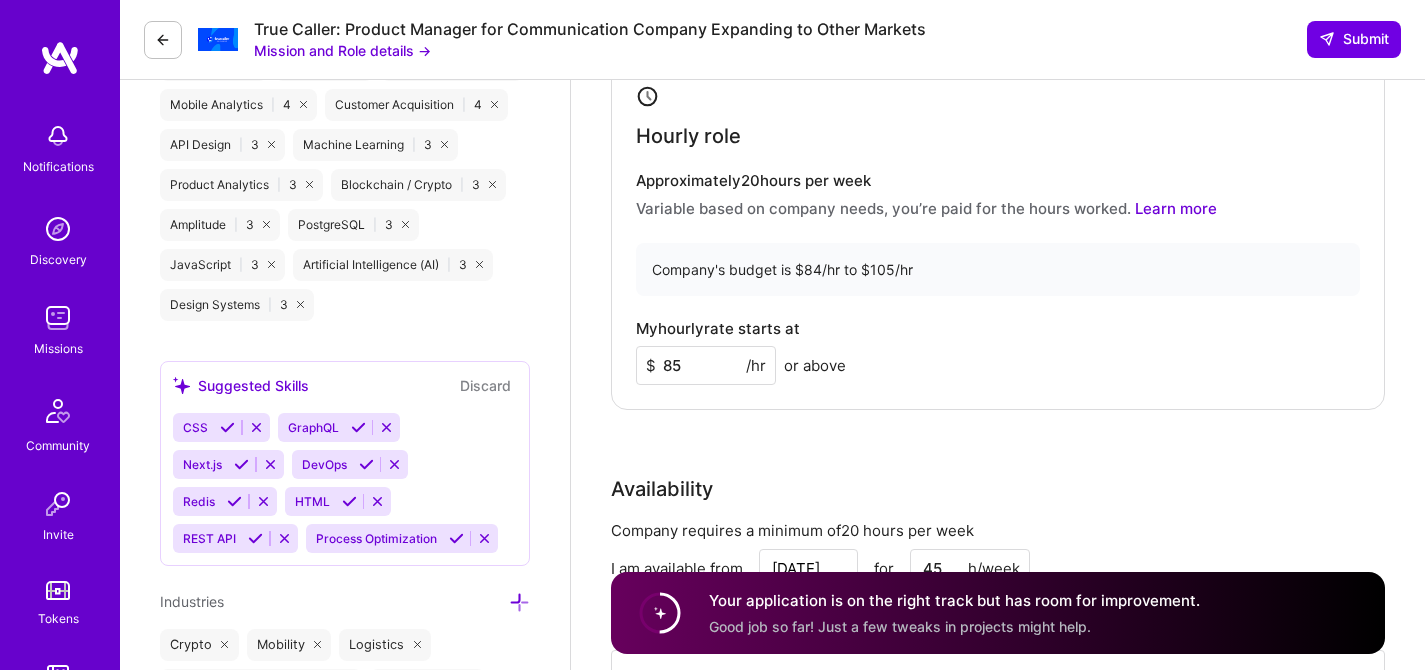 click on "85" at bounding box center (706, 365) 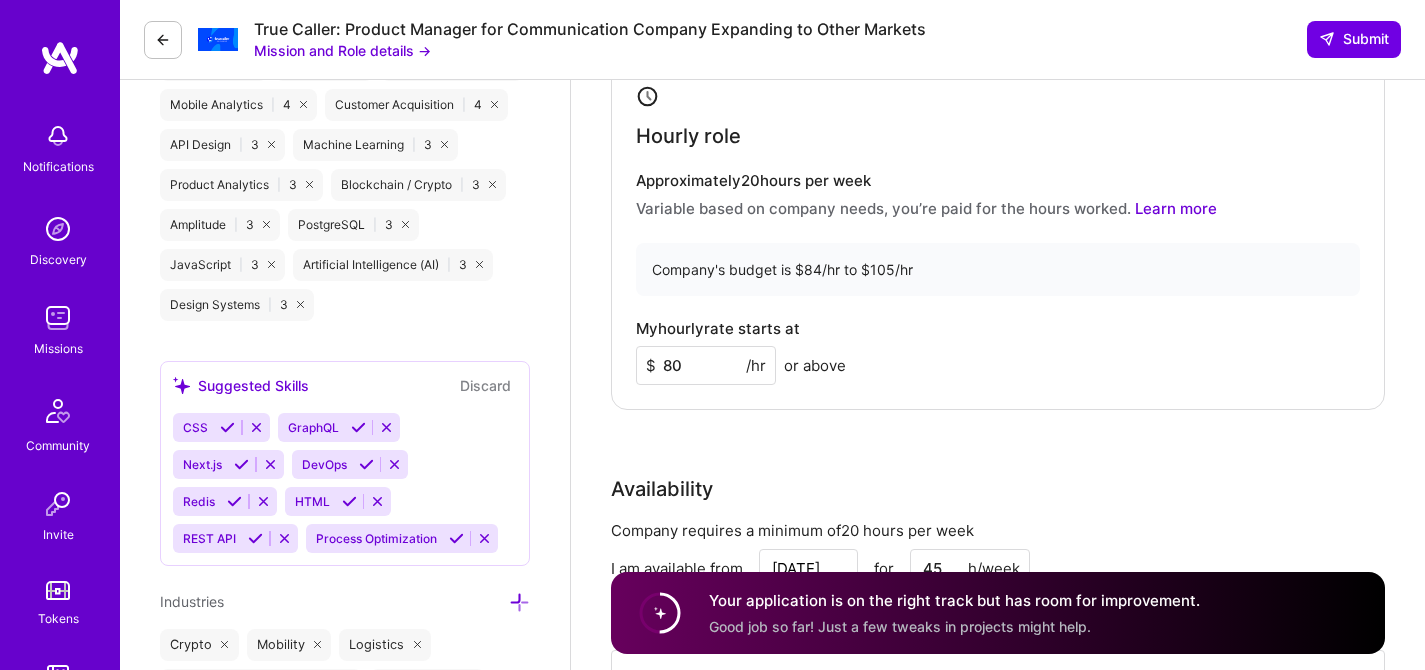 type on "80" 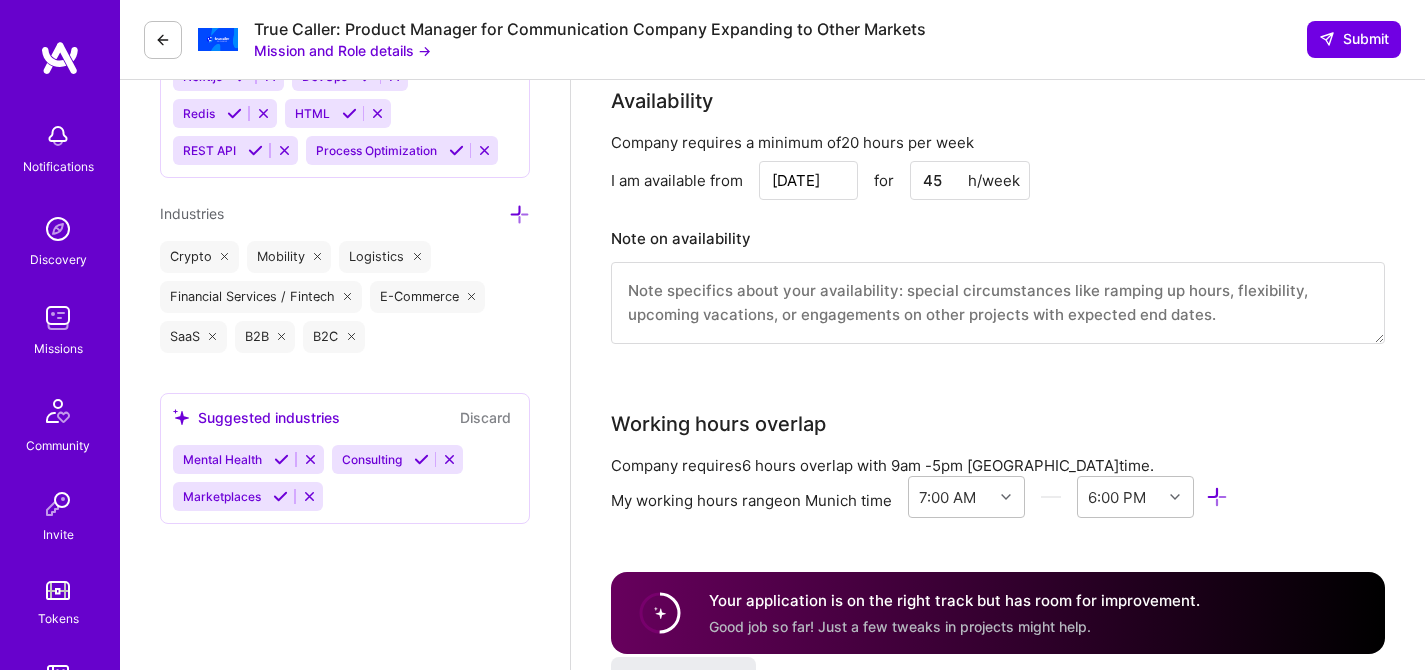 scroll, scrollTop: 2171, scrollLeft: 0, axis: vertical 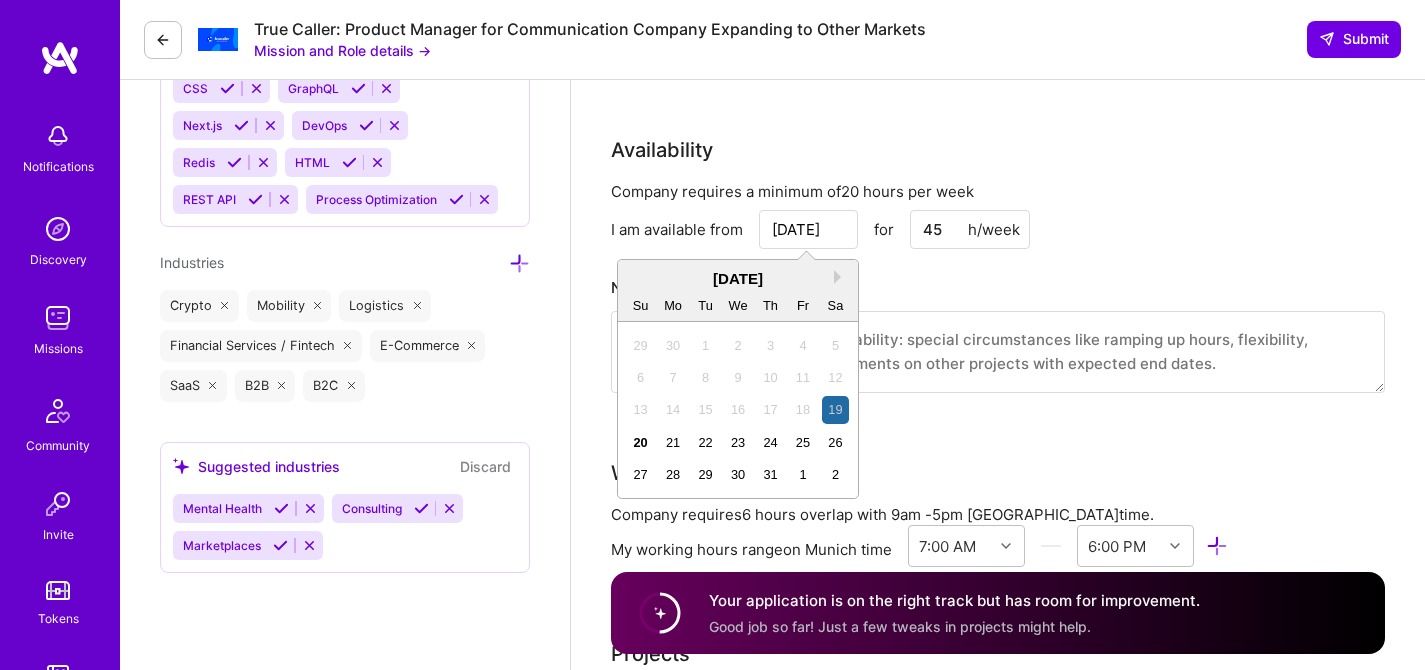 click on "[DATE]" at bounding box center [808, 229] 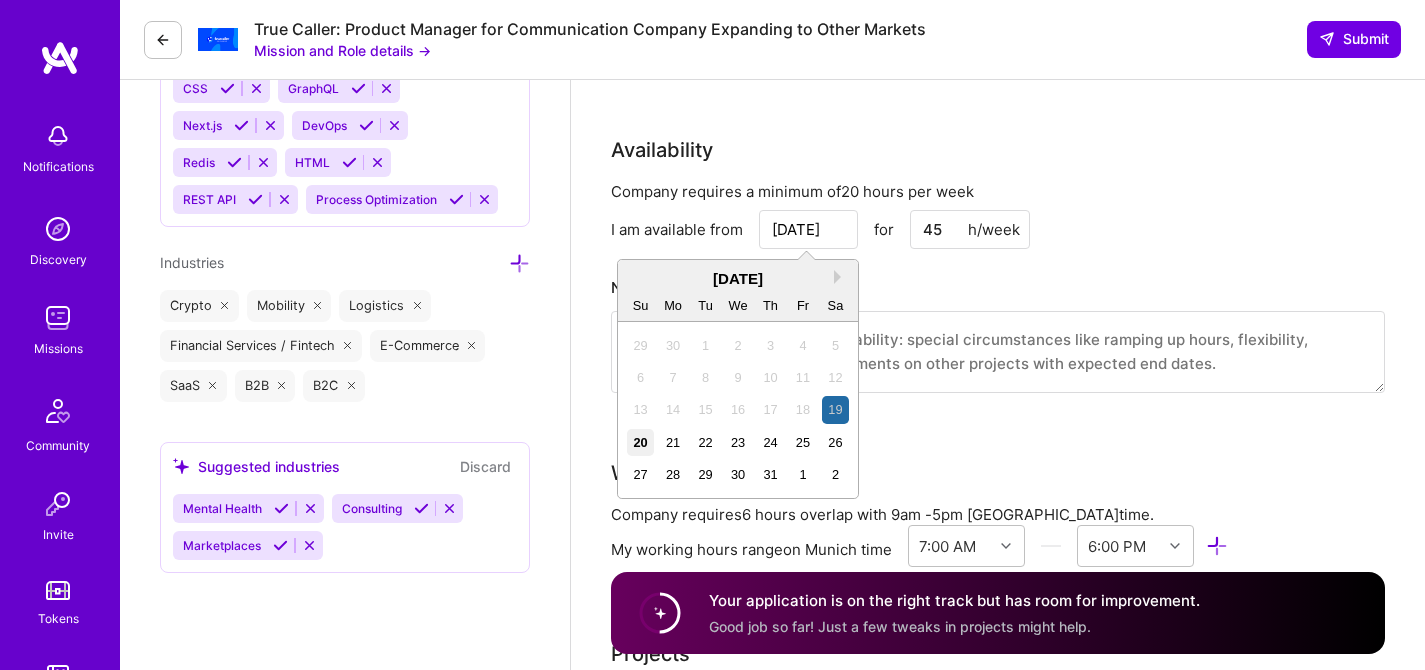 click on "20" at bounding box center (640, 442) 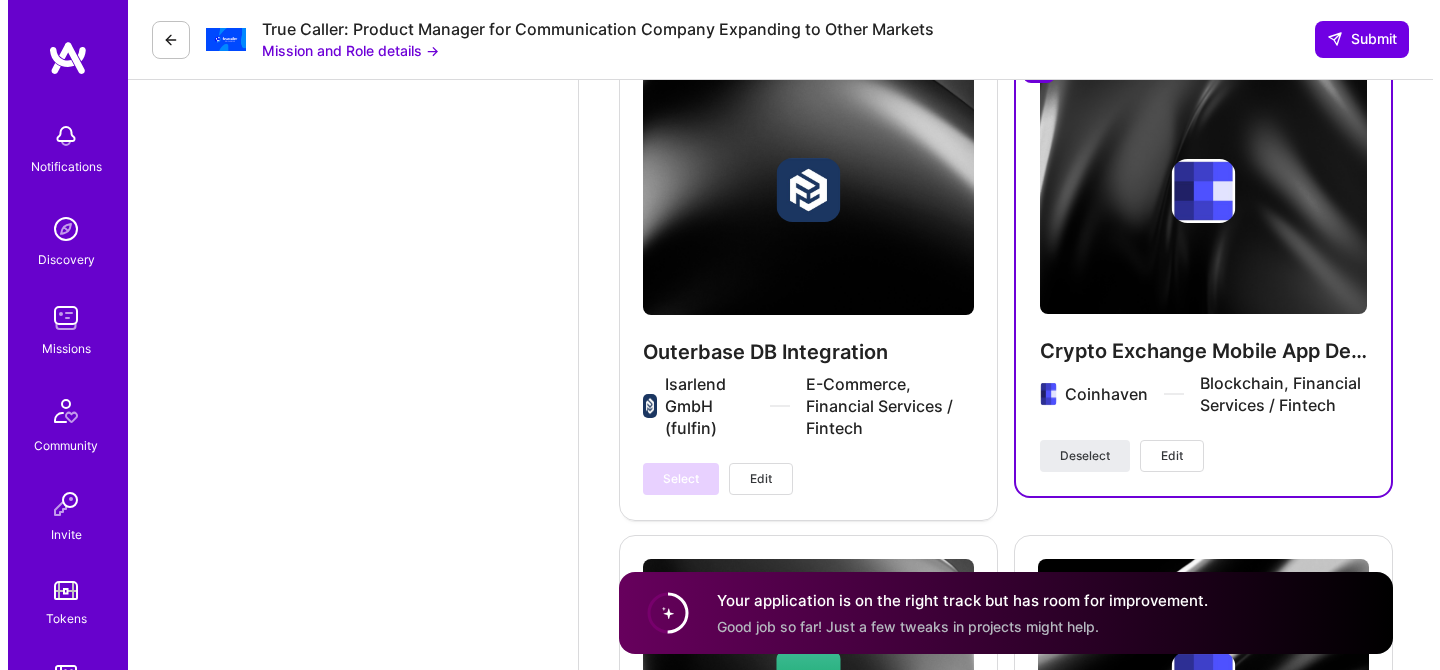 scroll, scrollTop: 4485, scrollLeft: 0, axis: vertical 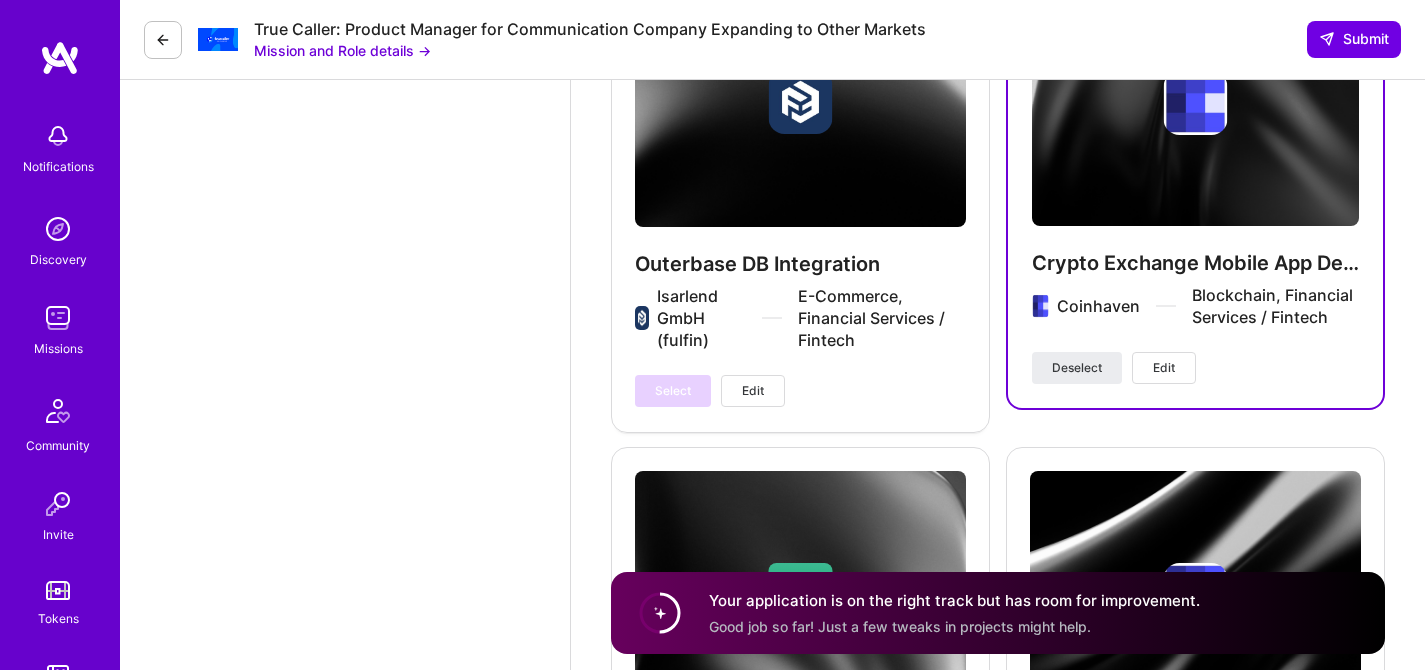 click on "Edit" at bounding box center [1164, 368] 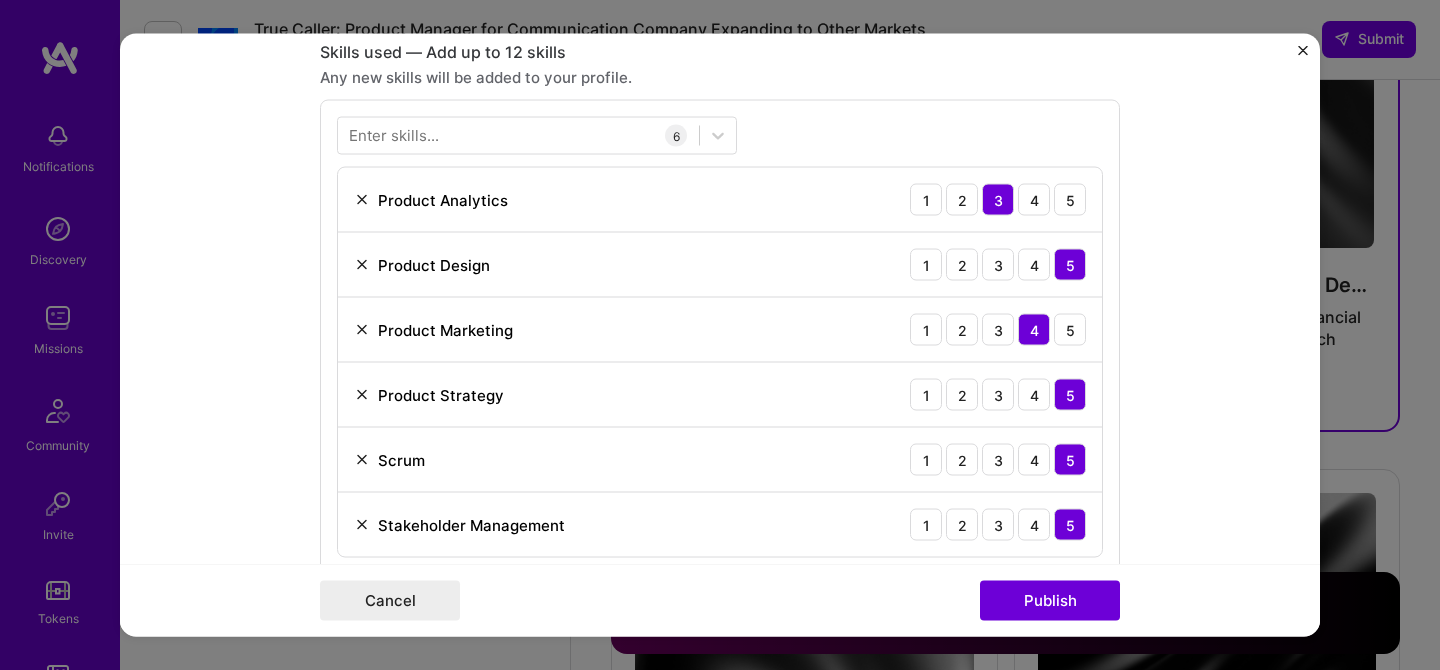 scroll, scrollTop: 899, scrollLeft: 0, axis: vertical 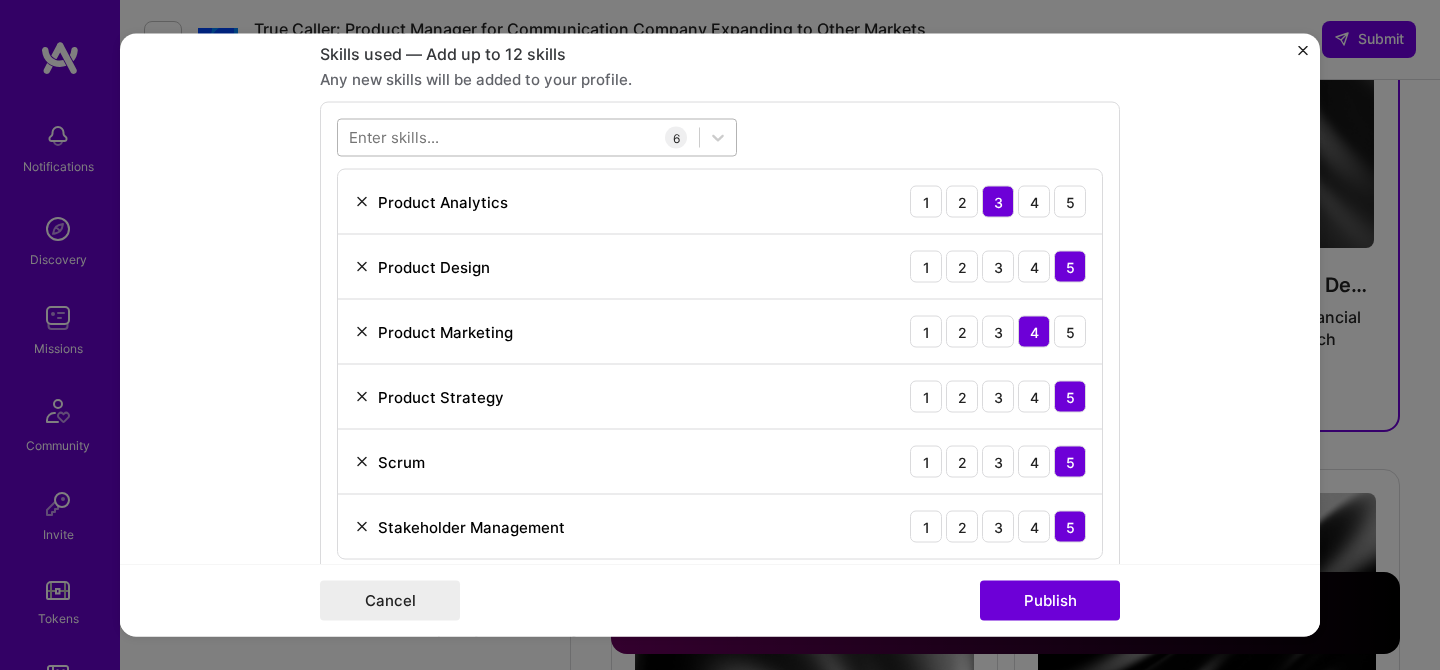 click at bounding box center (518, 137) 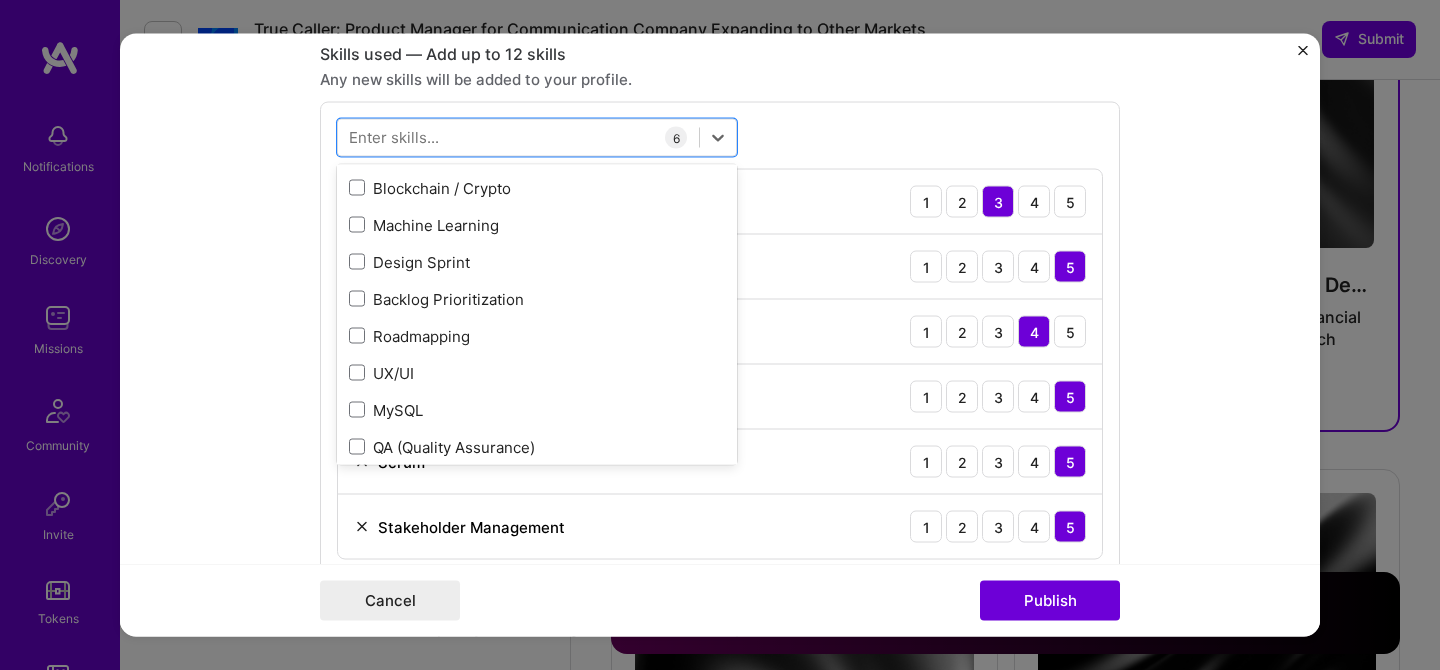 scroll, scrollTop: 320, scrollLeft: 0, axis: vertical 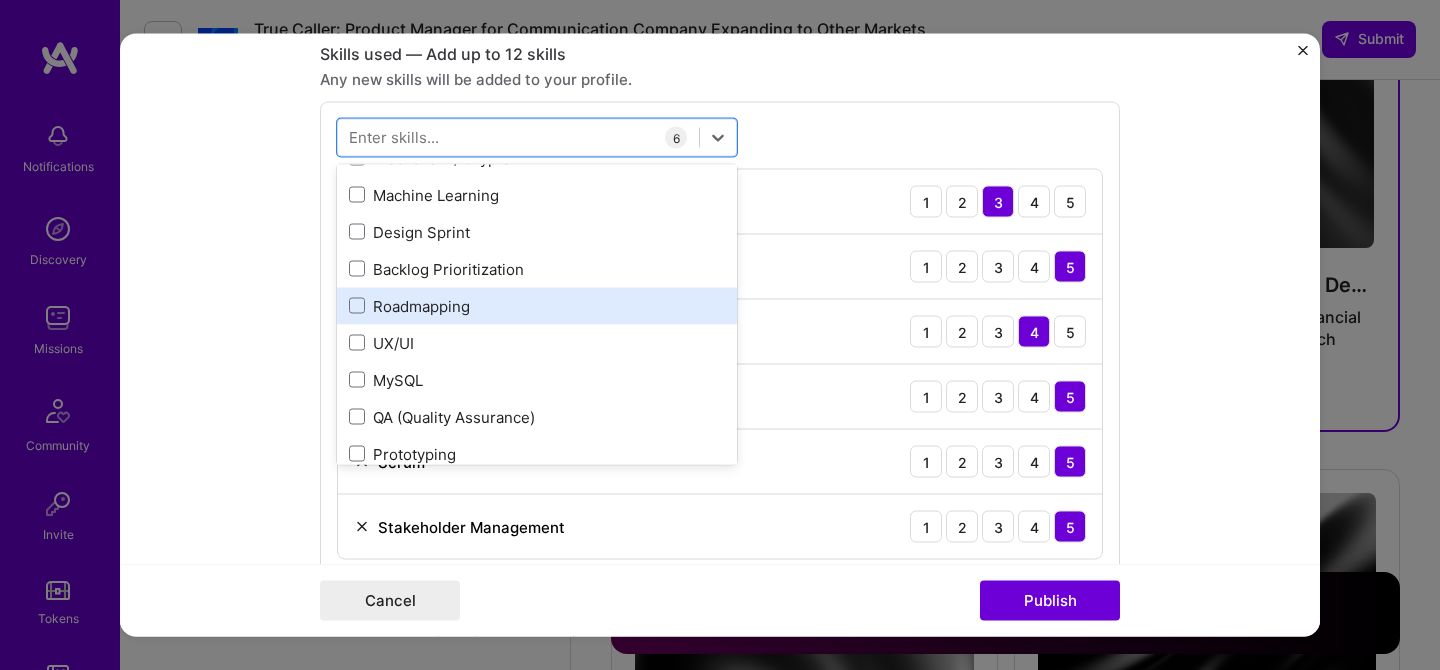 click on "Roadmapping" at bounding box center (537, 305) 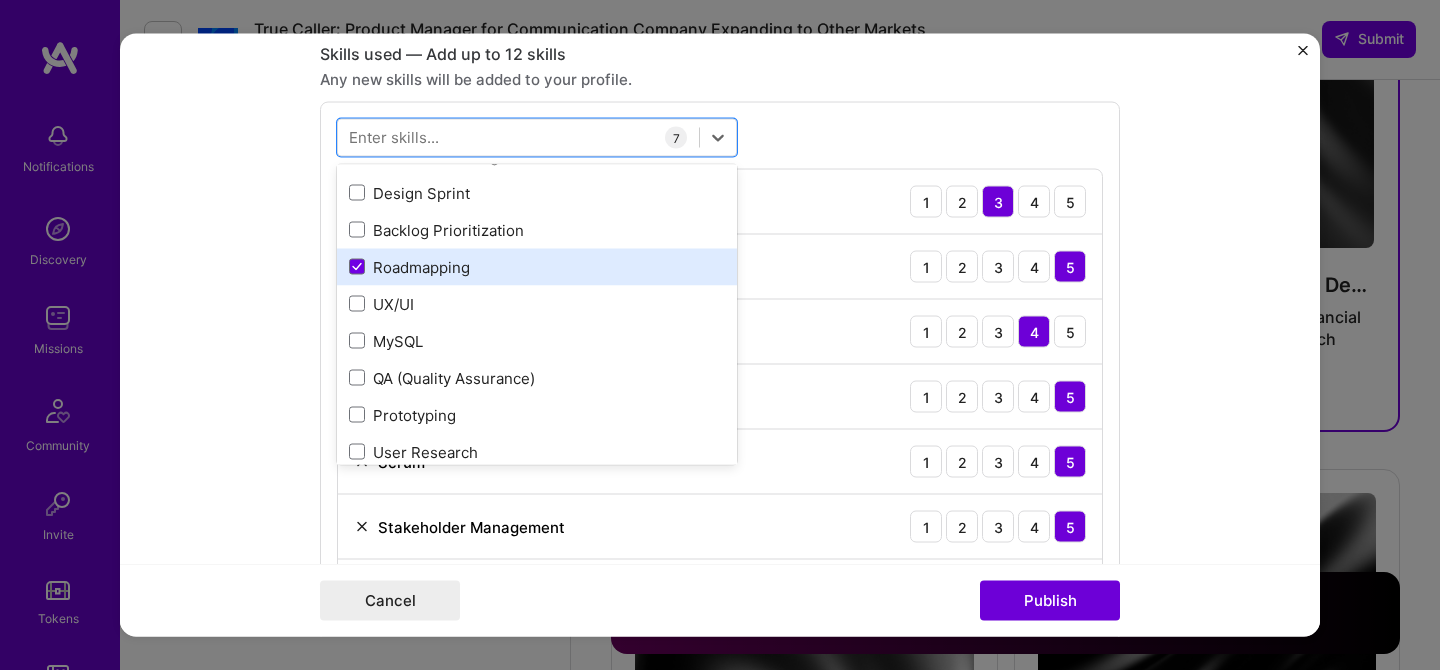 scroll, scrollTop: 0, scrollLeft: 0, axis: both 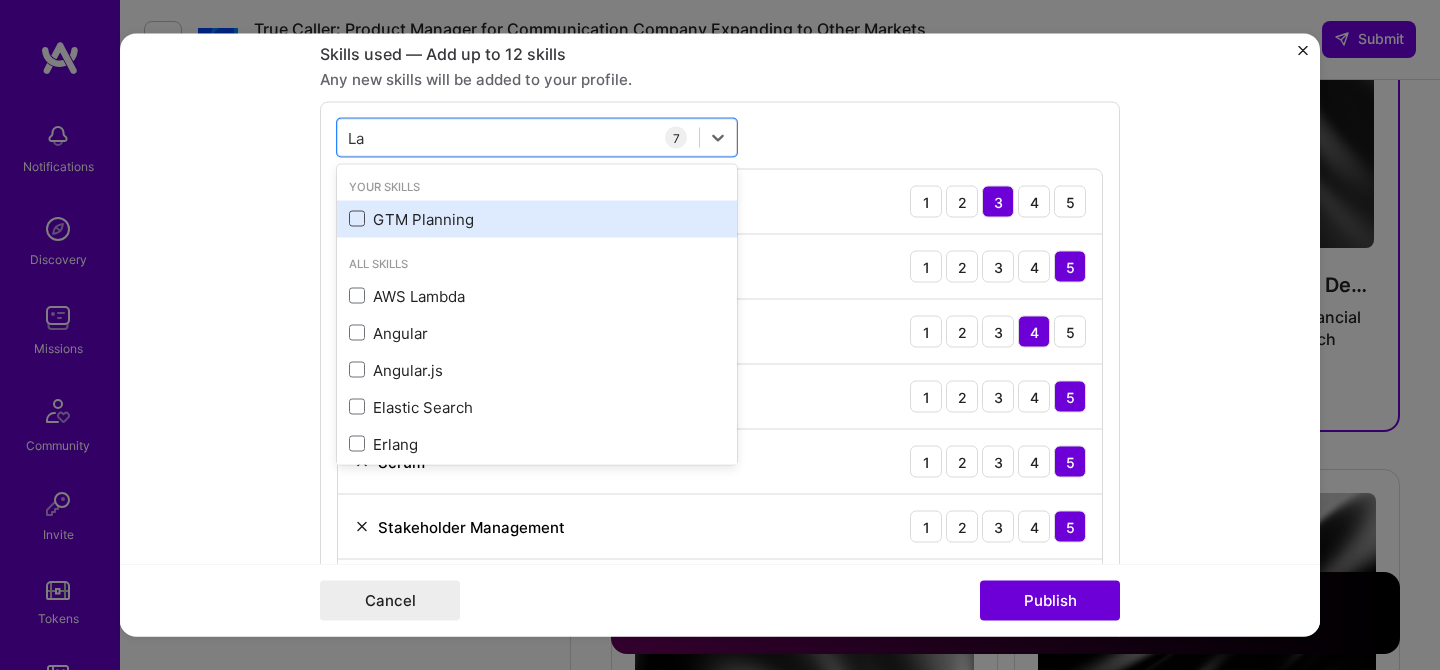 click at bounding box center [357, 219] 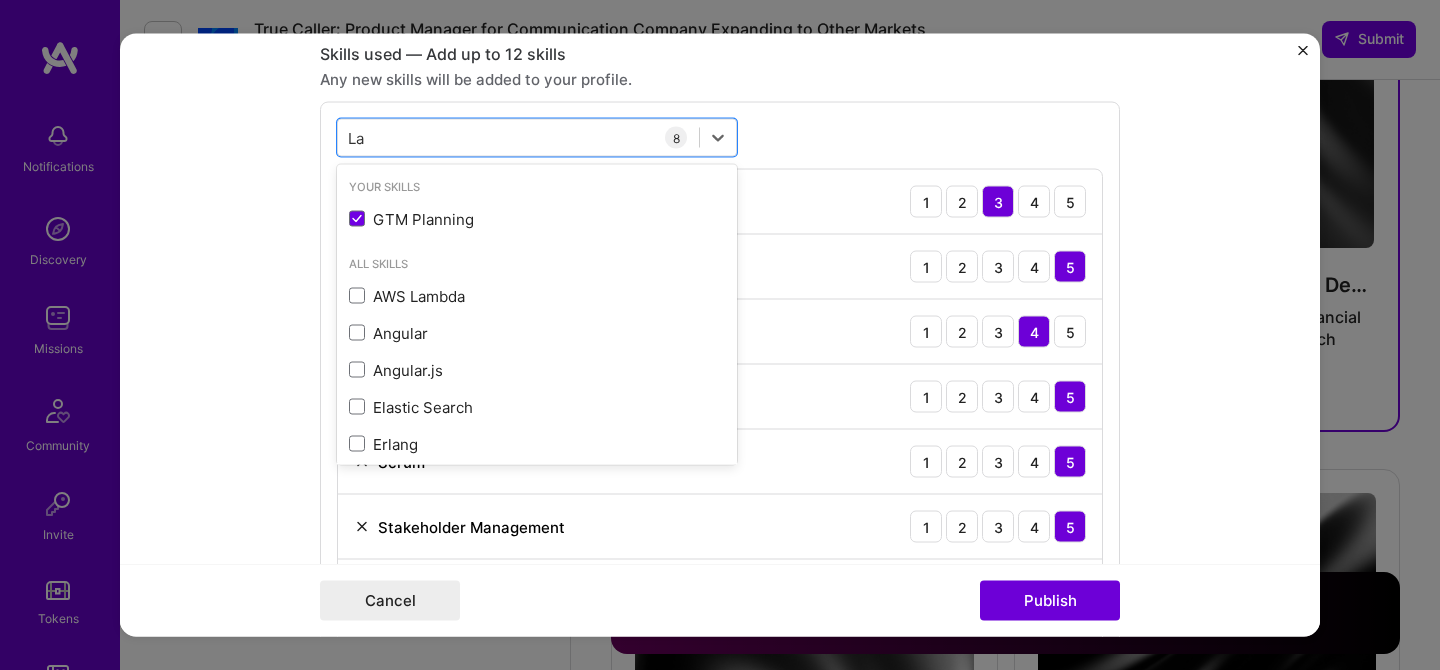type on "La" 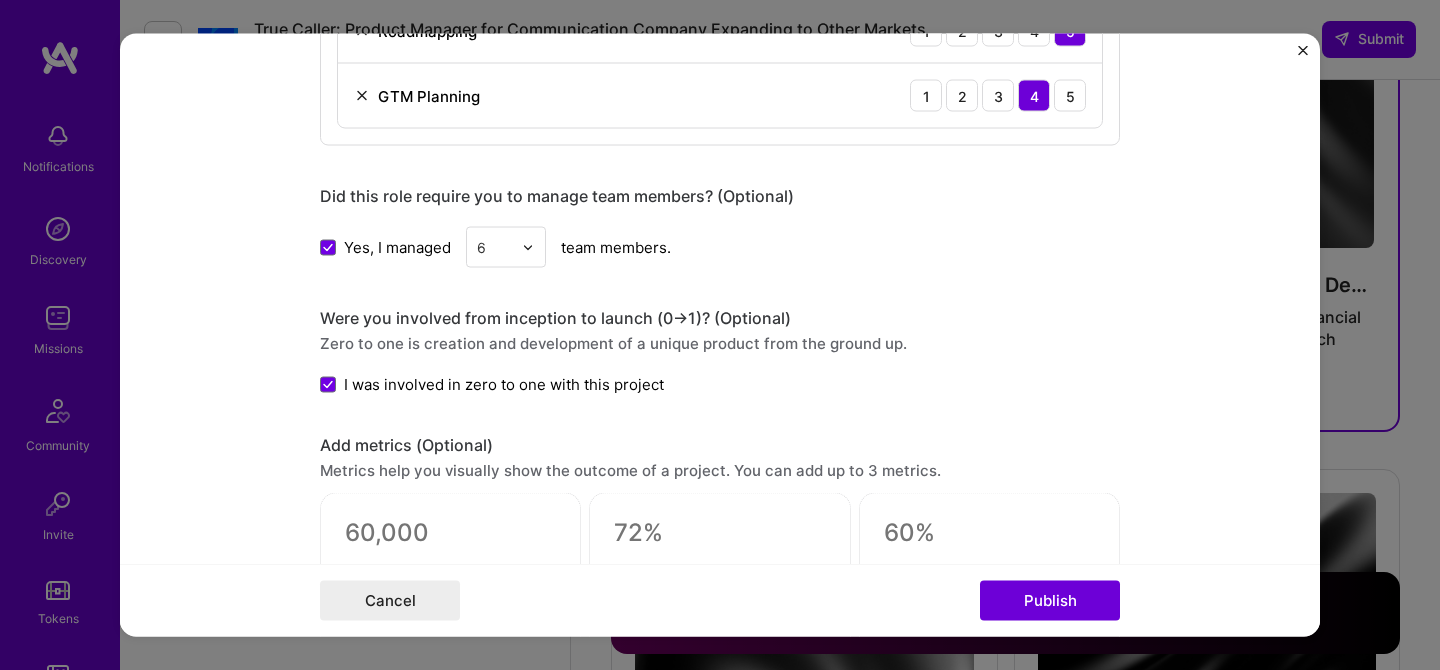 scroll, scrollTop: 1804, scrollLeft: 0, axis: vertical 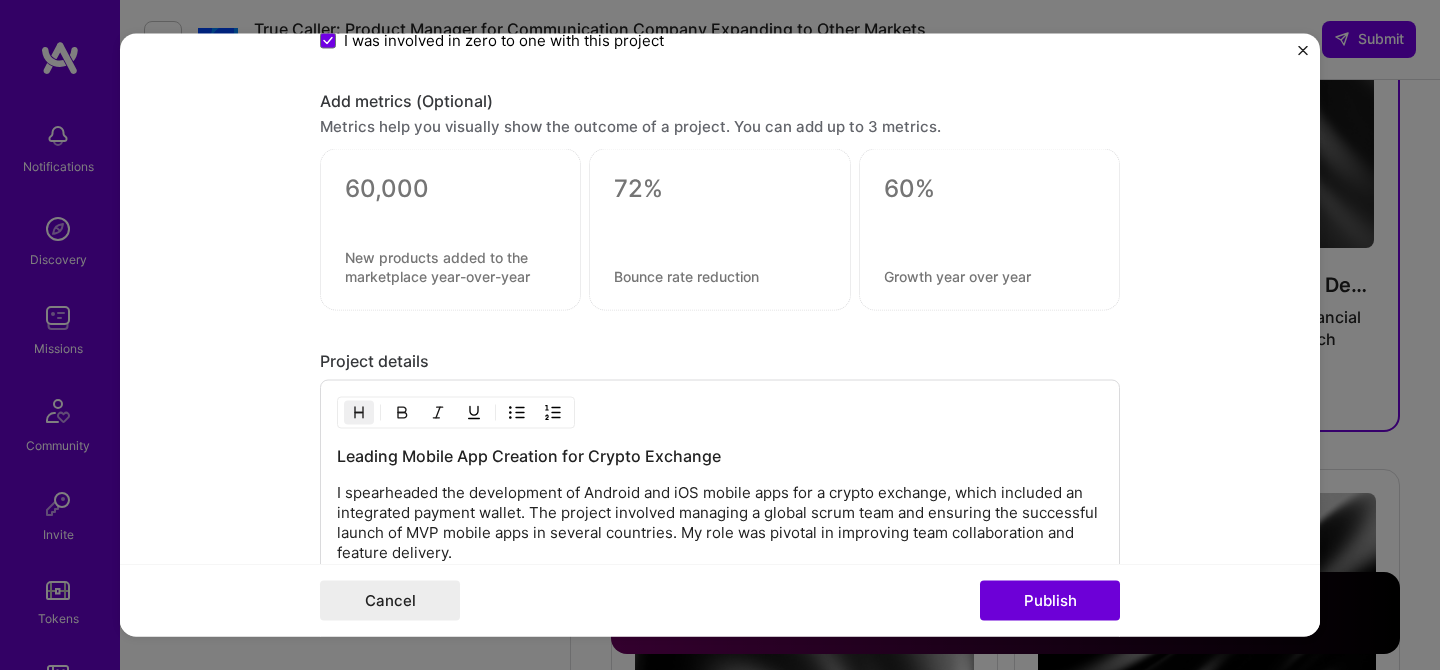 click at bounding box center [450, 189] 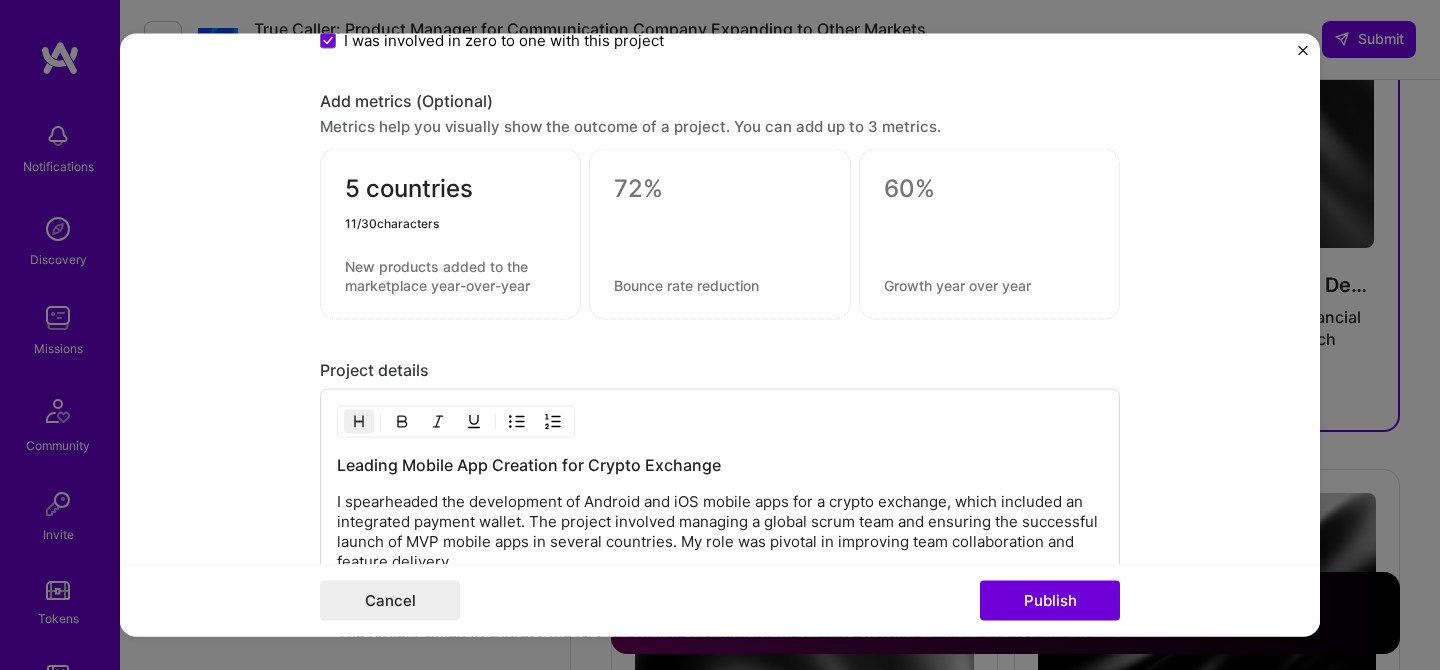 type on "5 countries" 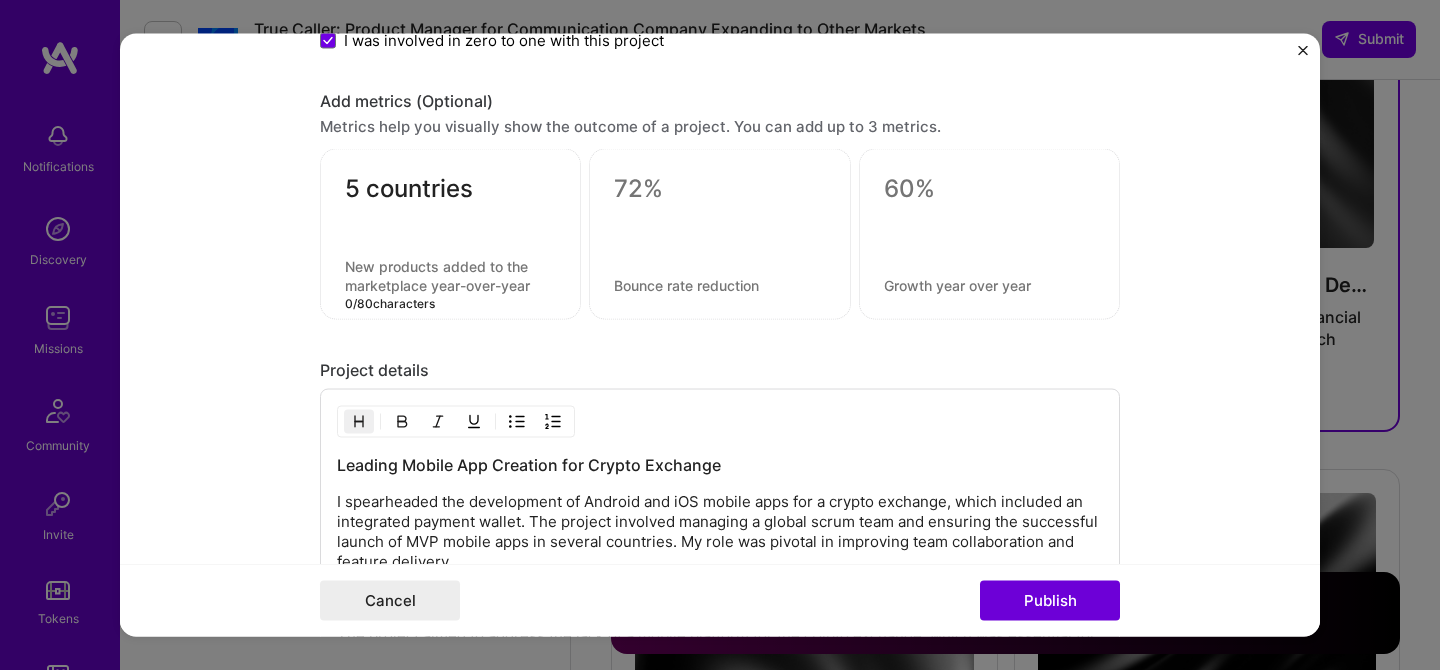 click at bounding box center (450, 276) 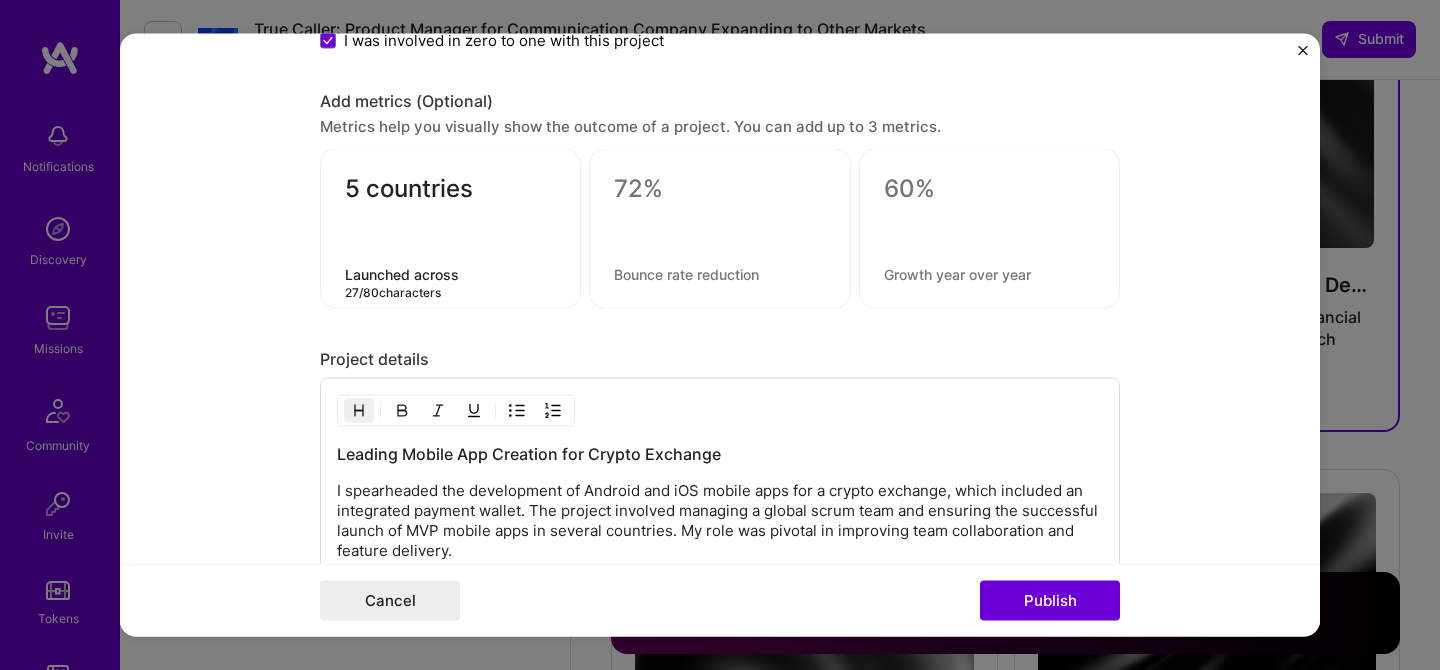 type on "Launched across [GEOGRAPHIC_DATA] & [GEOGRAPHIC_DATA]" 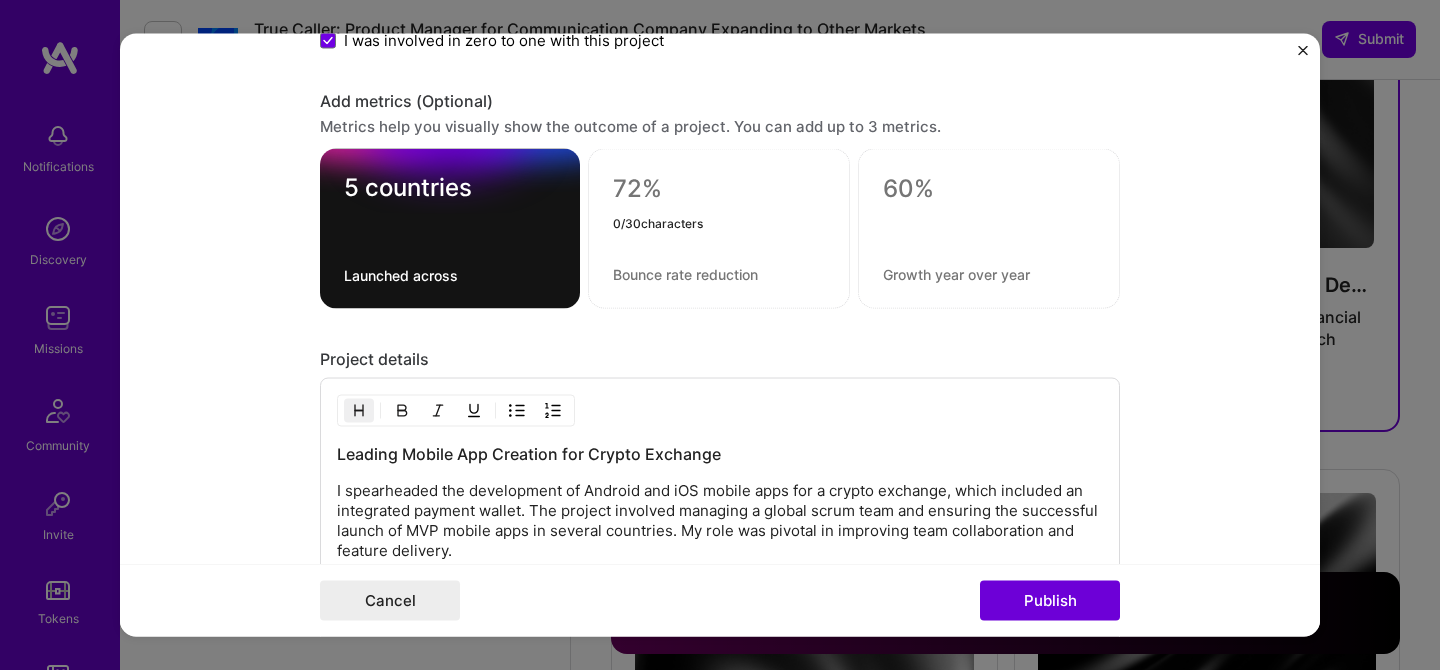 click at bounding box center (719, 189) 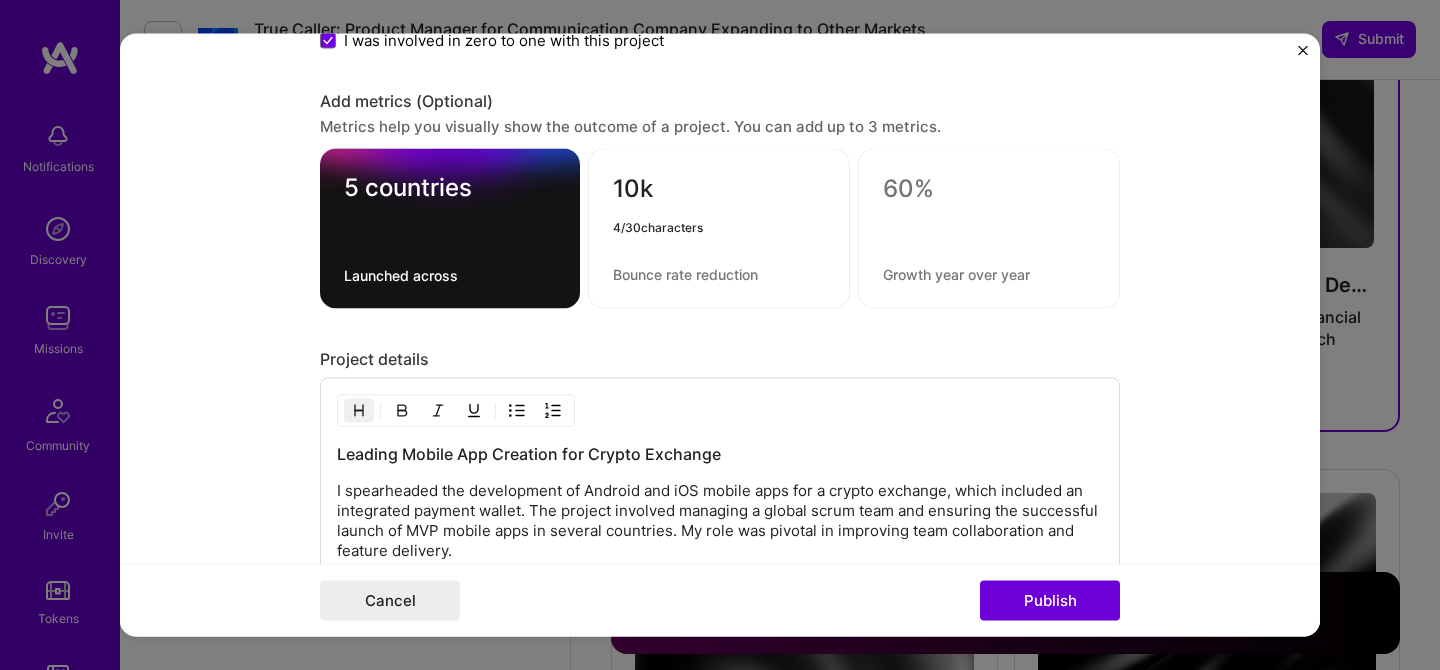 type on "10k" 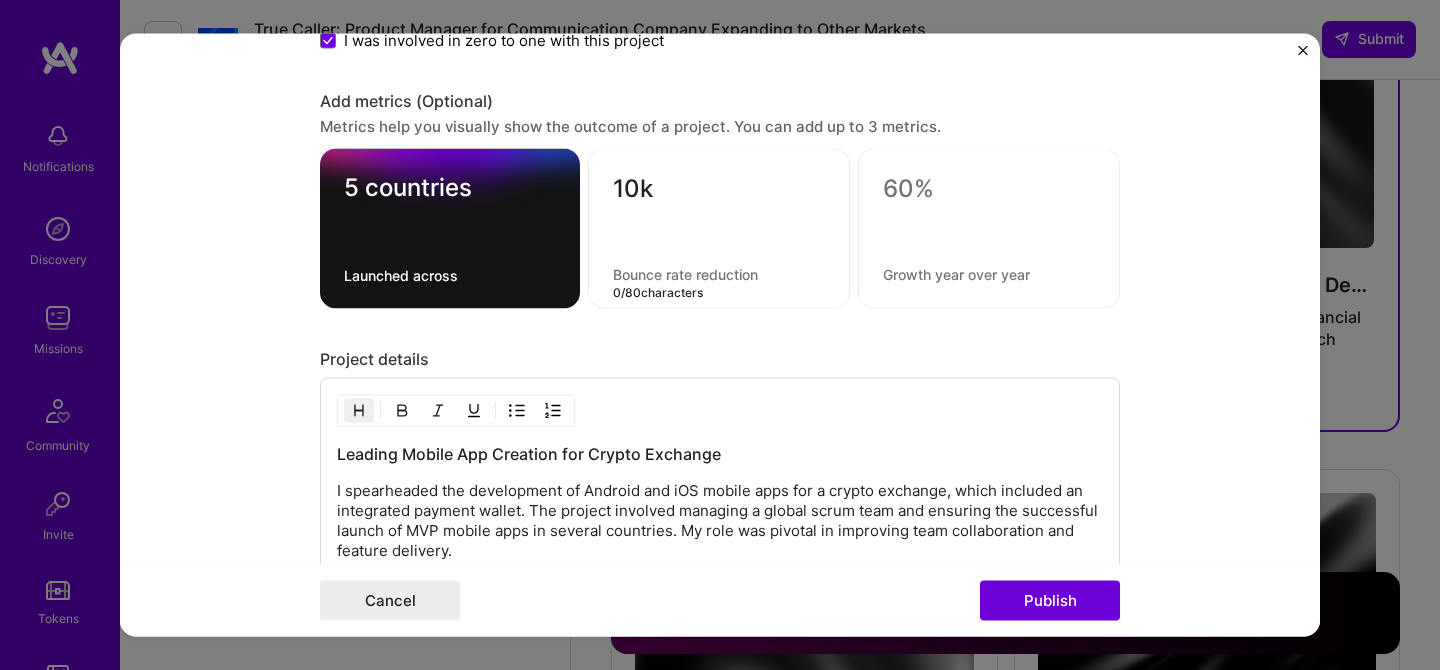 click at bounding box center (719, 274) 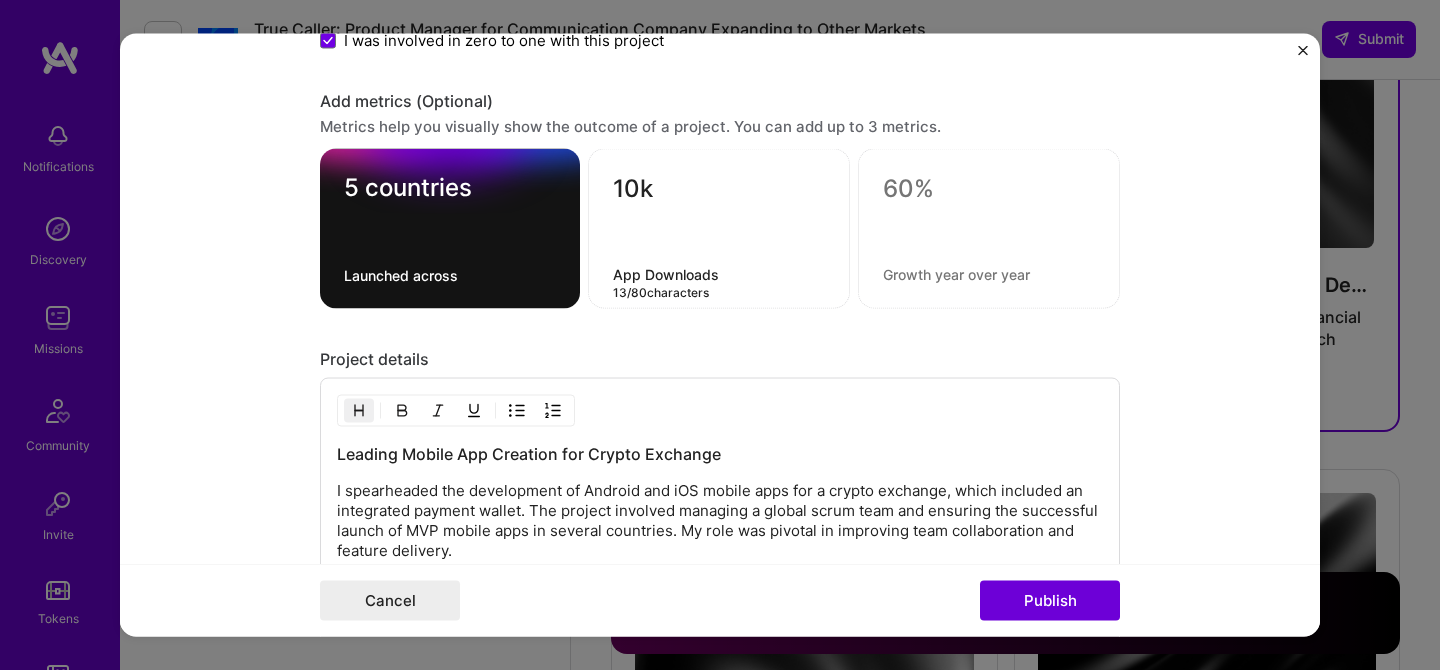 click at bounding box center [989, 189] 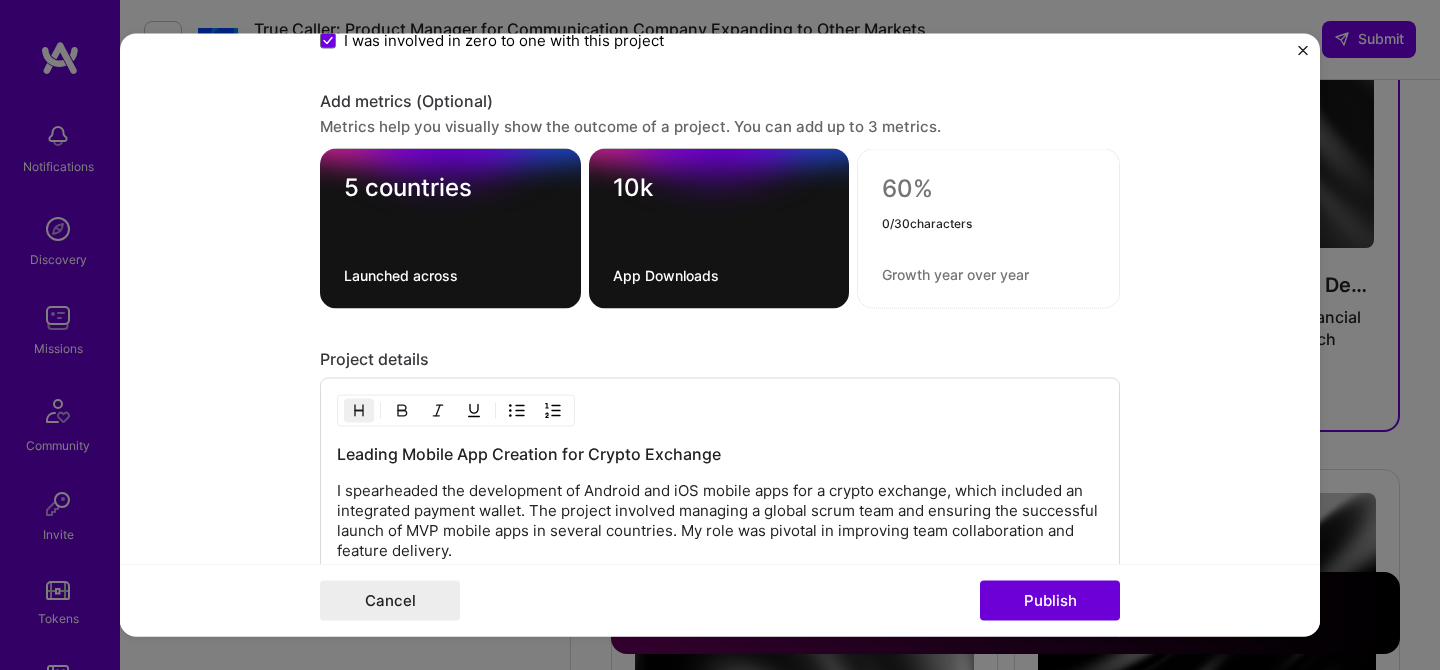click on "App Downloads" at bounding box center (719, 275) 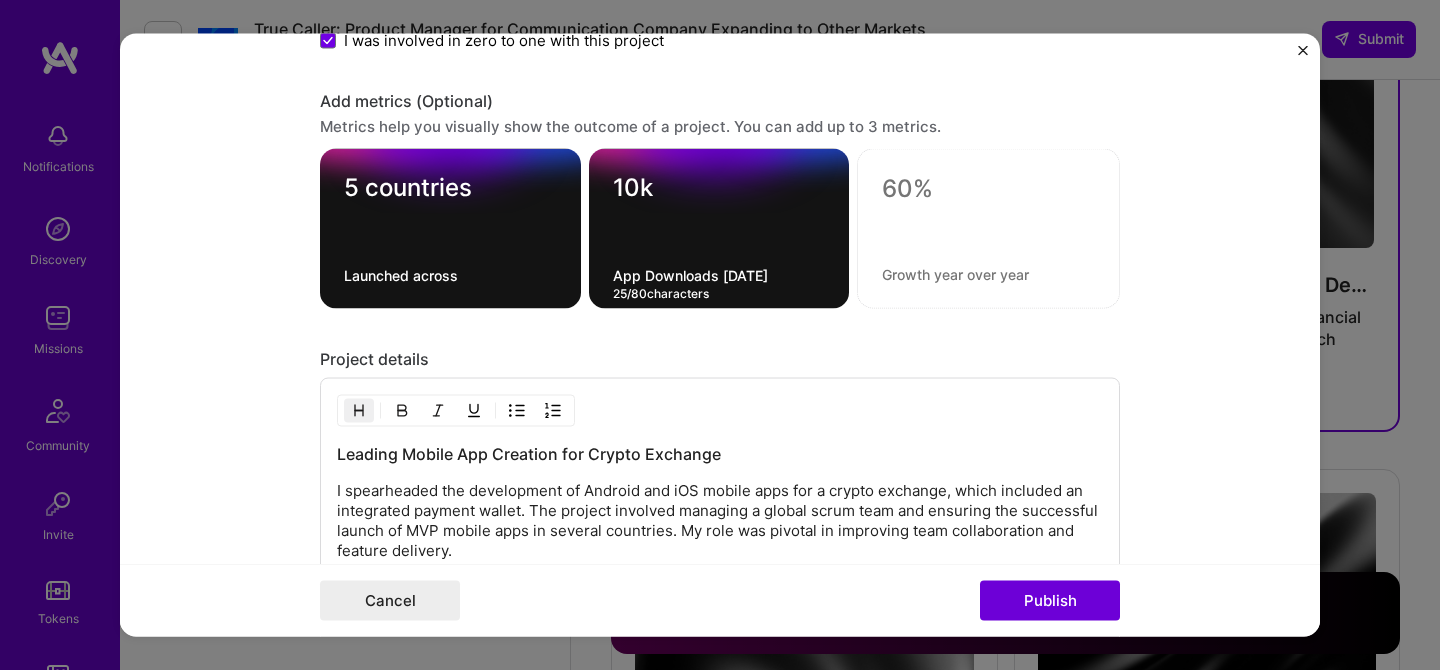 click on "App Downloads [DATE]" at bounding box center (719, 275) 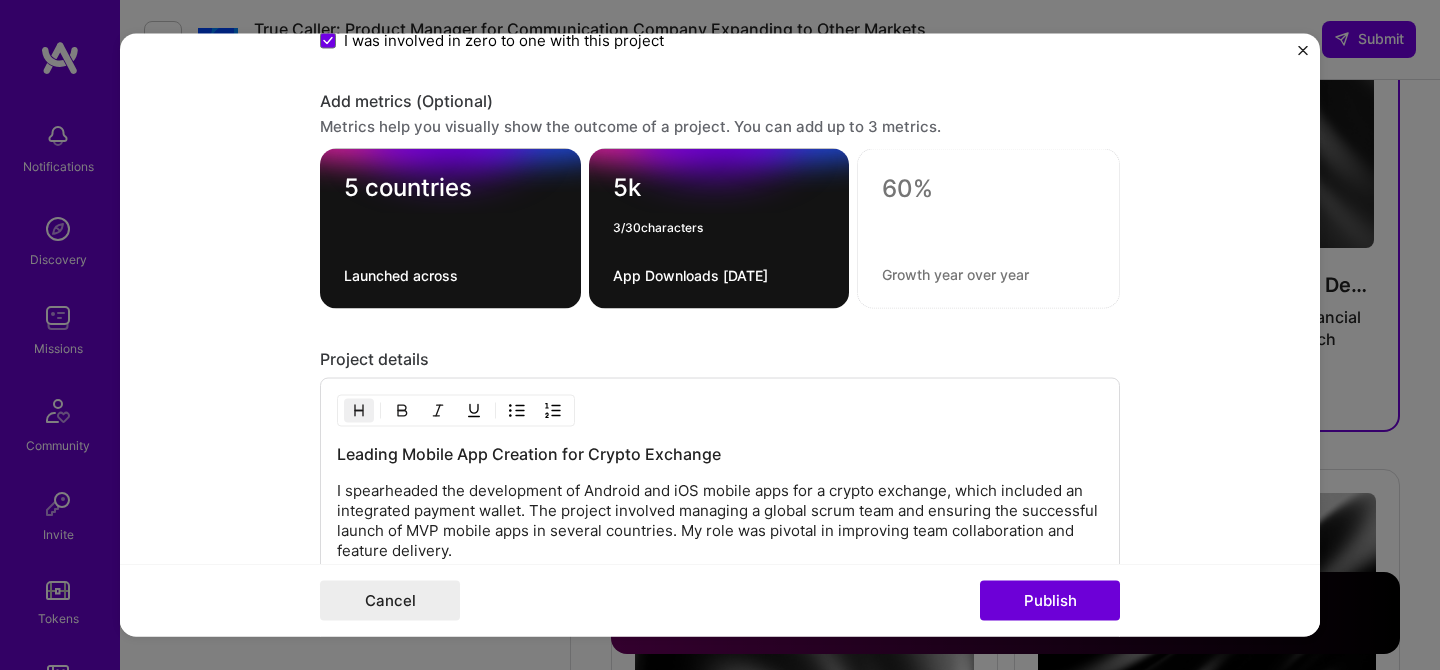 click on "5k" at bounding box center (719, 192) 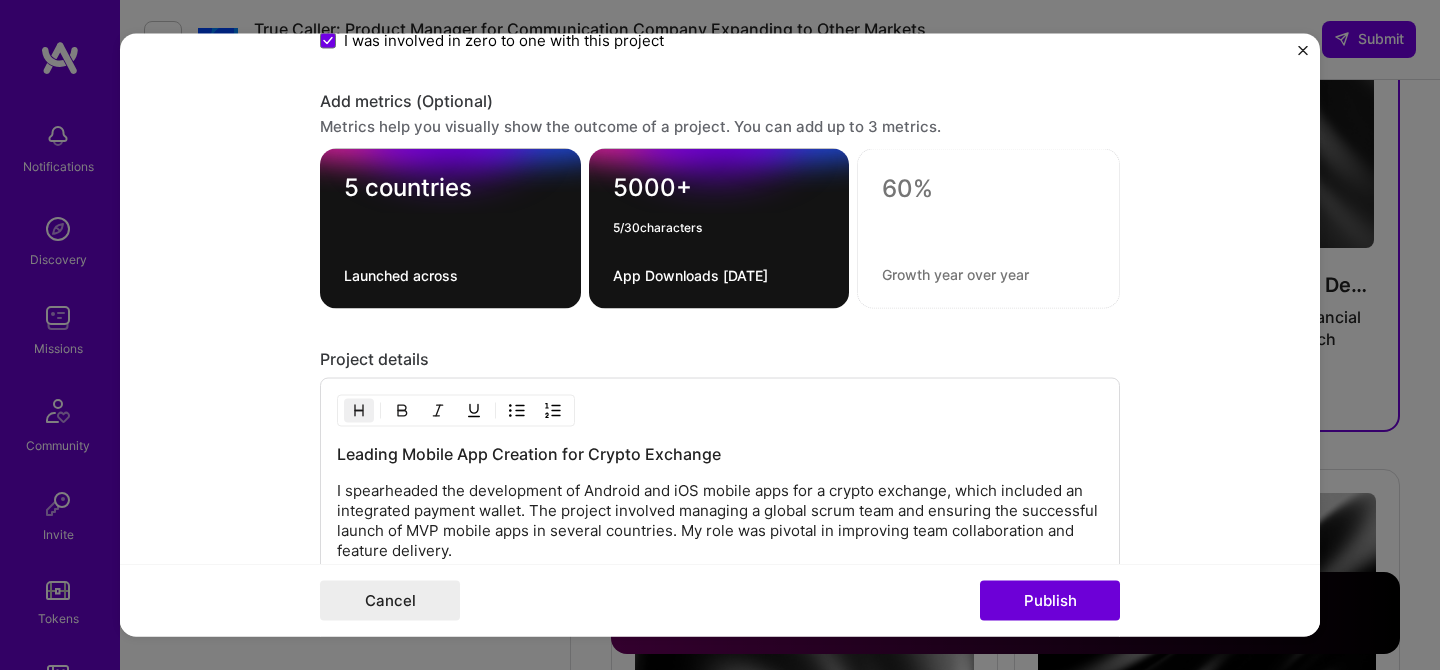 click on "5000+" at bounding box center [719, 192] 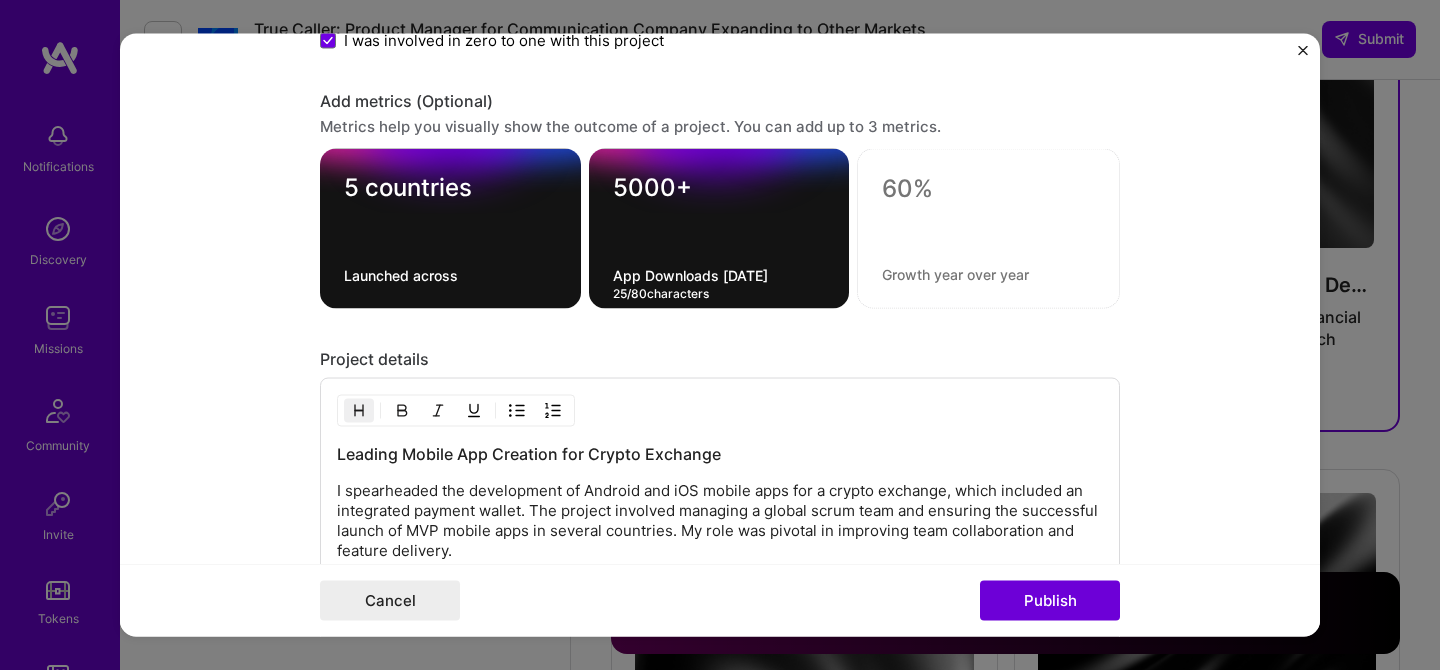 drag, startPoint x: 609, startPoint y: 273, endPoint x: 818, endPoint y: 269, distance: 209.03827 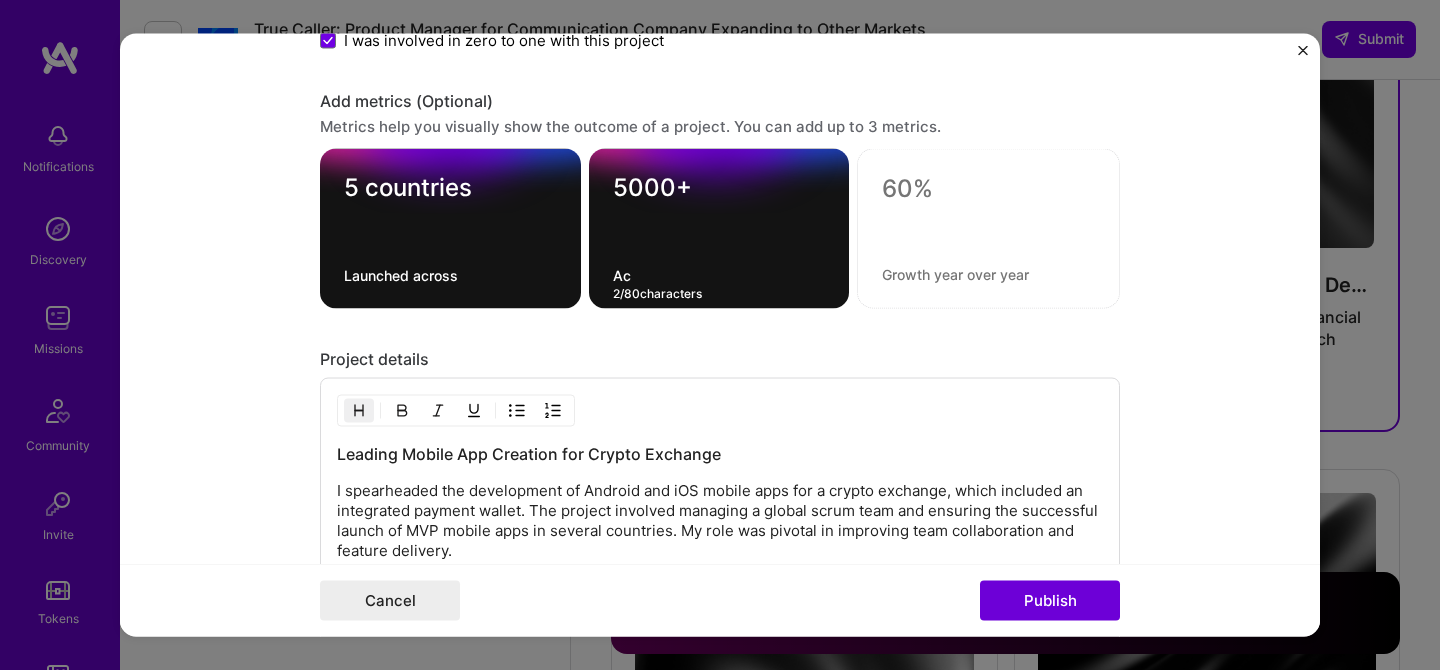 type on "A" 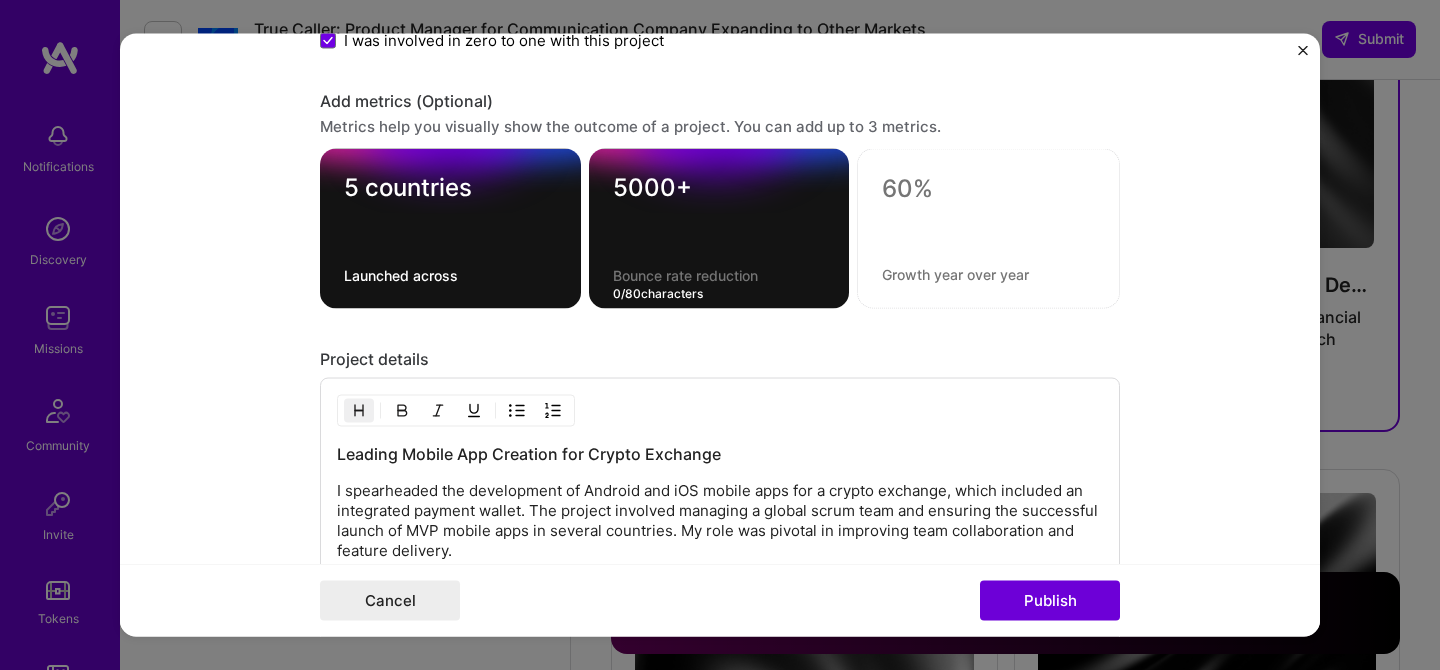 type on "U" 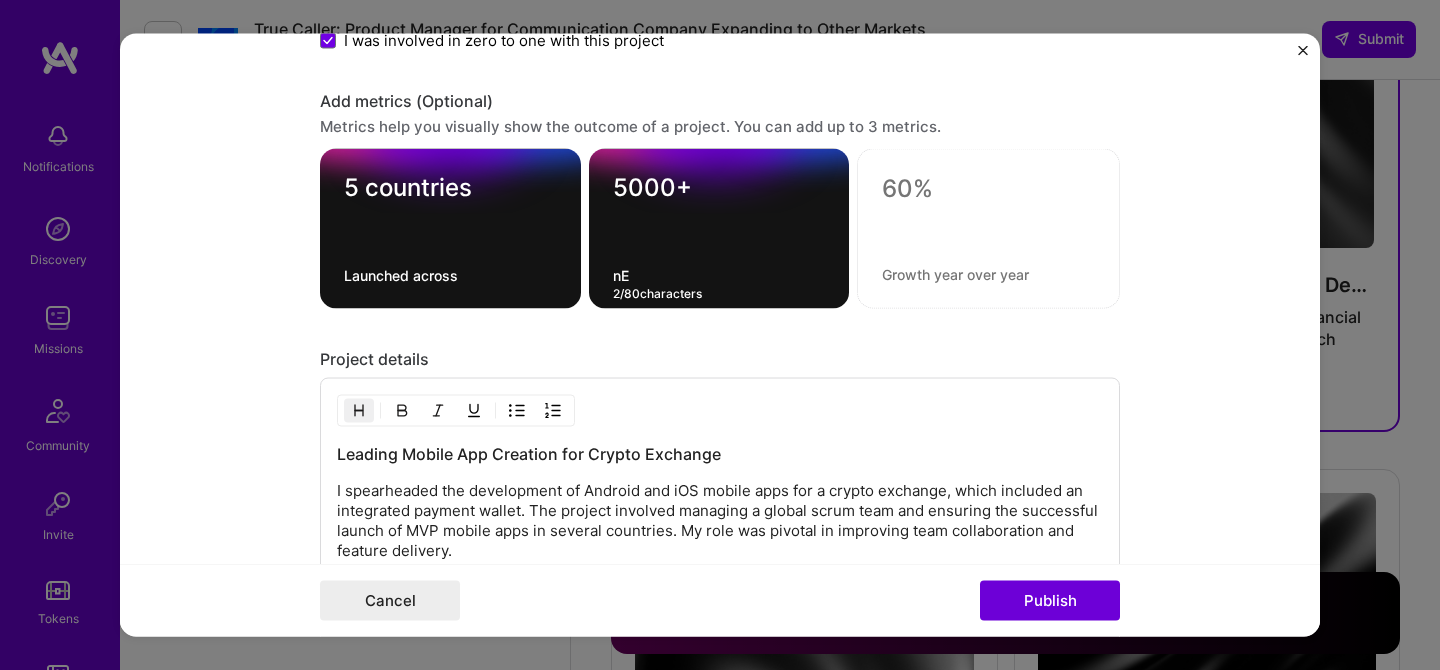 type on "n" 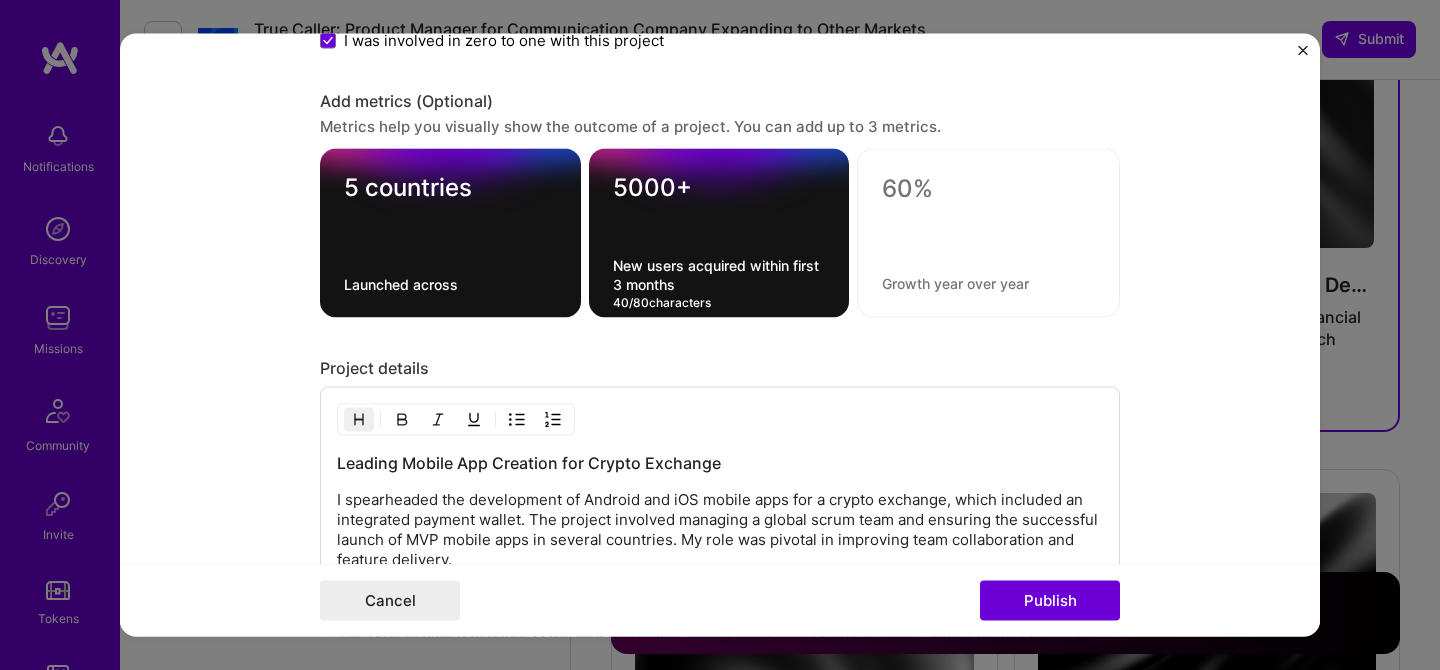 type on "New users acquired within first 3 months" 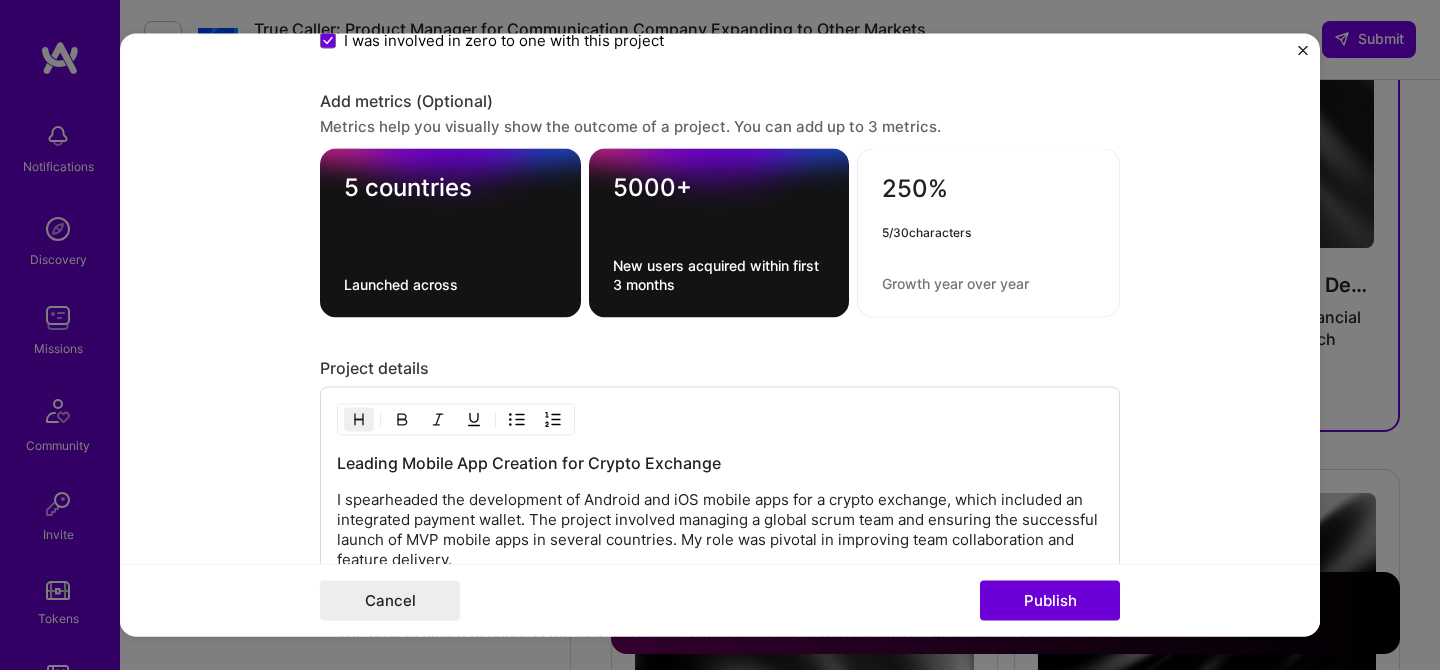 type on "250%" 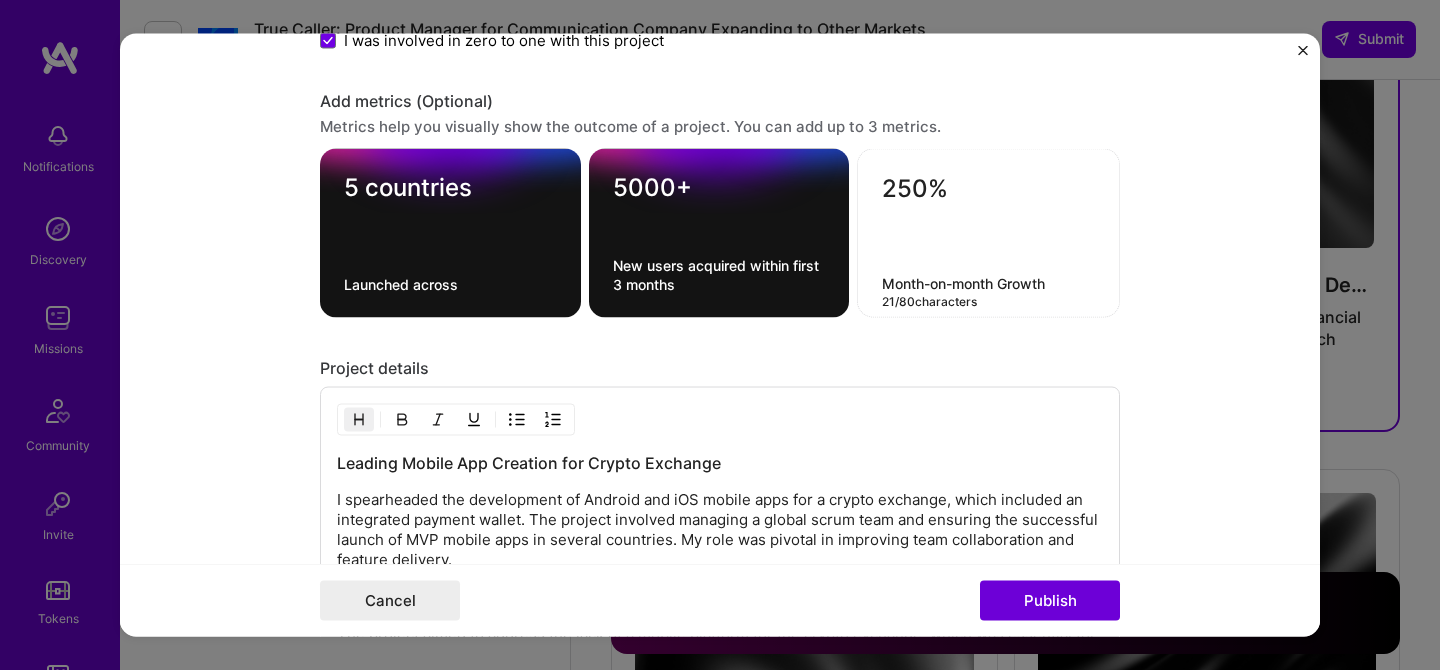 type on "Month-on-month Growth" 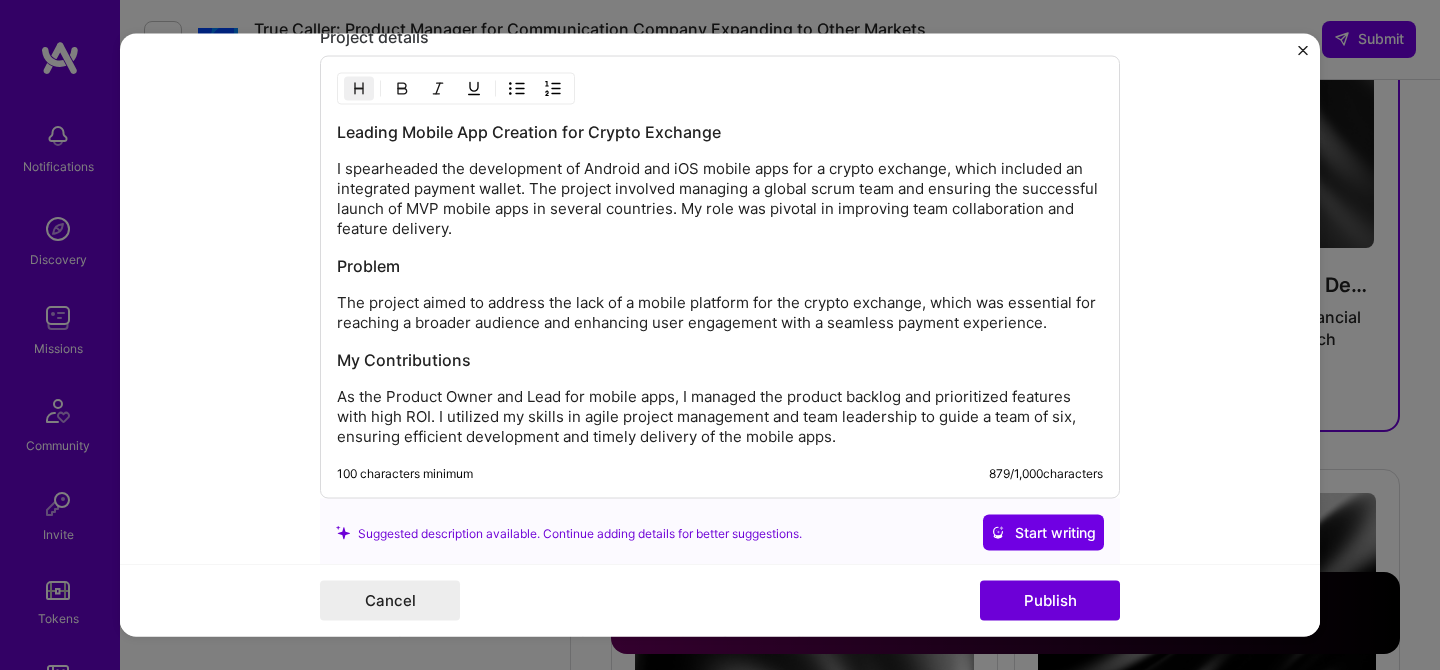 scroll, scrollTop: 2136, scrollLeft: 0, axis: vertical 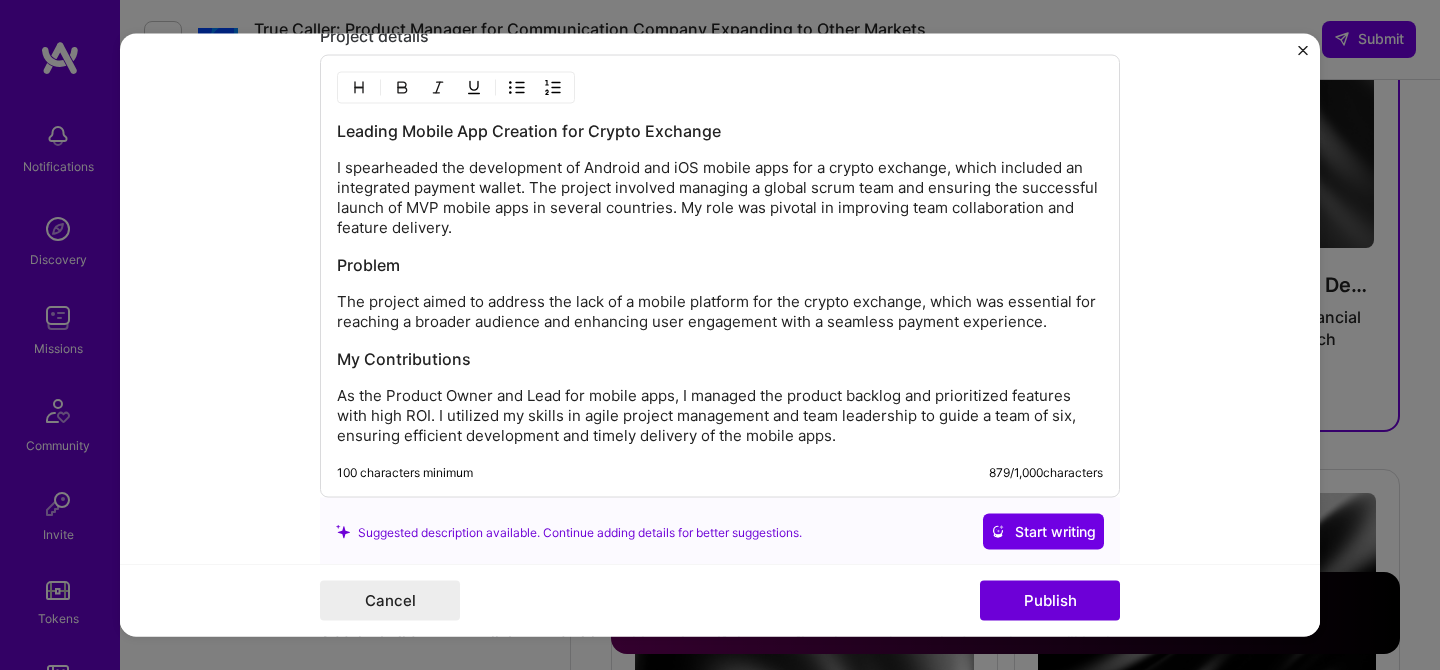 click on "As the Product Owner and Lead for mobile apps, I managed the product backlog and prioritized features with high ROI. I utilized my skills in agile project management and team leadership to guide a team of six, ensuring efficient development and timely delivery of the mobile apps." at bounding box center [720, 416] 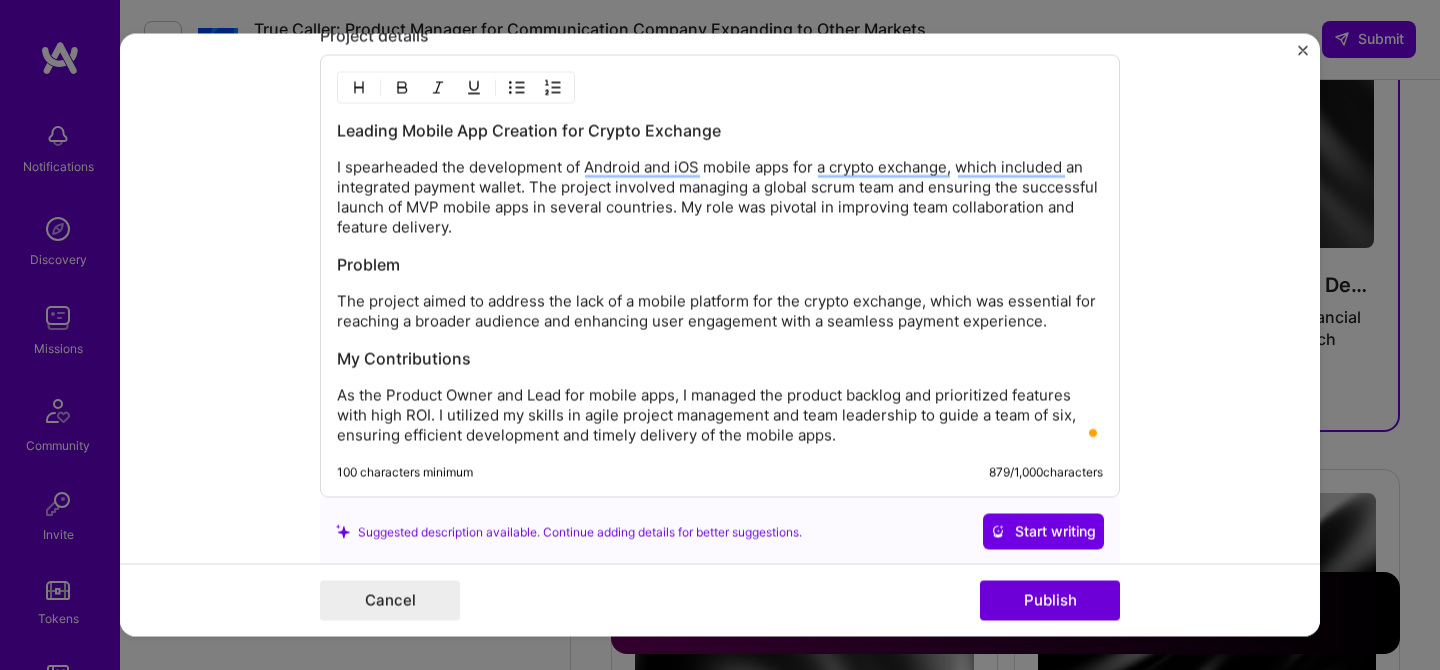 scroll, scrollTop: 2136, scrollLeft: 0, axis: vertical 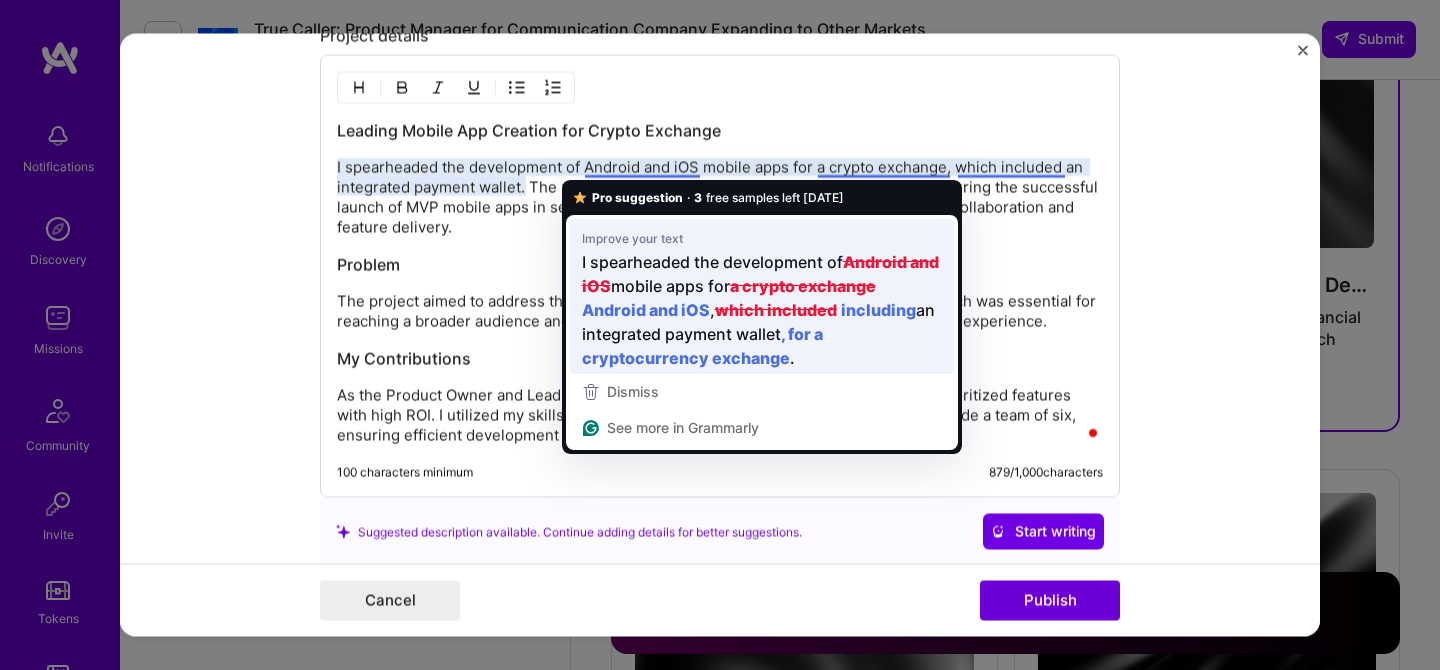type 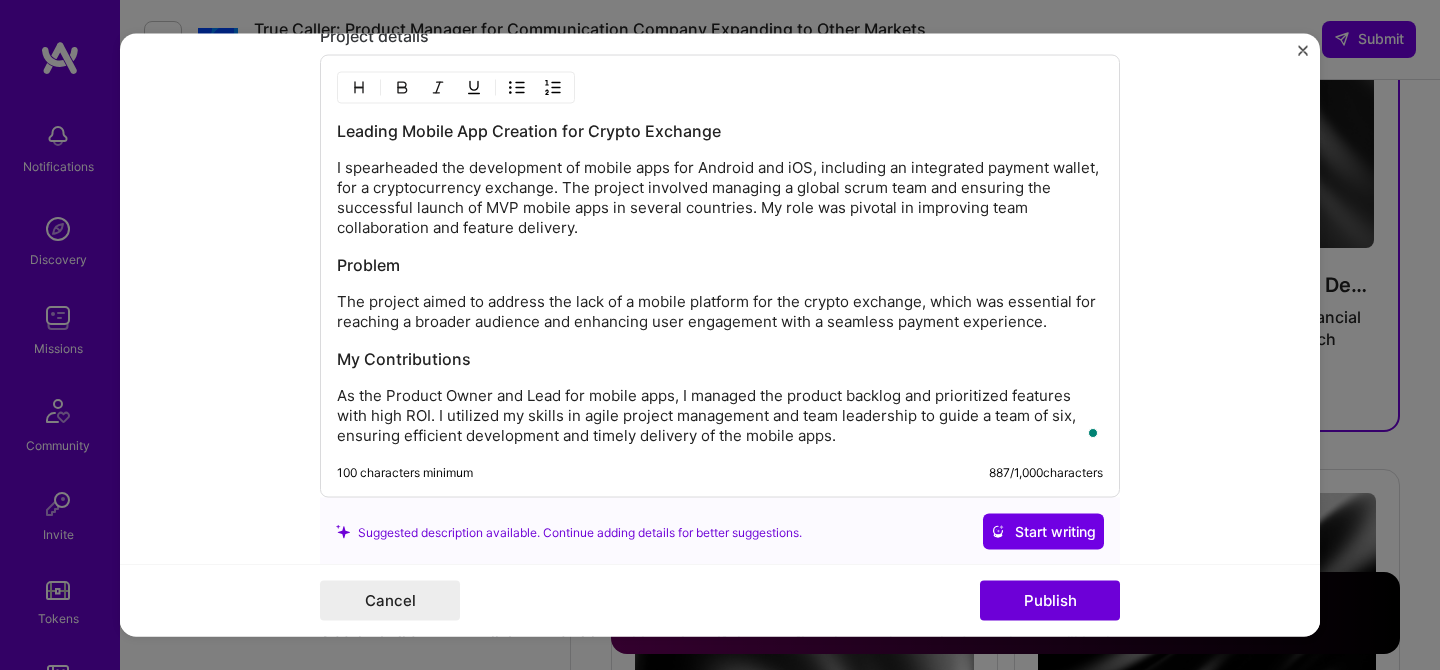 click on "As the Product Owner and Lead for mobile apps, I managed the product backlog and prioritized features with high ROI. I utilized my skills in agile project management and team leadership to guide a team of six, ensuring efficient development and timely delivery of the mobile apps." at bounding box center (720, 416) 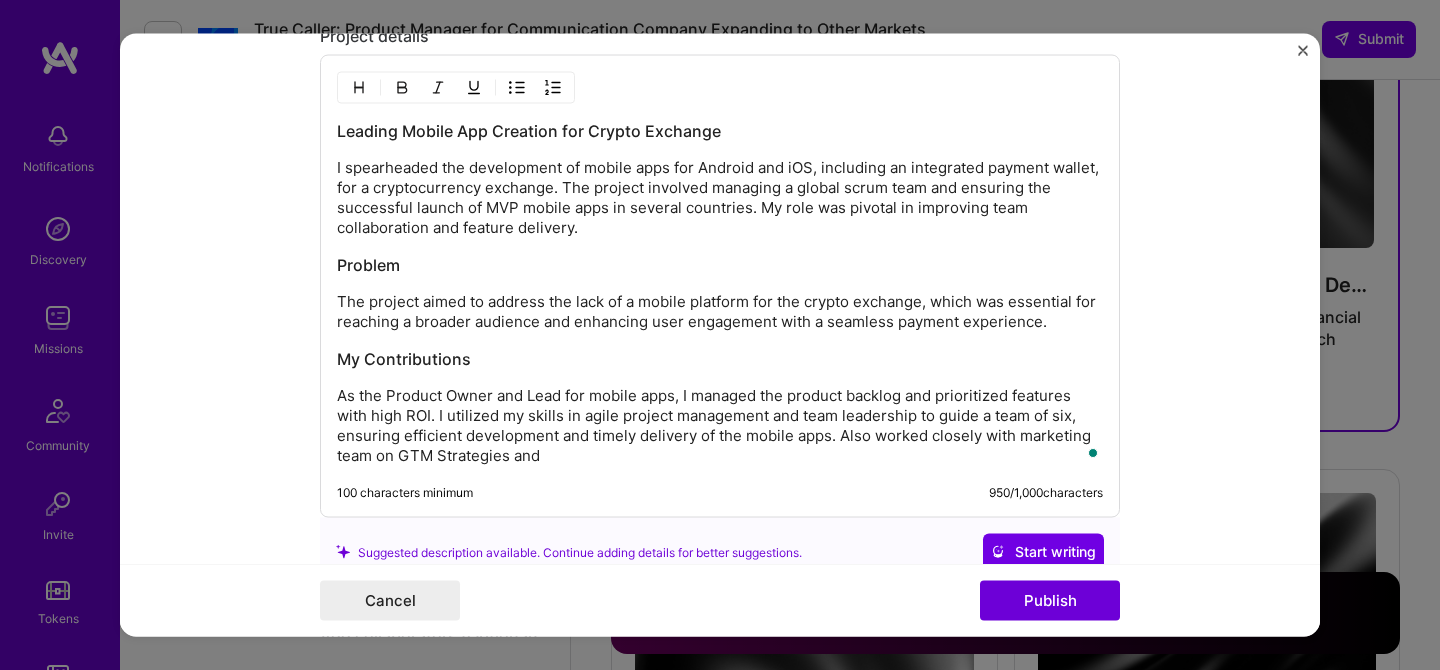 click on "As the Product Owner and Lead for mobile apps, I managed the product backlog and prioritized features with high ROI. I utilized my skills in agile project management and team leadership to guide a team of six, ensuring efficient development and timely delivery of the mobile apps. Also worked closely with marketing team on GTM Strategies and" at bounding box center [720, 426] 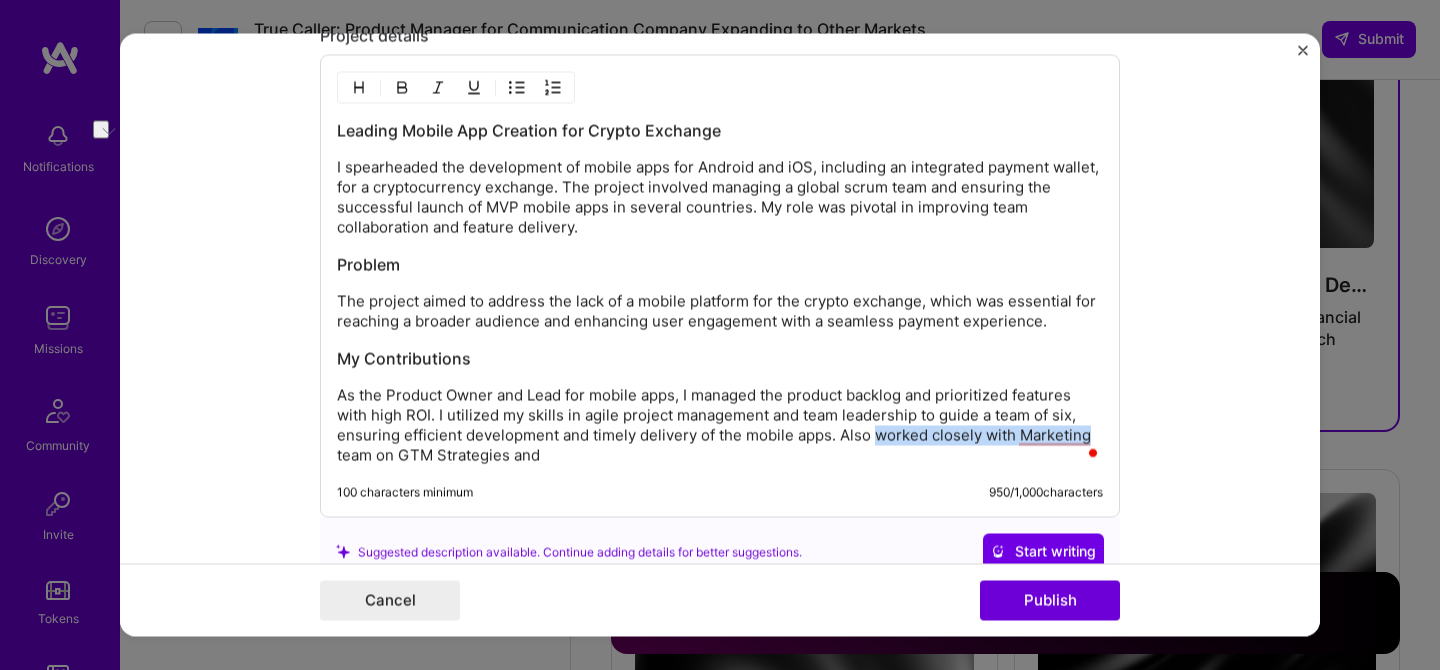 drag, startPoint x: 1081, startPoint y: 438, endPoint x: 871, endPoint y: 434, distance: 210.03809 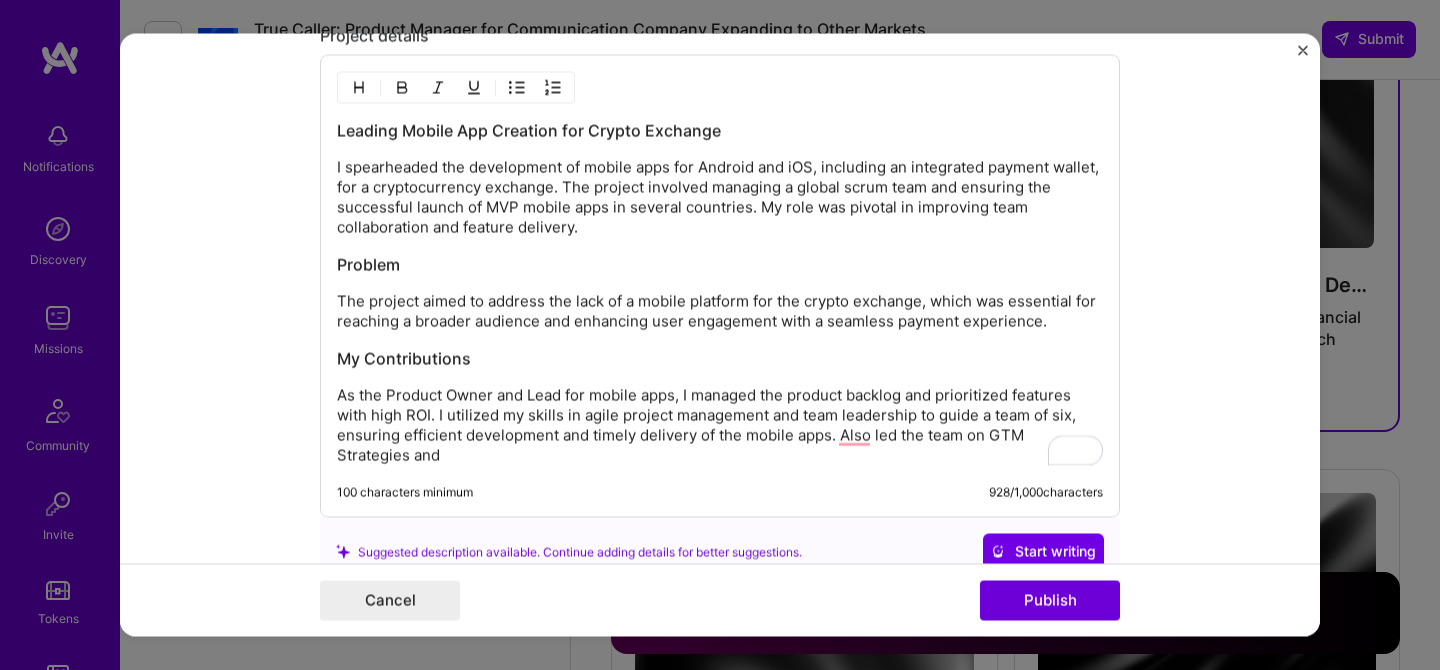 click on "As the Product Owner and Lead for mobile apps, I managed the product backlog and prioritized features with high ROI. I utilized my skills in agile project management and team leadership to guide a team of six, ensuring efficient development and timely delivery of the mobile apps. Also led the team on GTM Strategies and" at bounding box center (720, 426) 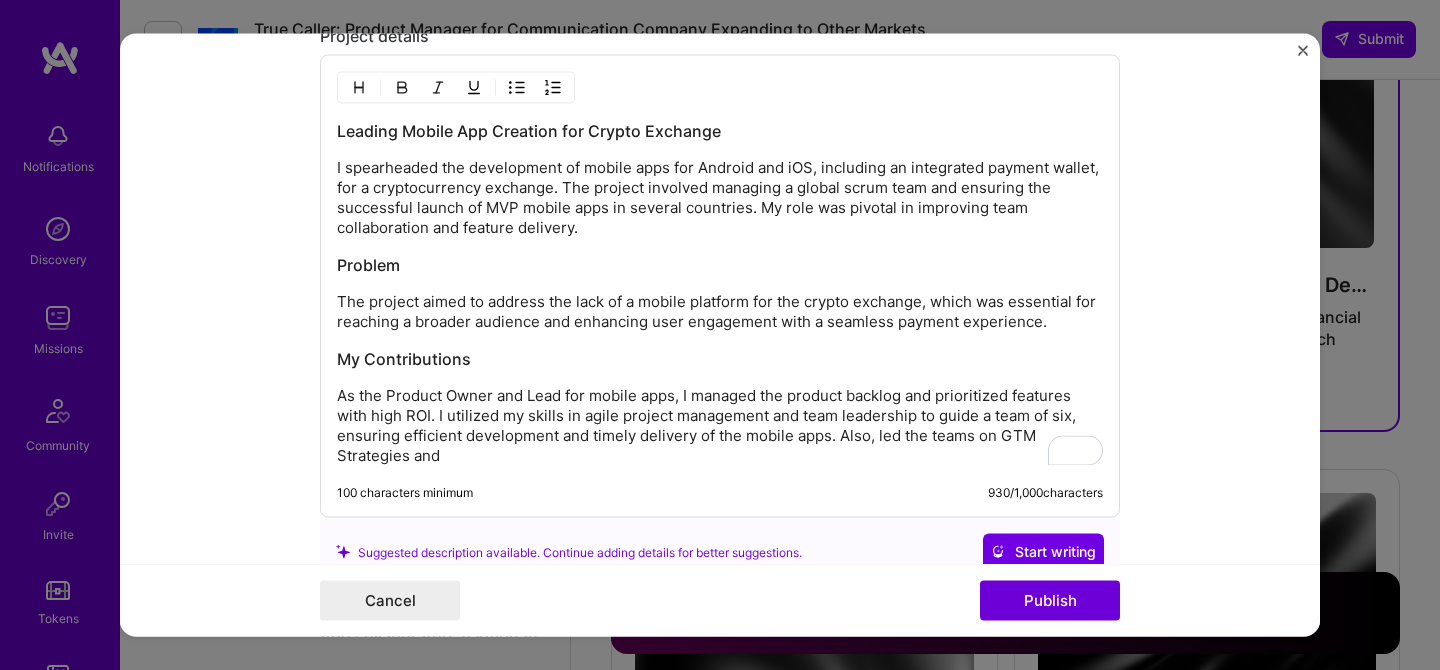 click on "As the Product Owner and Lead for mobile apps, I managed the product backlog and prioritized features with high ROI. I utilized my skills in agile project management and team leadership to guide a team of six, ensuring efficient development and timely delivery of the mobile apps. Also, led the teams on GTM Strategies and" at bounding box center (720, 426) 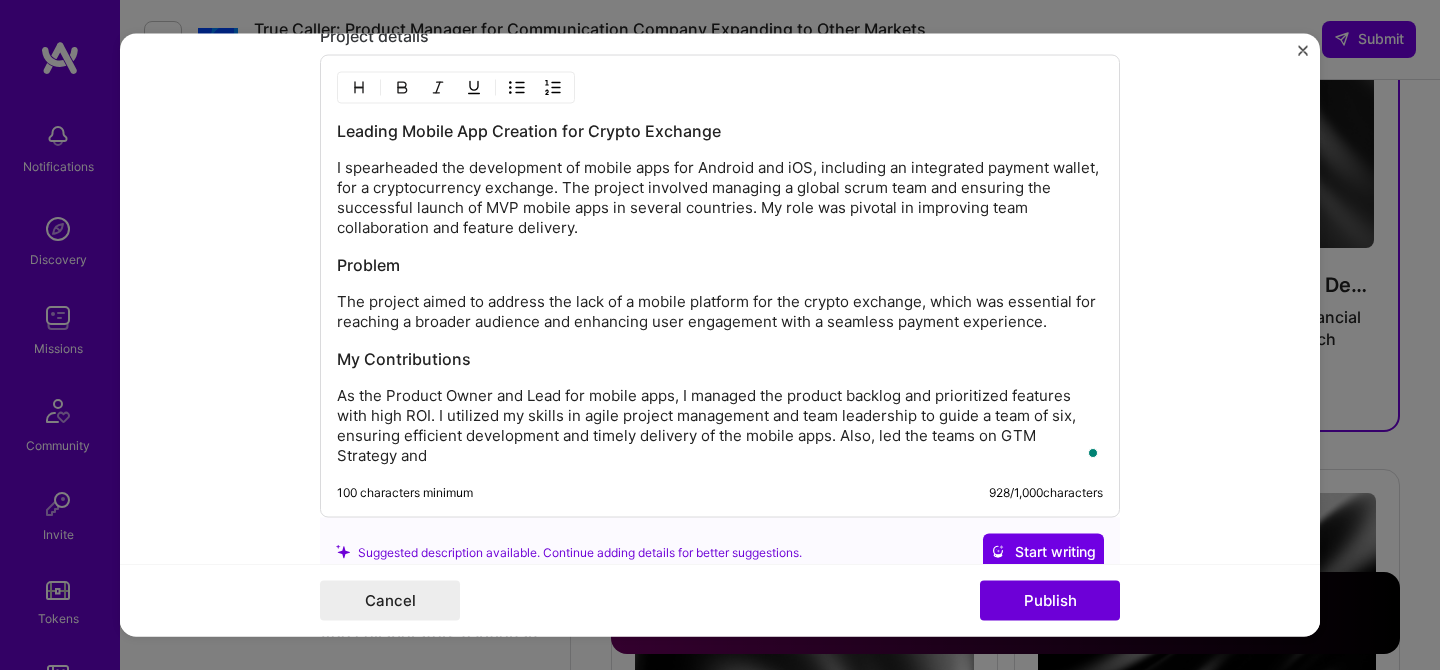 click on "As the Product Owner and Lead for mobile apps, I managed the product backlog and prioritized features with high ROI. I utilized my skills in agile project management and team leadership to guide a team of six, ensuring efficient development and timely delivery of the mobile apps. Also, led the teams on GTM Strategy and" at bounding box center (720, 426) 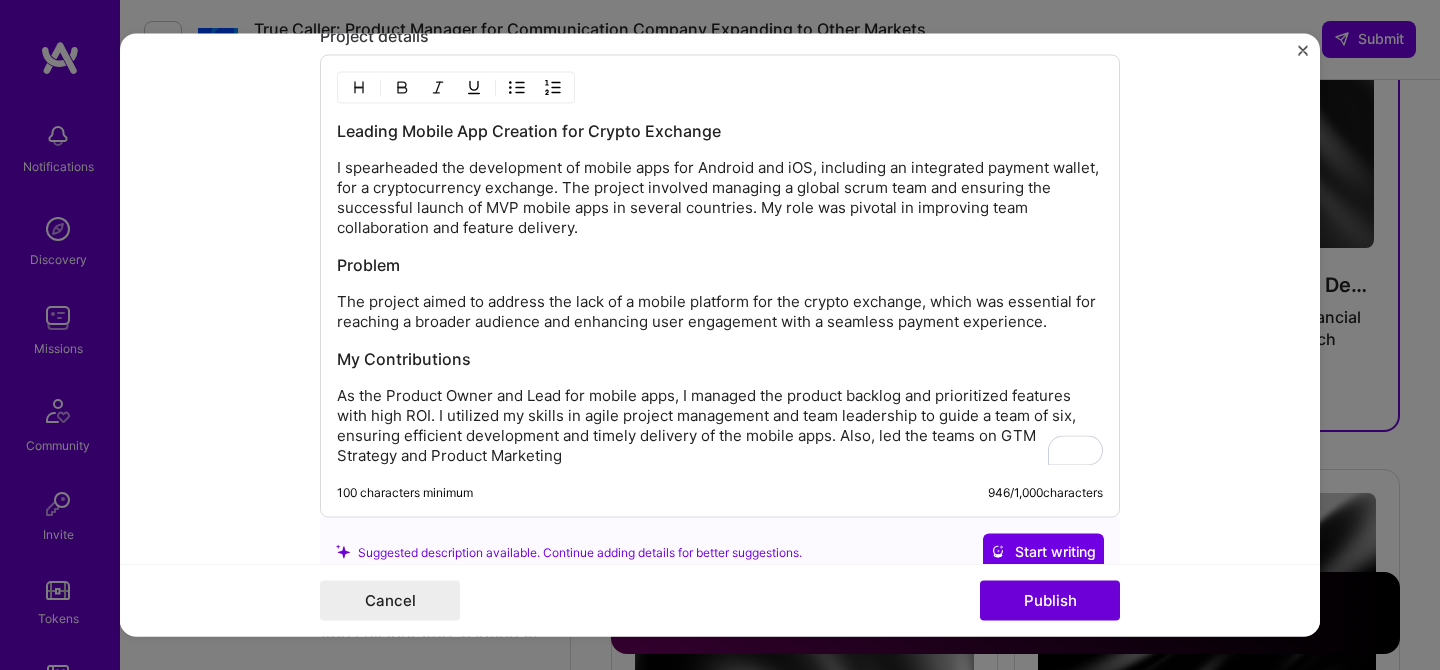 click on "As the Product Owner and Lead for mobile apps, I managed the product backlog and prioritized features with high ROI. I utilized my skills in agile project management and team leadership to guide a team of six, ensuring efficient development and timely delivery of the mobile apps. Also, led the teams on GTM Strategy and Product Marketing" at bounding box center [720, 426] 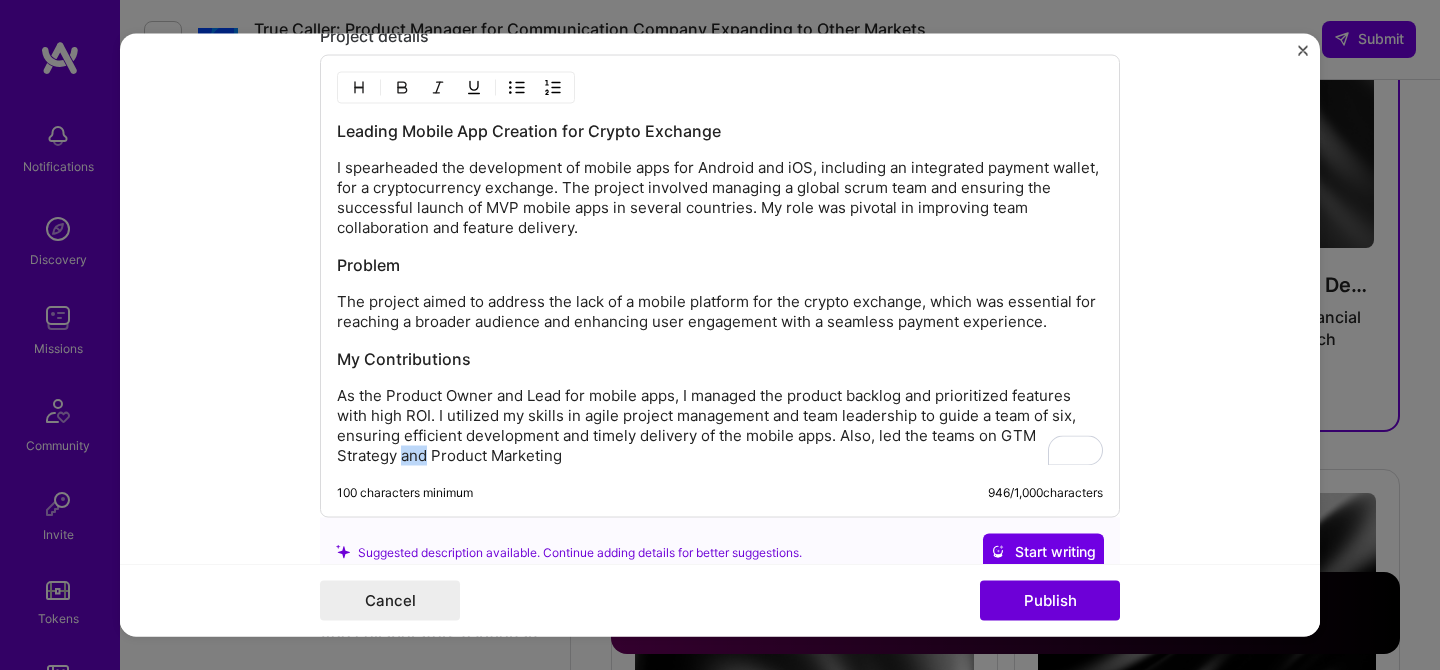 click on "As the Product Owner and Lead for mobile apps, I managed the product backlog and prioritized features with high ROI. I utilized my skills in agile project management and team leadership to guide a team of six, ensuring efficient development and timely delivery of the mobile apps. Also, led the teams on GTM Strategy and Product Marketing" at bounding box center [720, 426] 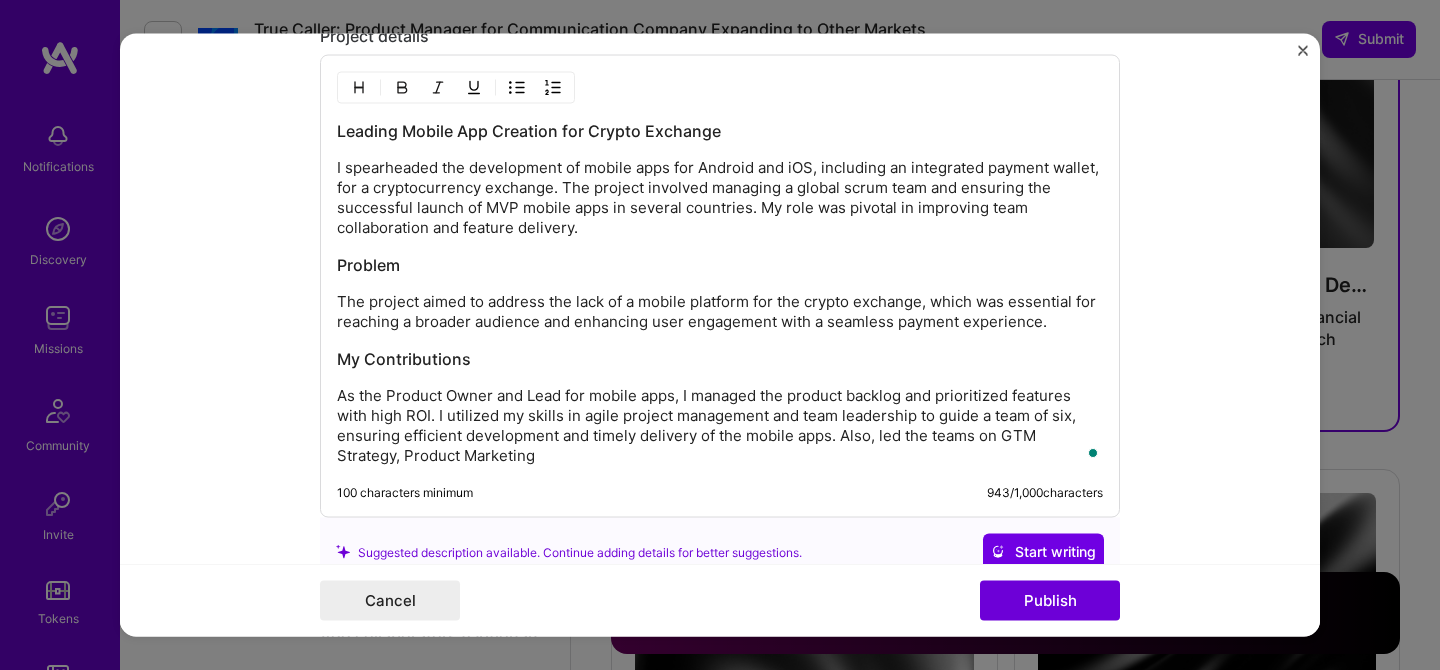 click on "As the Product Owner and Lead for mobile apps, I managed the product backlog and prioritized features with high ROI. I utilized my skills in agile project management and team leadership to guide a team of six, ensuring efficient development and timely delivery of the mobile apps. Also, led the teams on GTM Strategy, Product Marketing" at bounding box center [720, 426] 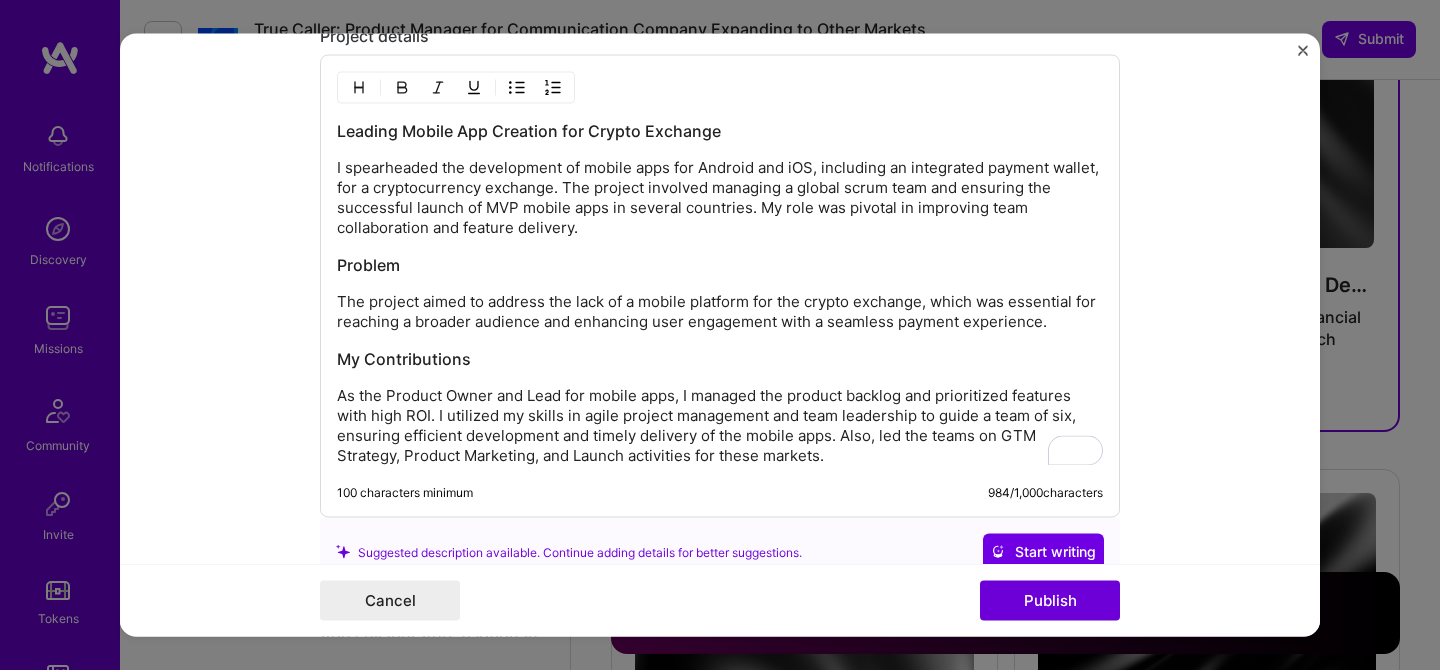 scroll, scrollTop: 2366, scrollLeft: 0, axis: vertical 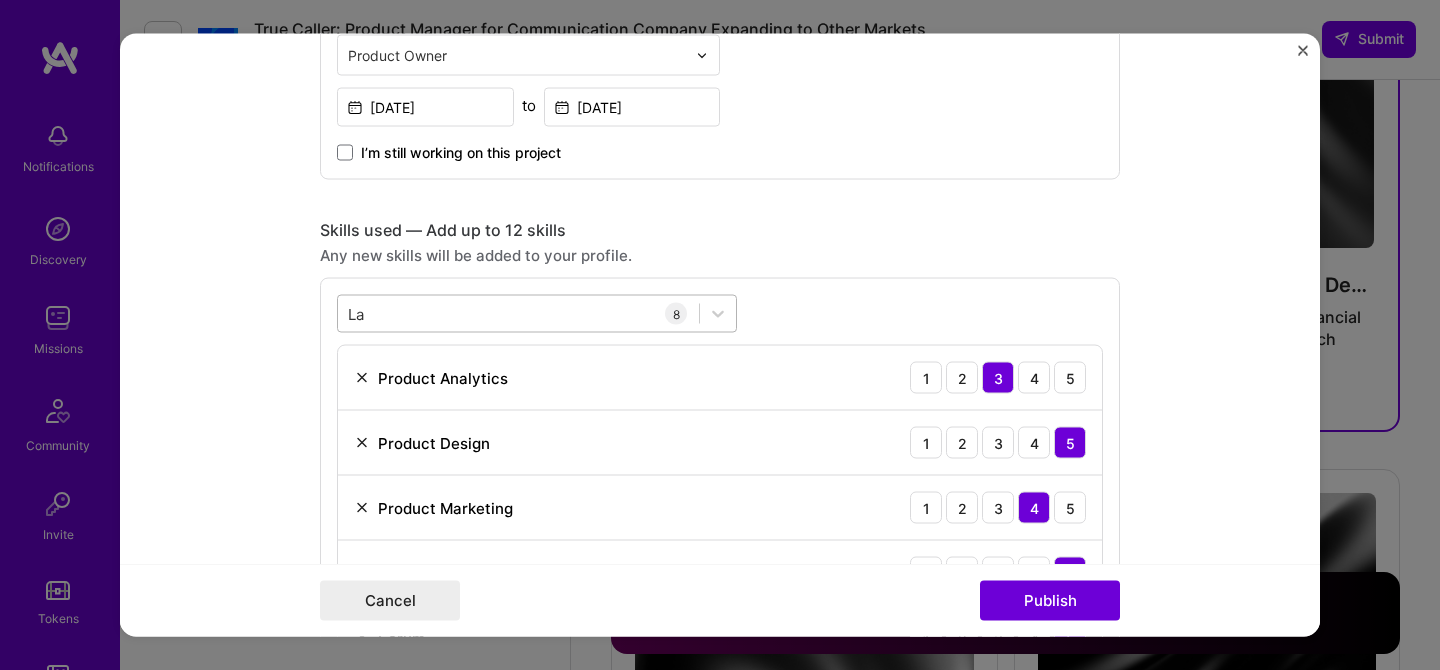 click on "La La" at bounding box center [518, 313] 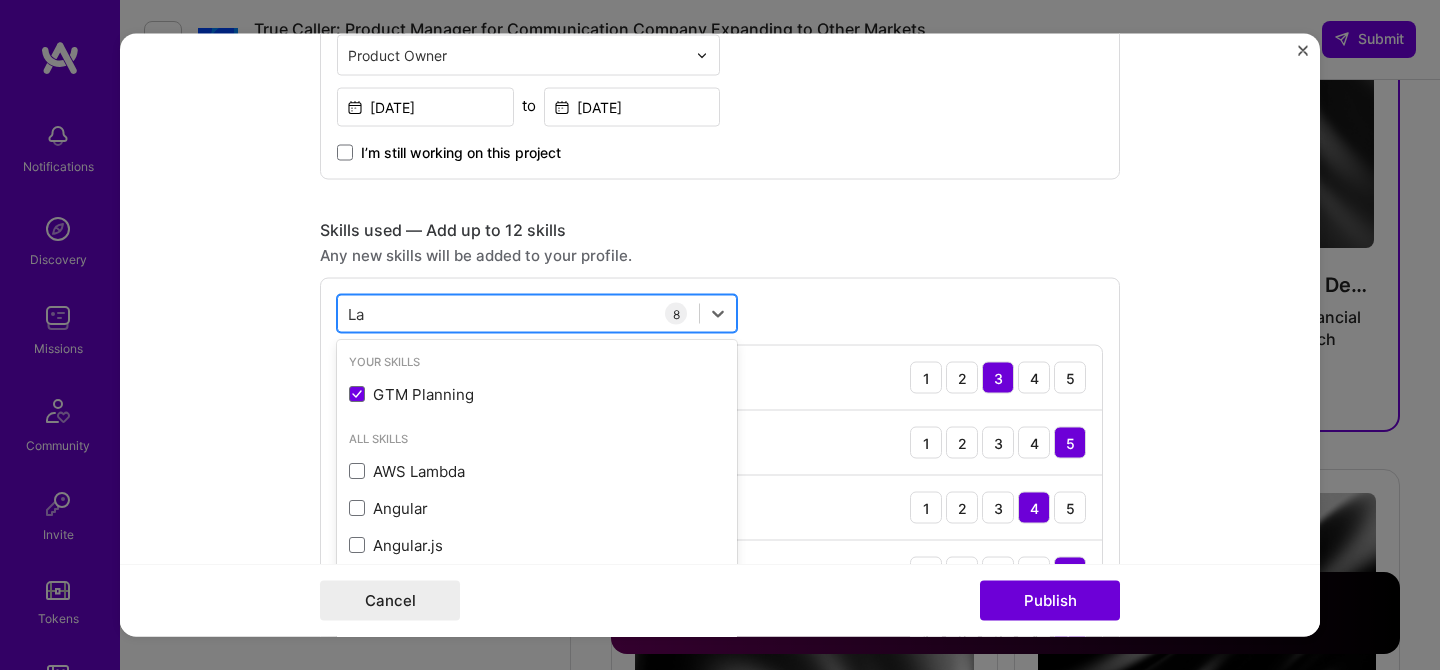 type on "L" 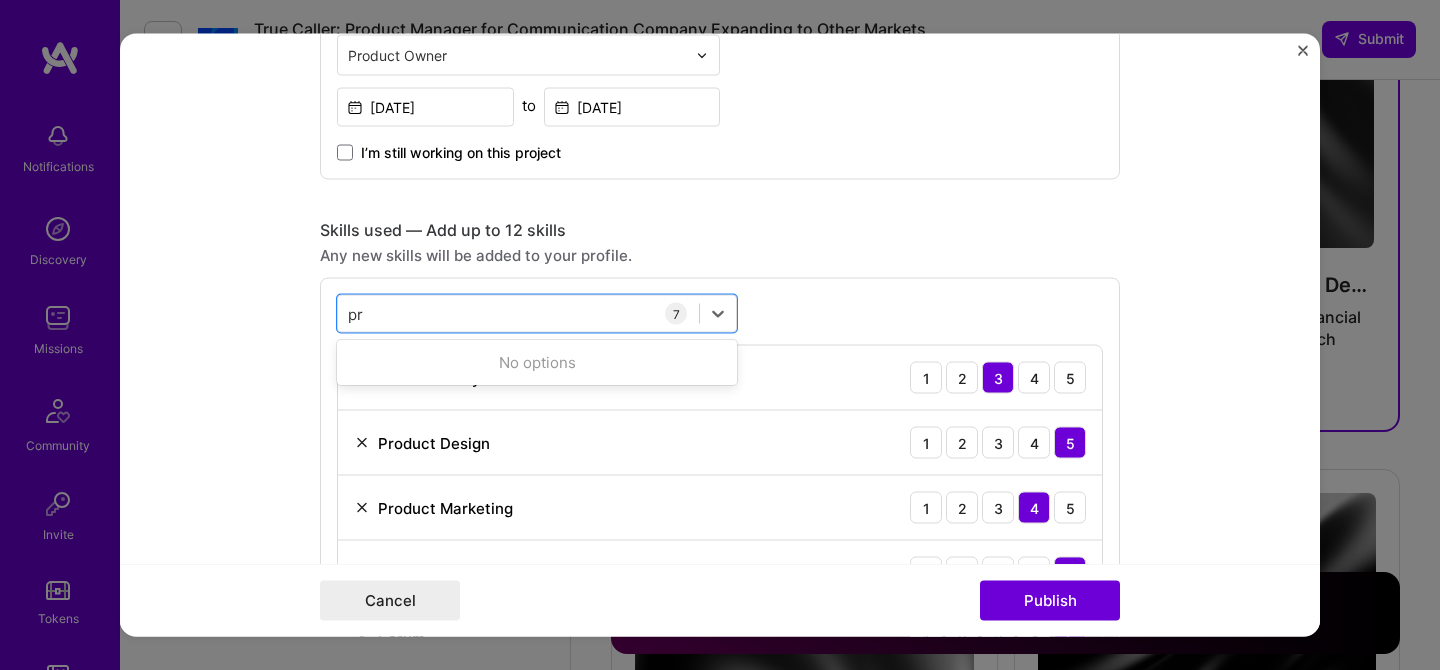 type on "p" 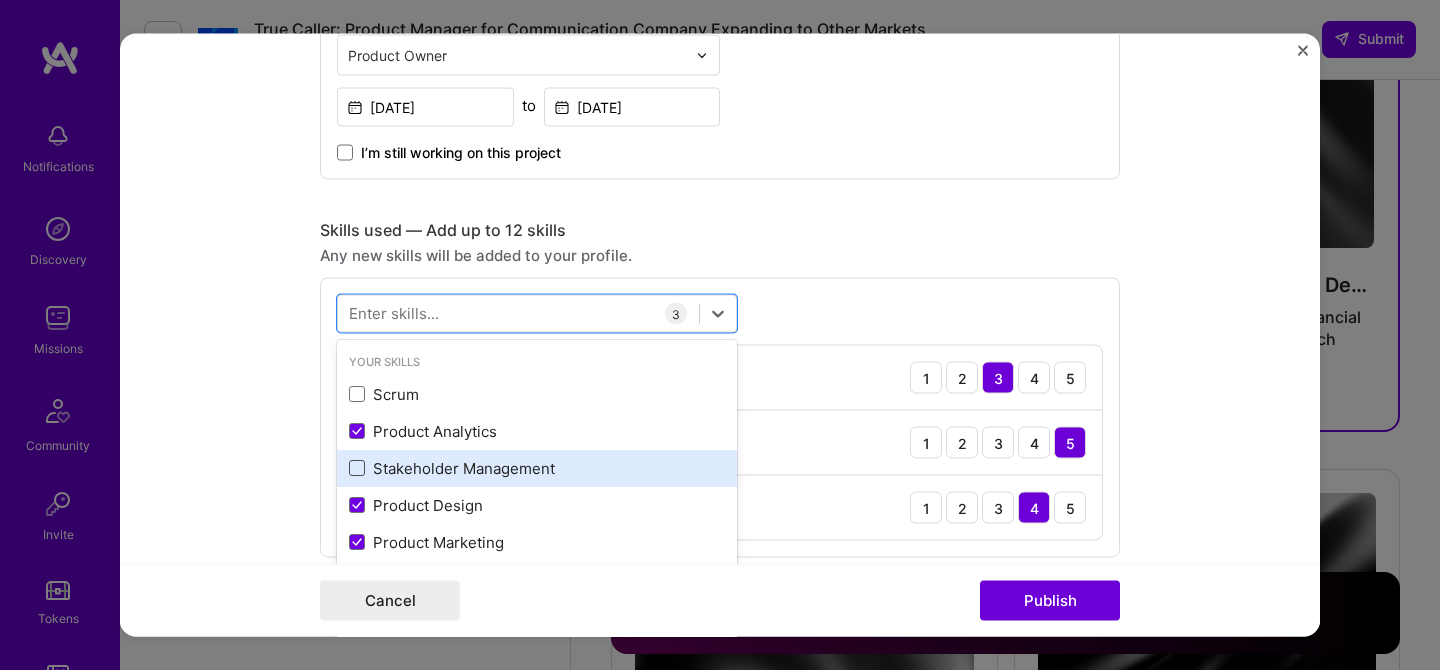 click at bounding box center (357, 469) 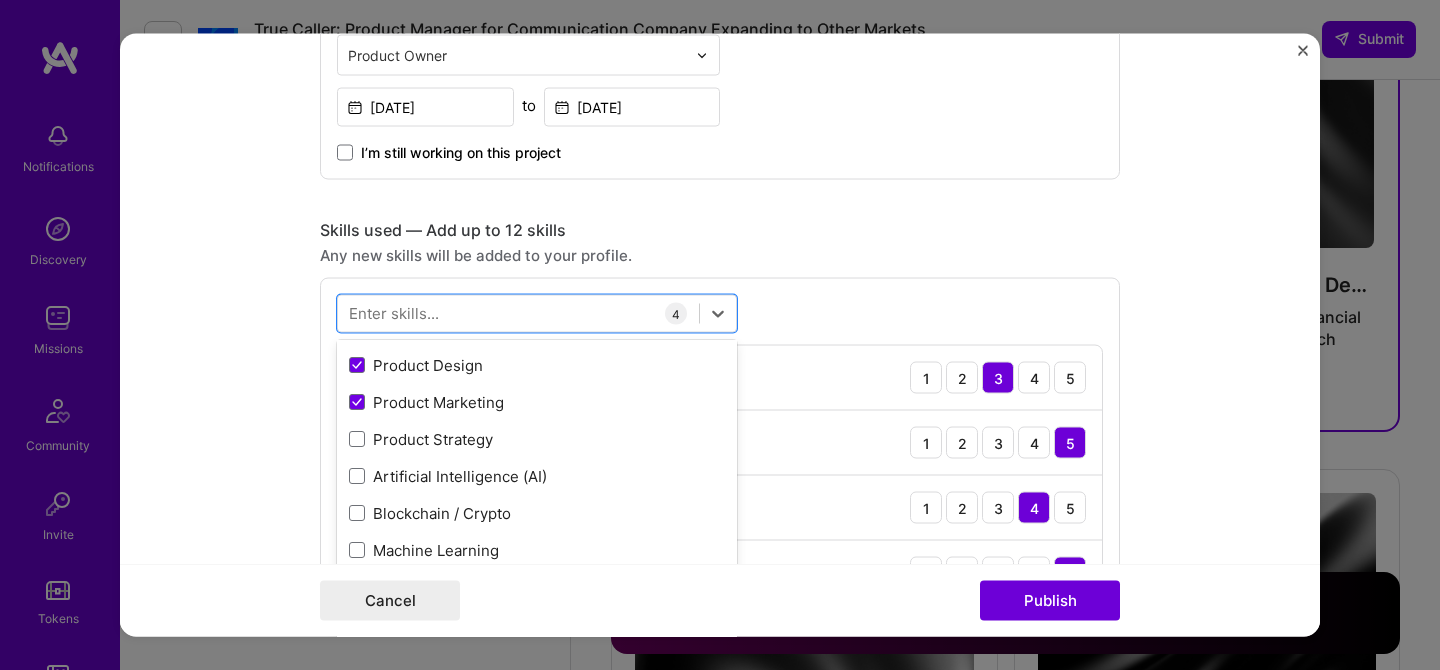 scroll, scrollTop: 144, scrollLeft: 0, axis: vertical 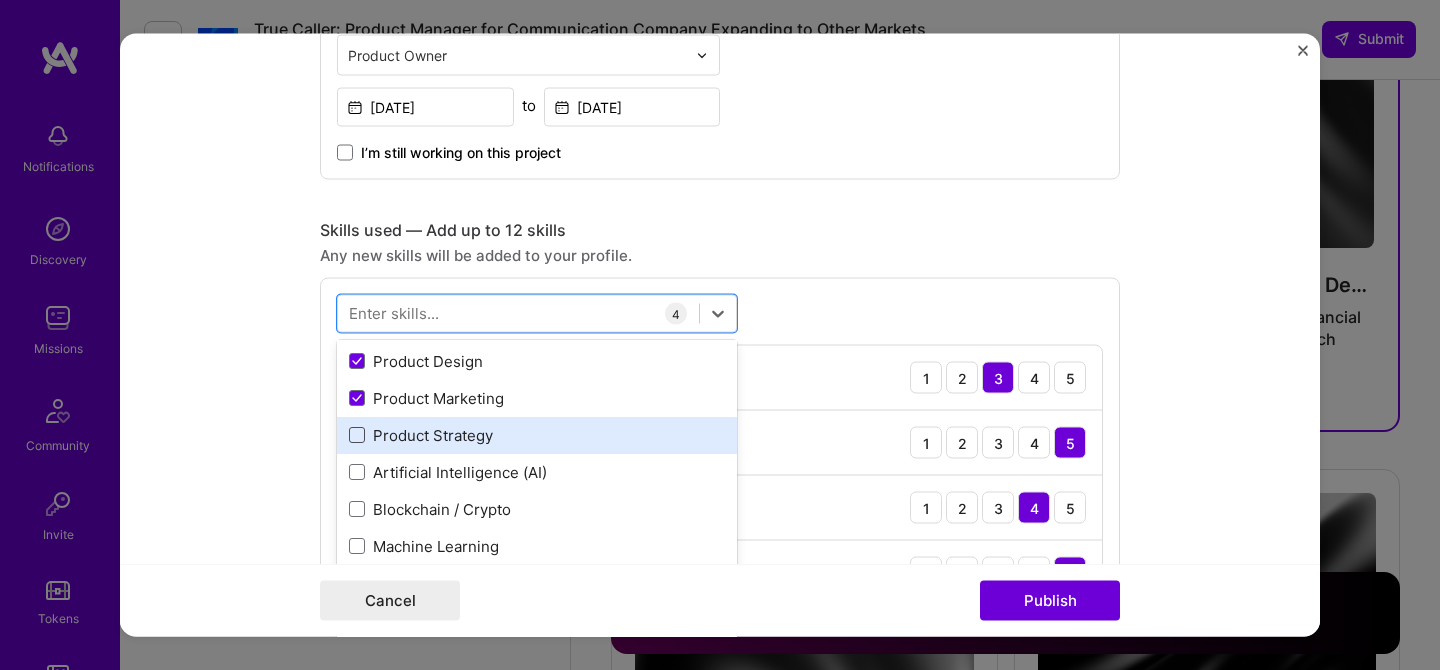 click at bounding box center (357, 436) 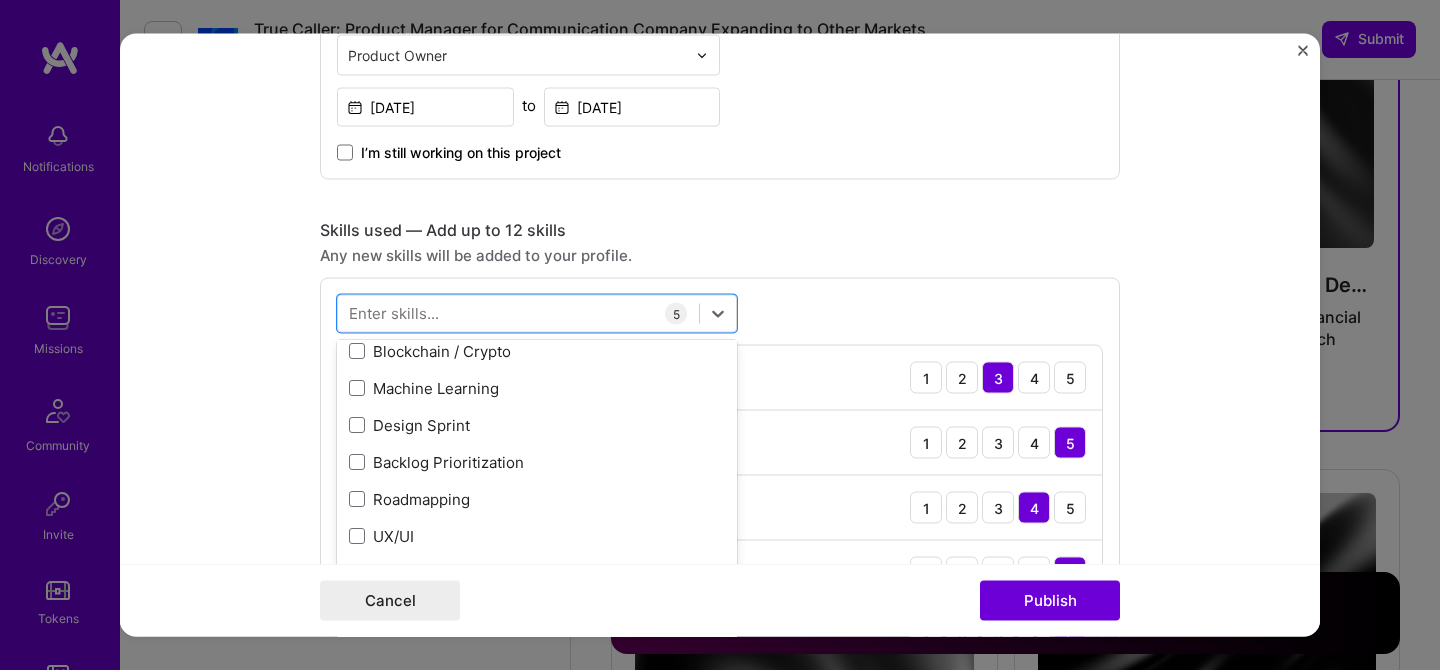 scroll, scrollTop: 302, scrollLeft: 0, axis: vertical 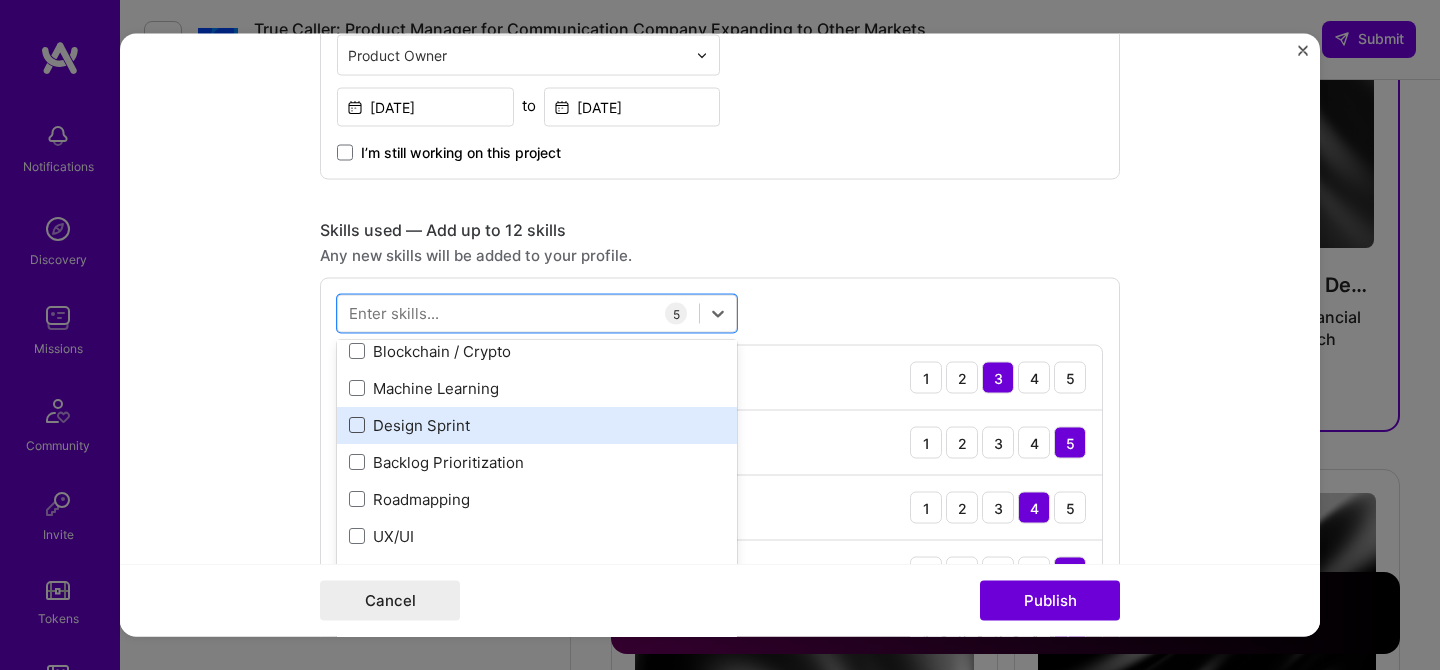 click at bounding box center [357, 426] 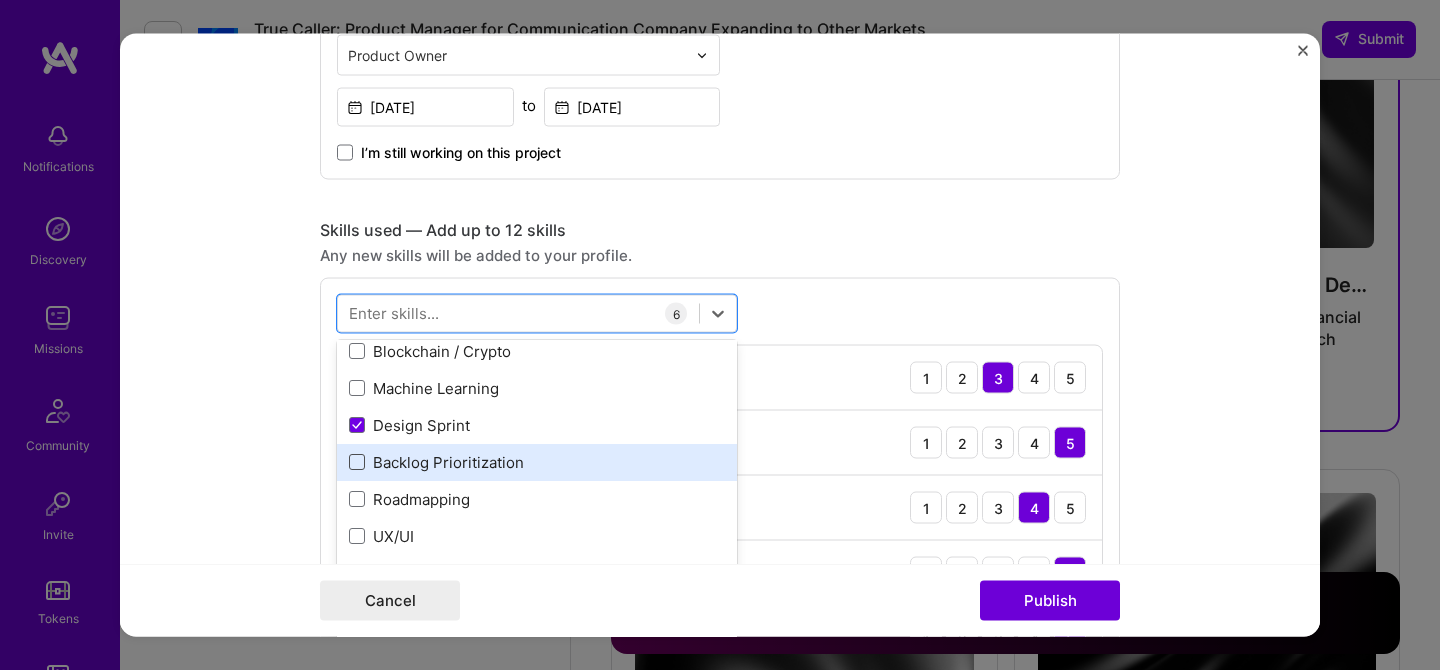 click at bounding box center [357, 463] 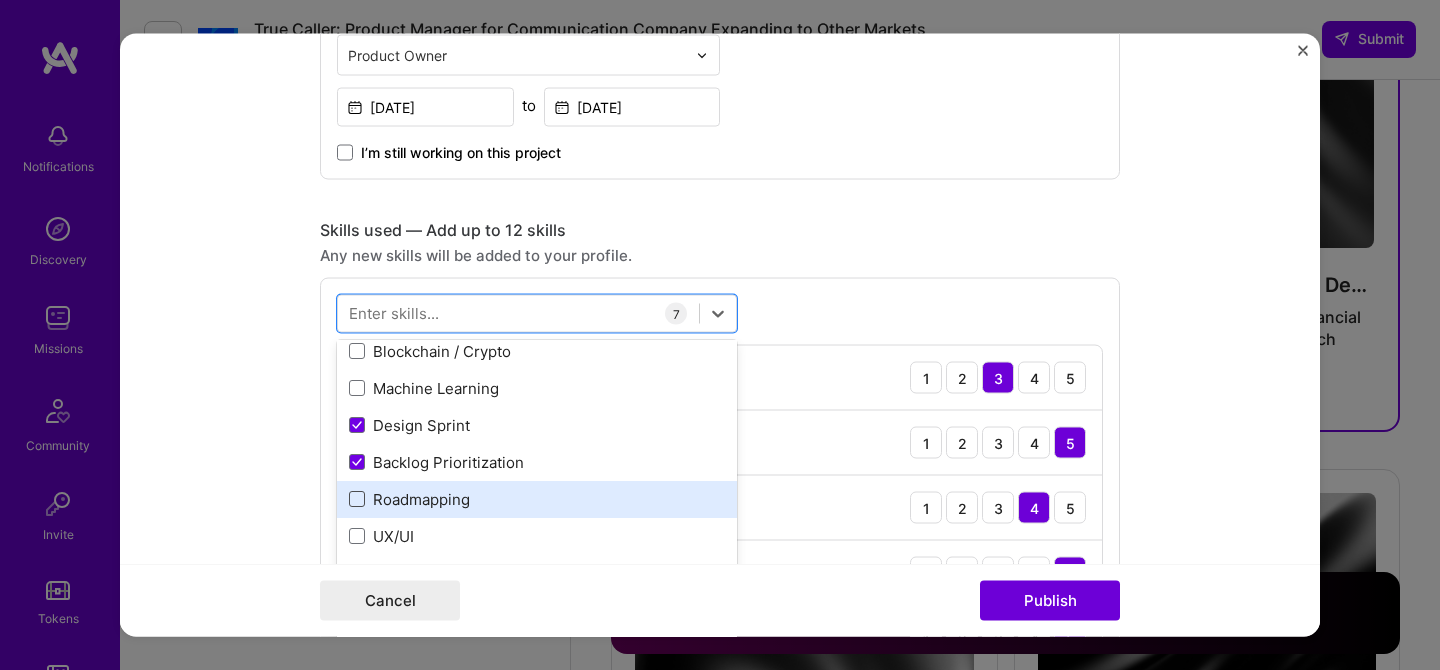 click at bounding box center [357, 500] 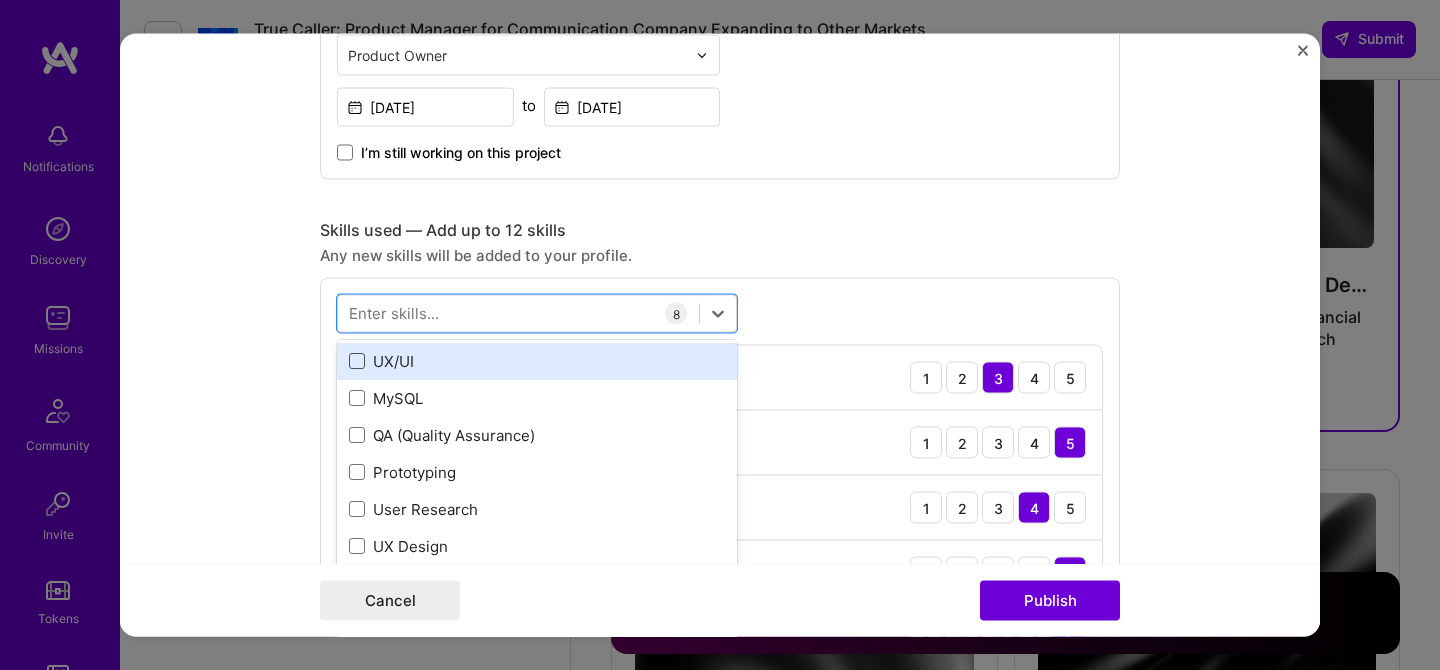 scroll, scrollTop: 465, scrollLeft: 0, axis: vertical 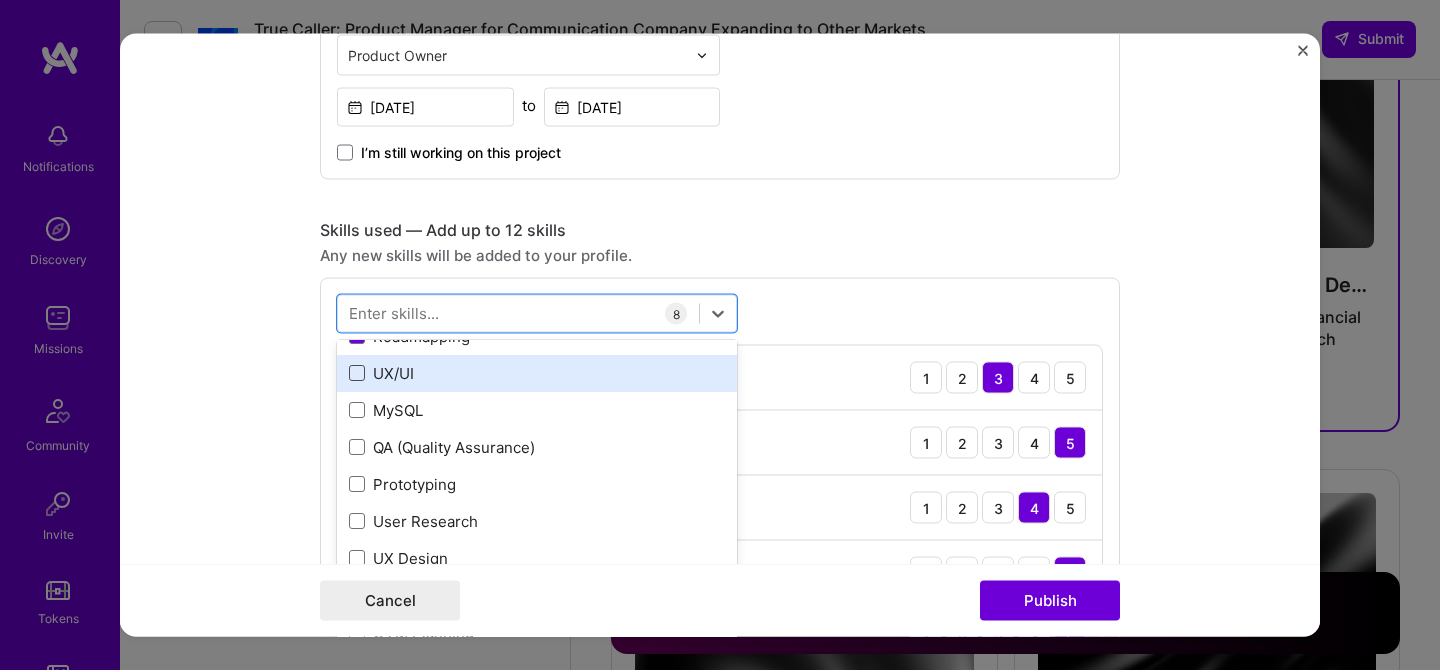 click at bounding box center [357, 374] 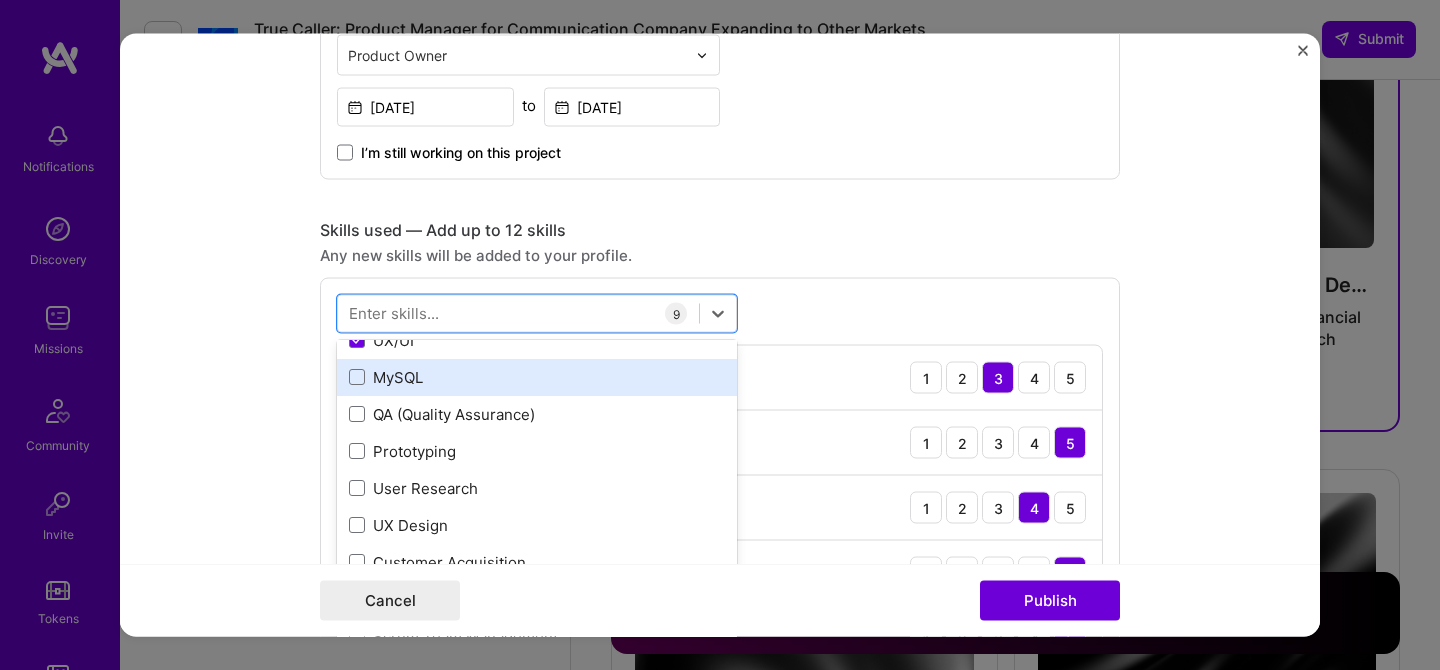 scroll, scrollTop: 511, scrollLeft: 0, axis: vertical 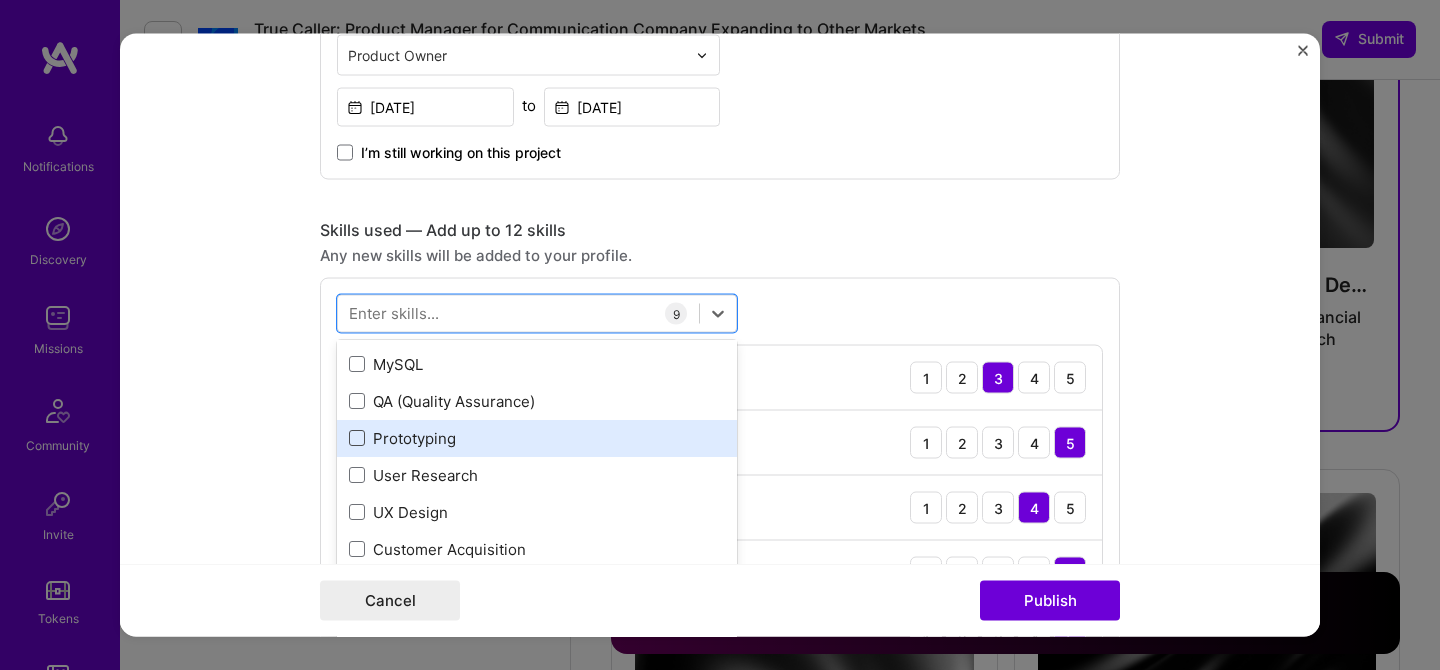 click at bounding box center (357, 439) 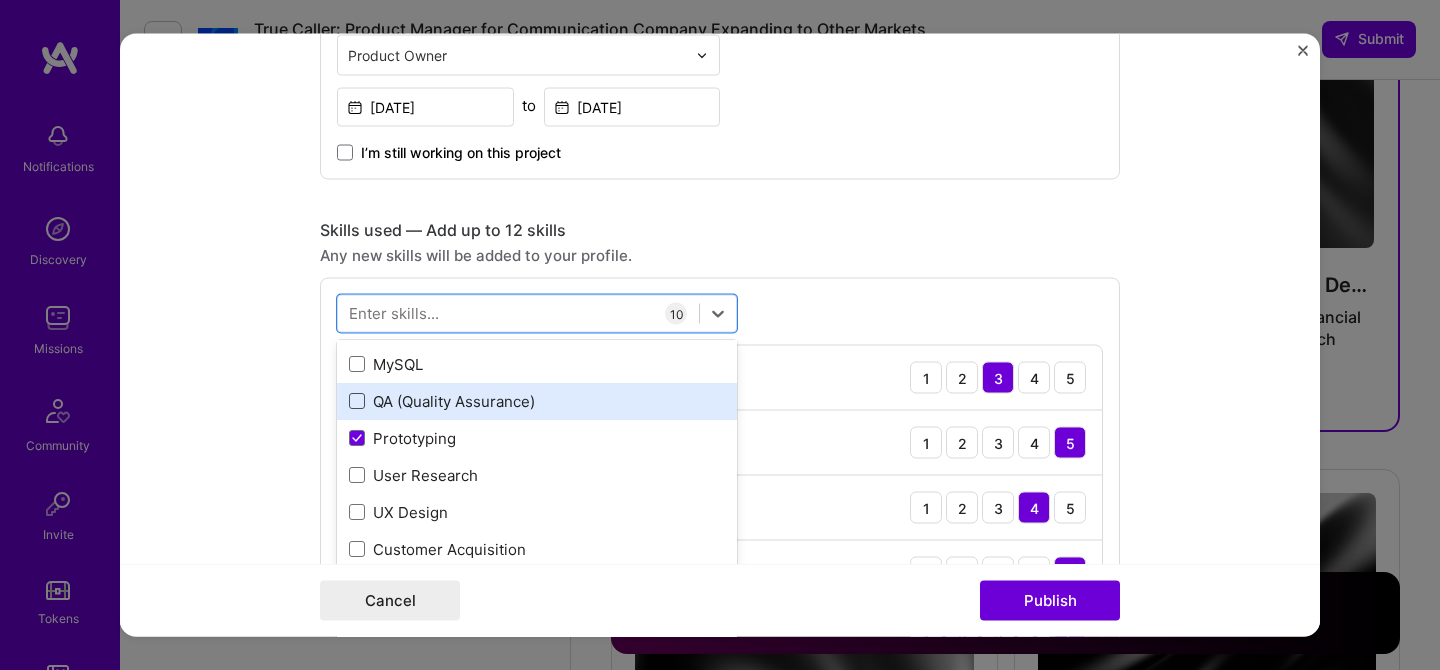 click at bounding box center [357, 402] 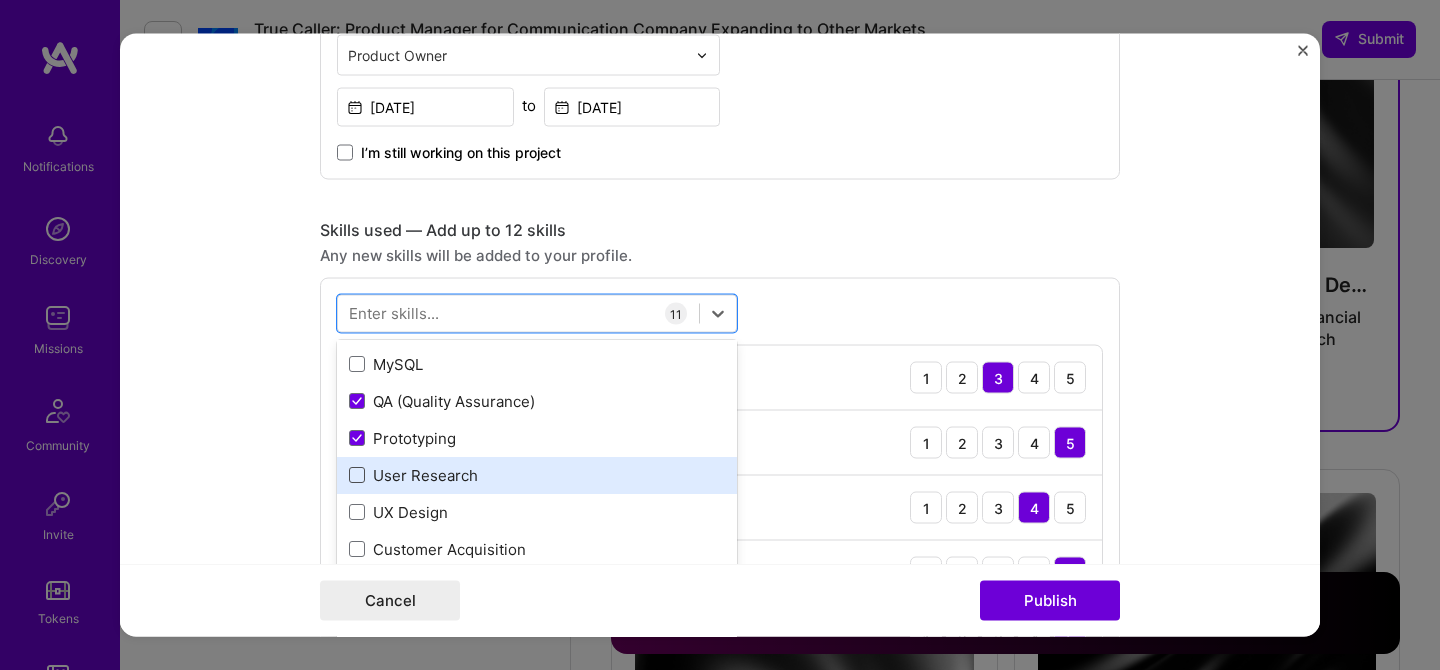 click at bounding box center (357, 476) 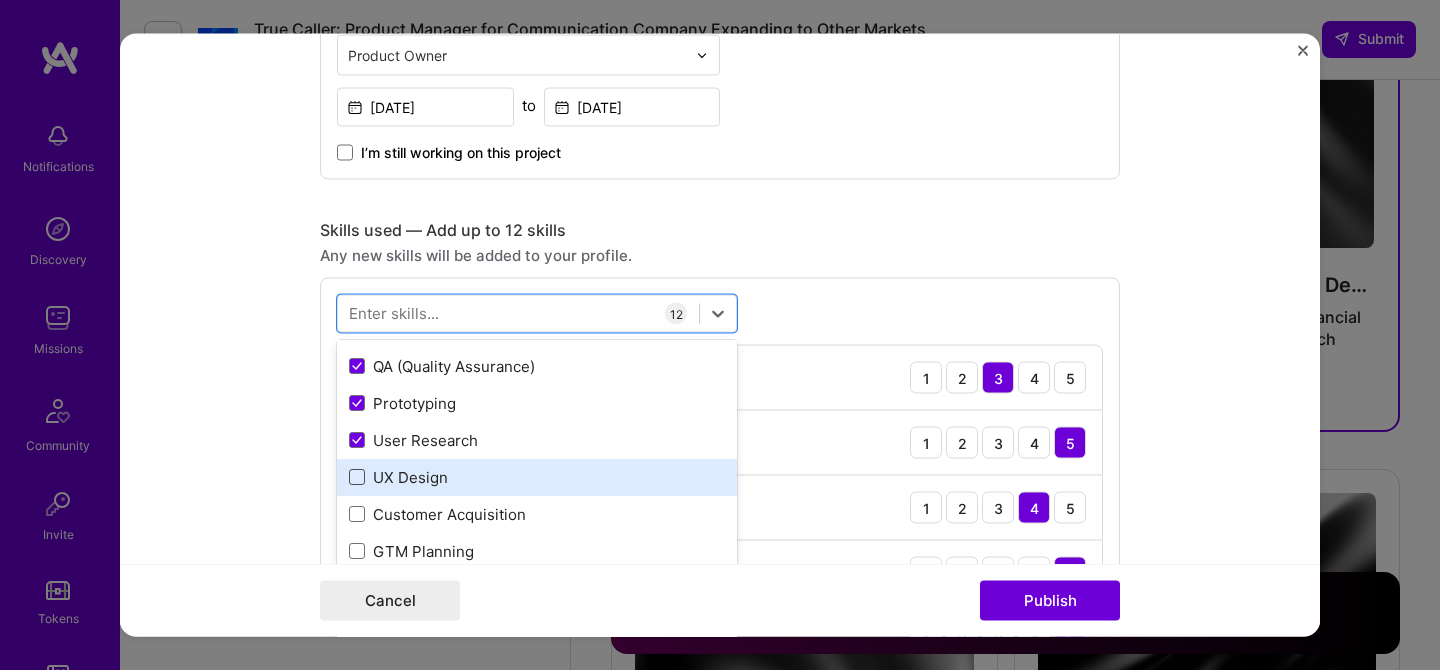 click at bounding box center [357, 478] 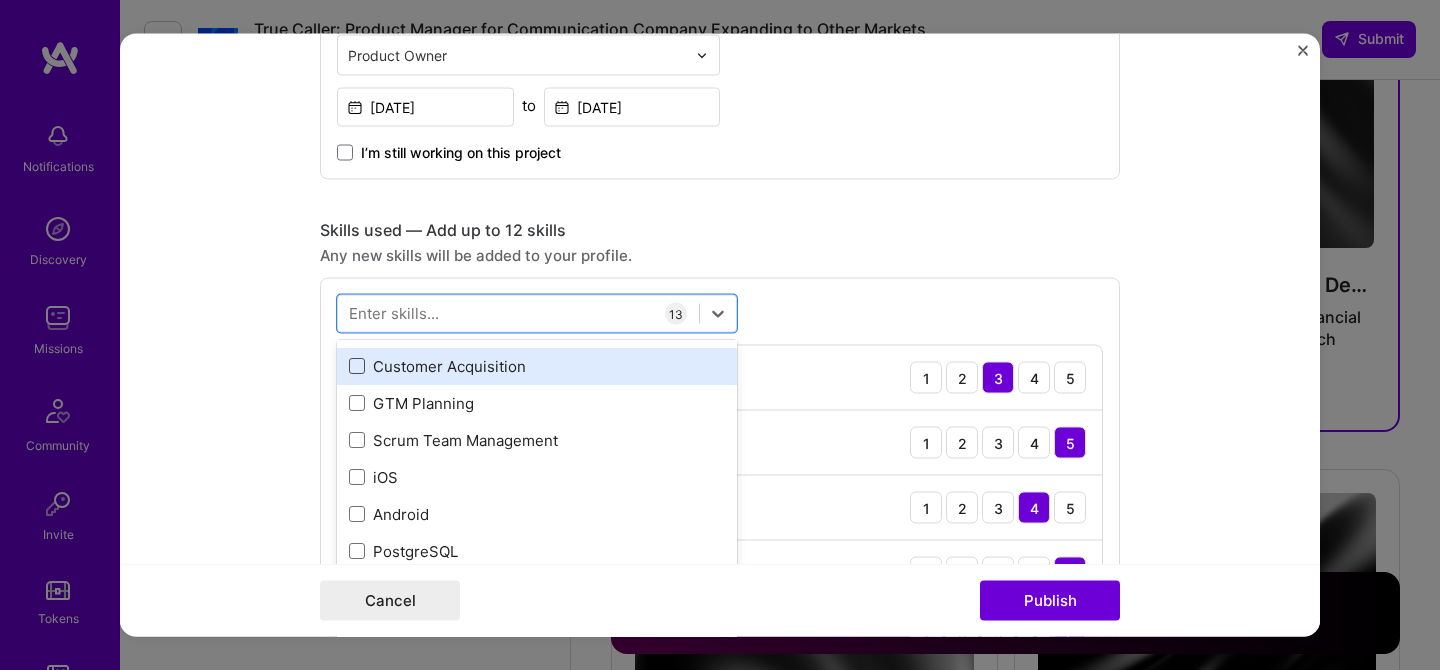 click at bounding box center (357, 367) 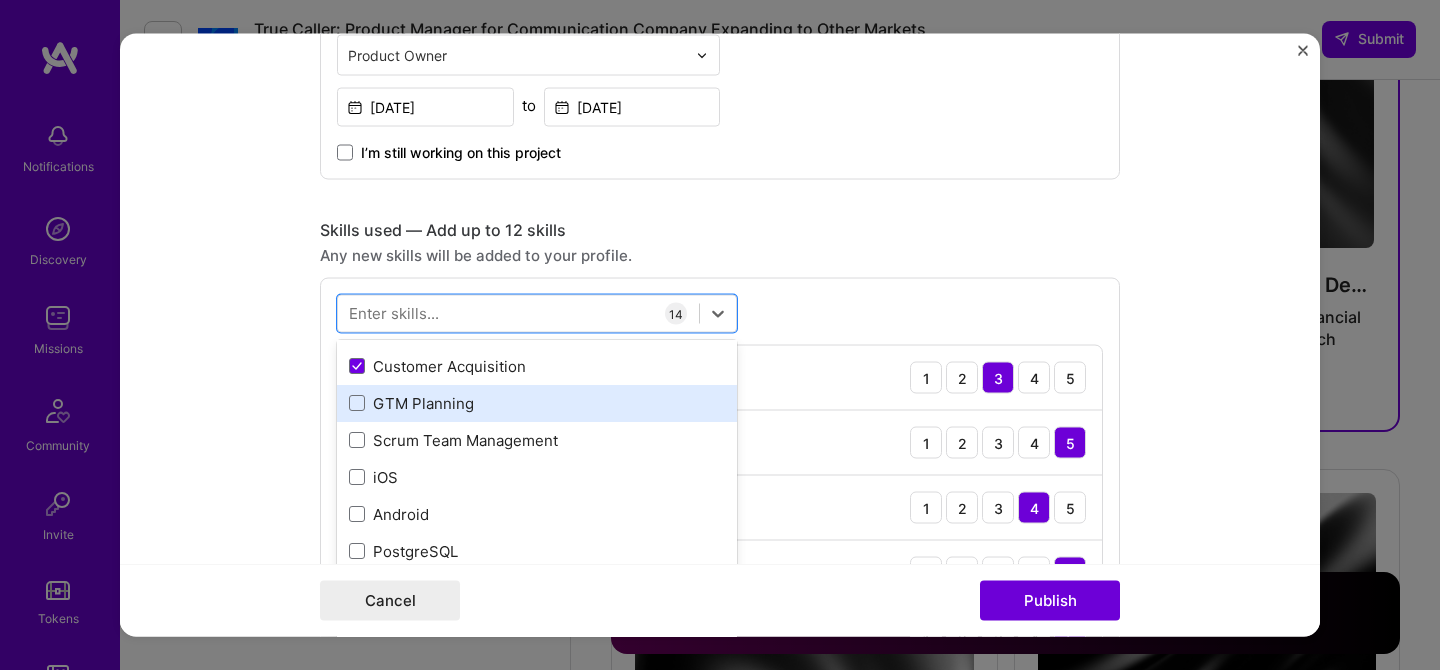 click on "GTM Planning" at bounding box center [537, 403] 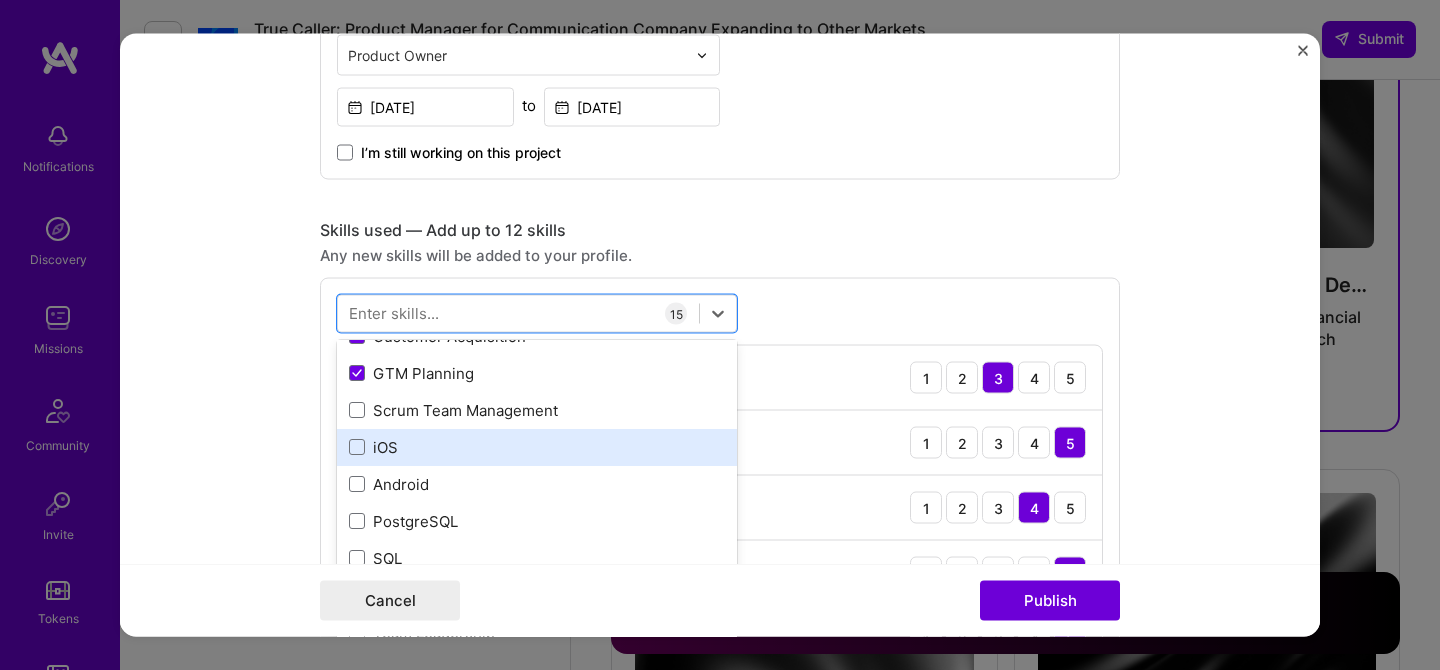 click on "iOS" at bounding box center (537, 447) 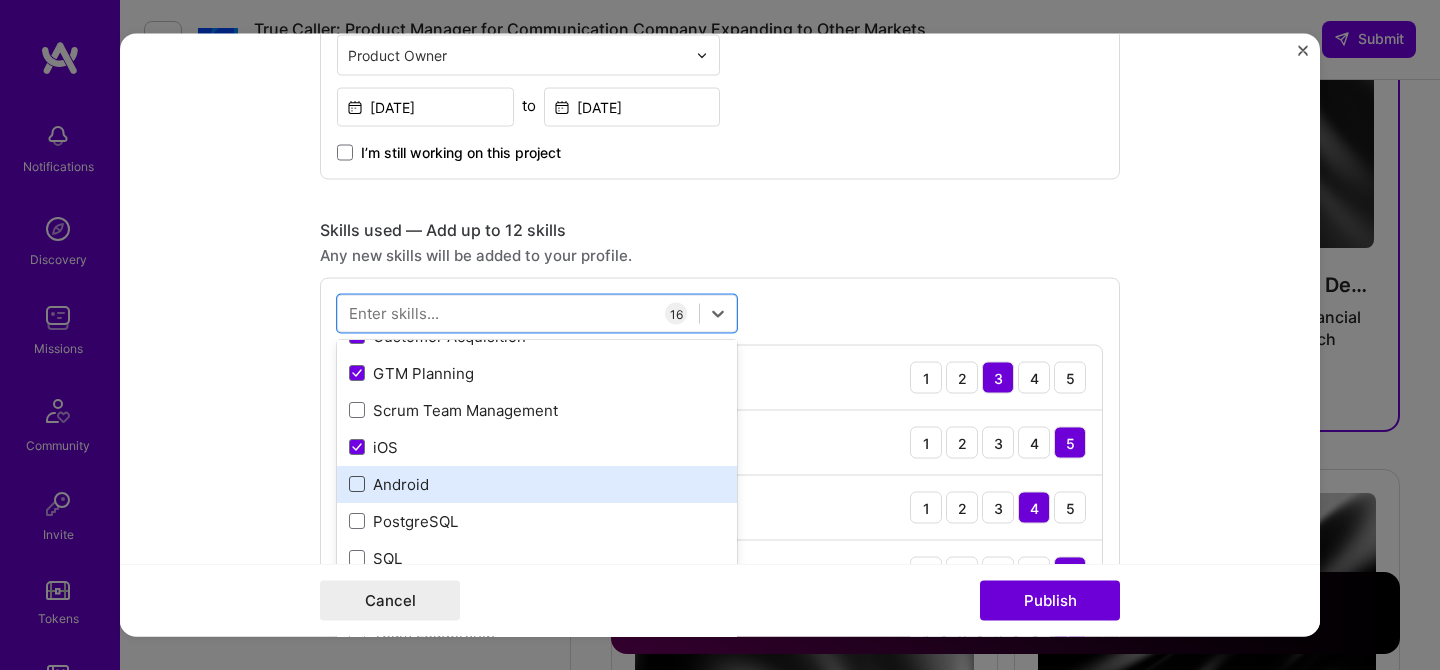 click at bounding box center (357, 485) 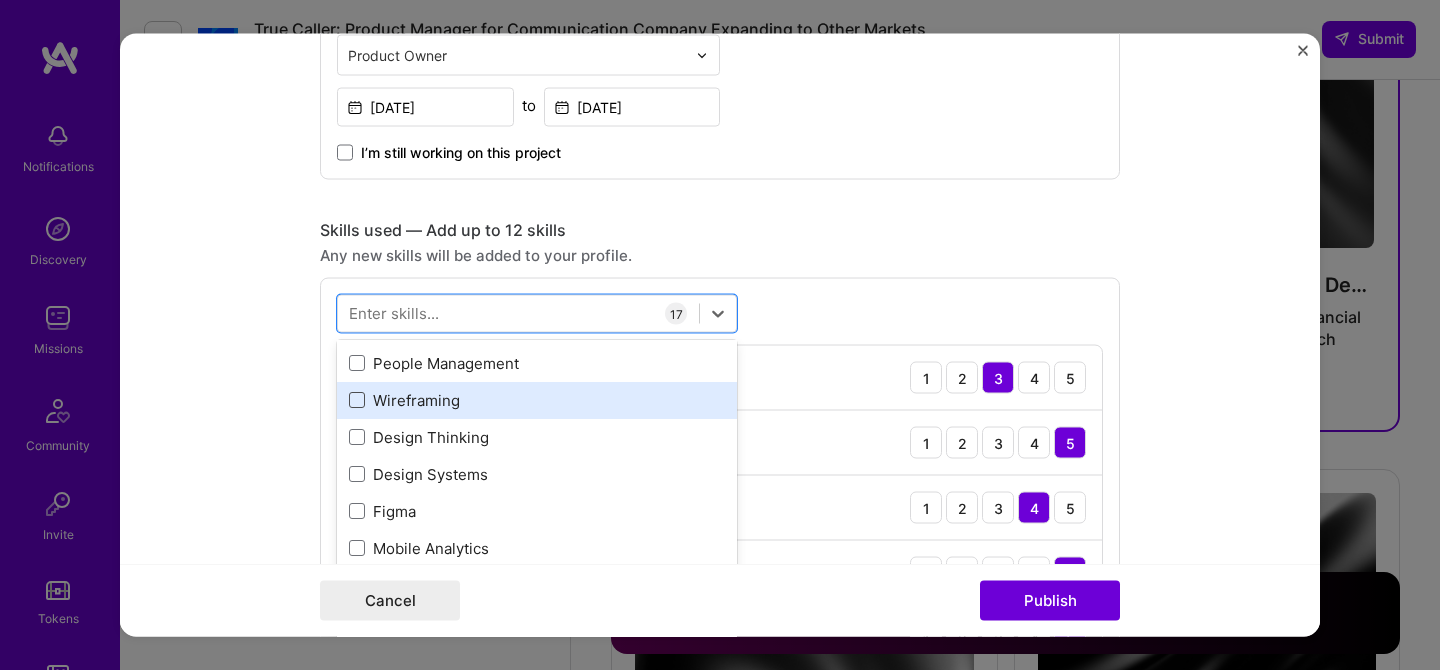 click at bounding box center [357, 401] 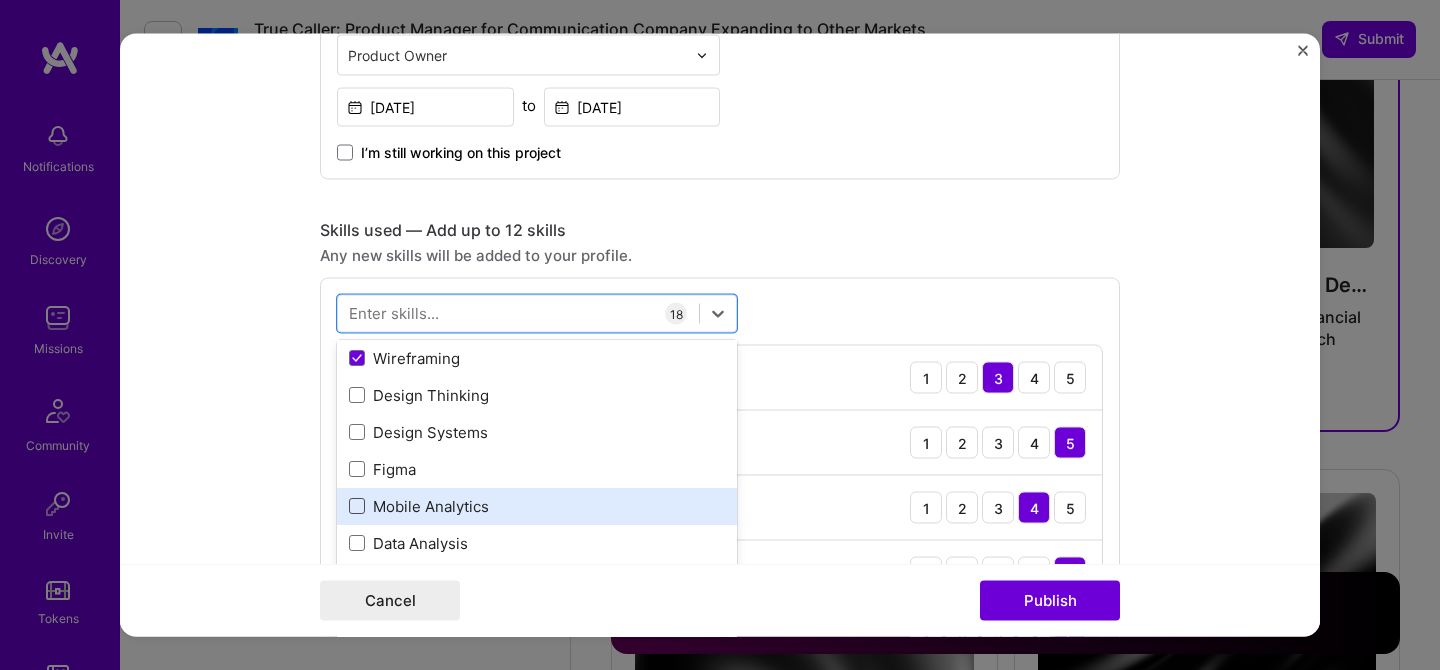 click at bounding box center [357, 507] 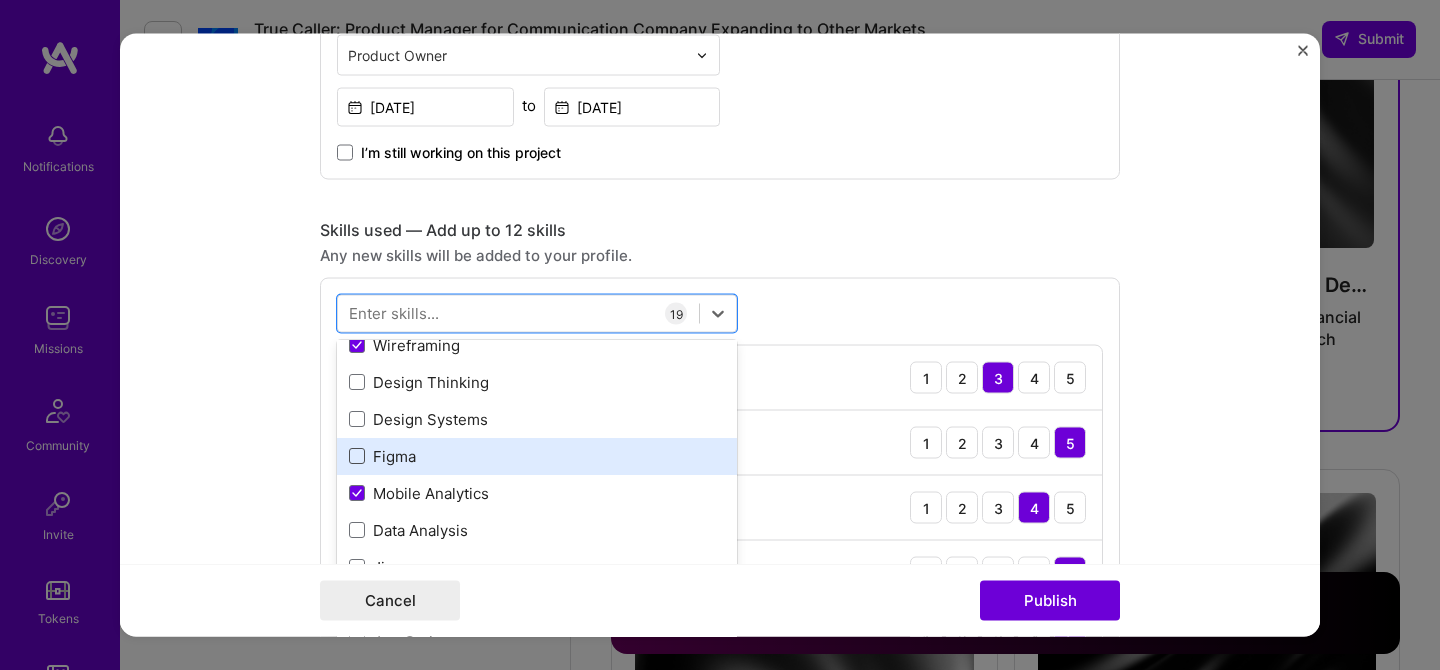 click at bounding box center (357, 457) 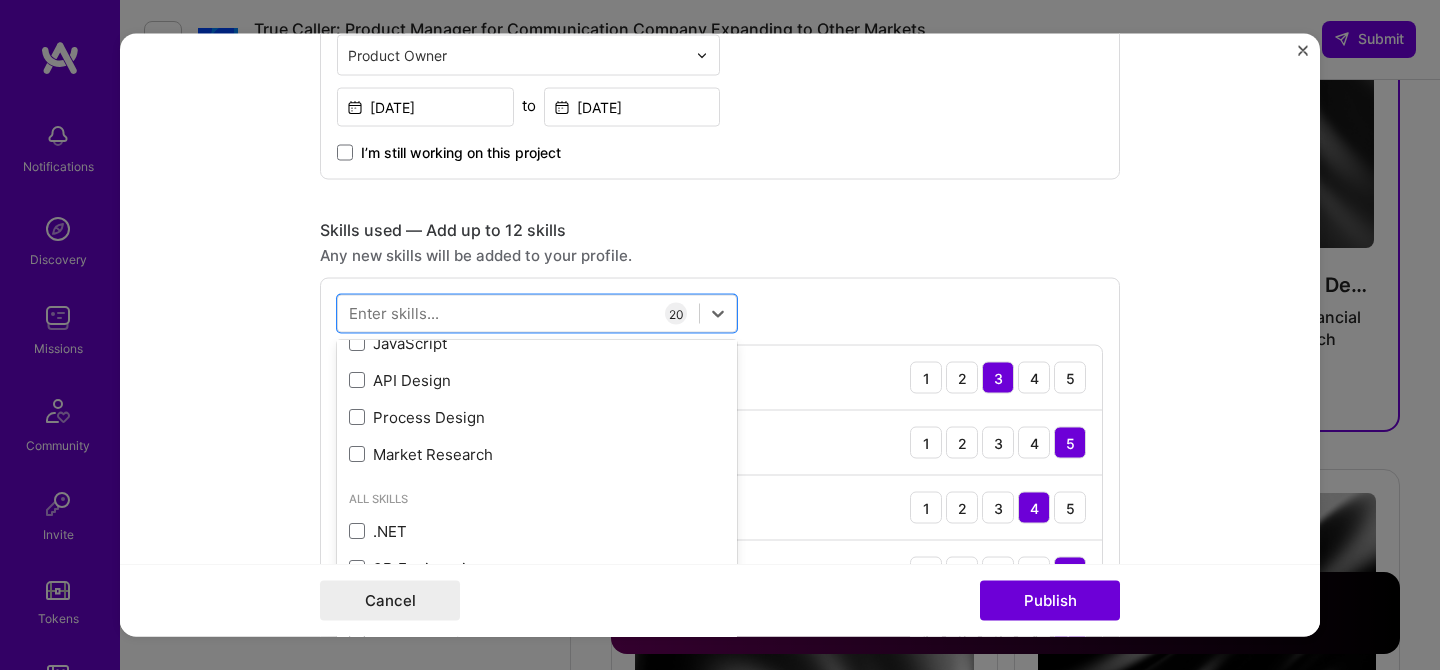 click at bounding box center [357, 455] 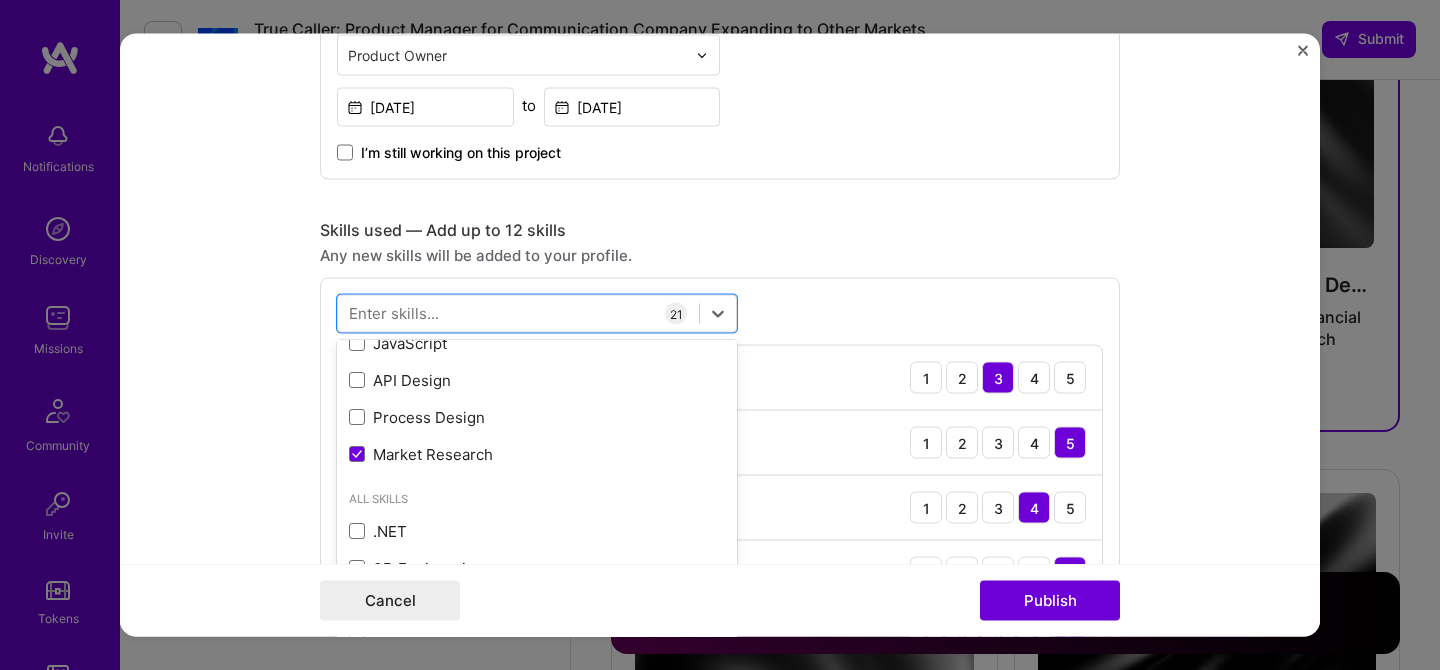 click 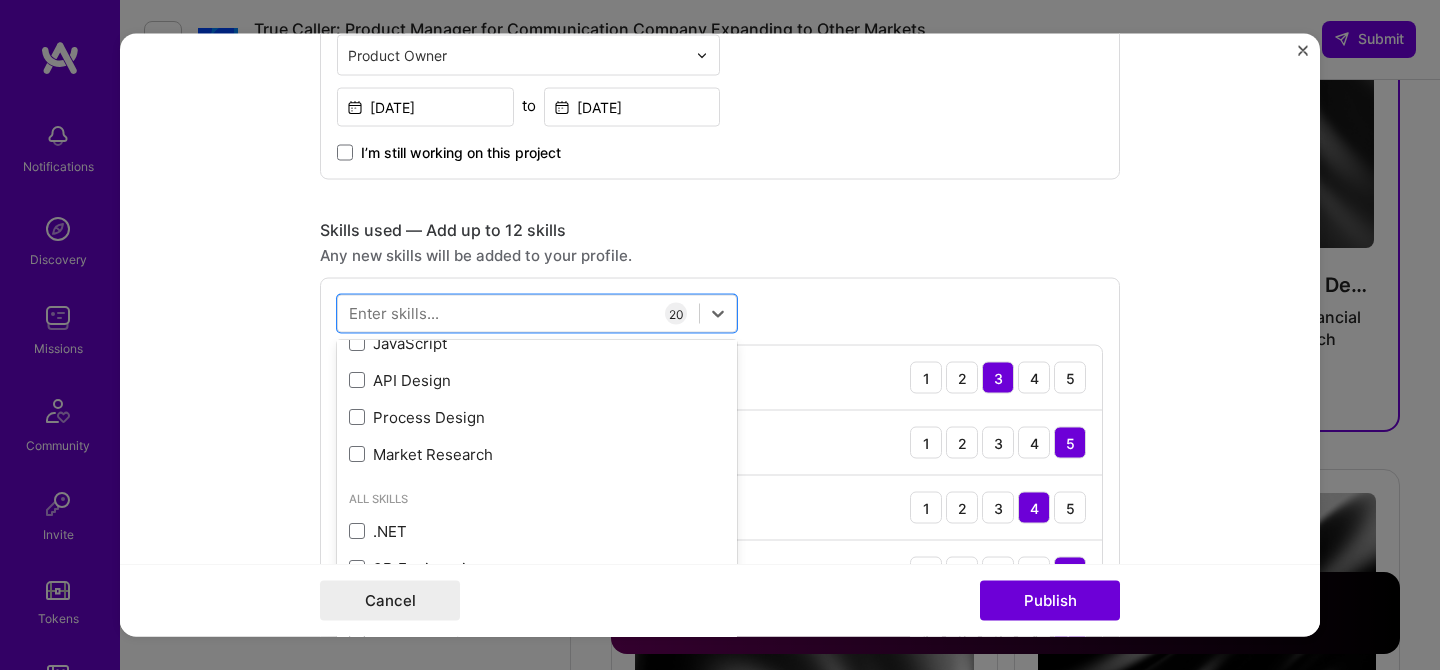 type 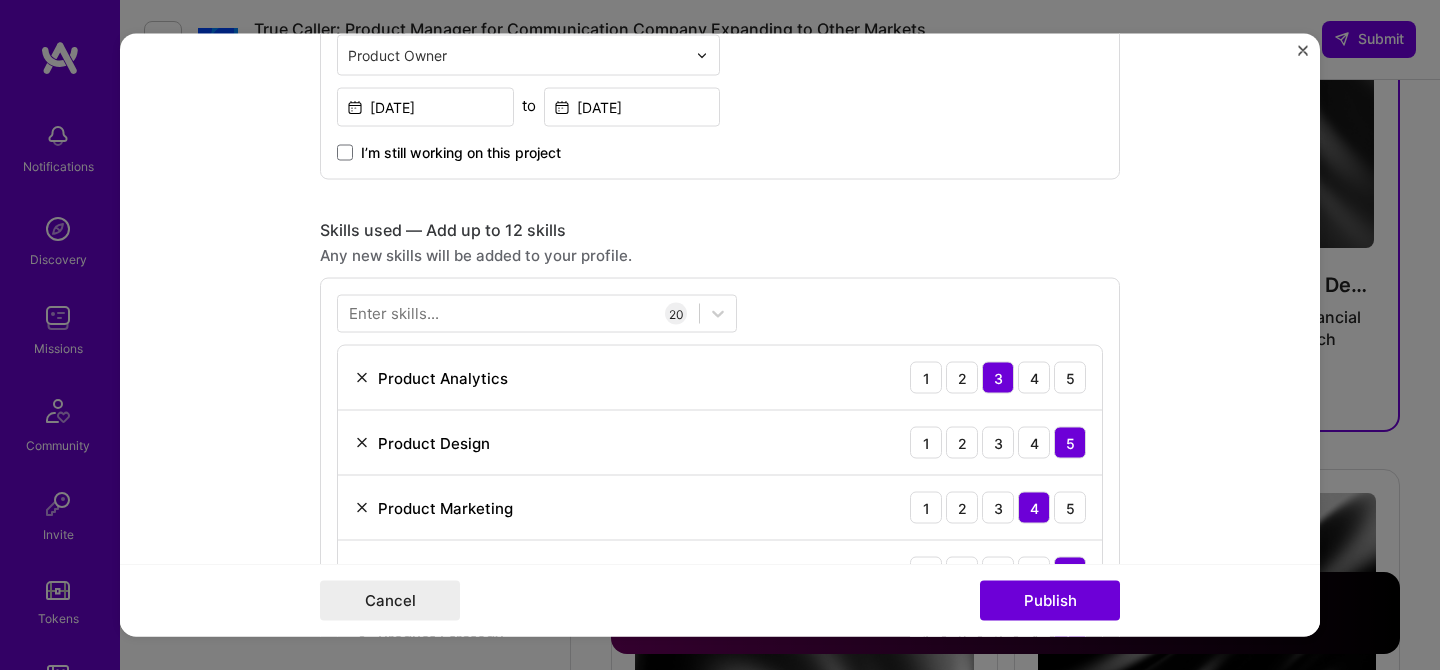 click on "Project title Crypto Exchange Mobile App Development Company Coinhaven
Project industry Industry 2 Project Link (Optional)
Drag and drop an image or   Upload file Upload file We recommend uploading at least 4 images. 1600x1200px or higher recommended. Max 5MB each. Role Product Owner & Lead (Mobile apps) Product Owner [DATE]
to [DATE]
I’m still working on this project Skills used — Add up to 12 skills Any new skills will be added to your profile. Enter skills... 20 Product Analytics 1 2 3 4 5 Product Design 1 2 3 4 5 Product Marketing 1 2 3 4 5 Stakeholder Management 1 2 3 4 5 Product Strategy 1 2 3 4 5 Design Sprint 1 2 3 4 5 Backlog Prioritization 1 2 3 4 5 Roadmapping 1 2 3 4 5 UX/UI 1 2 3 4 5 Prototyping 1 2 3 4 5 QA (Quality Assurance) 1 2 3 4 5 User Research 1 2 3 4 5 UX Design 1 2 3 4 5 Customer Acquisition 1 2 3 4 5 GTM Planning 1 2 3 4 5 iOS 1 2 3 4 5 Android 1 2 3" at bounding box center (720, 335) 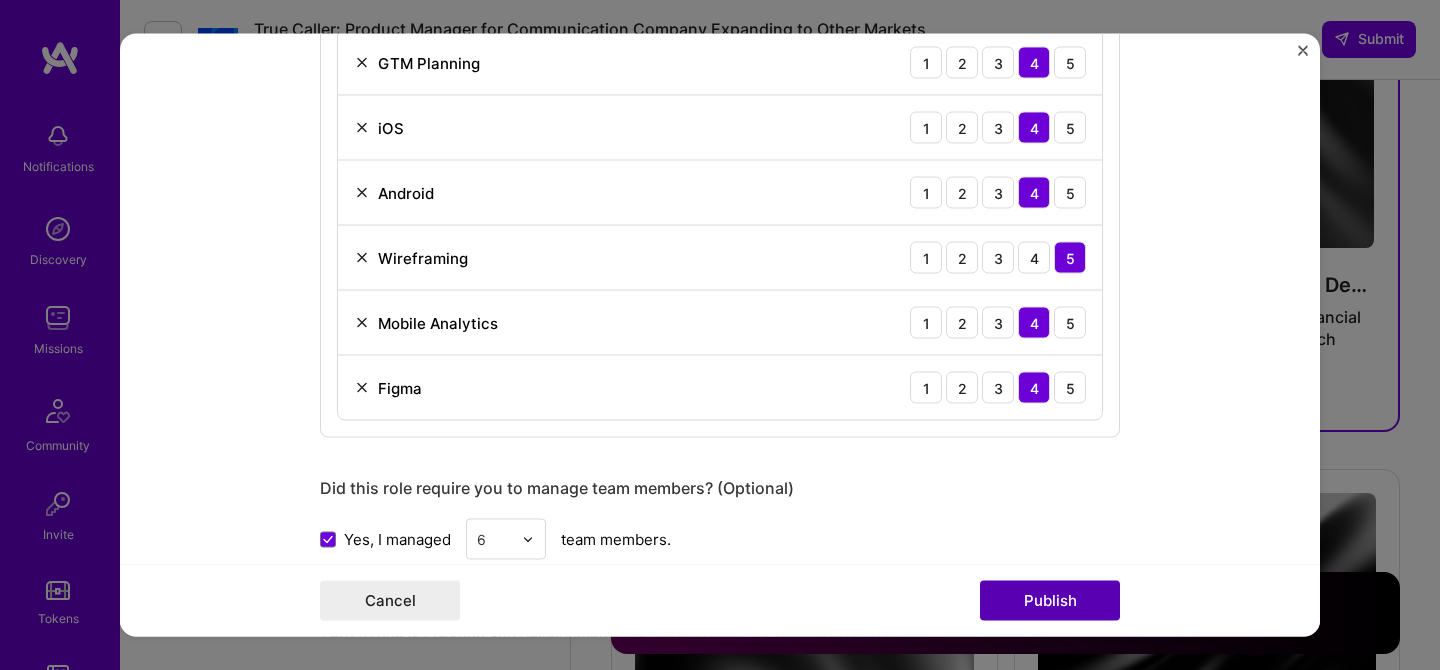 click on "Publish" at bounding box center [1050, 601] 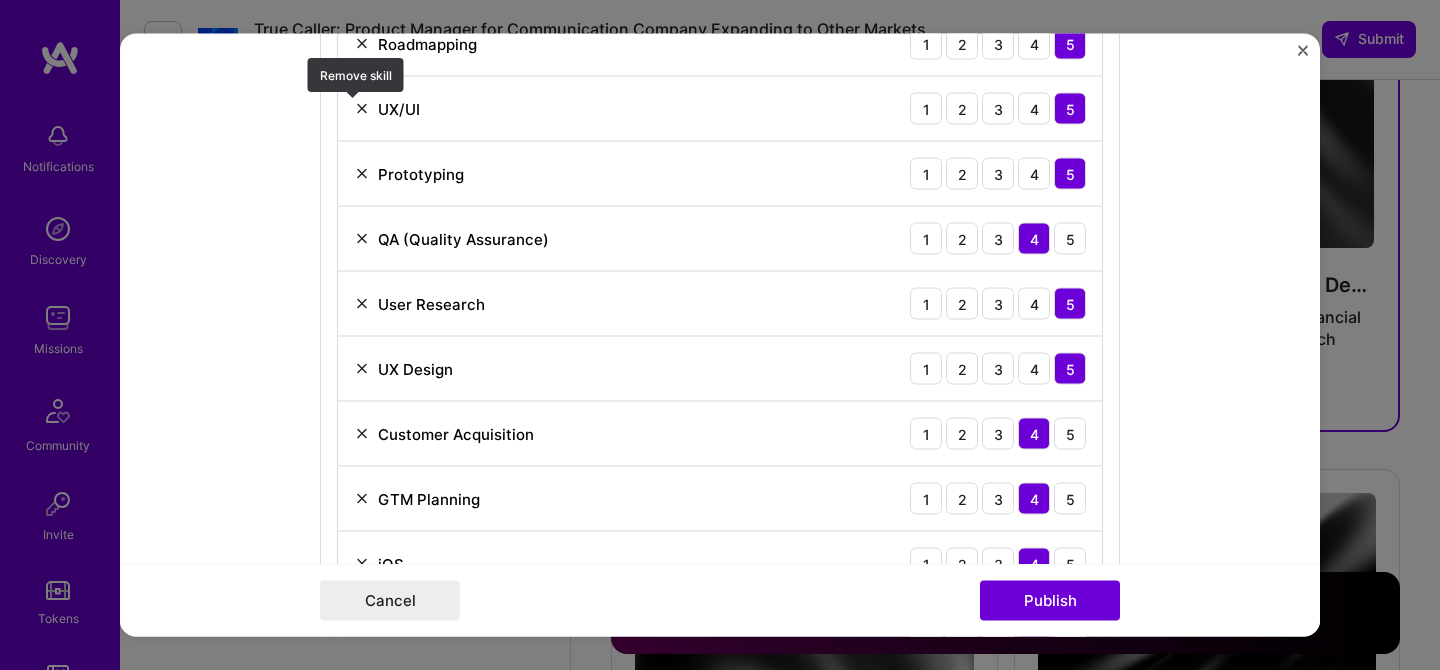 click at bounding box center (362, 109) 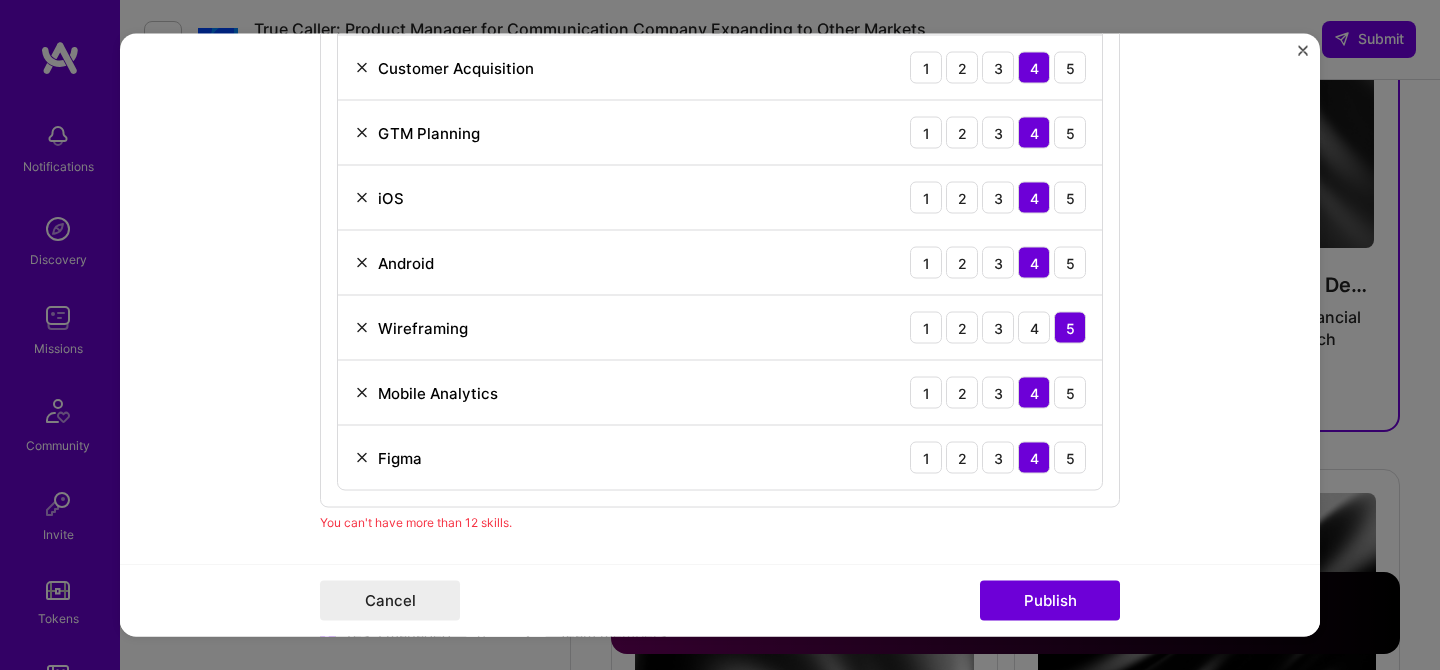click at bounding box center (362, 328) 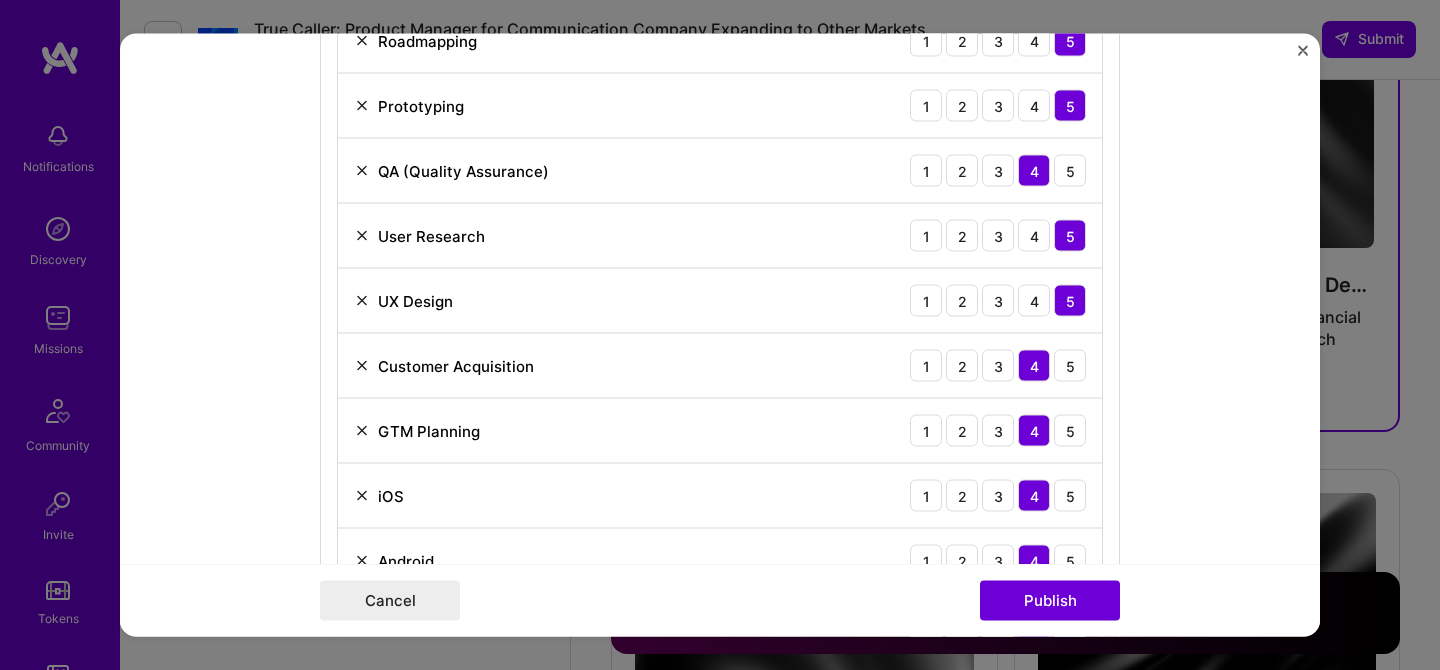 click on "QA (Quality Assurance) 1 2 3 4 5" at bounding box center (720, 171) 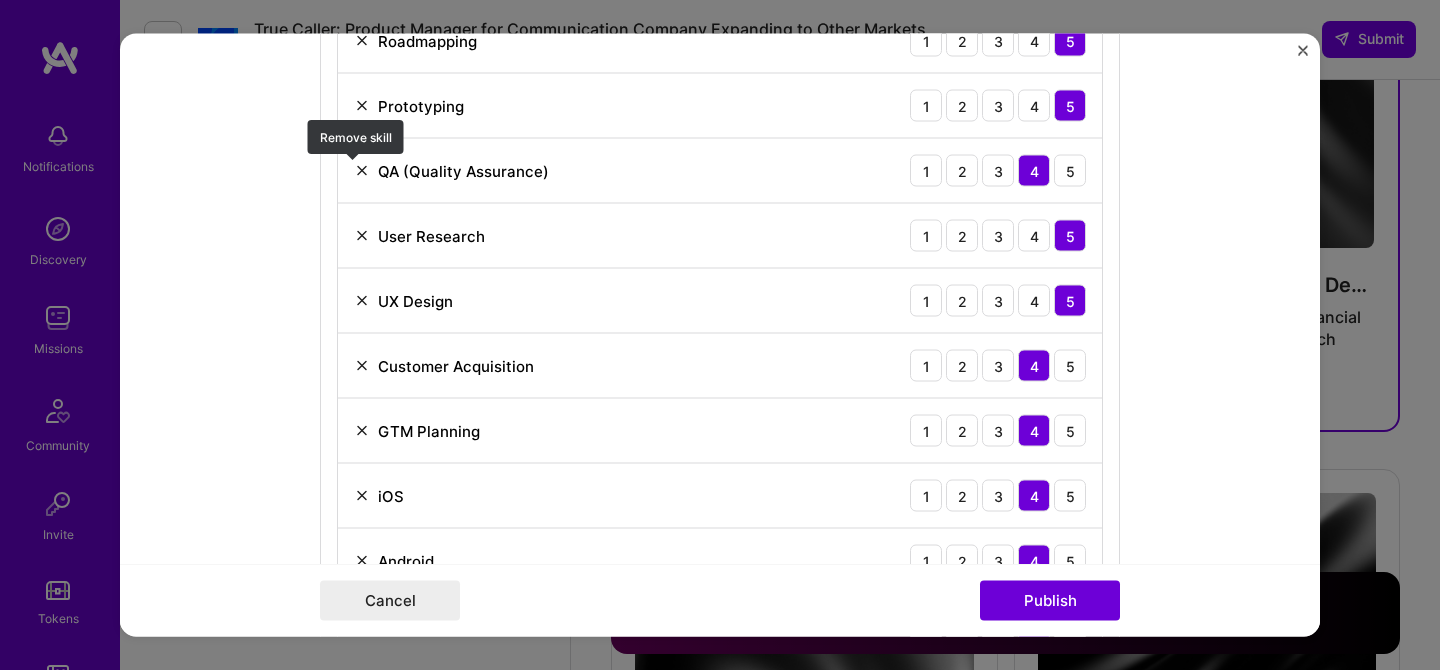 click at bounding box center (362, 171) 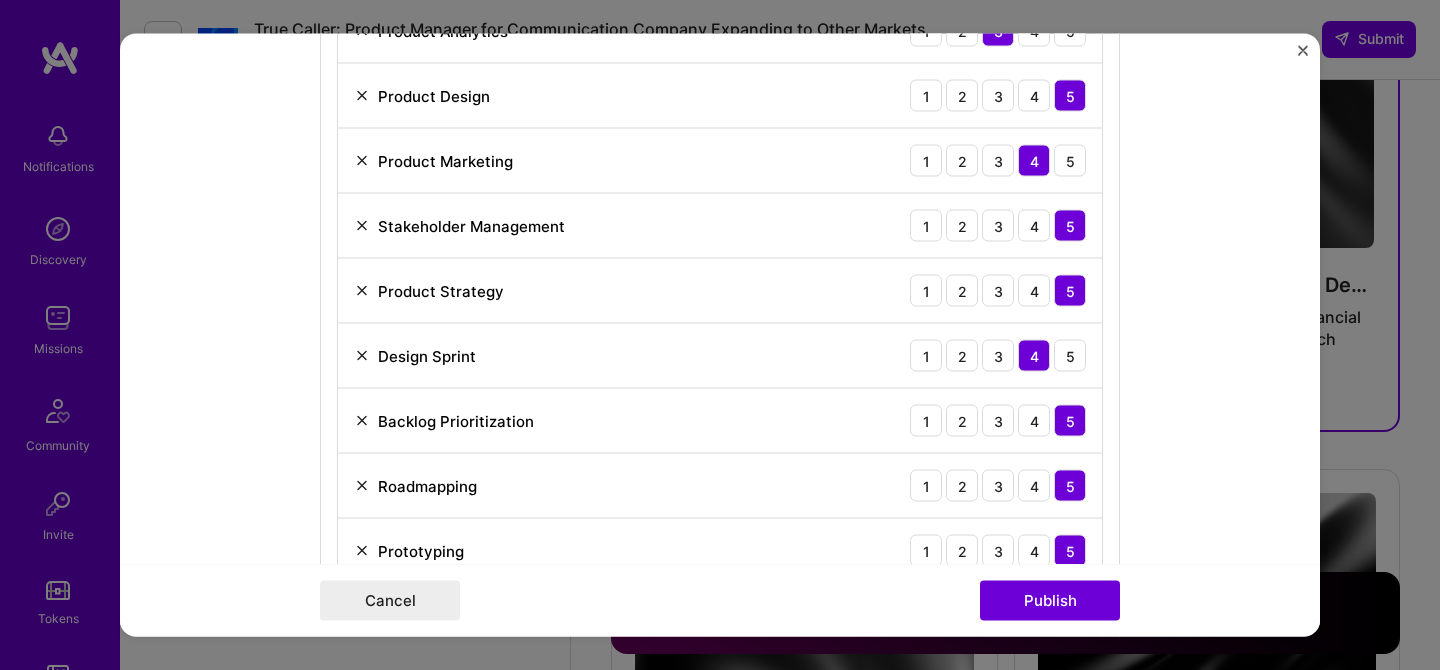 click at bounding box center (362, 356) 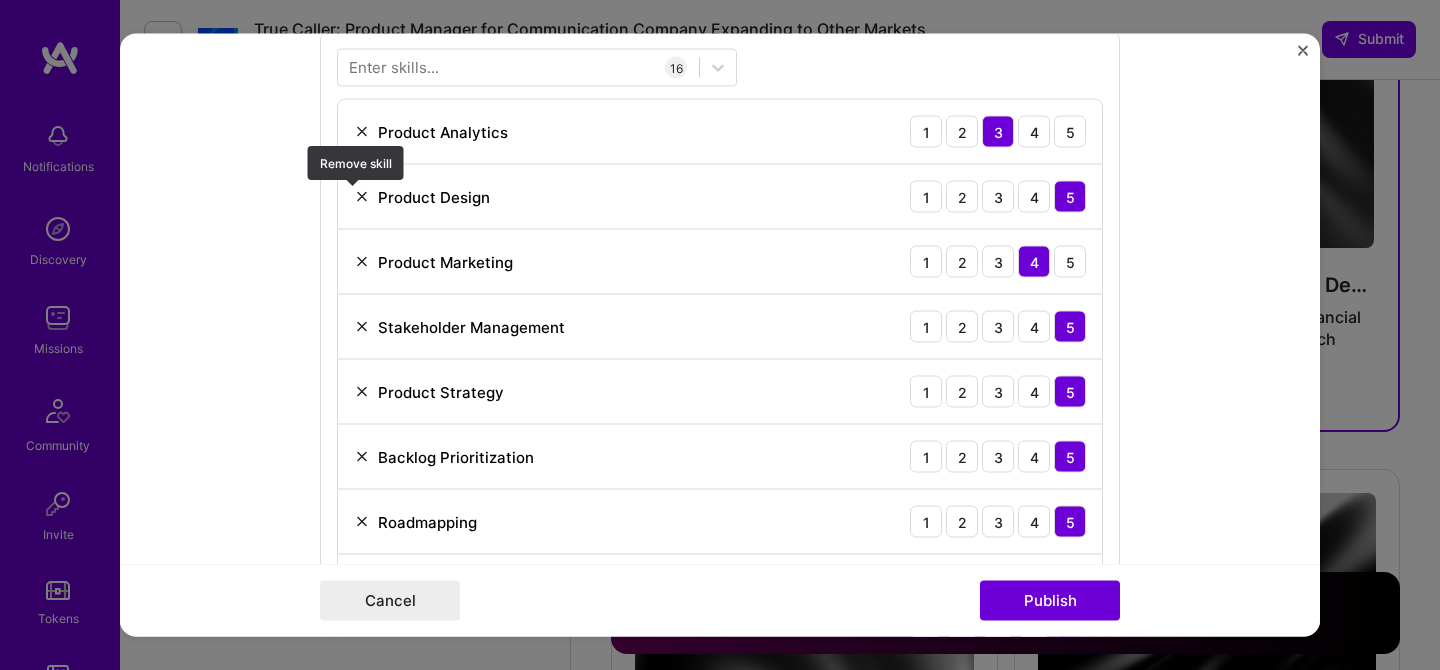 click at bounding box center [362, 197] 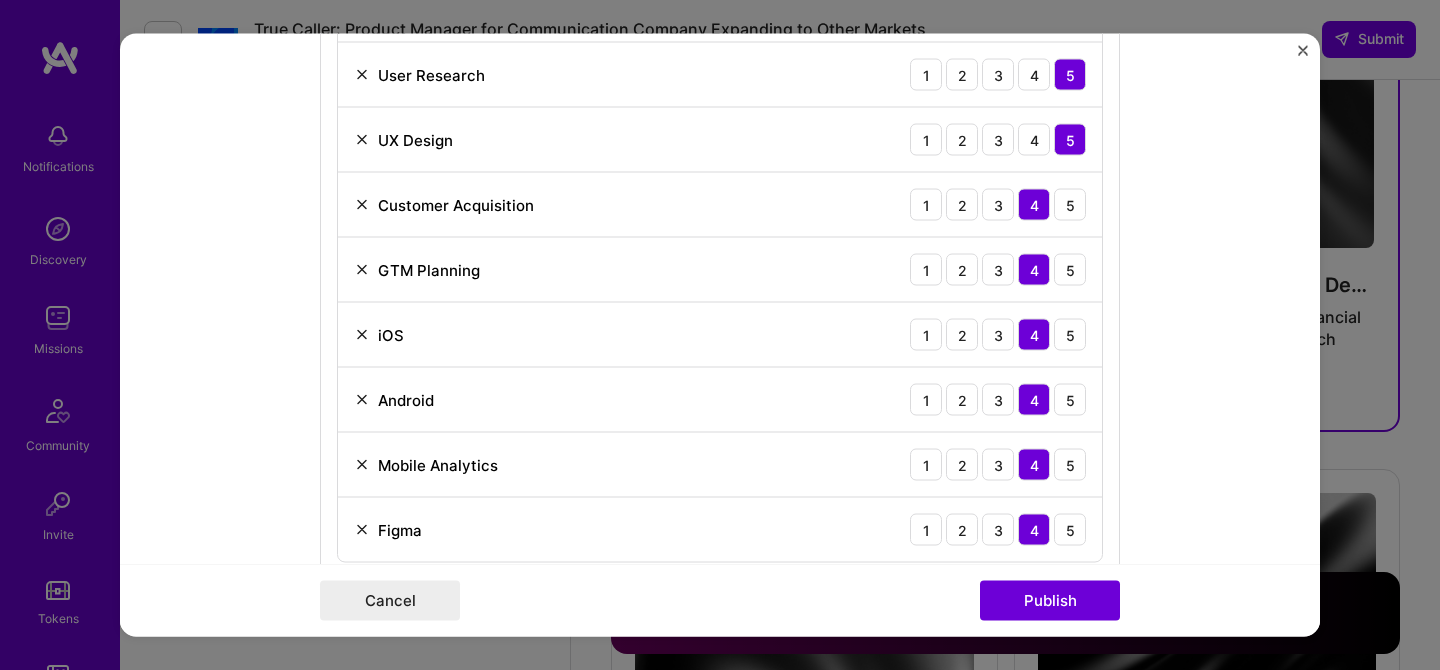 click at bounding box center (362, 205) 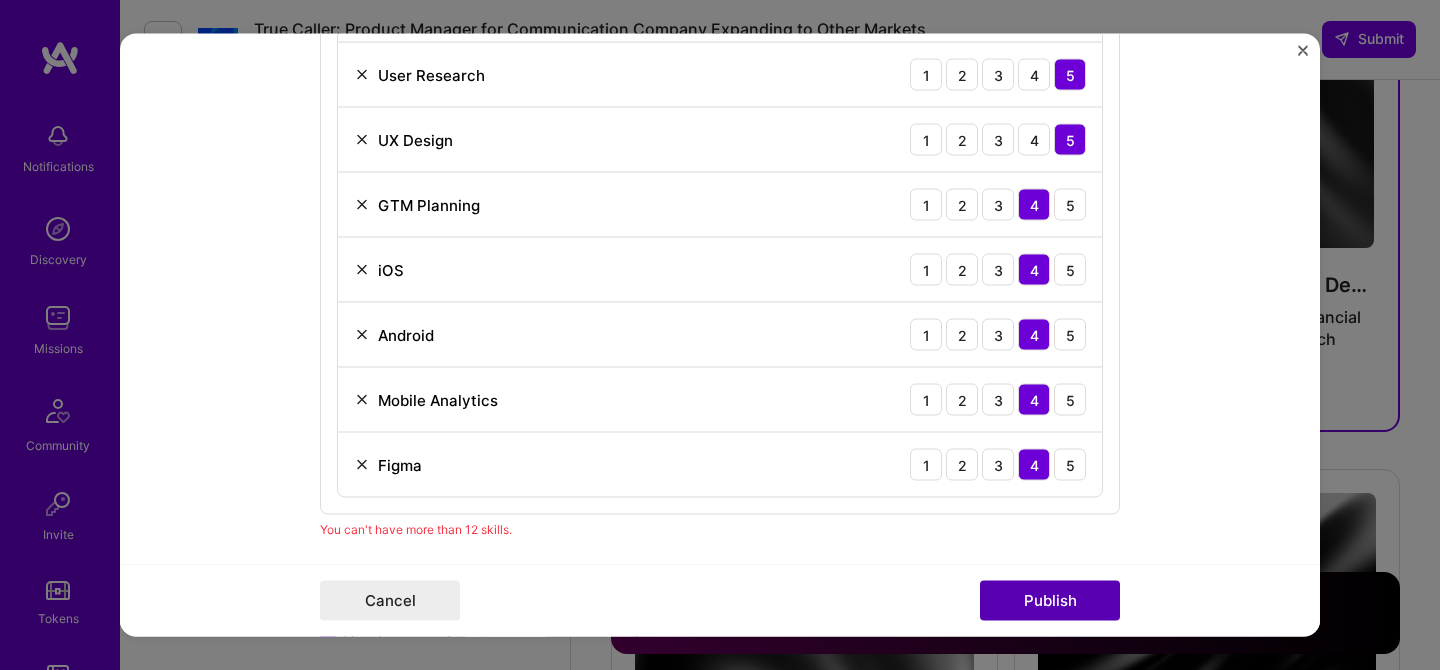 click on "Publish" at bounding box center (1050, 601) 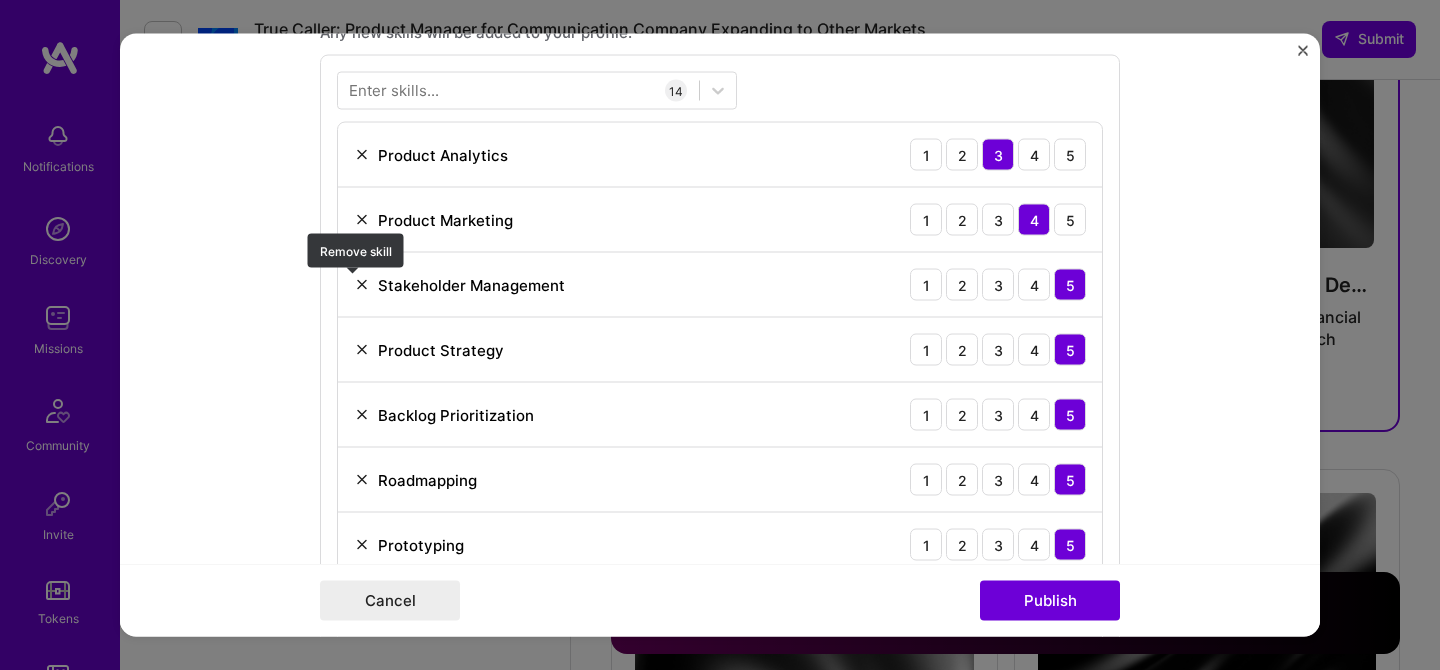 click at bounding box center [362, 285] 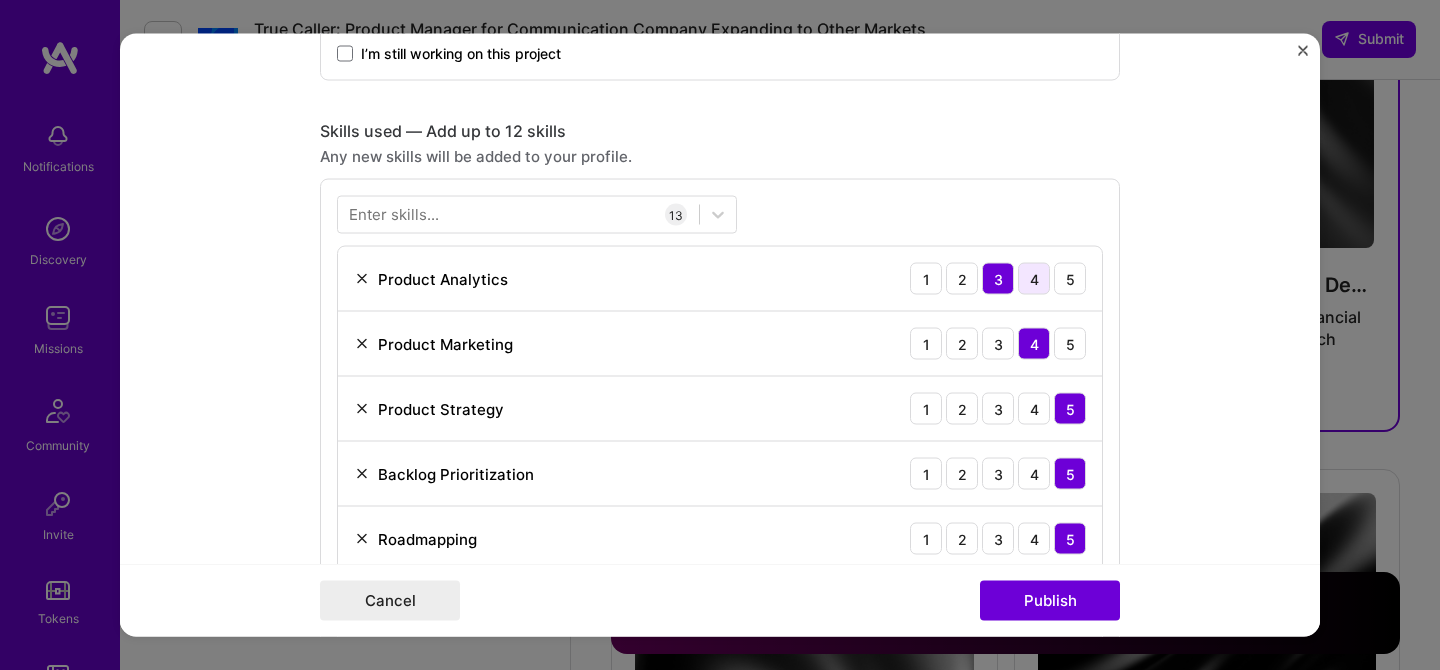 click on "4" at bounding box center (1034, 279) 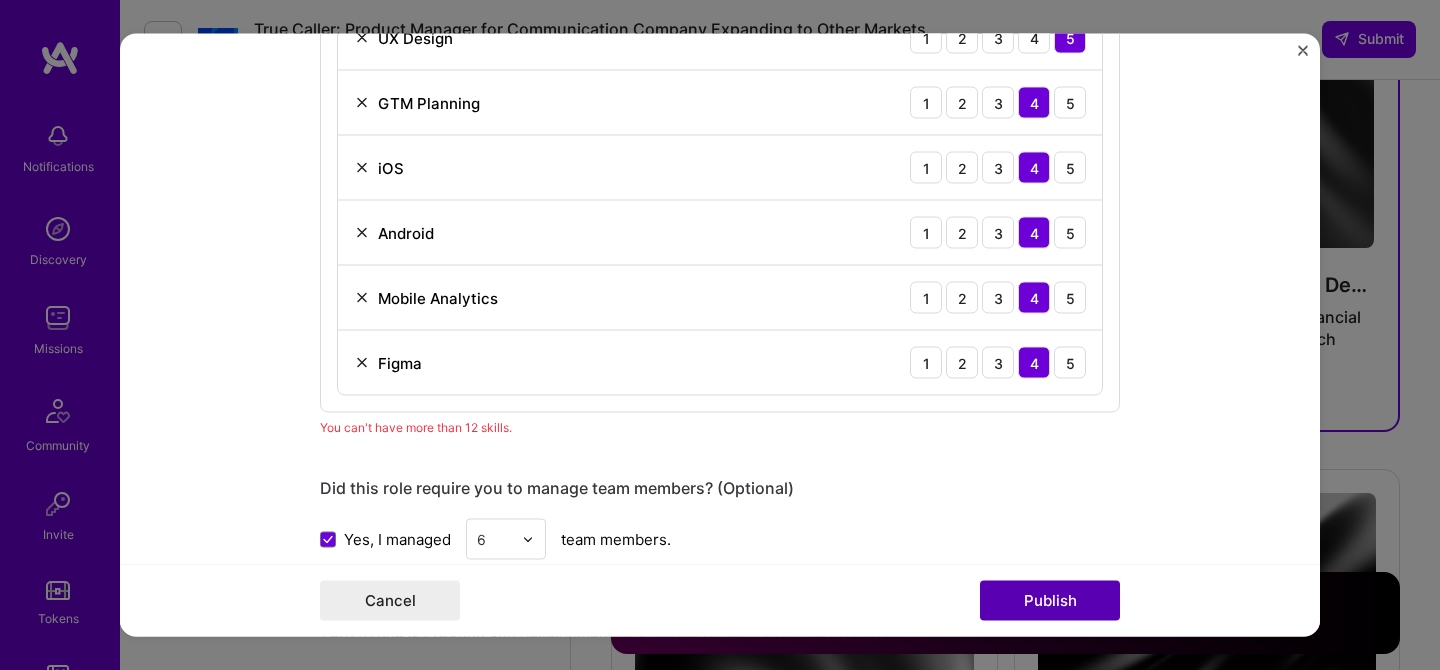 click on "Publish" at bounding box center [1050, 601] 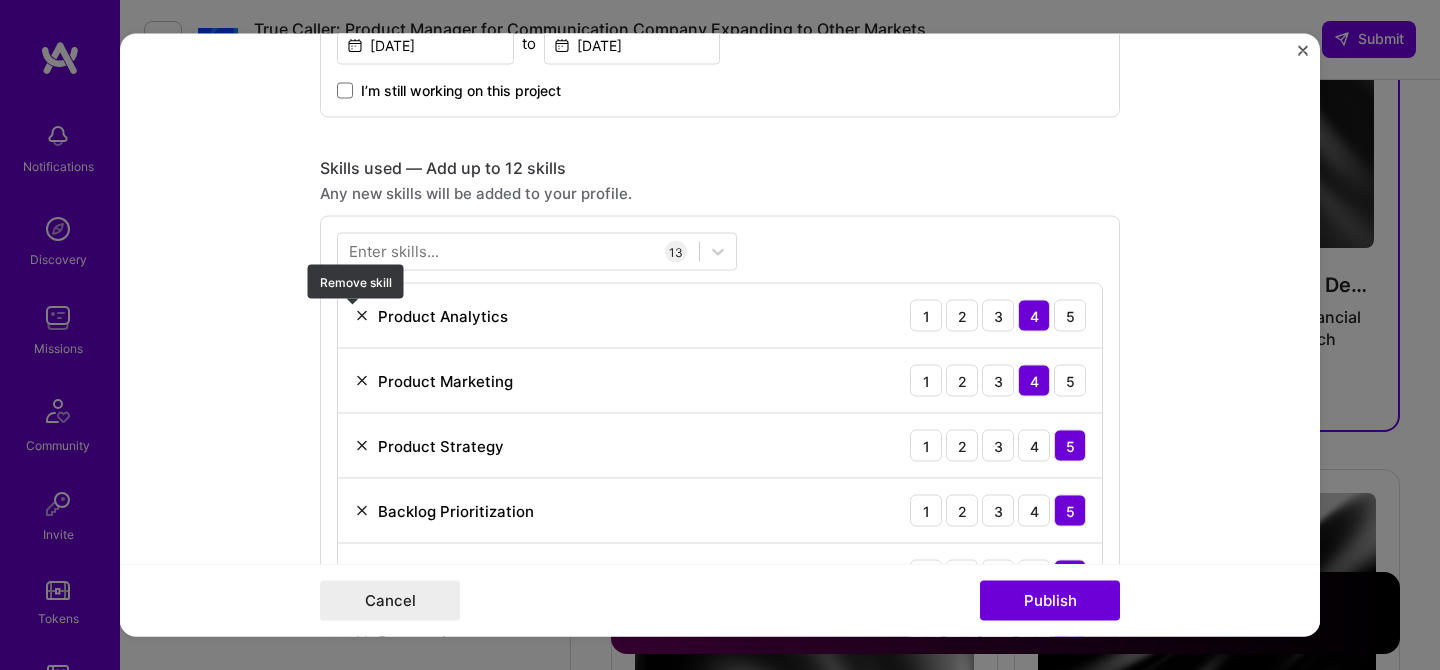 click at bounding box center (362, 316) 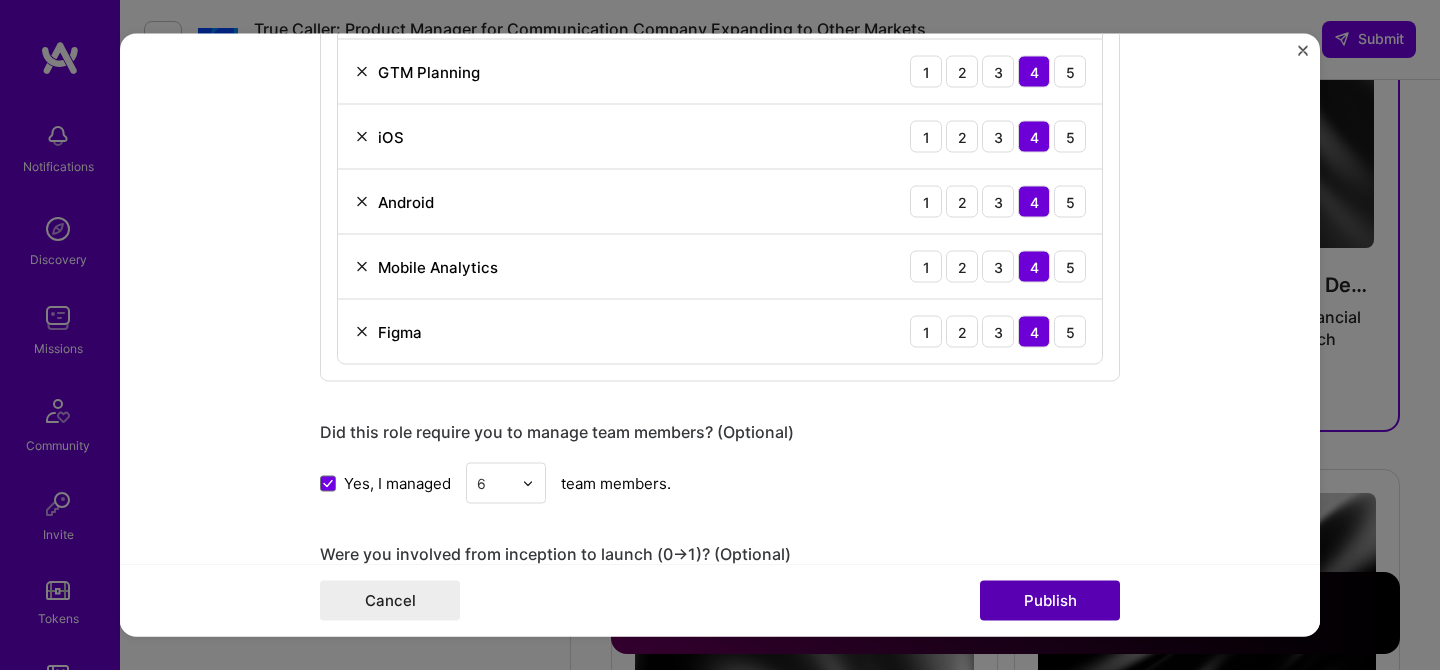 click on "Publish" at bounding box center [1050, 601] 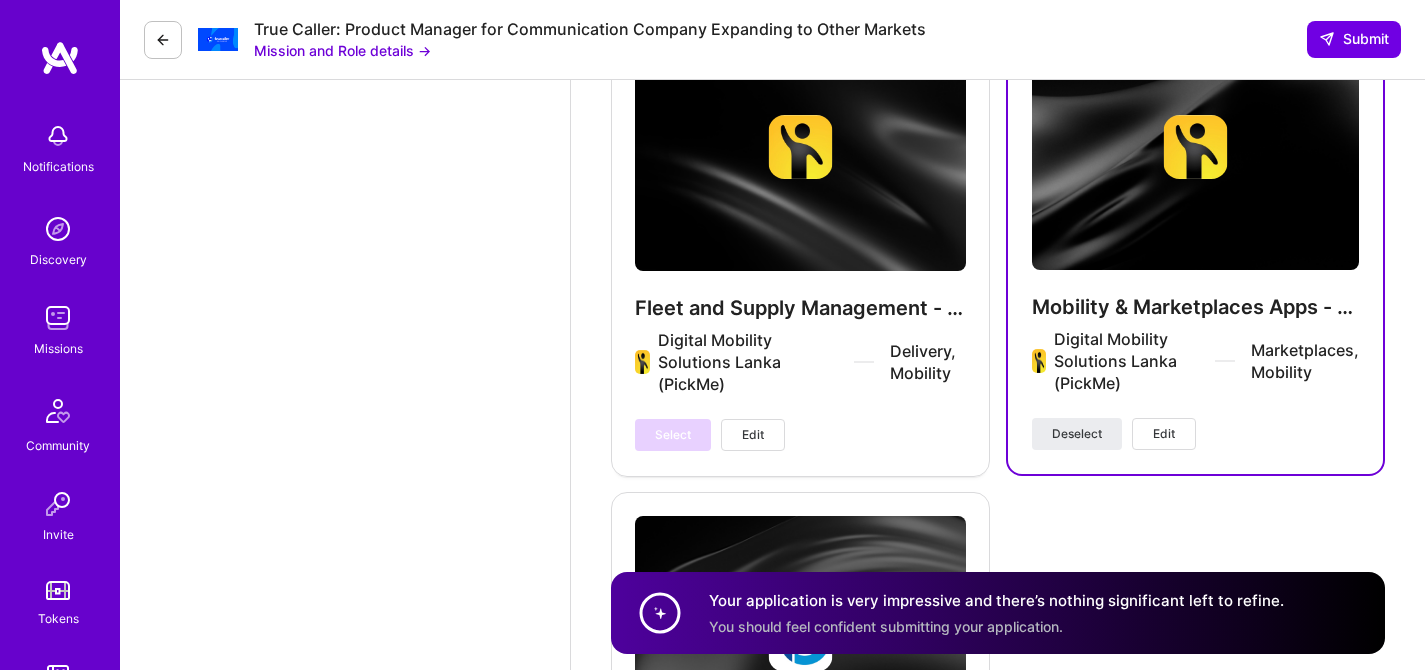 click on "Edit" at bounding box center [1164, 434] 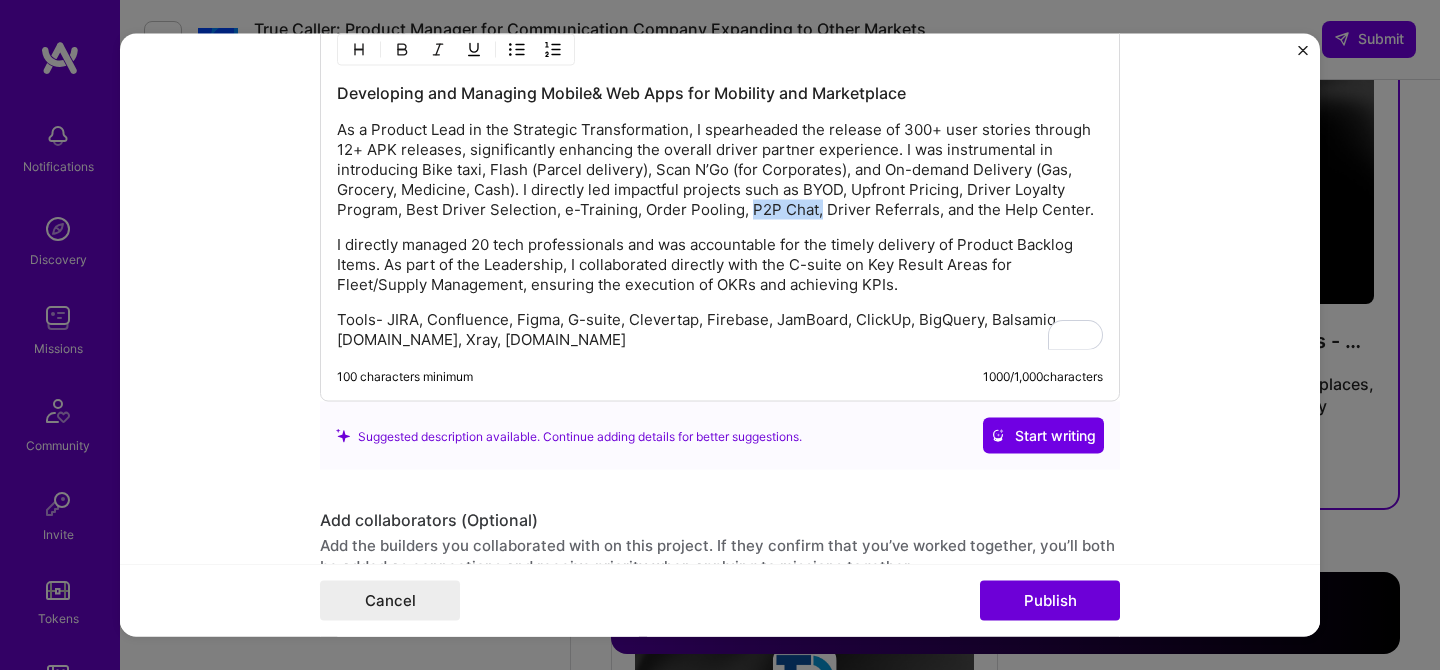 drag, startPoint x: 739, startPoint y: 206, endPoint x: 809, endPoint y: 202, distance: 70.11419 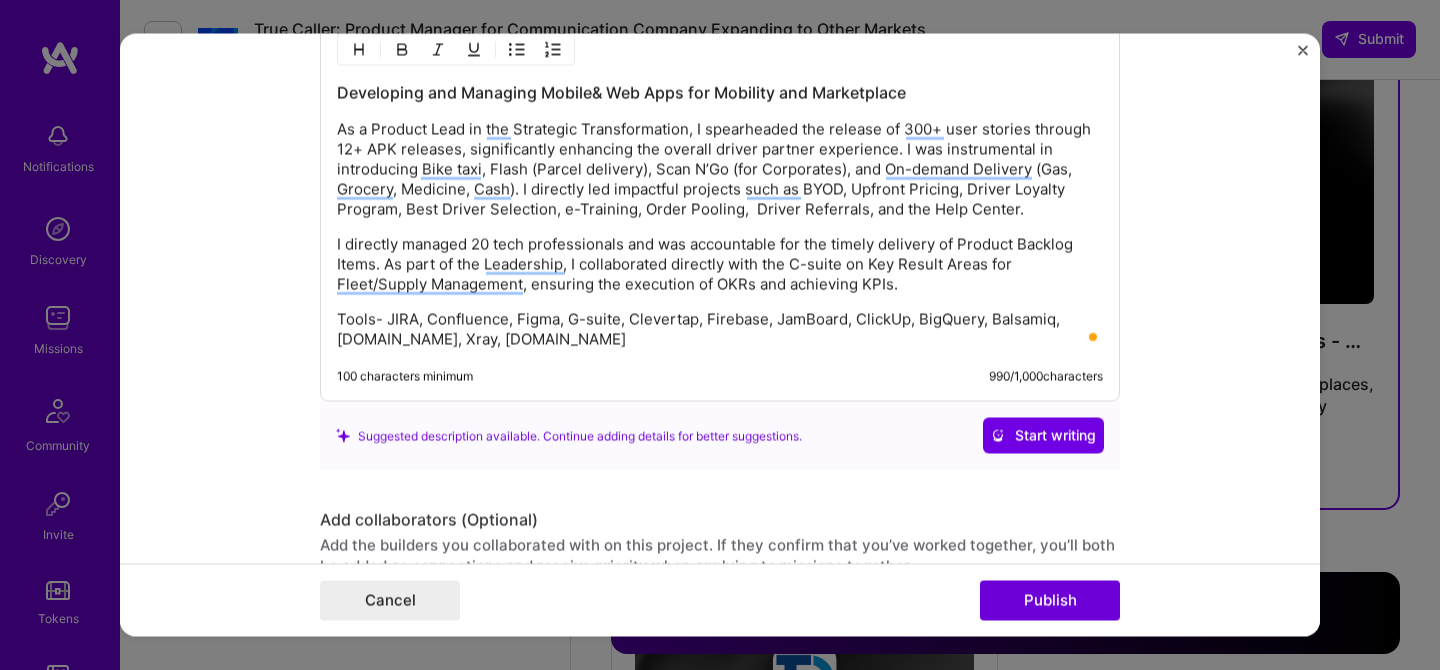type 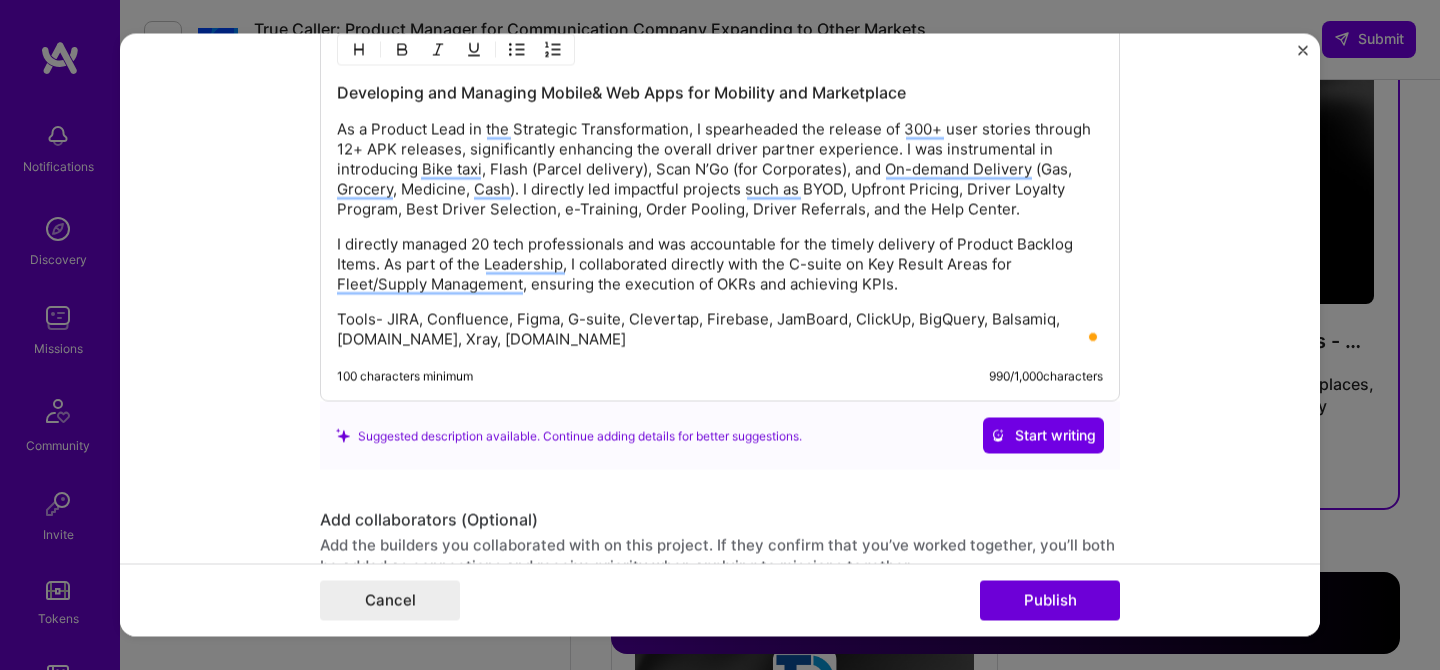click on "As a Product Lead in the Strategic Transformation, I spearheaded the release of 300+ user stories through 12+ APK releases, significantly enhancing the overall driver partner experience. I was instrumental in introducing Bike taxi, Flash (Parcel delivery), Scan N’Go (for Corporates), and On-demand Delivery (Gas, Grocery, Medicine, Cash). I directly led impactful projects such as BYOD, Upfront Pricing, Driver Loyalty Program, Best Driver Selection, e-Training, Order Pooling, Driver Referrals, and the Help Center." at bounding box center [720, 170] 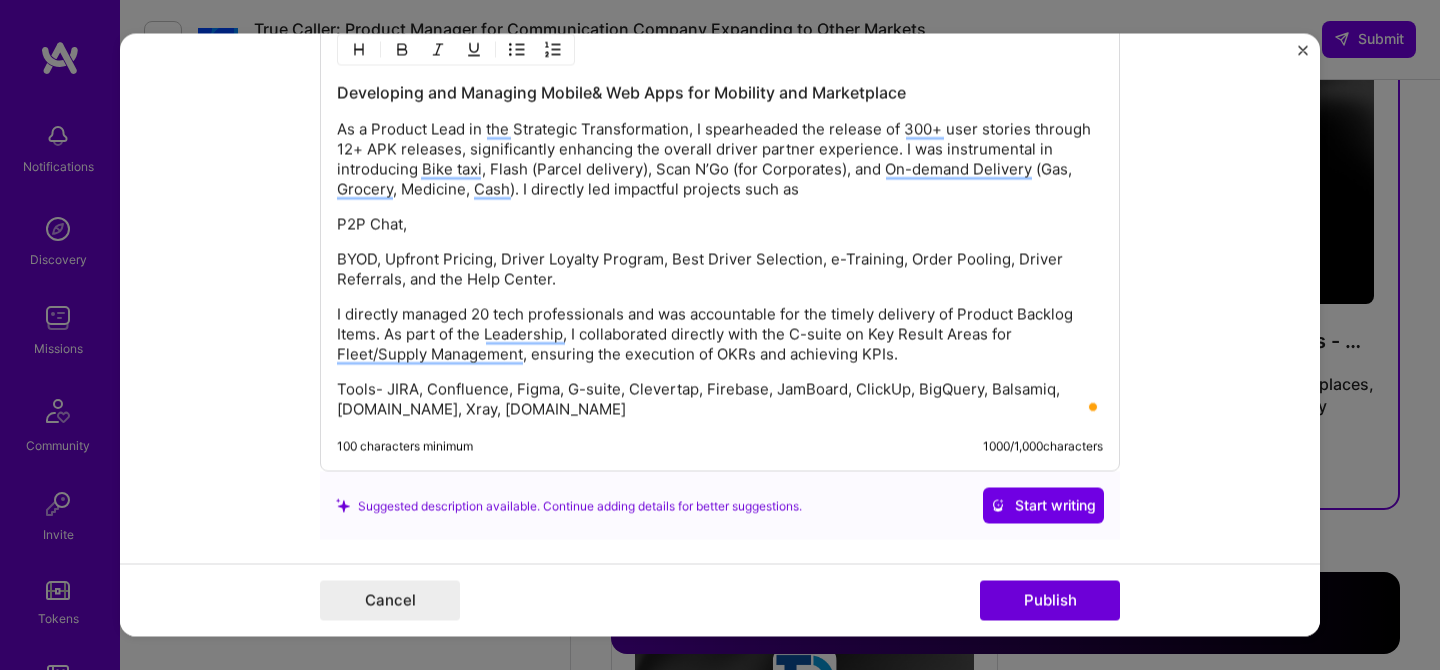click on "P2P Chat," at bounding box center (720, 225) 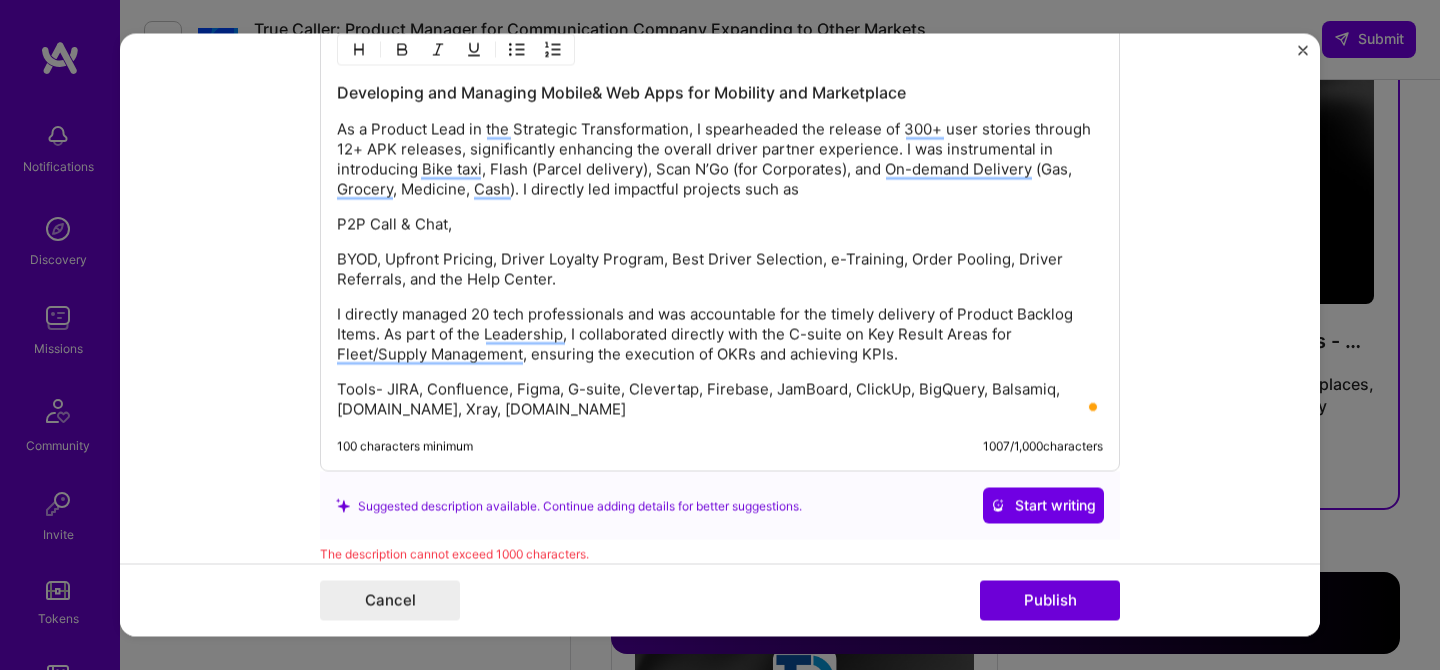 click on "P2P Call & Chat," at bounding box center (720, 225) 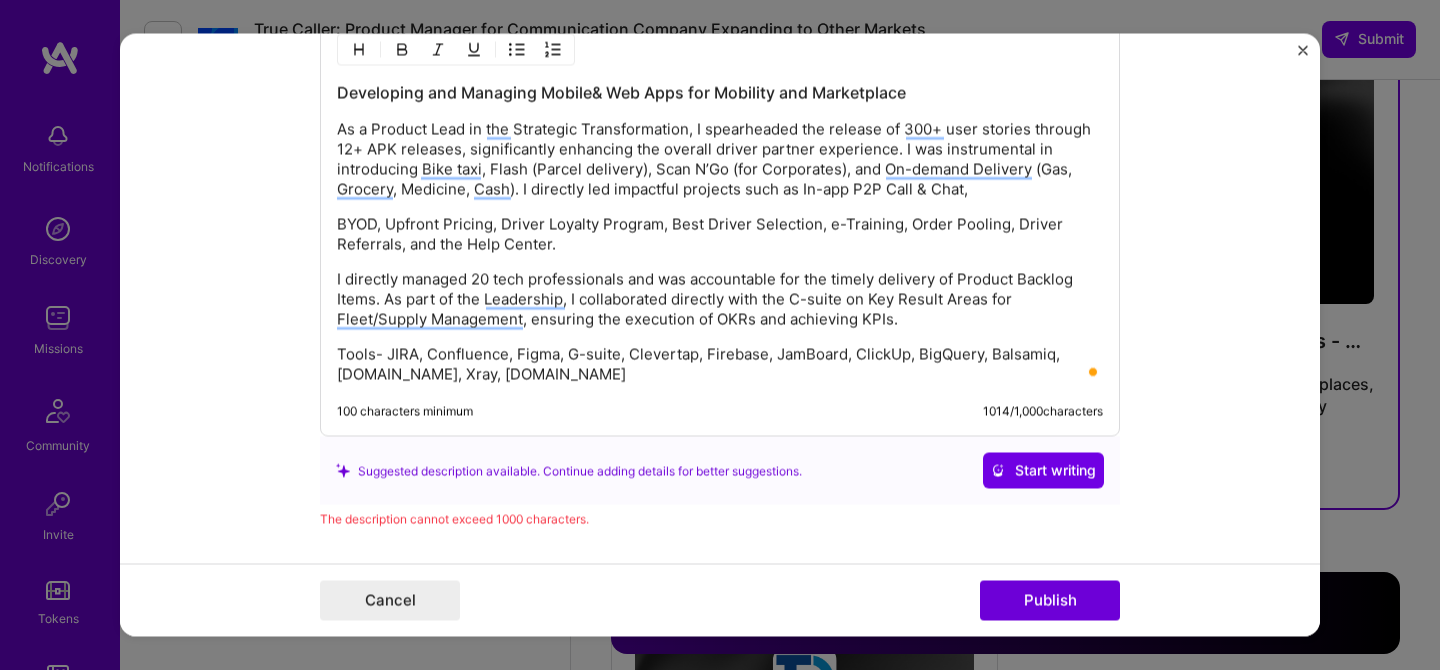 click on "BYOD, Upfront Pricing, Driver Loyalty Program, Best Driver Selection, e-Training, Order Pooling, Driver Referrals, and the Help Center." at bounding box center [720, 235] 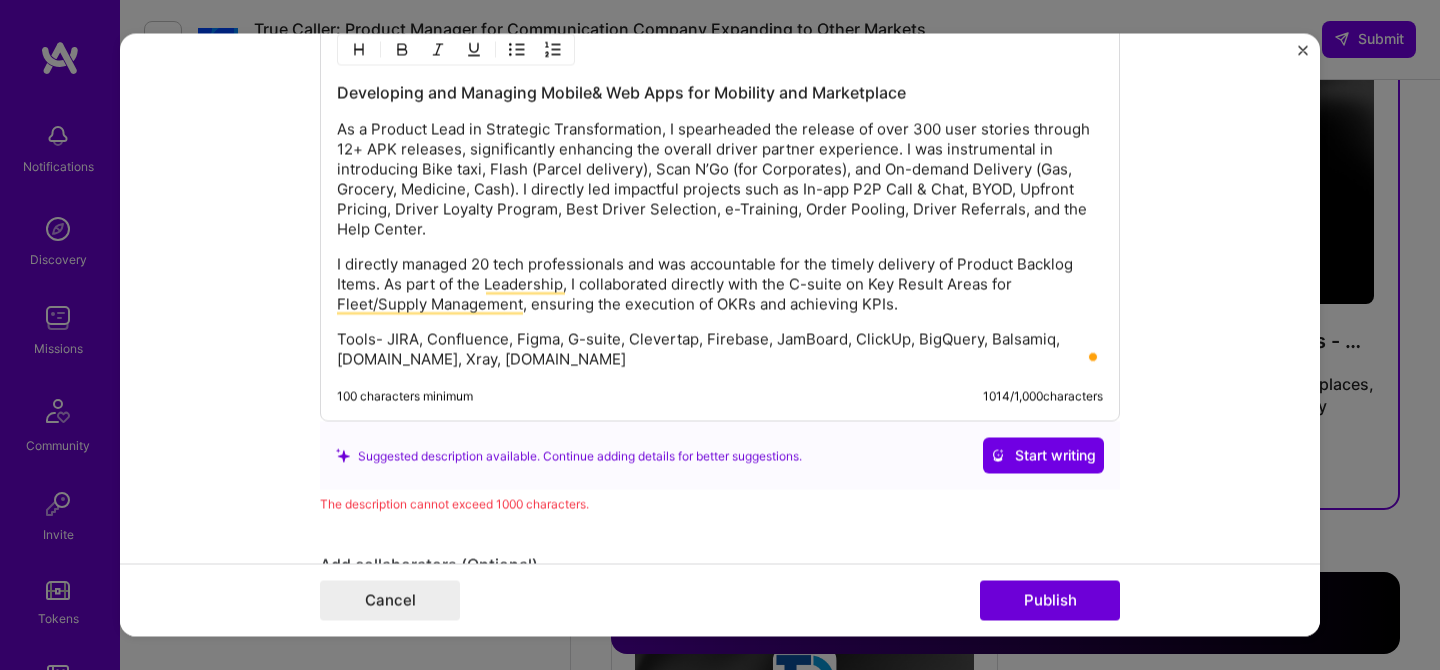 scroll, scrollTop: 2028, scrollLeft: 0, axis: vertical 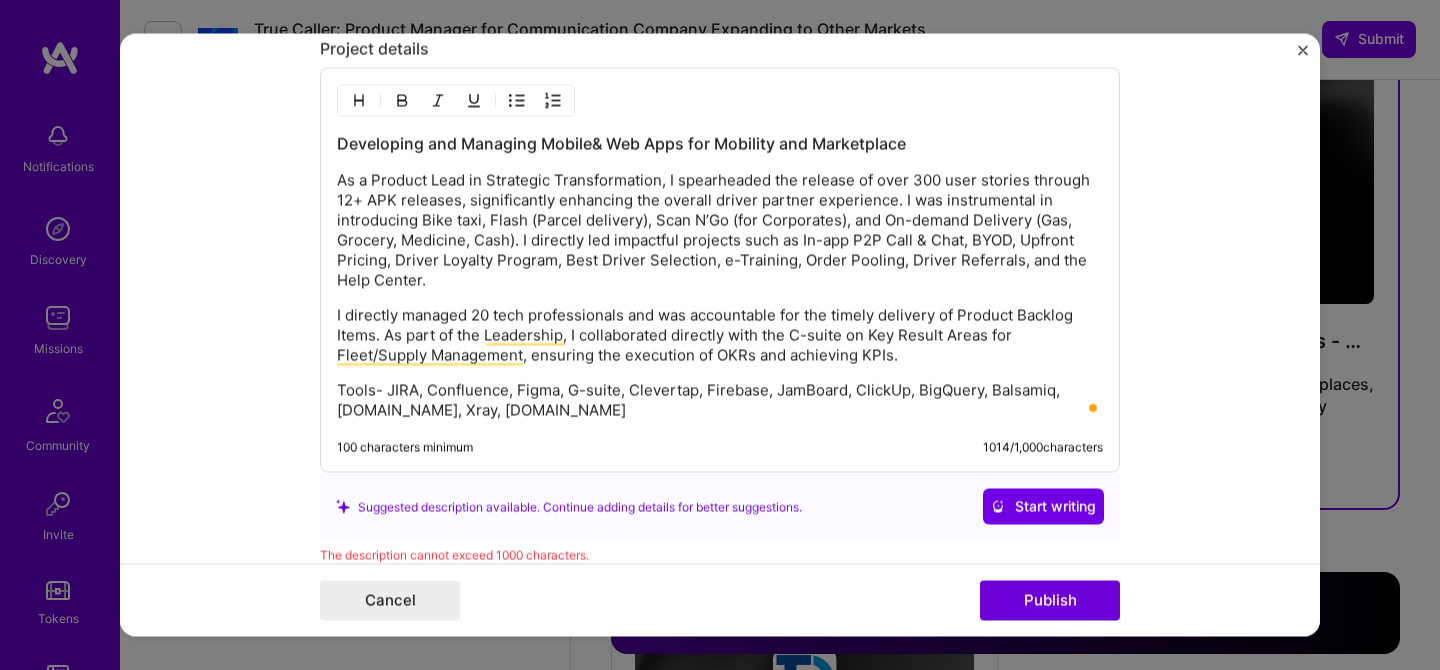click on "Developing and Managing Mobile& Web Apps for Mobility and Marketplace" at bounding box center [720, 144] 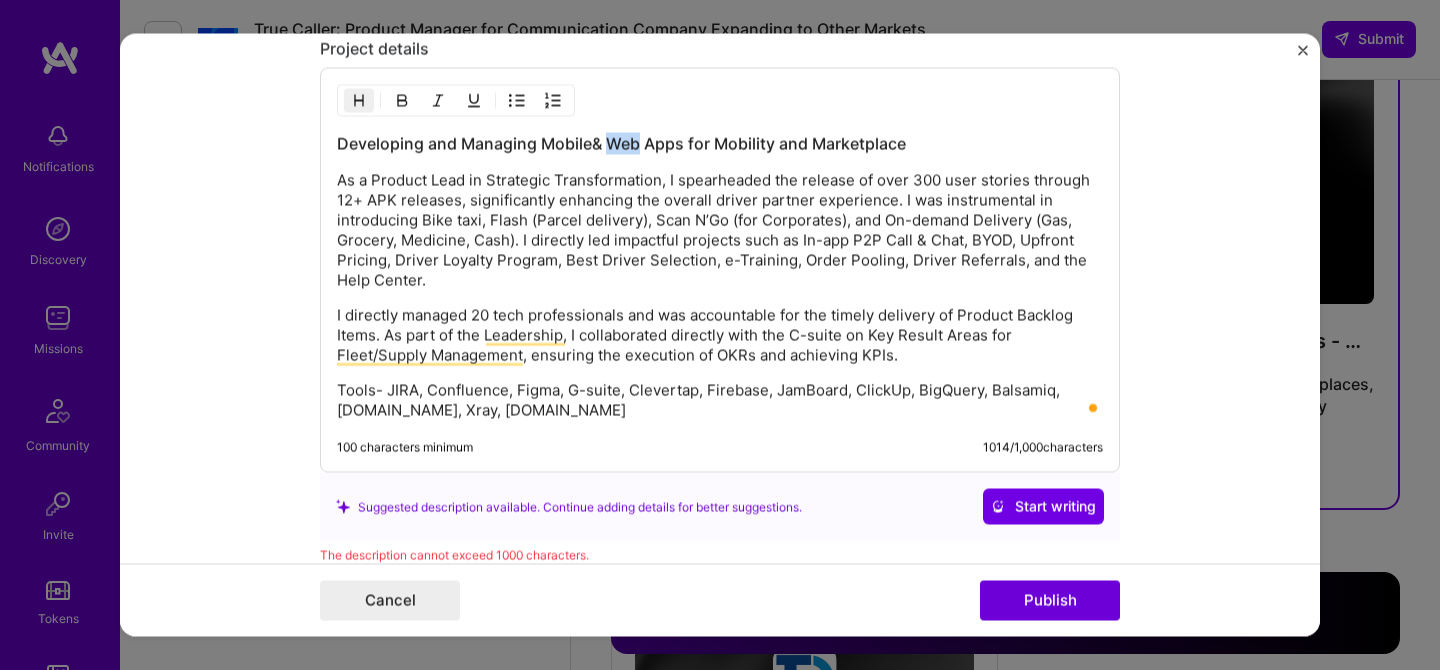 click on "Developing and Managing Mobile& Web Apps for Mobility and Marketplace" at bounding box center (720, 144) 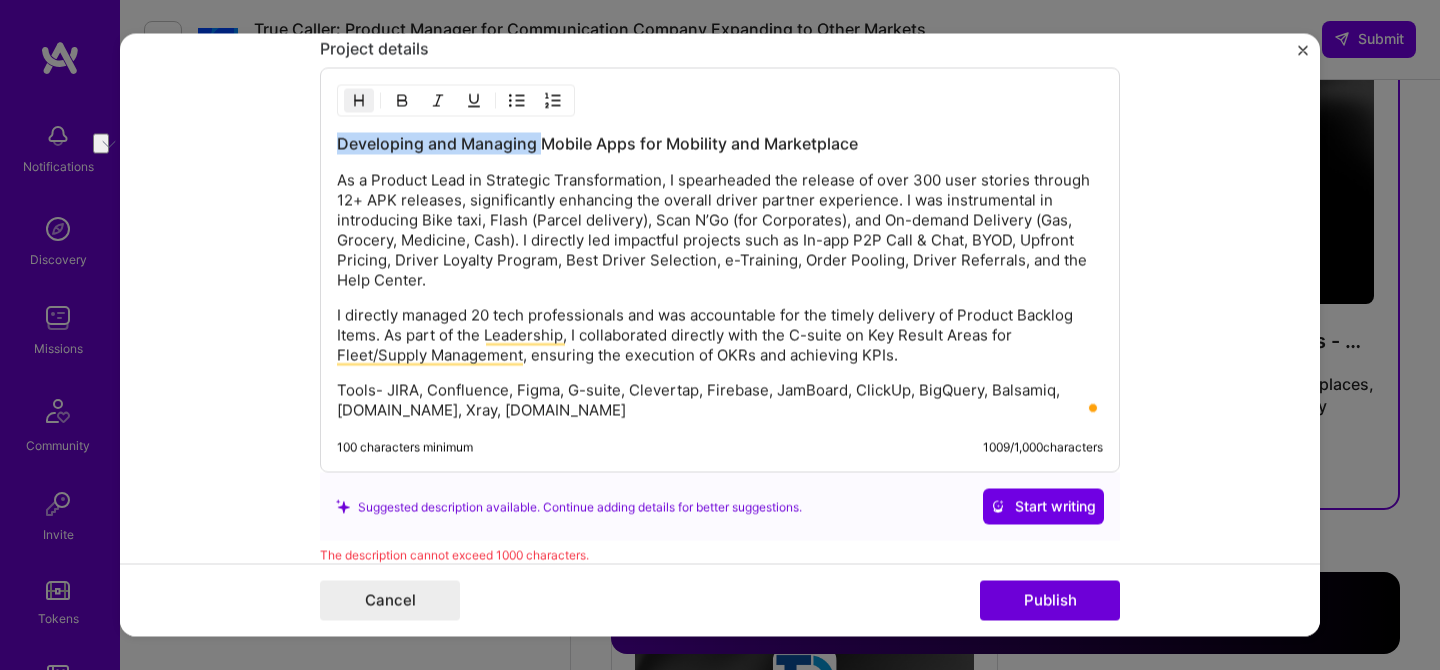 drag, startPoint x: 530, startPoint y: 143, endPoint x: 311, endPoint y: 147, distance: 219.03653 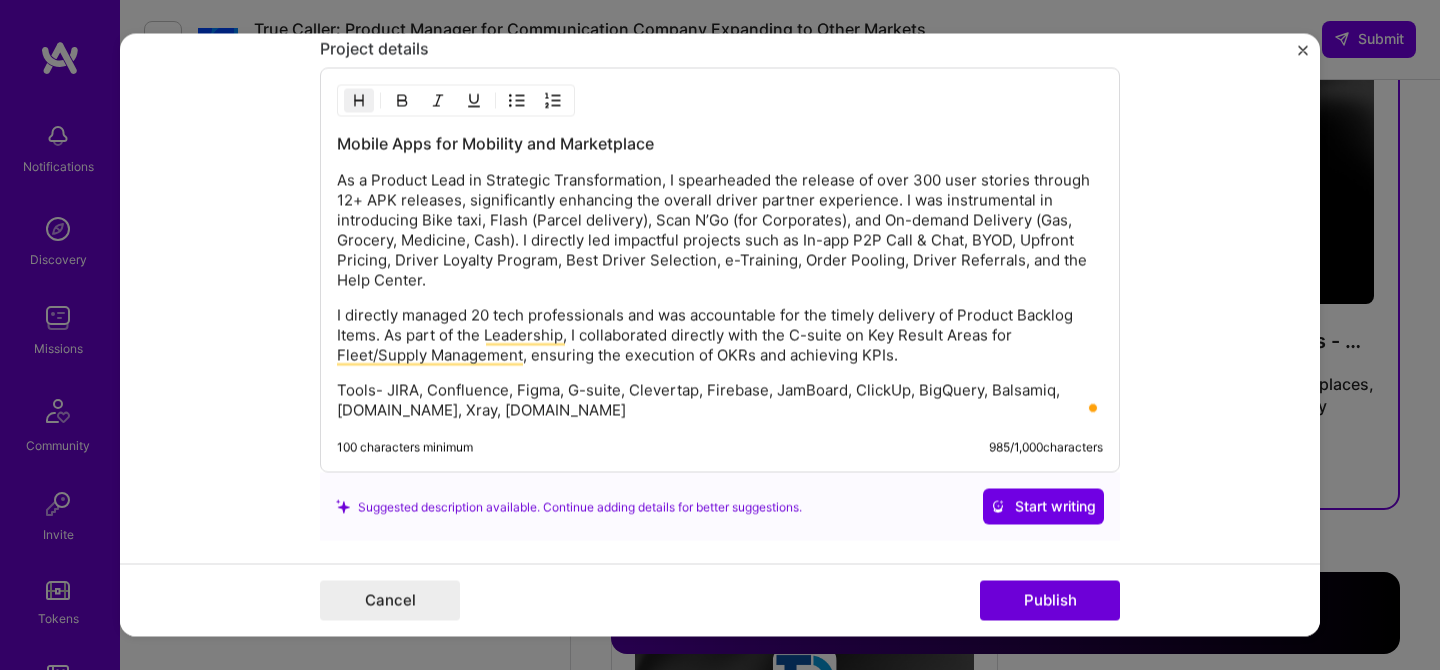 scroll, scrollTop: 1980, scrollLeft: 0, axis: vertical 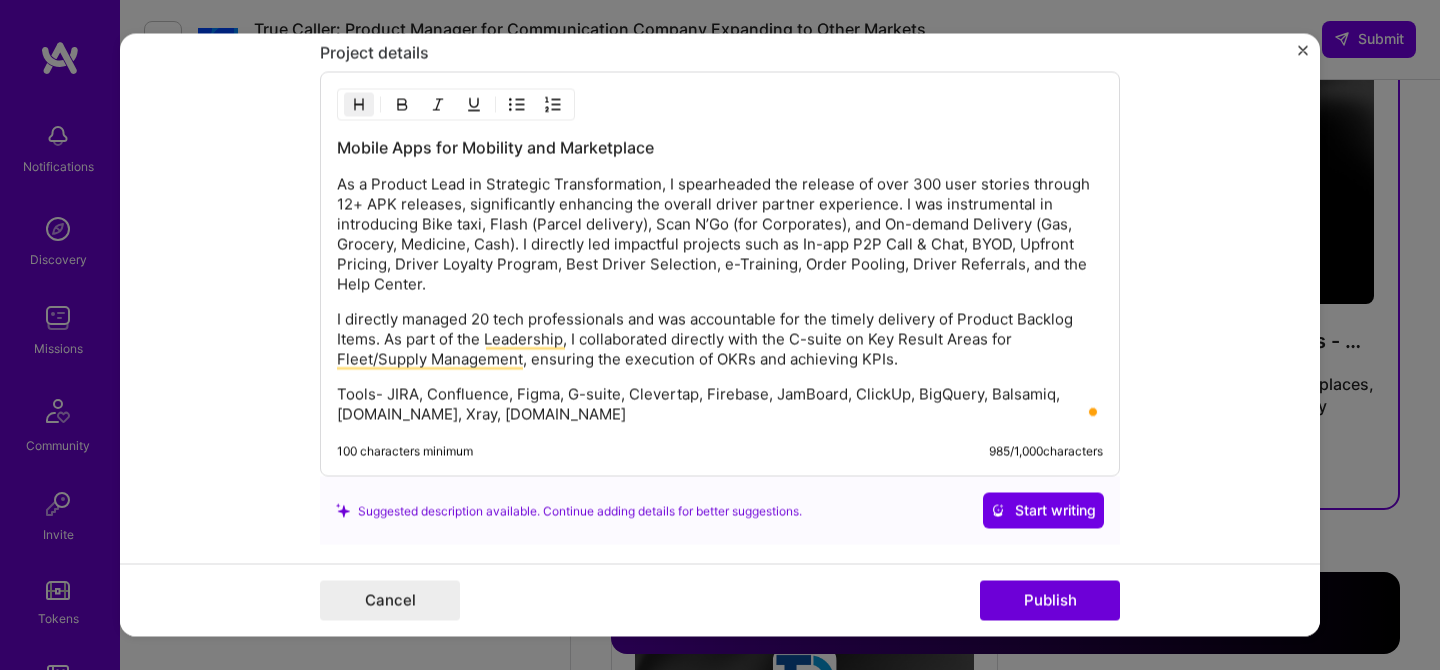 click on "As a Product Lead in Strategic Transformation, I spearheaded the release of over 300 user stories through 12+ APK releases, significantly enhancing the overall driver partner experience. I was instrumental in introducing Bike taxi, Flash (Parcel delivery), Scan N’Go (for Corporates), and On-demand Delivery (Gas, Grocery, Medicine, Cash). I directly led impactful projects such as In-app P2P Call & Chat, BYOD, Upfront Pricing, Driver Loyalty Program, Best Driver Selection, e-Training, Order Pooling, Driver Referrals, and the Help Center." at bounding box center [720, 235] 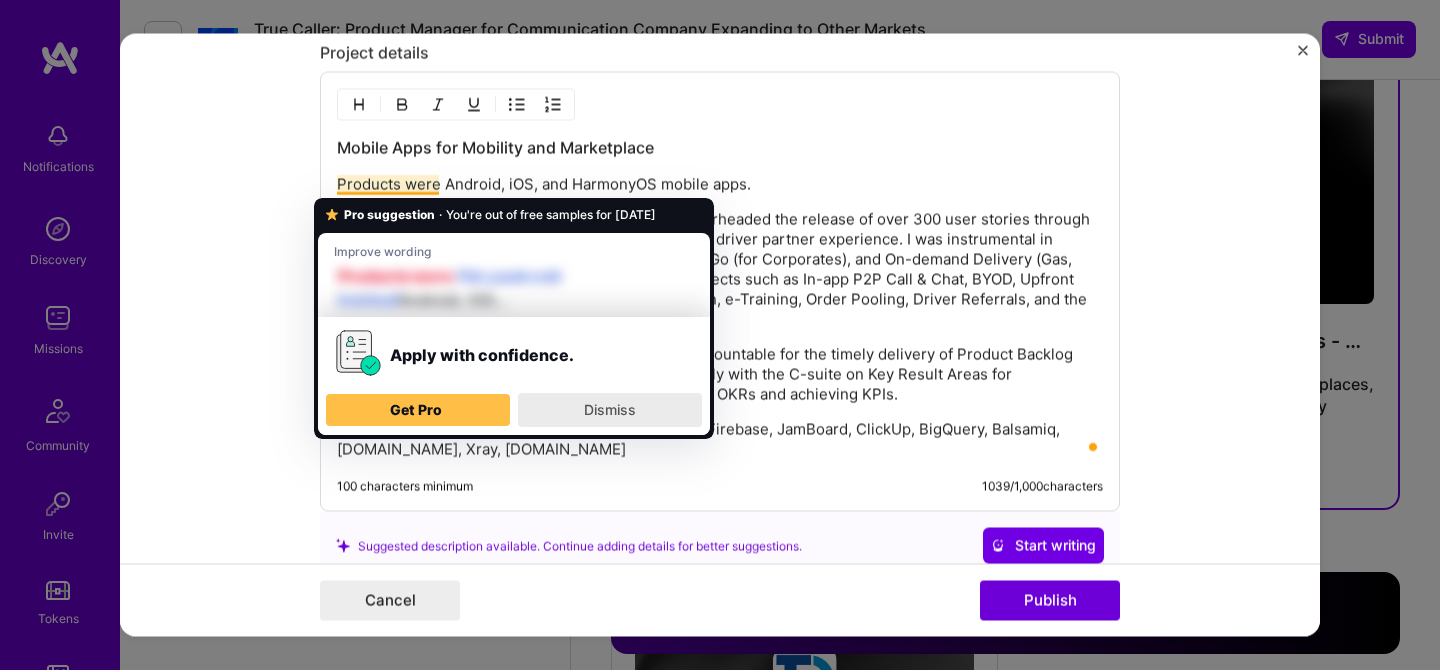 click on "Dismiss" at bounding box center [610, 409] 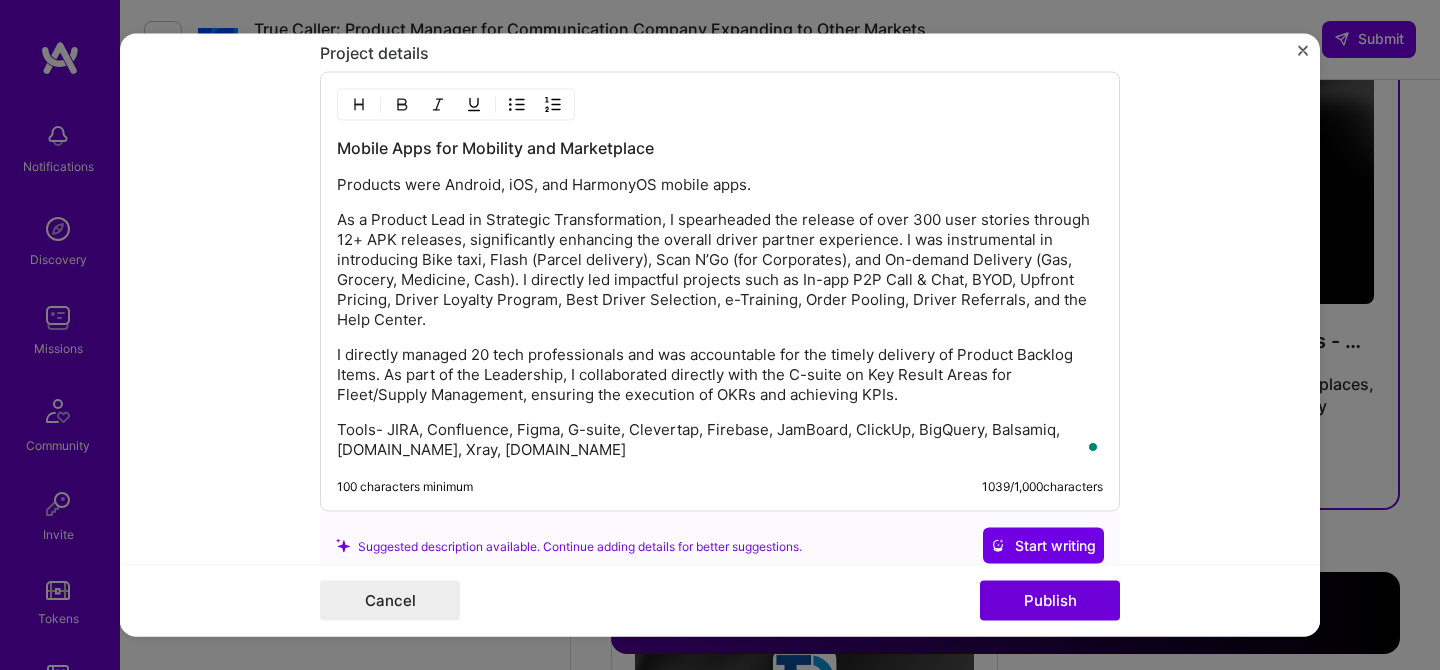click on "Products were Android, iOS, and HarmonyOS mobile apps." at bounding box center (720, 185) 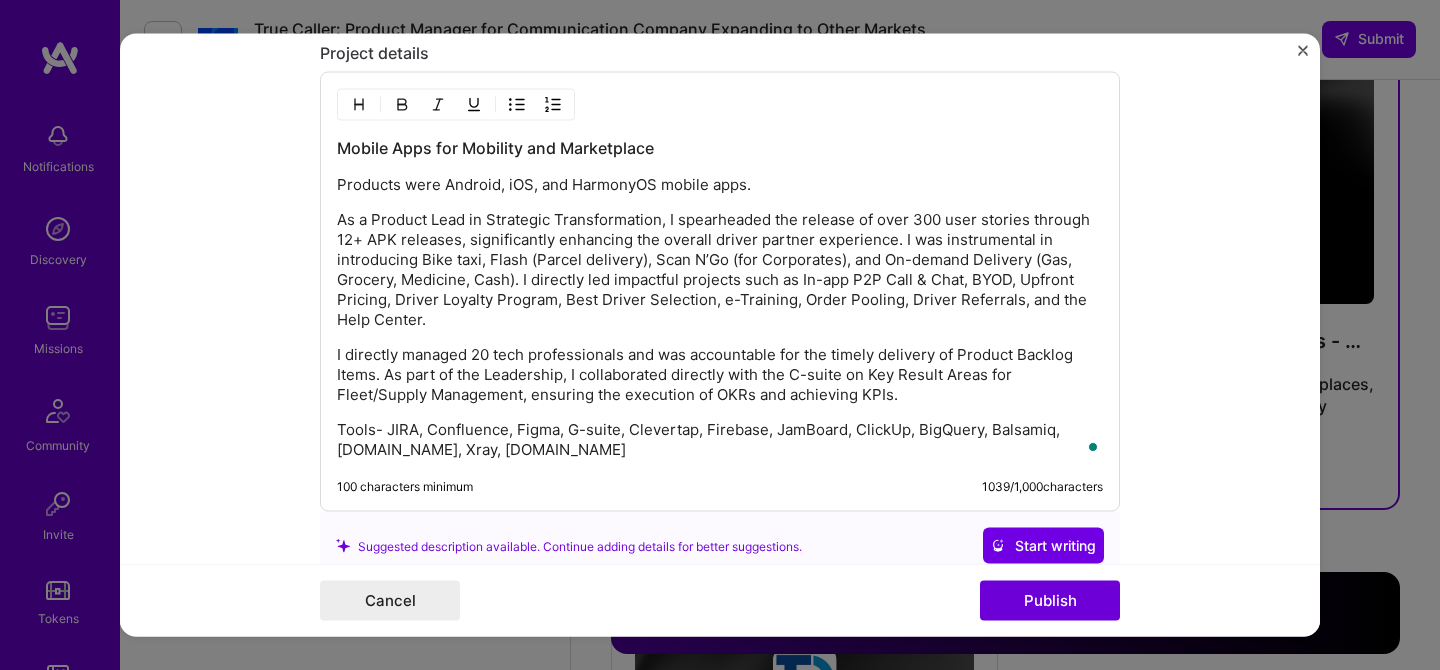 click on "Products were Android, iOS, and HarmonyOS mobile apps." at bounding box center [720, 185] 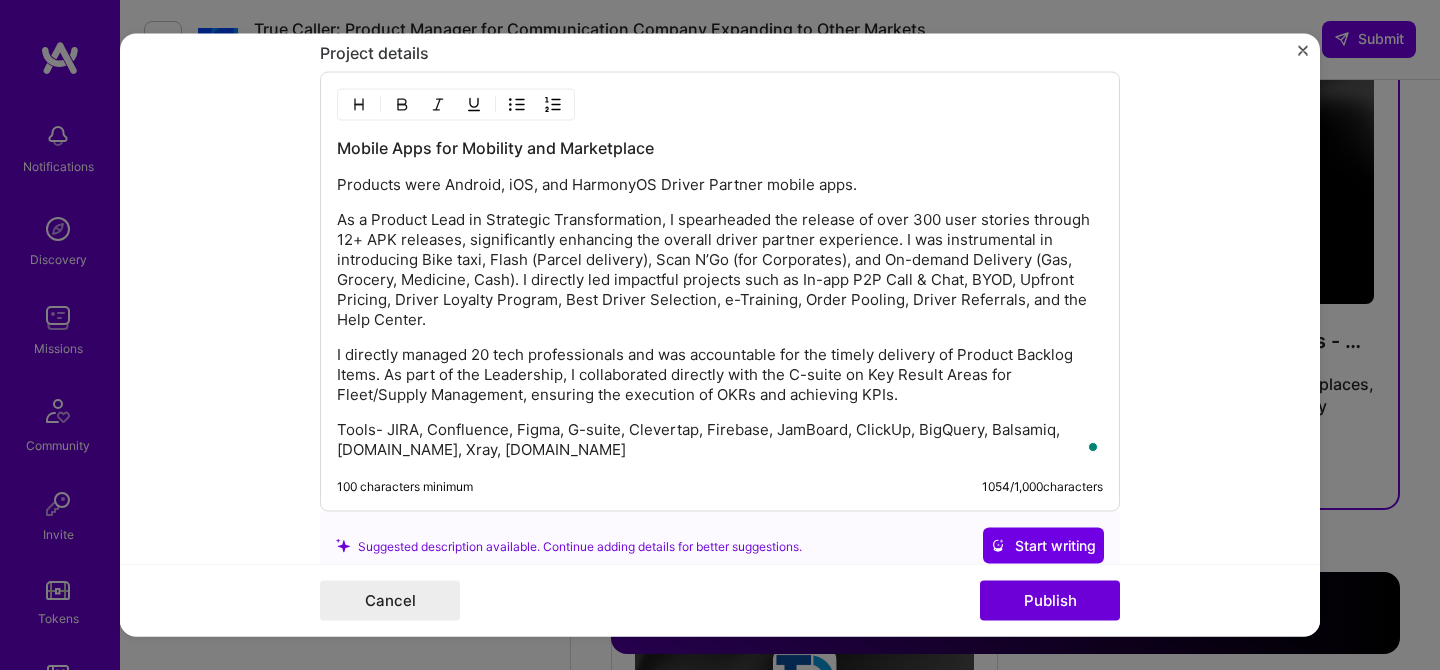 click on "As a Product Lead in Strategic Transformation, I spearheaded the release of over 300 user stories through 12+ APK releases, significantly enhancing the overall driver partner experience. I was instrumental in introducing Bike taxi, Flash (Parcel delivery), Scan N’Go (for Corporates), and On-demand Delivery (Gas, Grocery, Medicine, Cash). I directly led impactful projects such as In-app P2P Call & Chat, BYOD, Upfront Pricing, Driver Loyalty Program, Best Driver Selection, e-Training, Order Pooling, Driver Referrals, and the Help Center." at bounding box center (720, 270) 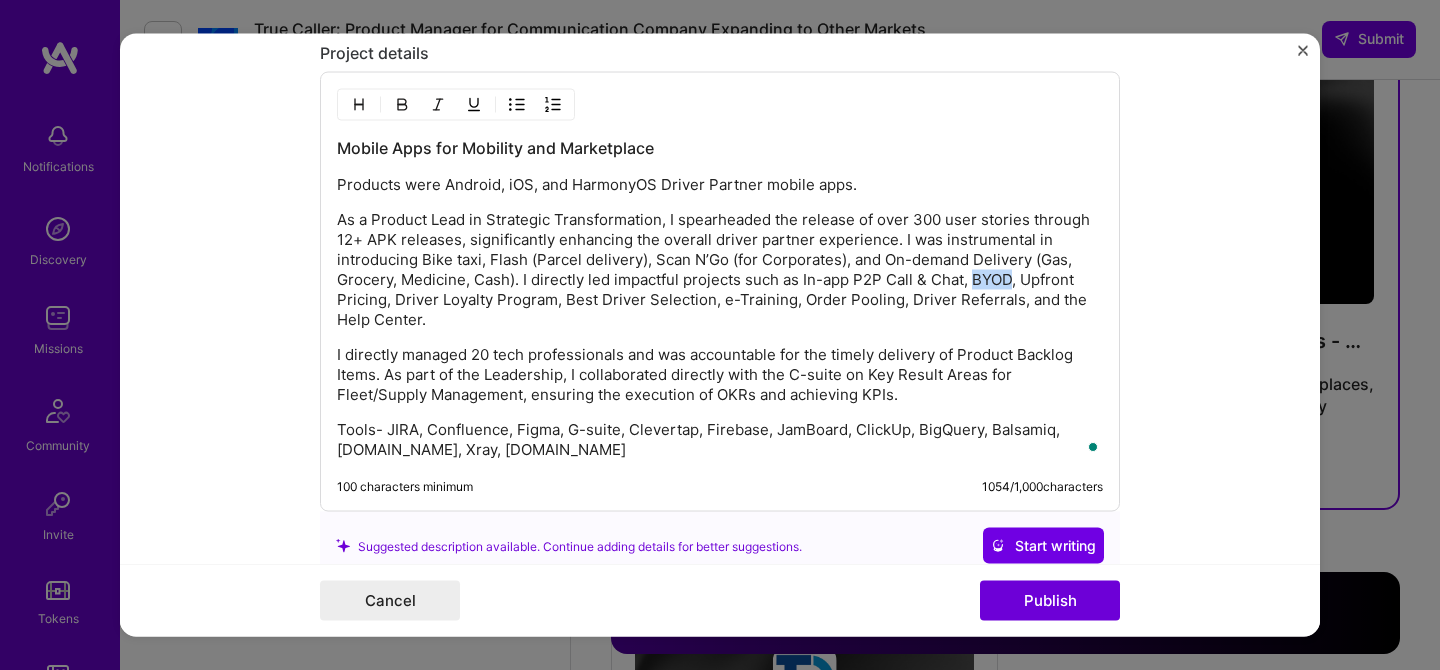 click on "As a Product Lead in Strategic Transformation, I spearheaded the release of over 300 user stories through 12+ APK releases, significantly enhancing the overall driver partner experience. I was instrumental in introducing Bike taxi, Flash (Parcel delivery), Scan N’Go (for Corporates), and On-demand Delivery (Gas, Grocery, Medicine, Cash). I directly led impactful projects such as In-app P2P Call & Chat, BYOD, Upfront Pricing, Driver Loyalty Program, Best Driver Selection, e-Training, Order Pooling, Driver Referrals, and the Help Center." at bounding box center (720, 270) 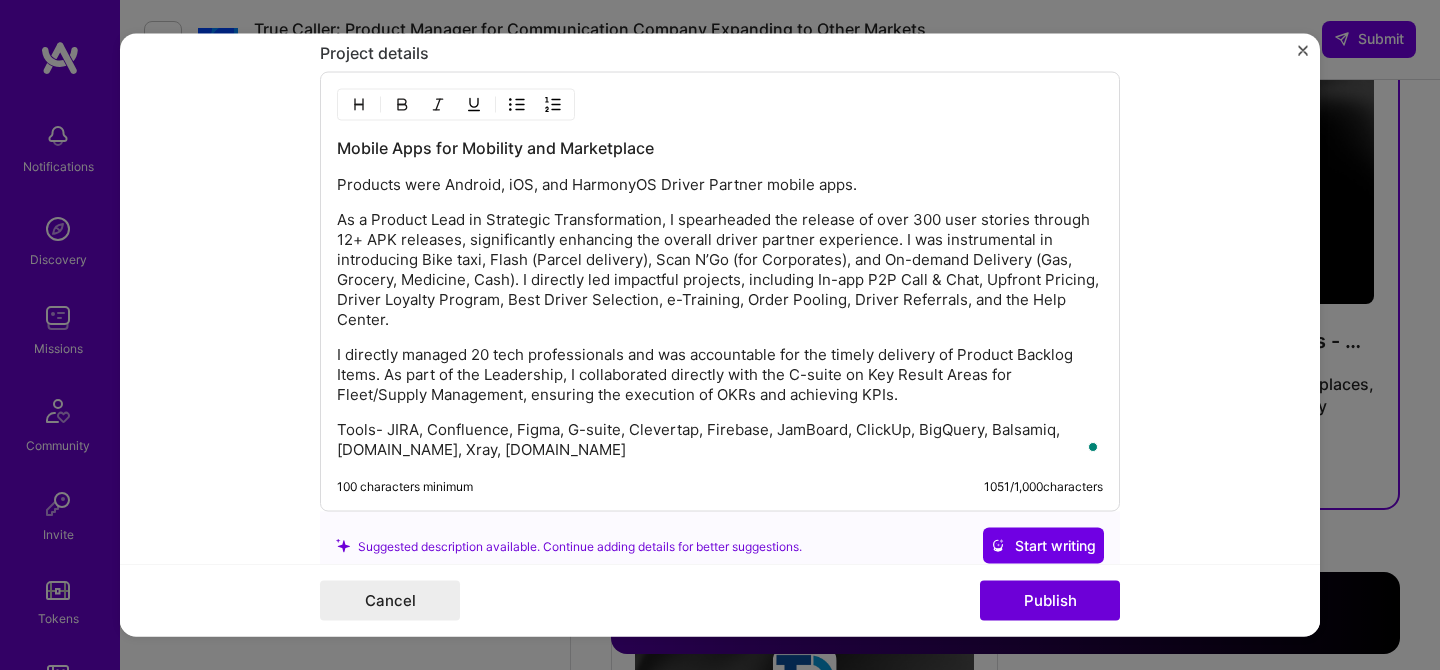 click on "As a Product Lead in Strategic Transformation, I spearheaded the release of over 300 user stories through 12+ APK releases, significantly enhancing the overall driver partner experience. I was instrumental in introducing Bike taxi, Flash (Parcel delivery), Scan N’Go (for Corporates), and On-demand Delivery (Gas, Grocery, Medicine, Cash). I directly led impactful projects, including In-app P2P Call & Chat, Upfront Pricing, Driver Loyalty Program, Best Driver Selection, e-Training, Order Pooling, Driver Referrals, and the Help Center." at bounding box center (720, 270) 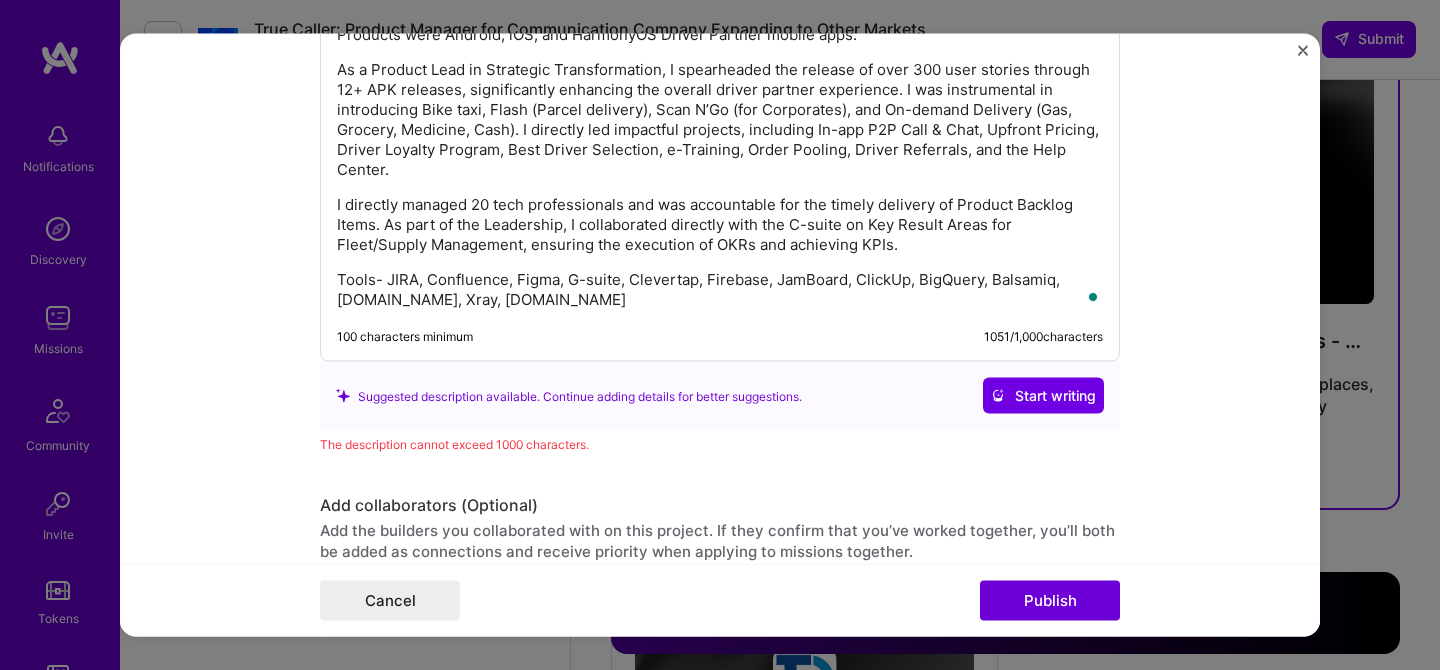 scroll, scrollTop: 1969, scrollLeft: 0, axis: vertical 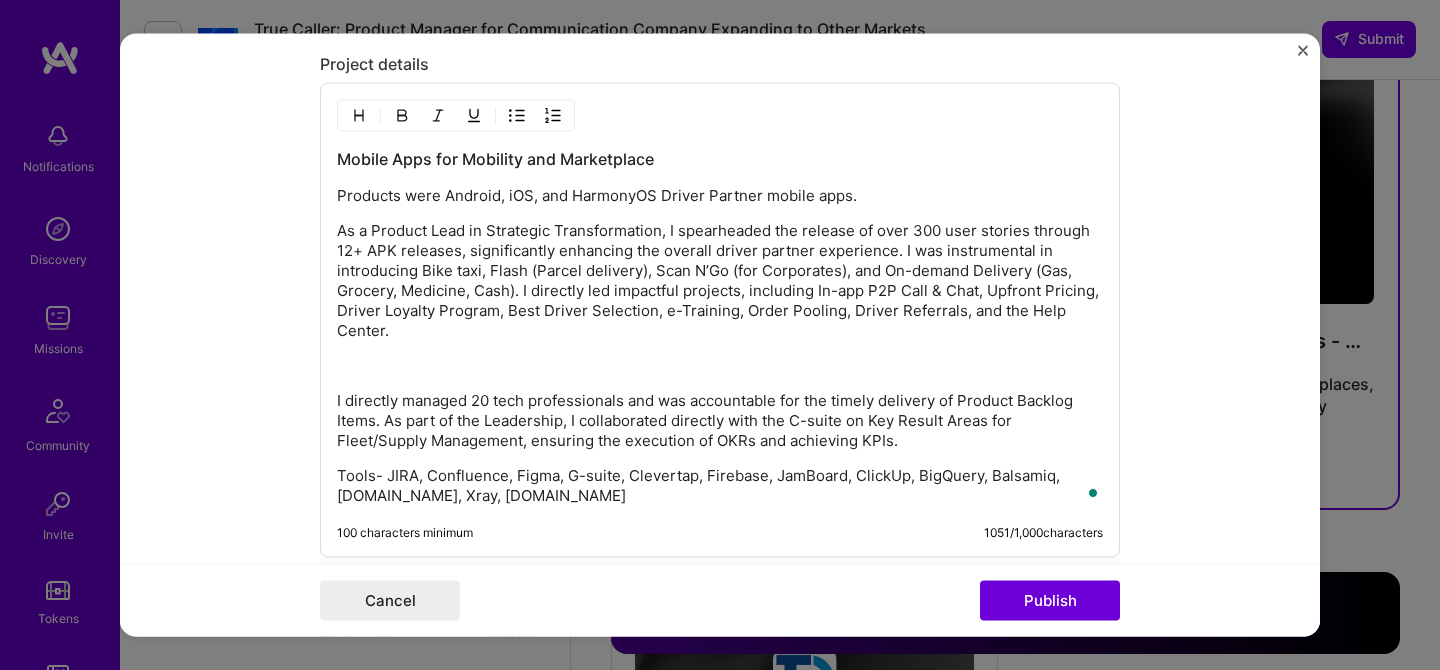 click on "As a Product Lead in Strategic Transformation, I spearheaded the release of over 300 user stories through 12+ APK releases, significantly enhancing the overall driver partner experience. I was instrumental in introducing Bike taxi, Flash (Parcel delivery), Scan N’Go (for Corporates), and On-demand Delivery (Gas, Grocery, Medicine, Cash). I directly led impactful projects, including In-app P2P Call & Chat, Upfront Pricing, Driver Loyalty Program, Best Driver Selection, e-Training, Order Pooling, Driver Referrals, and the Help Center." at bounding box center [720, 281] 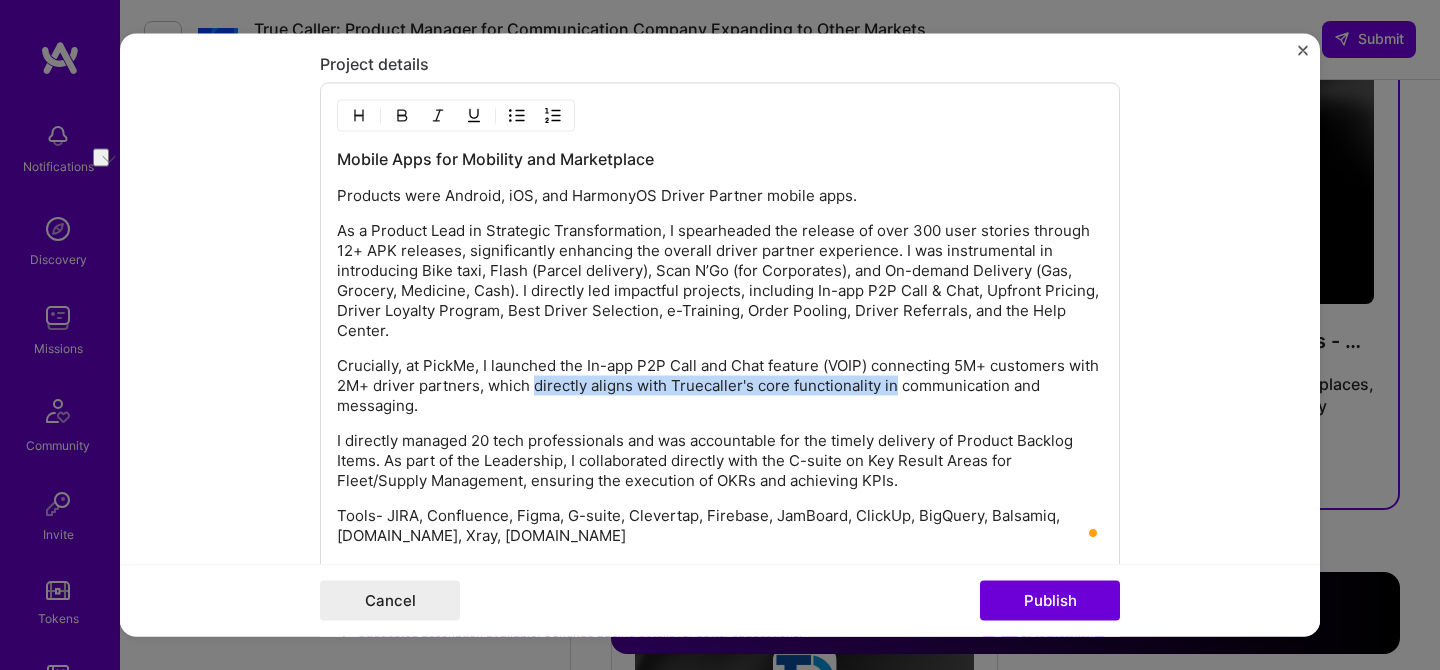 drag, startPoint x: 563, startPoint y: 386, endPoint x: 921, endPoint y: 392, distance: 358.05026 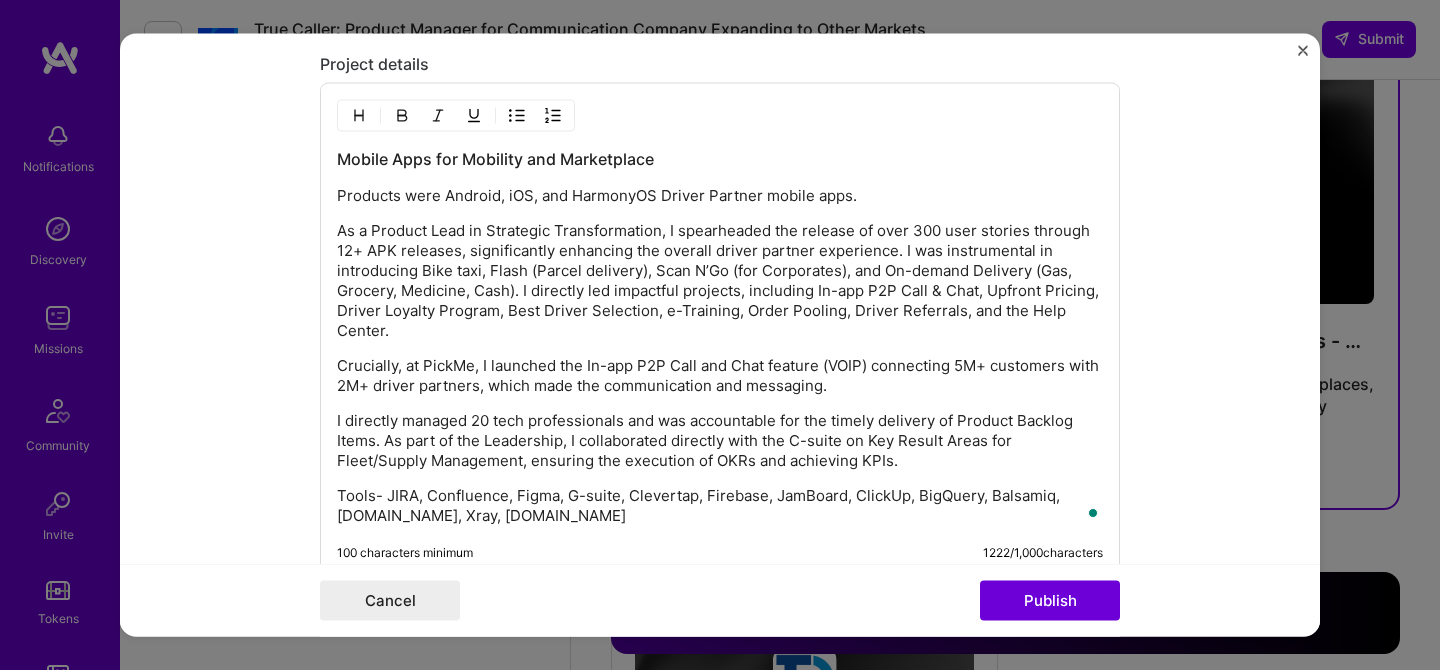 click on "Crucially, at PickMe, I launched the In-app P2P Call and Chat feature (VOIP) connecting 5M+ customers with 2M+ driver partners, which made the communication and messaging." at bounding box center (720, 376) 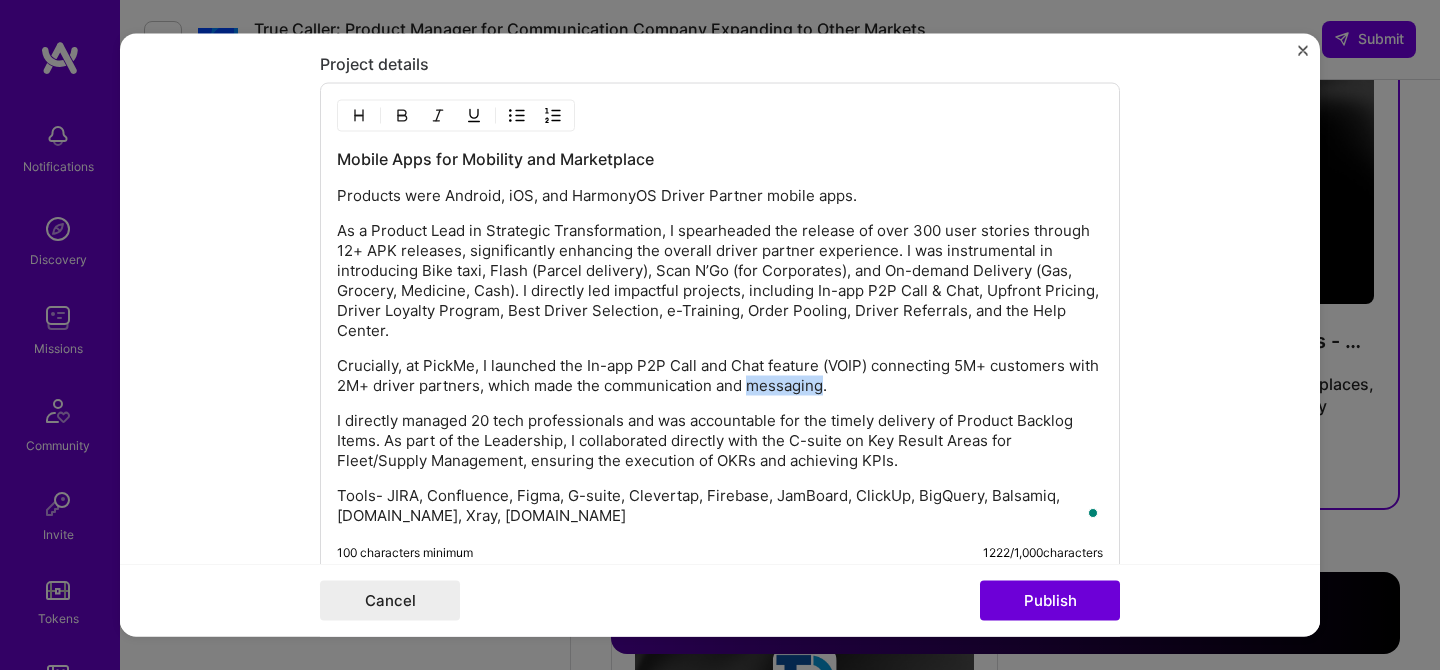 click on "Crucially, at PickMe, I launched the In-app P2P Call and Chat feature (VOIP) connecting 5M+ customers with 2M+ driver partners, which made the communication and messaging." at bounding box center (720, 376) 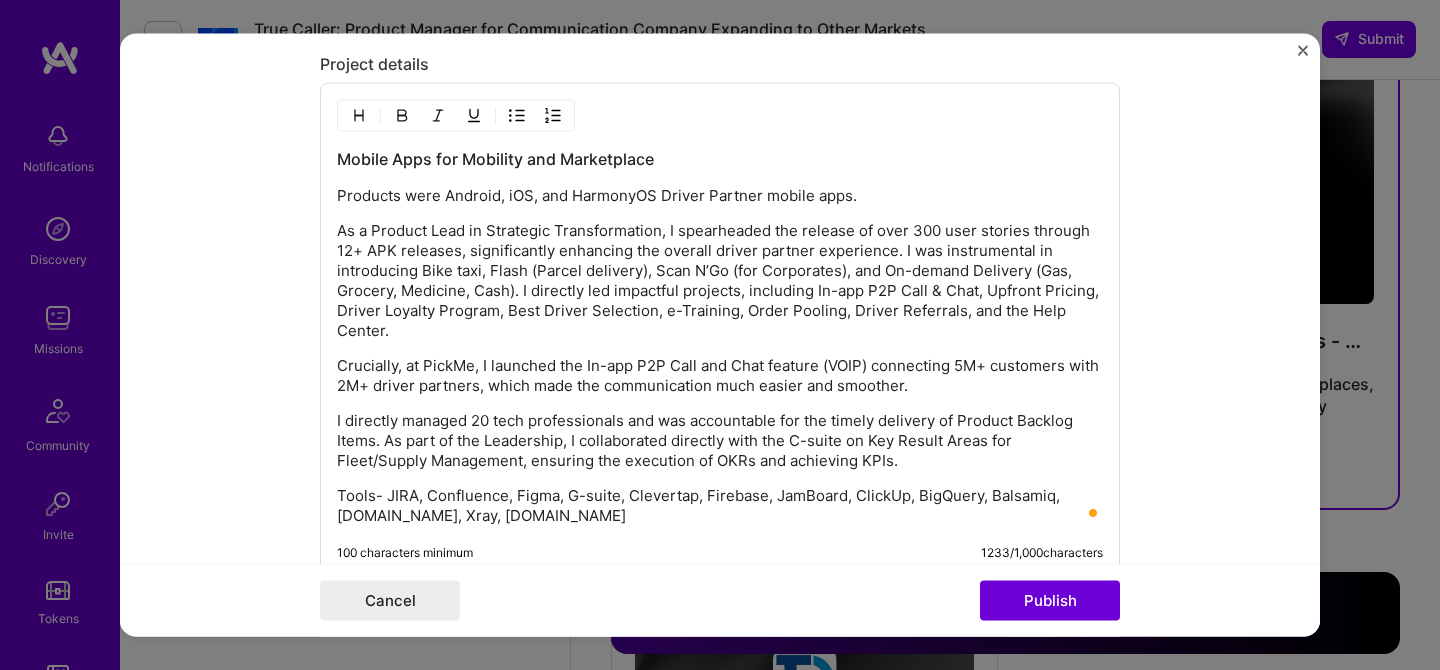 drag, startPoint x: 505, startPoint y: 381, endPoint x: 515, endPoint y: 402, distance: 23.259407 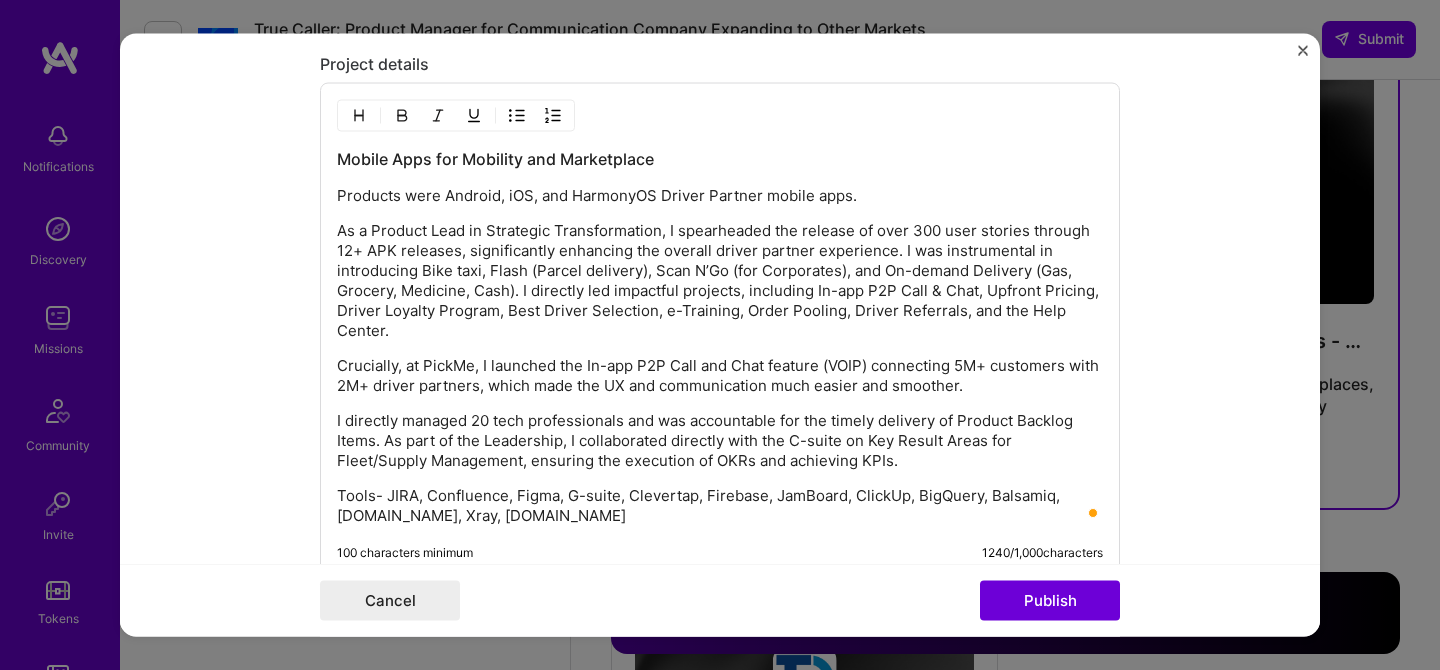click on "Crucially, at PickMe, I launched the In-app P2P Call and Chat feature (VOIP) connecting 5M+ customers with 2M+ driver partners, which made the UX and communication much easier and smoother." at bounding box center [720, 376] 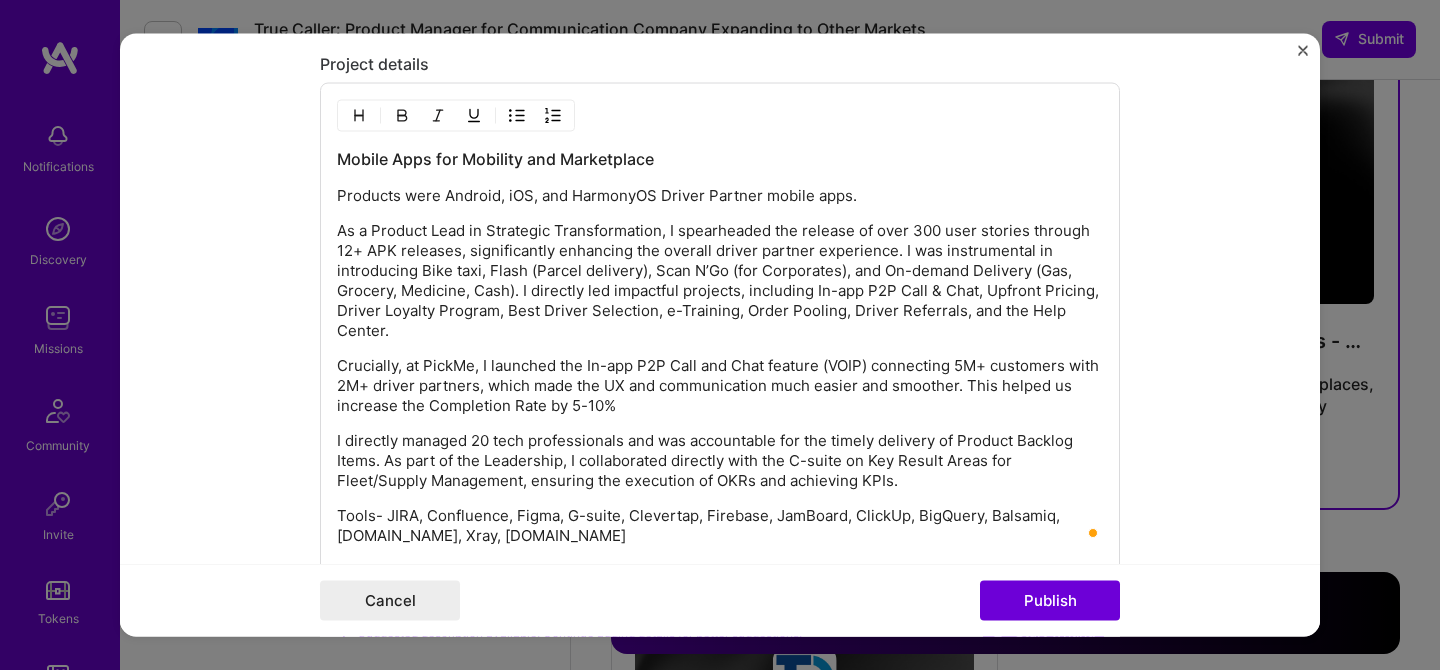 click on "Crucially, at PickMe, I launched the In-app P2P Call and Chat feature (VOIP) connecting 5M+ customers with 2M+ driver partners, which made the UX and communication much easier and smoother. This helped us increase the Completion Rate by 5-10%" at bounding box center (720, 386) 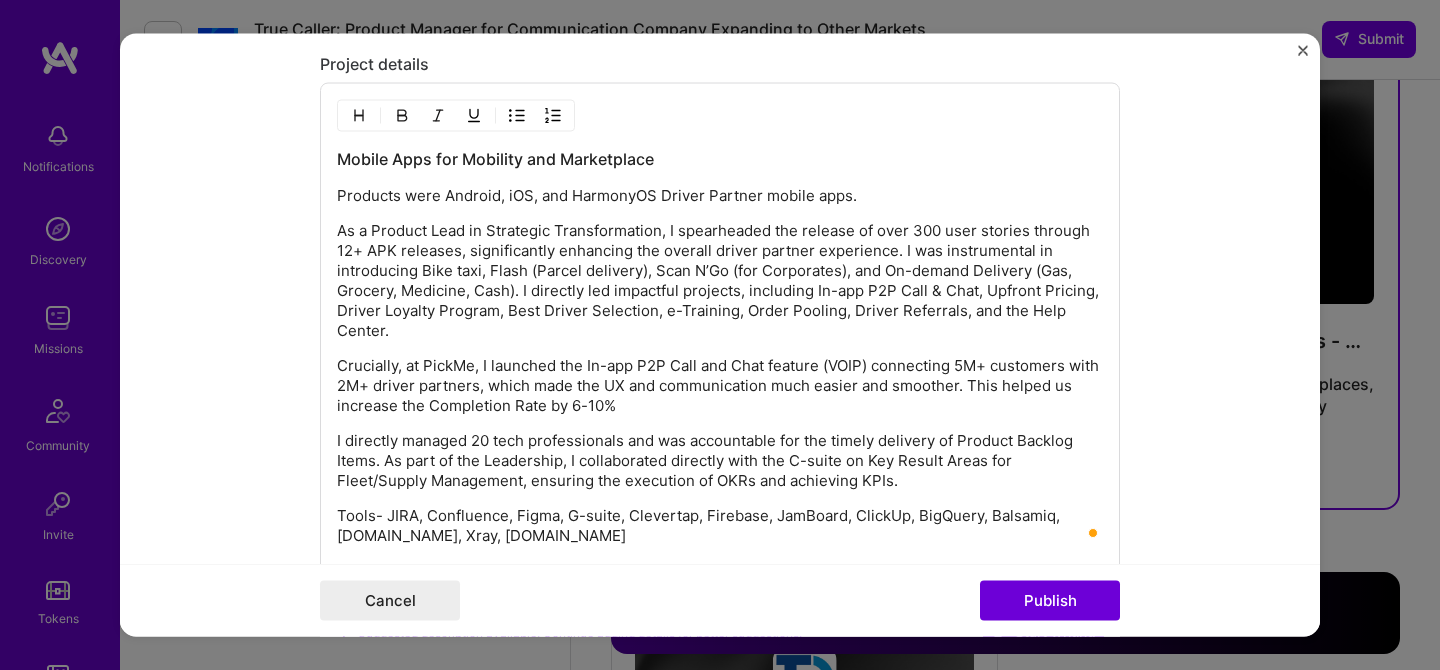 click on "Crucially, at PickMe, I launched the In-app P2P Call and Chat feature (VOIP) connecting 5M+ customers with 2M+ driver partners, which made the UX and communication much easier and smoother. This helped us increase the Completion Rate by 6-10%" at bounding box center (720, 386) 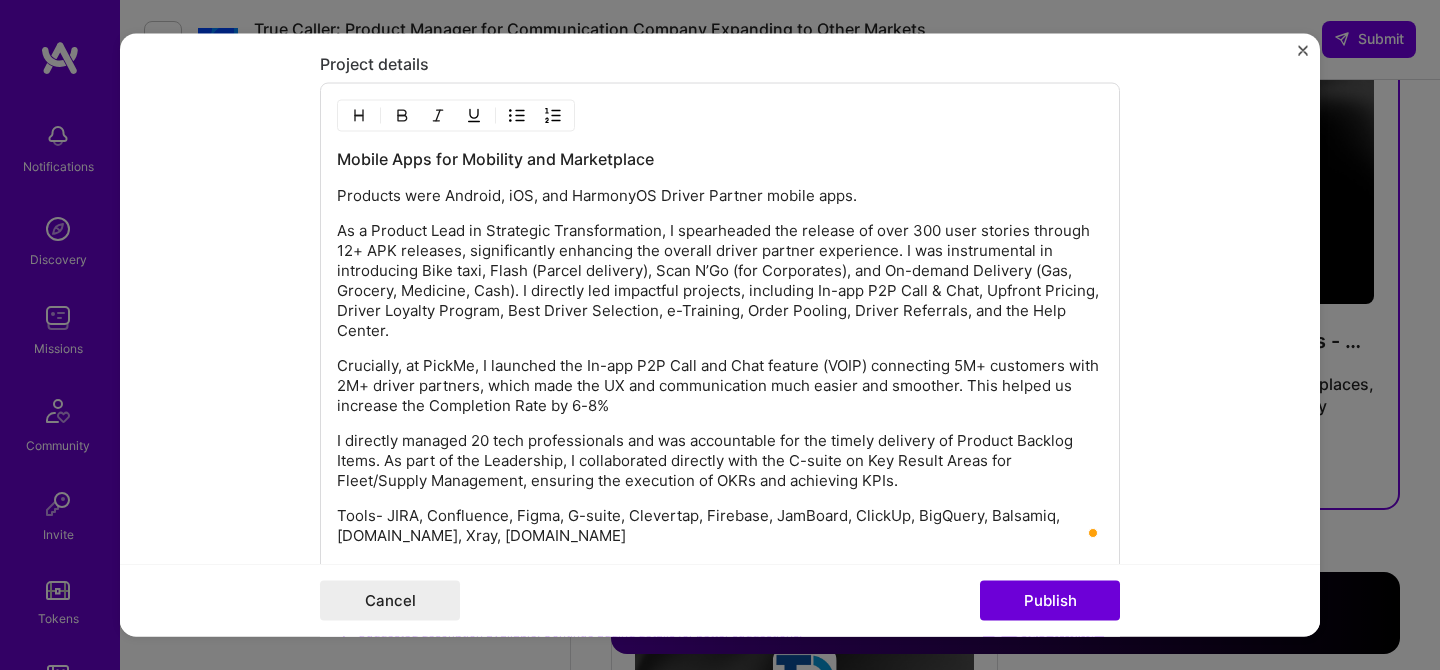 click on "Crucially, at PickMe, I launched the In-app P2P Call and Chat feature (VOIP) connecting 5M+ customers with 2M+ driver partners, which made the UX and communication much easier and smoother. This helped us increase the Completion Rate by 6-8%" at bounding box center [720, 386] 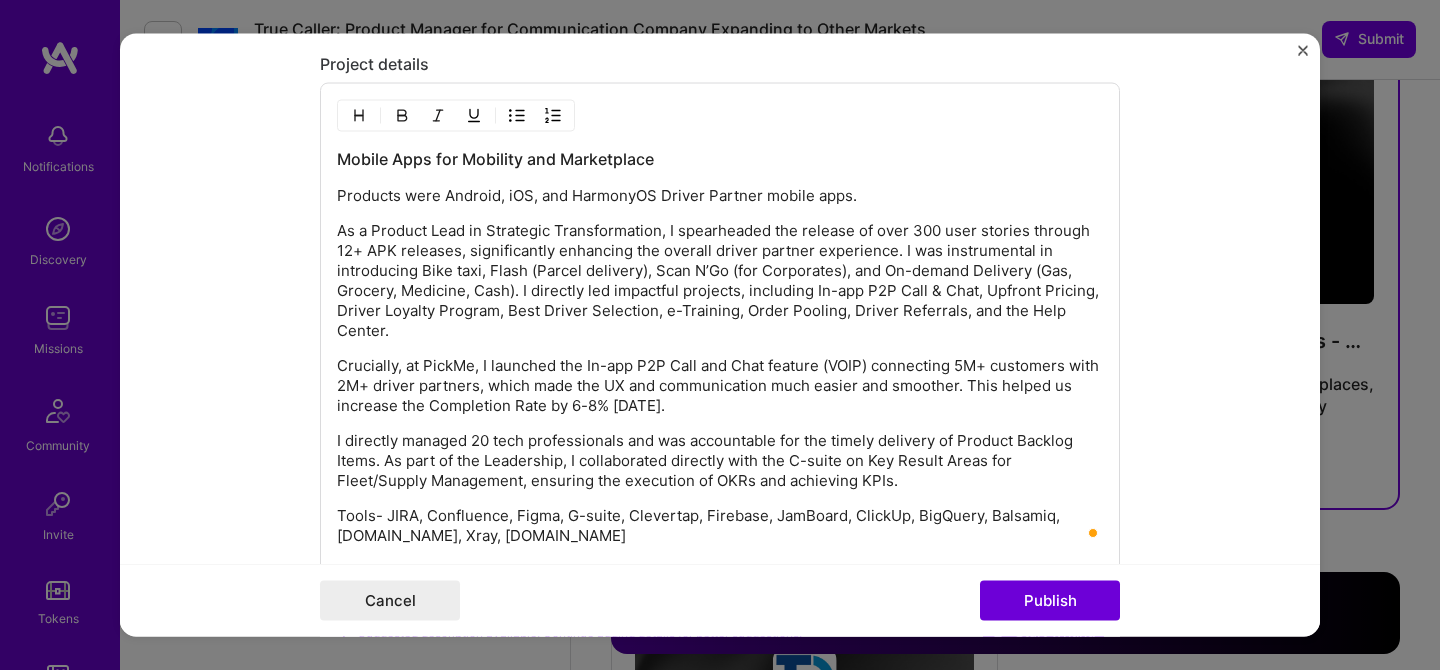 scroll, scrollTop: 1979, scrollLeft: 0, axis: vertical 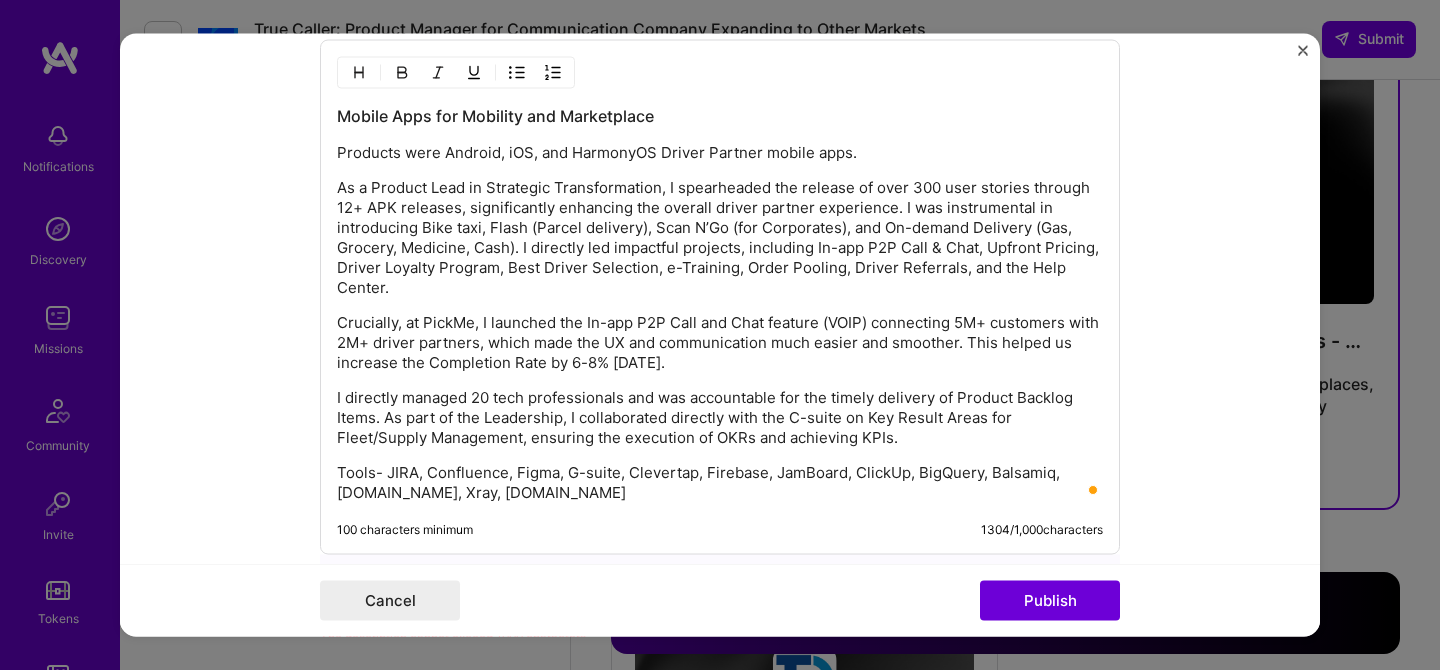 drag, startPoint x: 486, startPoint y: 318, endPoint x: 494, endPoint y: 327, distance: 12.0415945 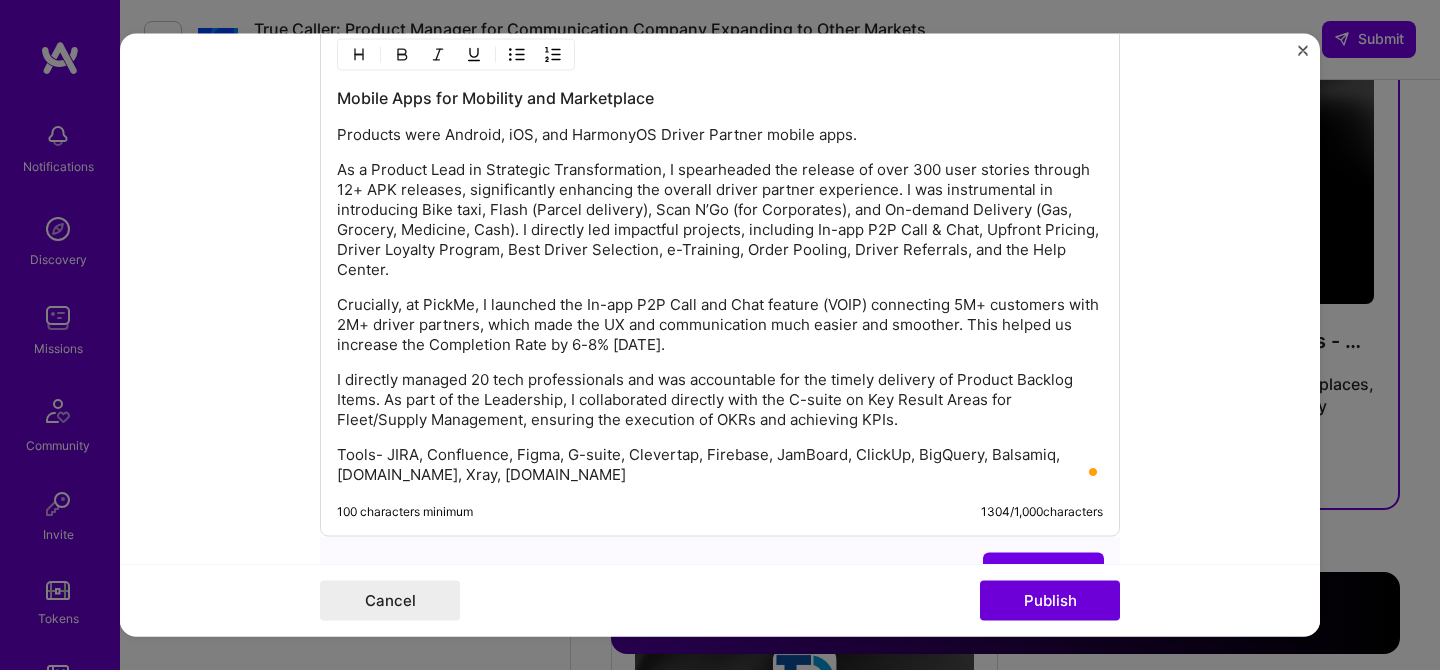 scroll, scrollTop: 2049, scrollLeft: 0, axis: vertical 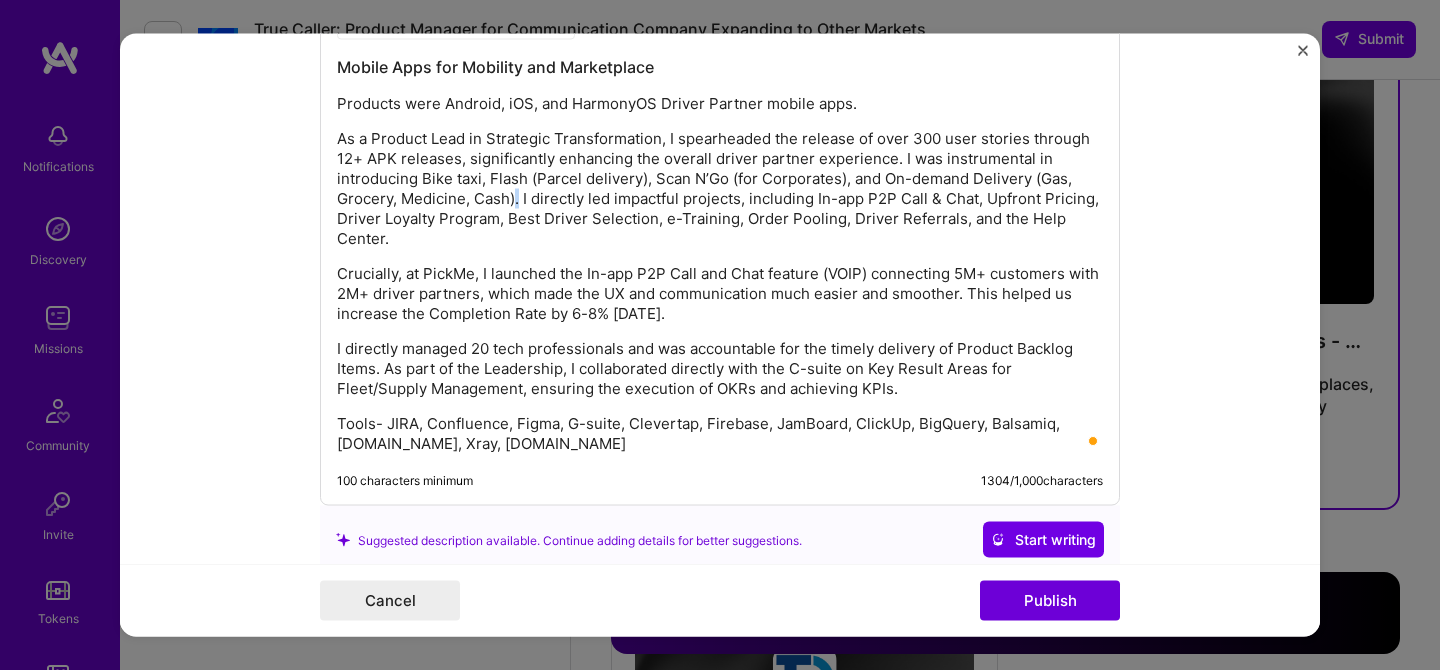 click on "As a Product Lead in Strategic Transformation, I spearheaded the release of over 300 user stories through 12+ APK releases, significantly enhancing the overall driver partner experience. I was instrumental in introducing Bike taxi, Flash (Parcel delivery), Scan N’Go (for Corporates), and On-demand Delivery (Gas, Grocery, Medicine, Cash). I directly led impactful projects, including In-app P2P Call & Chat, Upfront Pricing, Driver Loyalty Program, Best Driver Selection, e-Training, Order Pooling, Driver Referrals, and the Help Center." at bounding box center [720, 189] 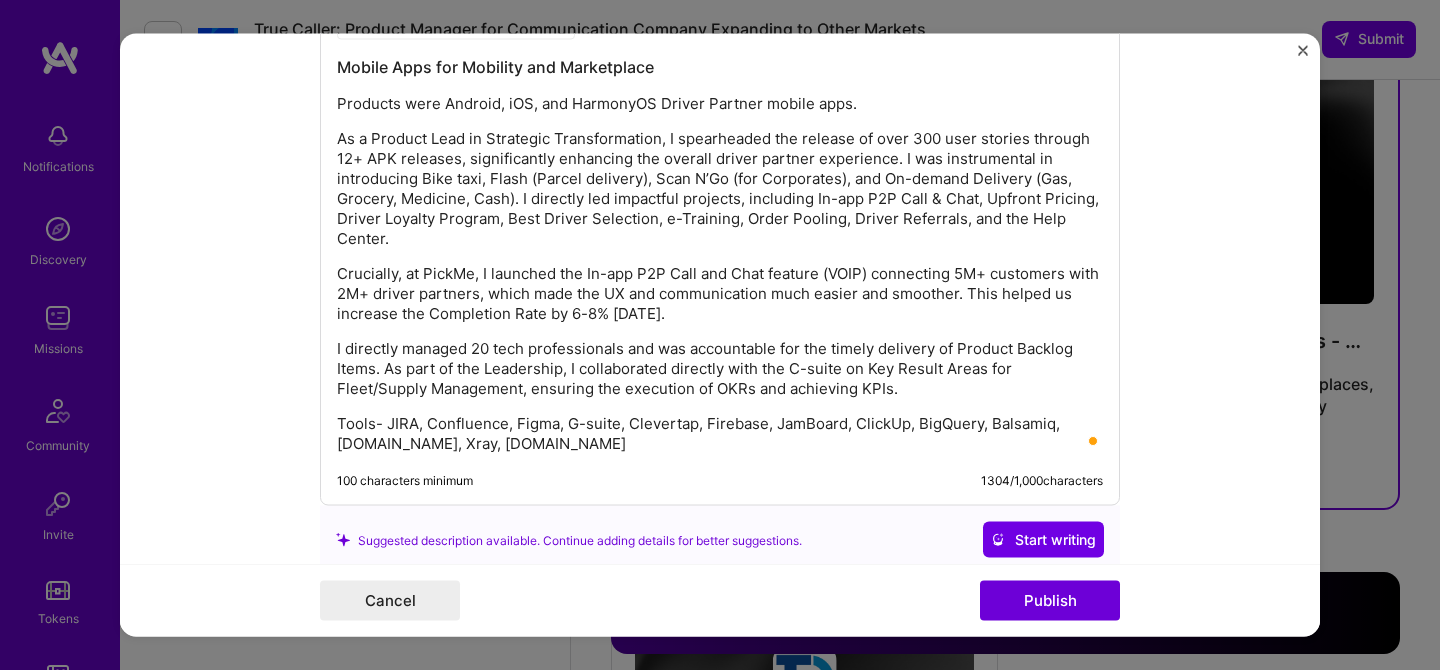 click on "As a Product Lead in Strategic Transformation, I spearheaded the release of over 300 user stories through 12+ APK releases, significantly enhancing the overall driver partner experience. I was instrumental in introducing Bike taxi, Flash (Parcel delivery), Scan N’Go (for Corporates), and On-demand Delivery (Gas, Grocery, Medicine, Cash). I directly led impactful projects, including In-app P2P Call & Chat, Upfront Pricing, Driver Loyalty Program, Best Driver Selection, e-Training, Order Pooling, Driver Referrals, and the Help Center." at bounding box center [720, 189] 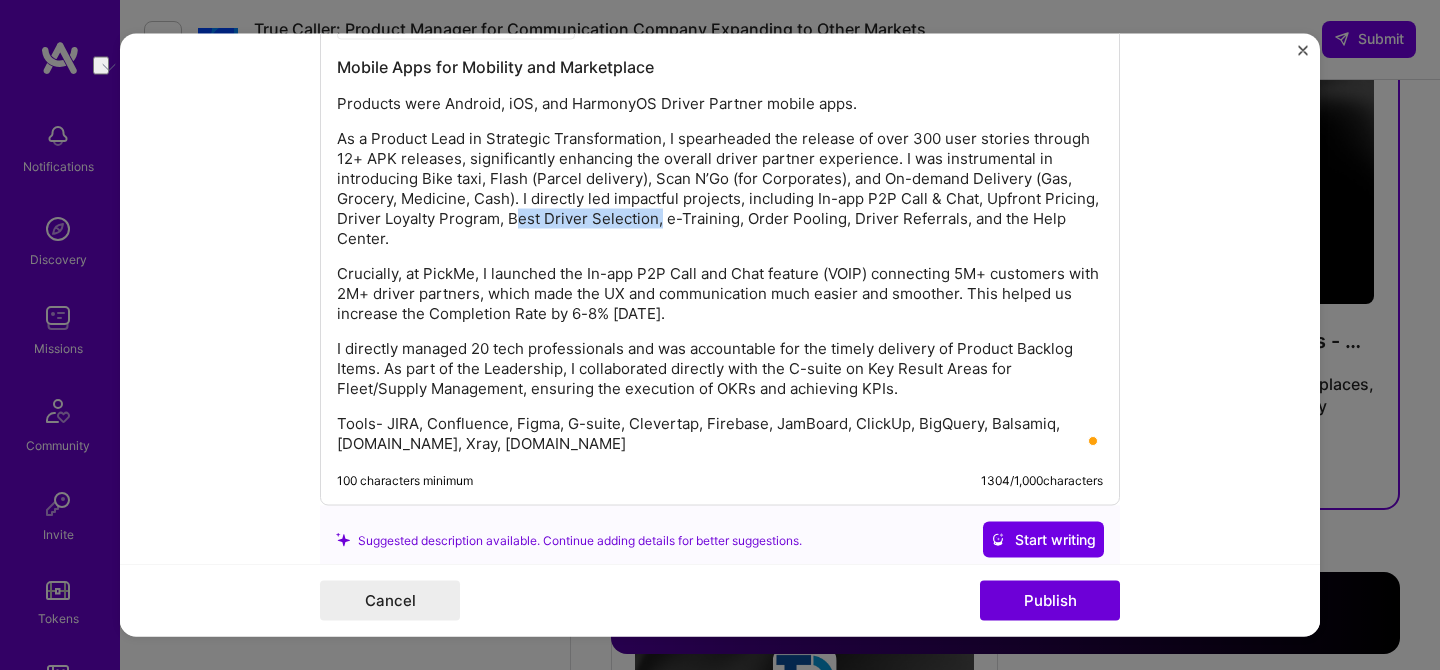 drag, startPoint x: 707, startPoint y: 219, endPoint x: 562, endPoint y: 224, distance: 145.08618 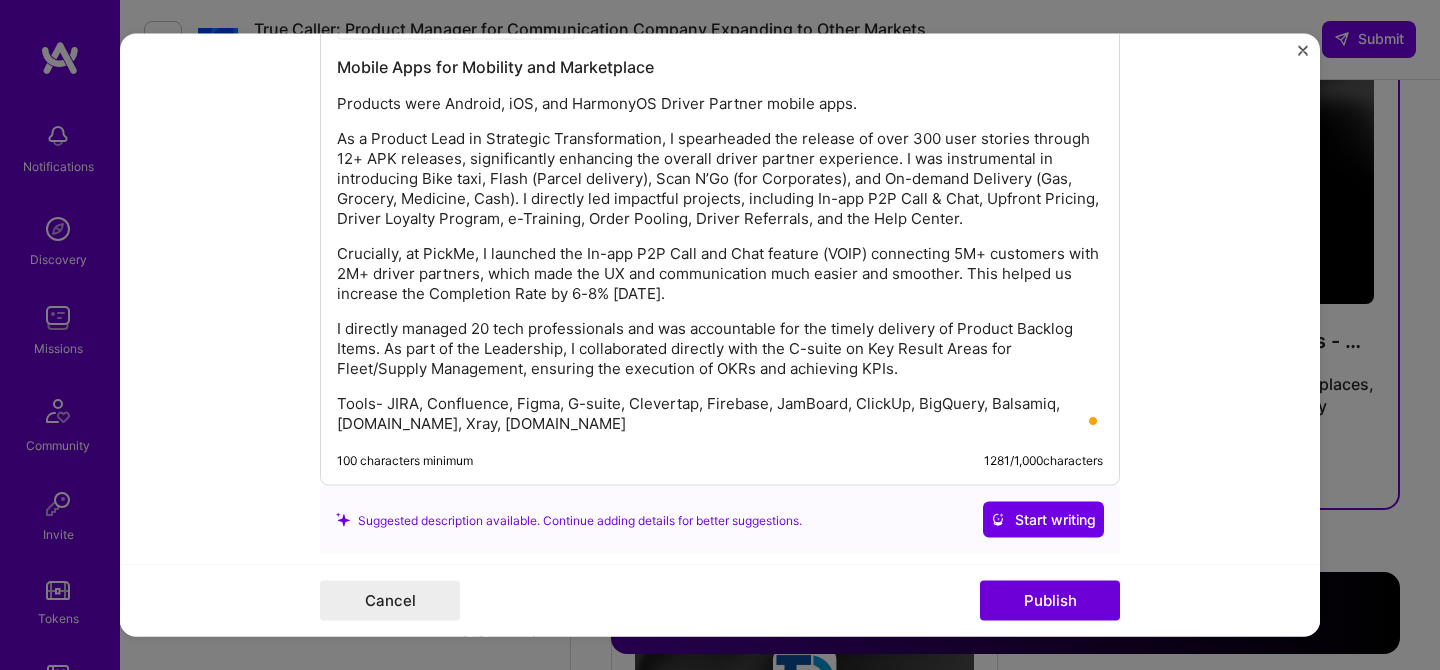 click on "As a Product Lead in Strategic Transformation, I spearheaded the release of over 300 user stories through 12+ APK releases, significantly enhancing the overall driver partner experience. I was instrumental in introducing Bike taxi, Flash (Parcel delivery), Scan N’Go (for Corporates), and On-demand Delivery (Gas, Grocery, Medicine, Cash). I directly led impactful projects, including In-app P2P Call & Chat, Upfront Pricing, Driver Loyalty Program, e-Training, Order Pooling, Driver Referrals, and the Help Center." at bounding box center [720, 179] 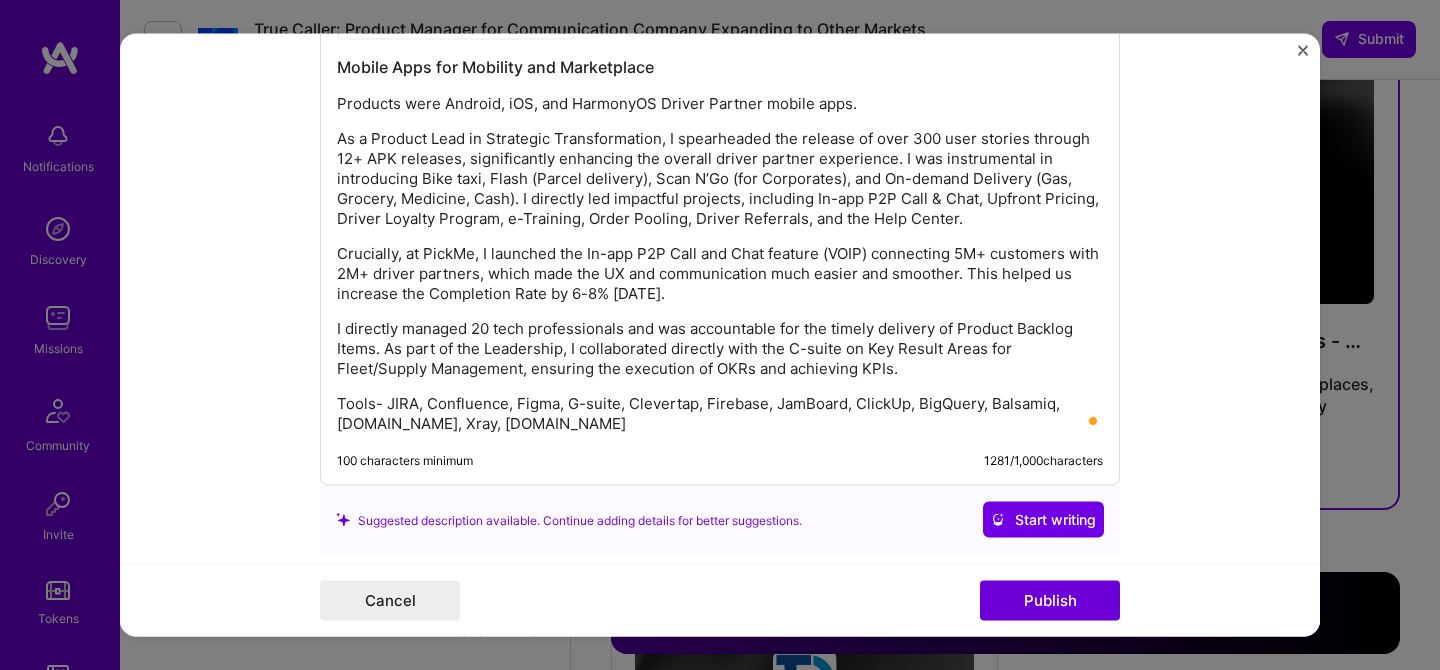 click on "As a Product Lead in Strategic Transformation, I spearheaded the release of over 300 user stories through 12+ APK releases, significantly enhancing the overall driver partner experience. I was instrumental in introducing Bike taxi, Flash (Parcel delivery), Scan N’Go (for Corporates), and On-demand Delivery (Gas, Grocery, Medicine, Cash). I directly led impactful projects, including In-app P2P Call & Chat, Upfront Pricing, Driver Loyalty Program, e-Training, Order Pooling, Driver Referrals, and the Help Center." at bounding box center [720, 179] 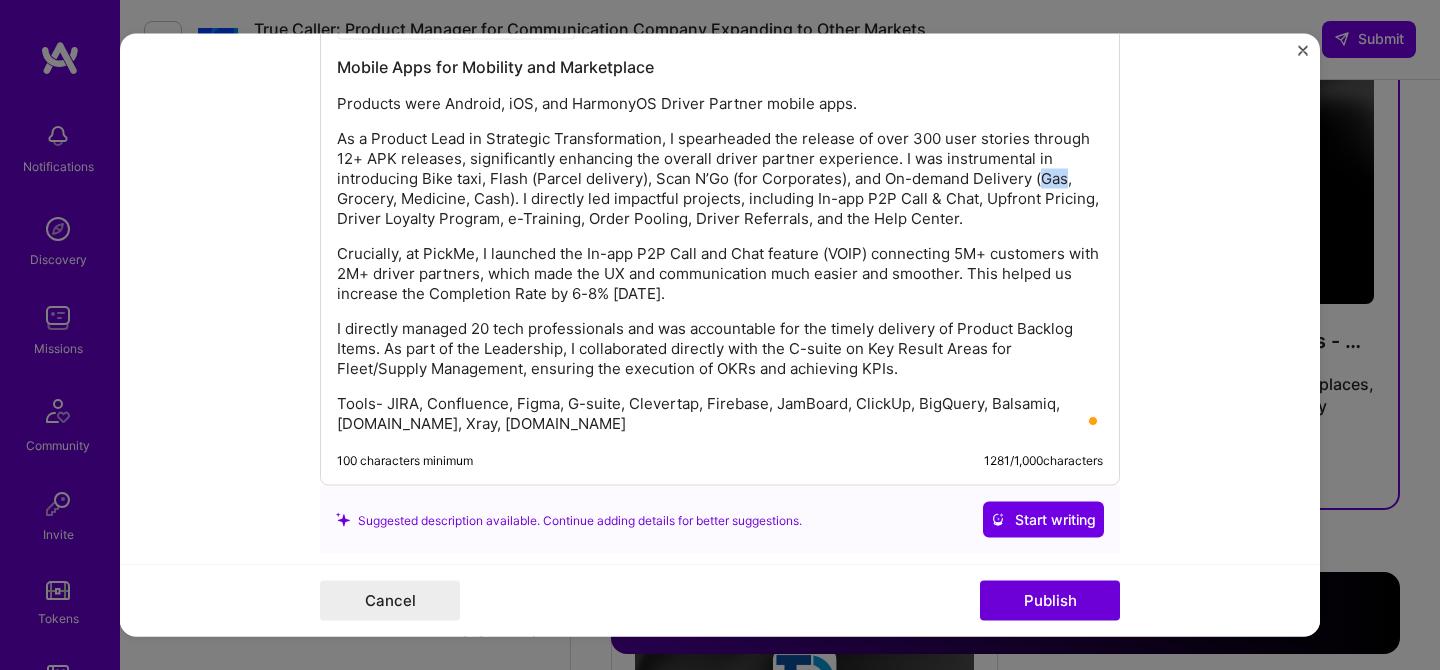 click on "As a Product Lead in Strategic Transformation, I spearheaded the release of over 300 user stories through 12+ APK releases, significantly enhancing the overall driver partner experience. I was instrumental in introducing Bike taxi, Flash (Parcel delivery), Scan N’Go (for Corporates), and On-demand Delivery (Gas, Grocery, Medicine, Cash). I directly led impactful projects, including In-app P2P Call & Chat, Upfront Pricing, Driver Loyalty Program, e-Training, Order Pooling, Driver Referrals, and the Help Center." at bounding box center (720, 179) 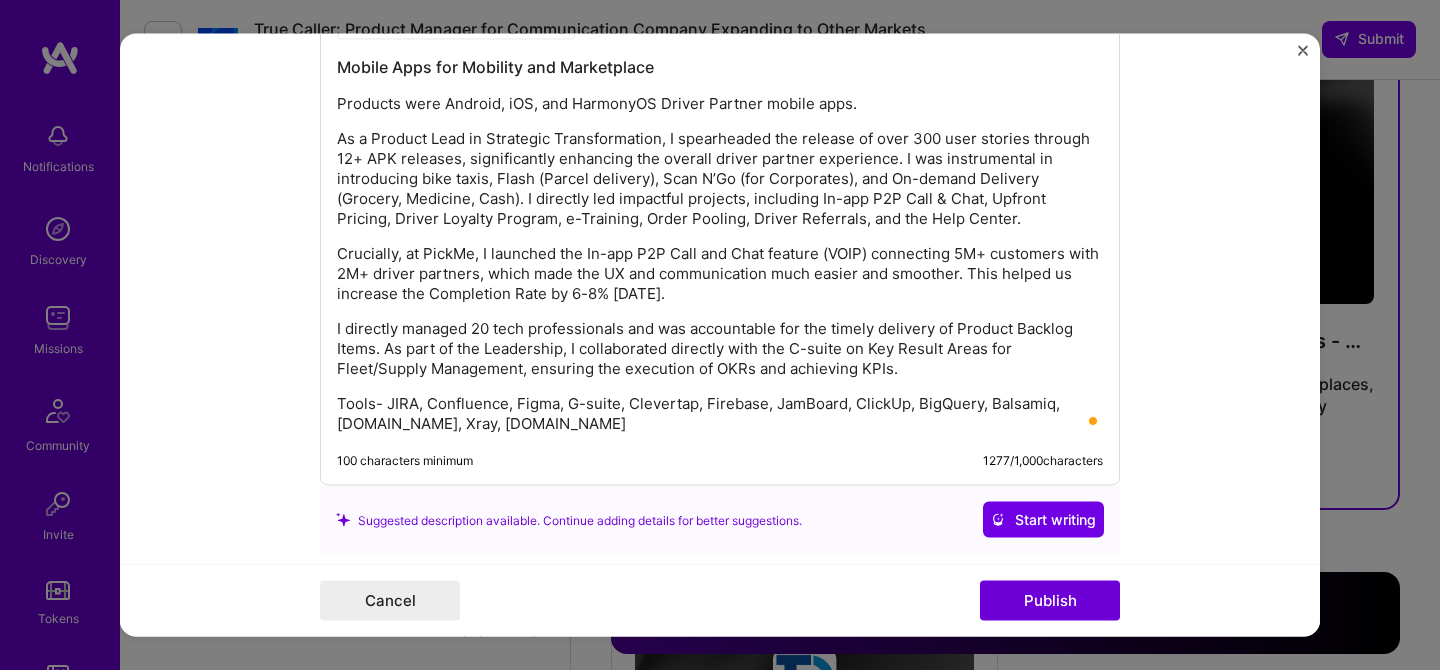 click on "As a Product Lead in Strategic Transformation, I spearheaded the release of over 300 user stories through 12+ APK releases, significantly enhancing the overall driver partner experience. I was instrumental in introducing bike taxis, Flash (Parcel delivery), Scan N’Go (for Corporates), and On-demand Delivery (Grocery, Medicine, Cash). I directly led impactful projects, including In-app P2P Call & Chat, Upfront Pricing, Driver Loyalty Program, e-Training, Order Pooling, Driver Referrals, and the Help Center." at bounding box center [720, 179] 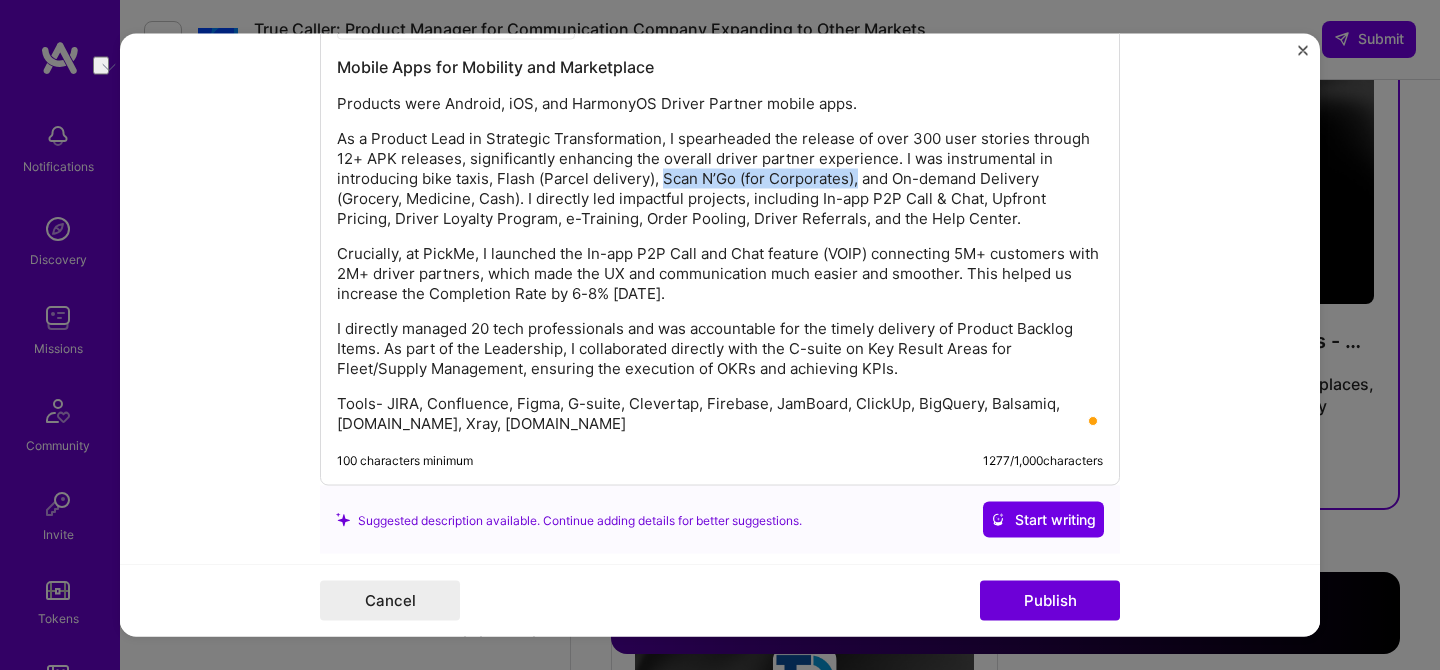 drag, startPoint x: 850, startPoint y: 178, endPoint x: 655, endPoint y: 178, distance: 195 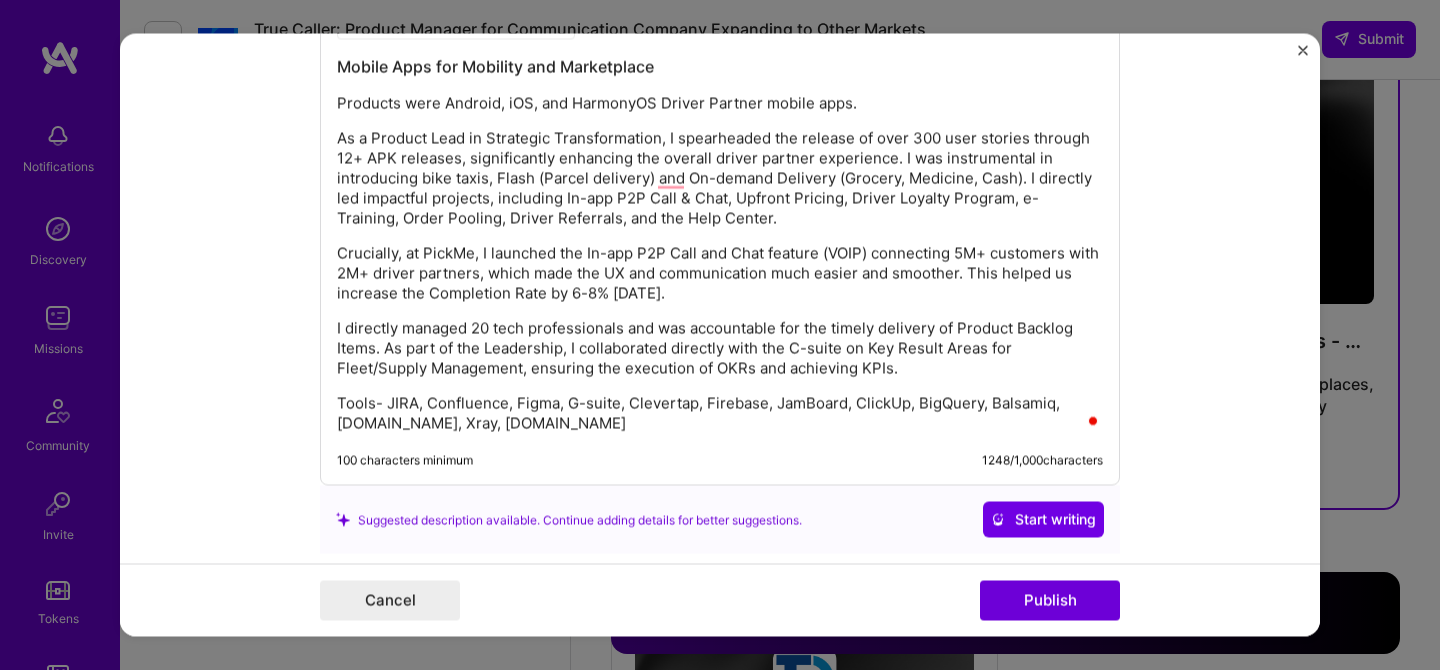 click on "As a Product Lead in Strategic Transformation, I spearheaded the release of over 300 user stories through 12+ APK releases, significantly enhancing the overall driver partner experience. I was instrumental in introducing bike taxis, Flash (Parcel delivery) and On-demand Delivery (Grocery, Medicine, Cash). I directly led impactful projects, including In-app P2P Call & Chat, Upfront Pricing, Driver Loyalty Program, e-Training, Order Pooling, Driver Referrals, and the Help Center." at bounding box center (720, 179) 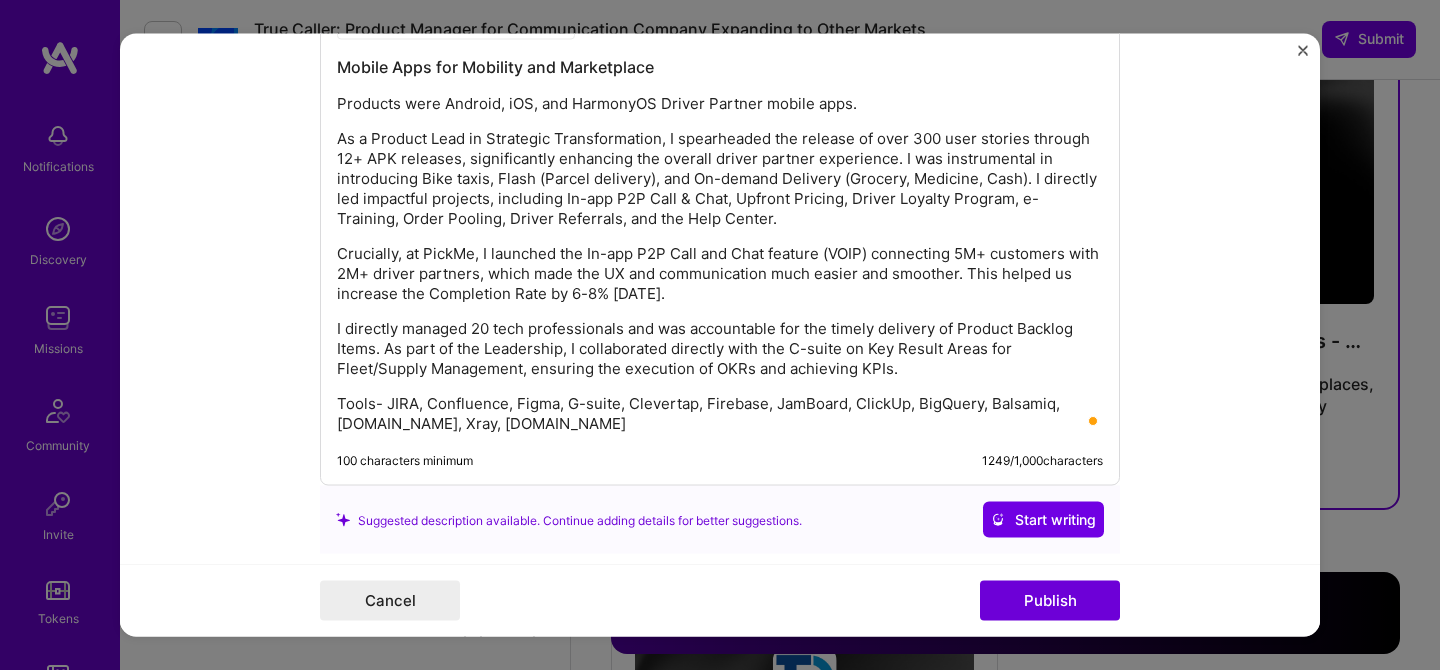 click on "As a Product Lead in Strategic Transformation, I spearheaded the release of over 300 user stories through 12+ APK releases, significantly enhancing the overall driver partner experience. I was instrumental in introducing Bike taxis, Flash (Parcel delivery), and On-demand Delivery (Grocery, Medicine, Cash). I directly led impactful projects, including In-app P2P Call & Chat, Upfront Pricing, Driver Loyalty Program, e-Training, Order Pooling, Driver Referrals, and the Help Center." at bounding box center [720, 179] 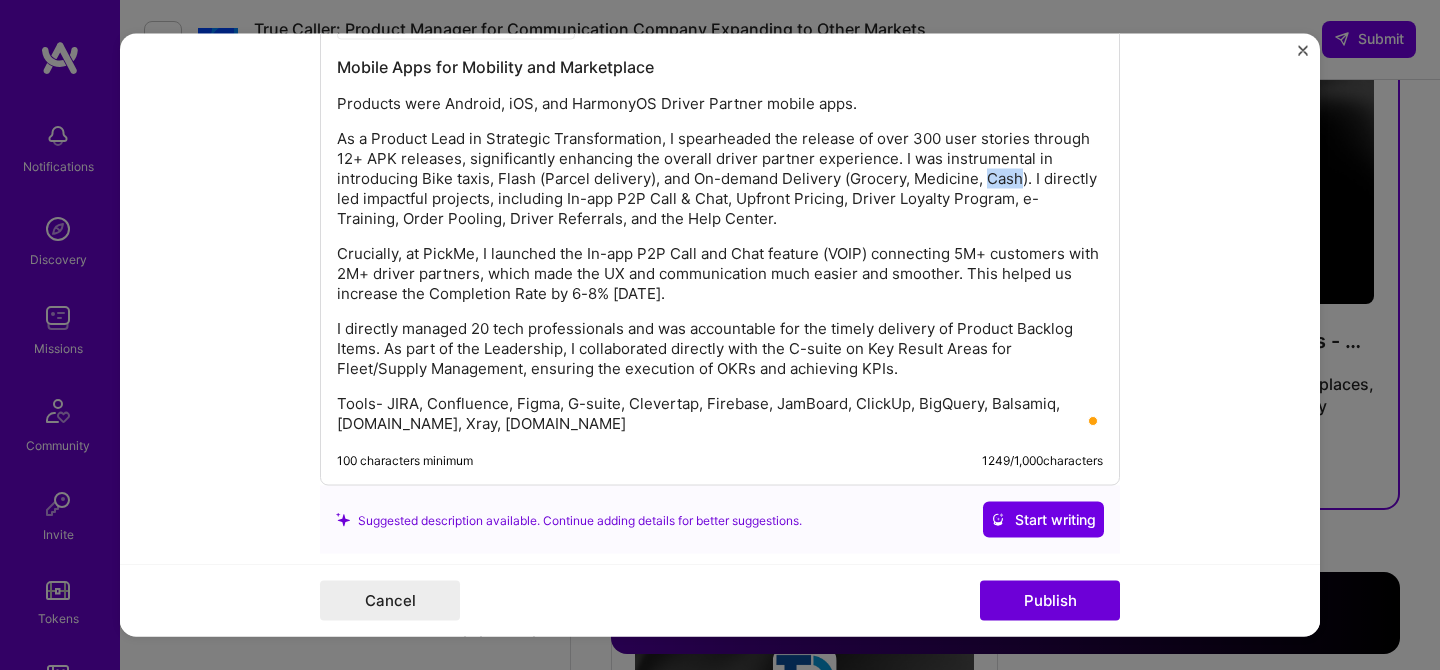 click on "As a Product Lead in Strategic Transformation, I spearheaded the release of over 300 user stories through 12+ APK releases, significantly enhancing the overall driver partner experience. I was instrumental in introducing Bike taxis, Flash (Parcel delivery), and On-demand Delivery (Grocery, Medicine, Cash). I directly led impactful projects, including In-app P2P Call & Chat, Upfront Pricing, Driver Loyalty Program, e-Training, Order Pooling, Driver Referrals, and the Help Center." at bounding box center [720, 179] 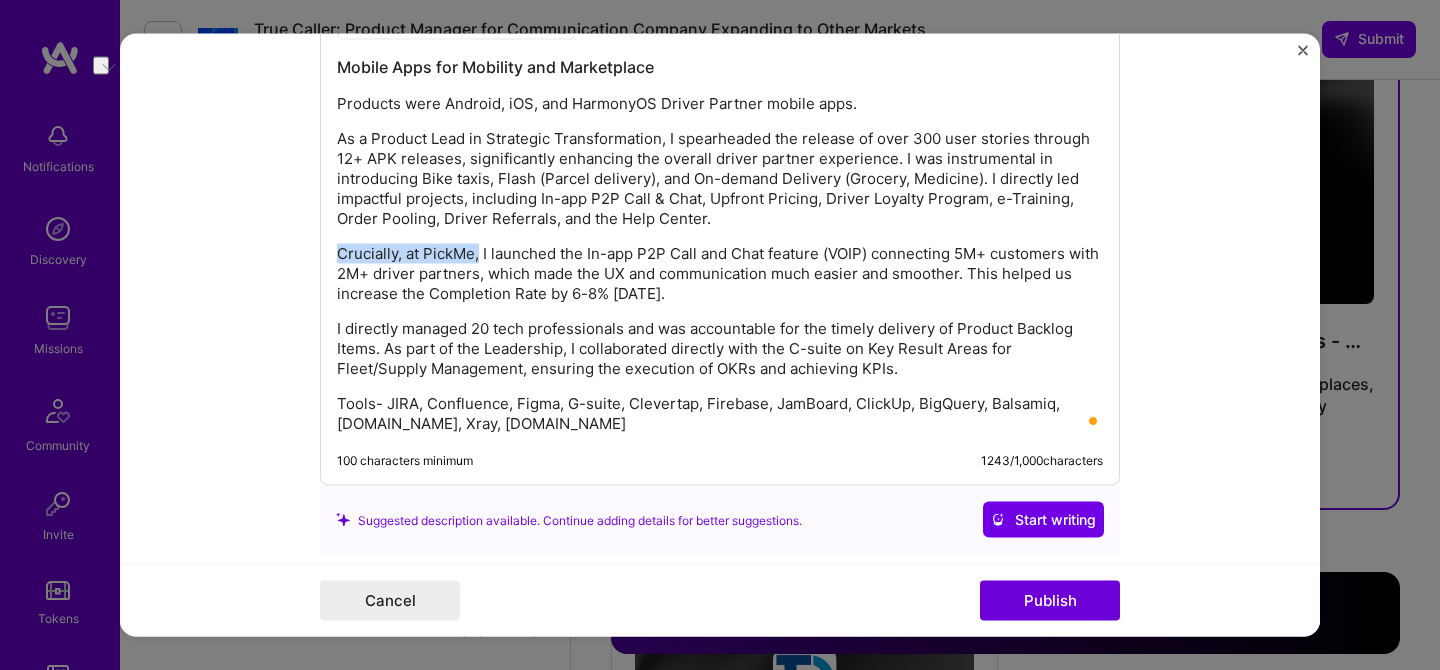 drag, startPoint x: 472, startPoint y: 257, endPoint x: 329, endPoint y: 255, distance: 143.01399 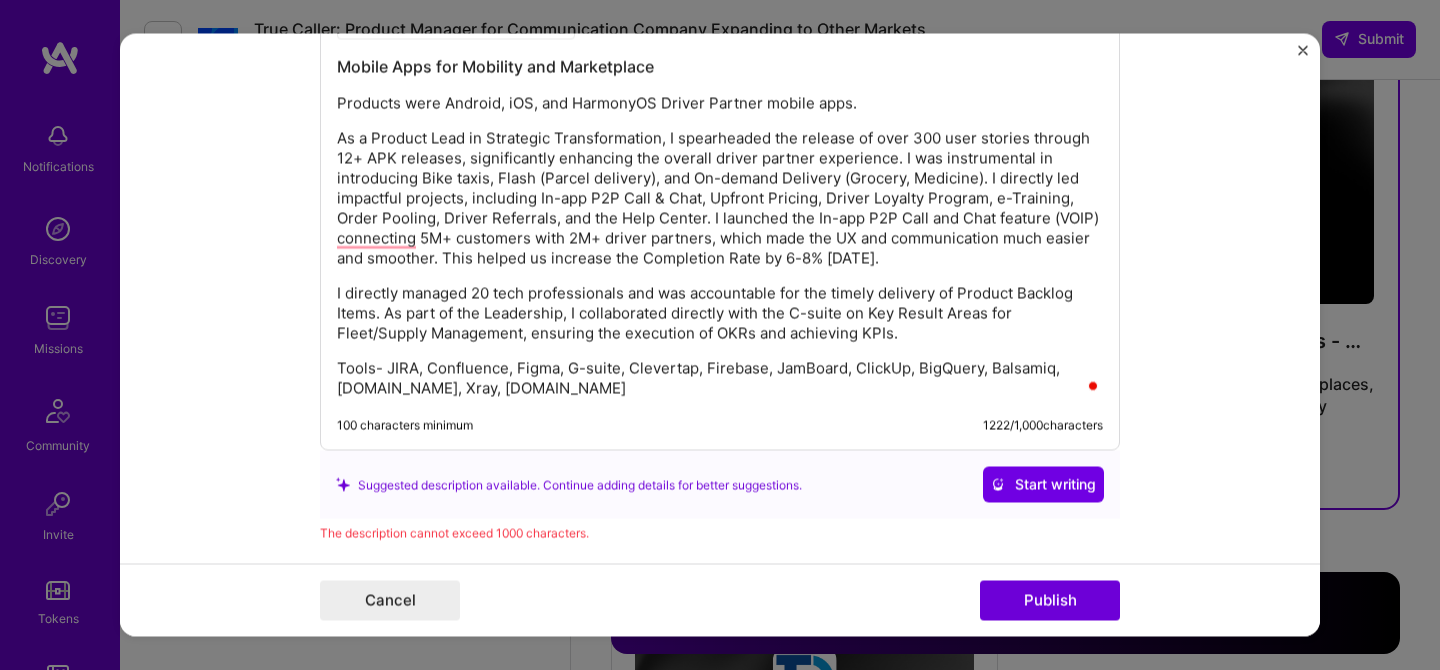 click on "As a Product Lead in Strategic Transformation, I spearheaded the release of over 300 user stories through 12+ APK releases, significantly enhancing the overall driver partner experience. I was instrumental in introducing Bike taxis, Flash (Parcel delivery), and On-demand Delivery (Grocery, Medicine). I directly led impactful projects, including In-app P2P Call & Chat, Upfront Pricing, Driver Loyalty Program, e-Training, Order Pooling, Driver Referrals, and the Help Center. I launched the In-app P2P Call and Chat feature (VOIP) connecting 5M+ customers with 2M+ driver partners, which made the UX and communication much easier and smoother. This helped us increase the Completion Rate by 6-8% [DATE]." at bounding box center (720, 199) 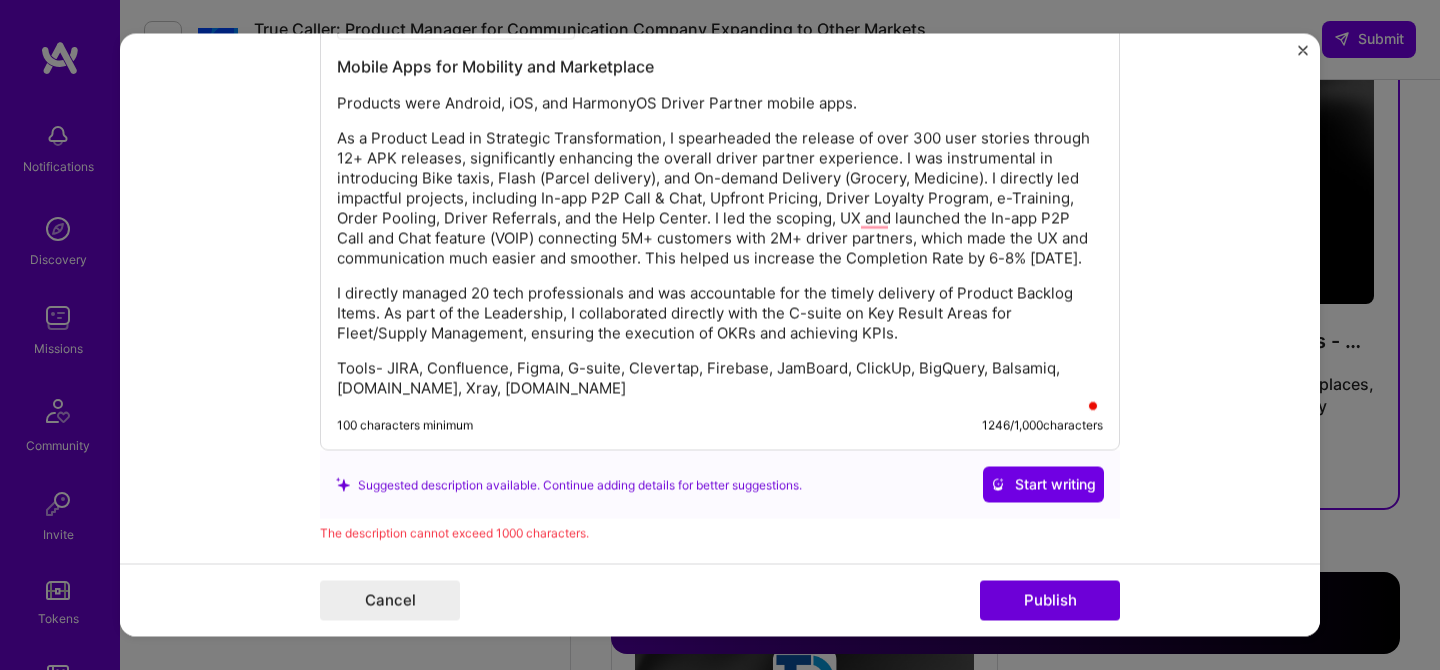 click on "As a Product Lead in Strategic Transformation, I spearheaded the release of over 300 user stories through 12+ APK releases, significantly enhancing the overall driver partner experience. I was instrumental in introducing Bike taxis, Flash (Parcel delivery), and On-demand Delivery (Grocery, Medicine). I directly led impactful projects, including In-app P2P Call & Chat, Upfront Pricing, Driver Loyalty Program, e-Training, Order Pooling, Driver Referrals, and the Help Center. I led the scoping, UX and launched the In-app P2P Call and Chat feature (VOIP) connecting 5M+ customers with 2M+ driver partners, which made the UX and communication much easier and smoother. This helped us increase the Completion Rate by 6-8% [DATE]." at bounding box center (720, 199) 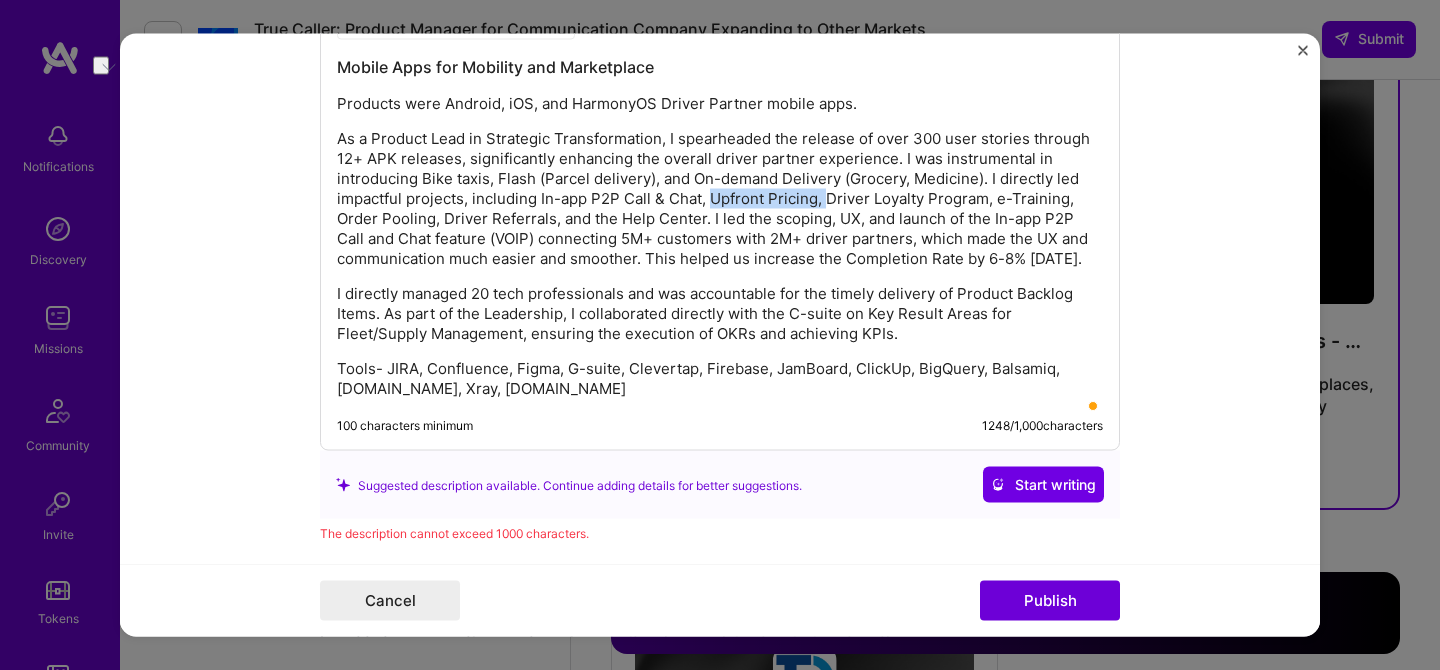 drag, startPoint x: 816, startPoint y: 203, endPoint x: 705, endPoint y: 200, distance: 111.040535 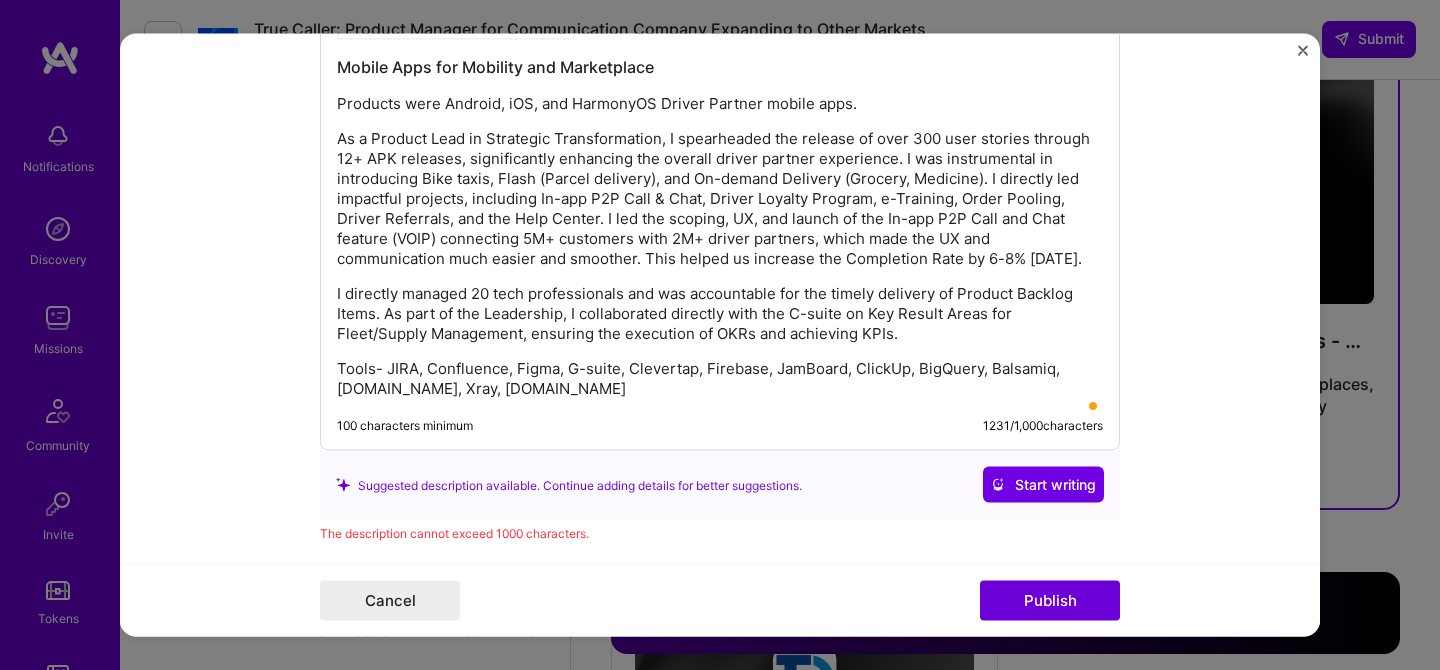 click on "As a Product Lead in Strategic Transformation, I spearheaded the release of over 300 user stories through 12+ APK releases, significantly enhancing the overall driver partner experience. I was instrumental in introducing Bike taxis, Flash (Parcel delivery), and On-demand Delivery (Grocery, Medicine). I directly led impactful projects, including In-app P2P Call & Chat, Driver Loyalty Program, e-Training, Order Pooling, Driver Referrals, and the Help Center. I led the scoping, UX, and launch of the In-app P2P Call and Chat feature (VOIP) connecting 5M+ customers with 2M+ driver partners, which made the UX and communication much easier and smoother. This helped us increase the Completion Rate by 6-8% [DATE]." at bounding box center (720, 199) 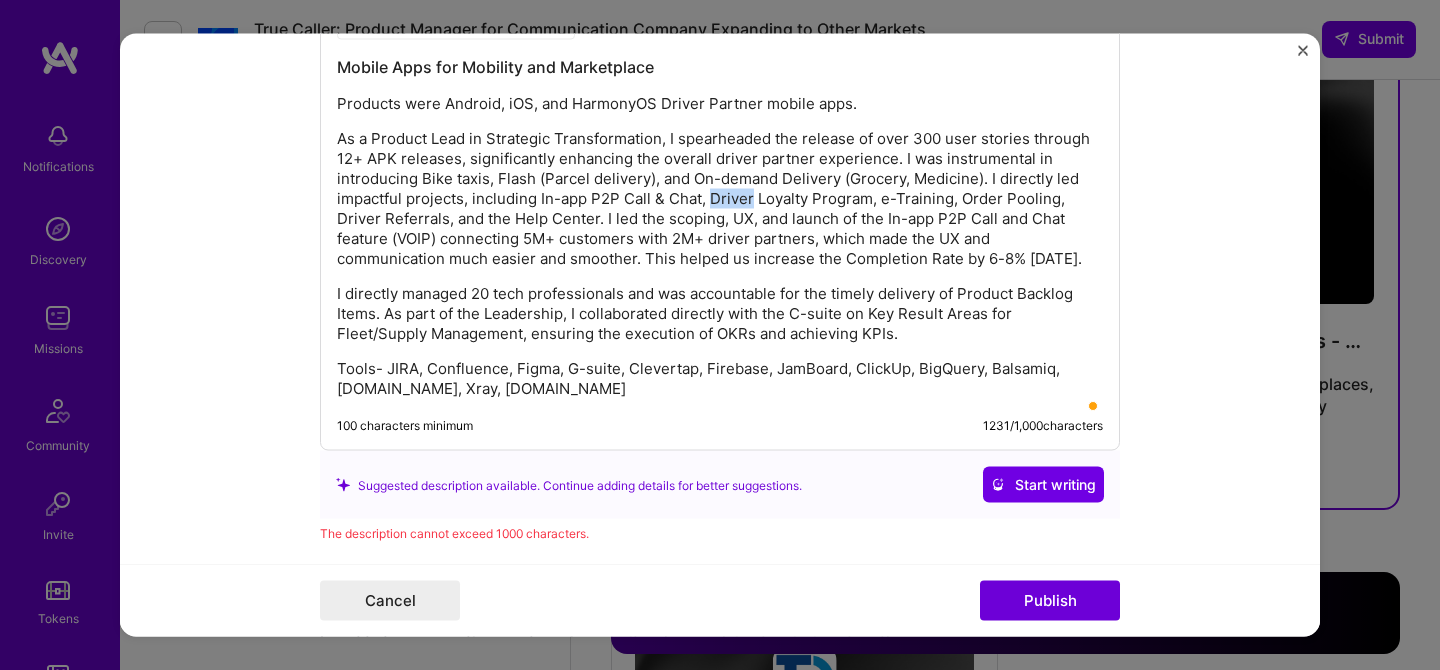 click on "As a Product Lead in Strategic Transformation, I spearheaded the release of over 300 user stories through 12+ APK releases, significantly enhancing the overall driver partner experience. I was instrumental in introducing Bike taxis, Flash (Parcel delivery), and On-demand Delivery (Grocery, Medicine). I directly led impactful projects, including In-app P2P Call & Chat, Driver Loyalty Program, e-Training, Order Pooling, Driver Referrals, and the Help Center. I led the scoping, UX, and launch of the In-app P2P Call and Chat feature (VOIP) connecting 5M+ customers with 2M+ driver partners, which made the UX and communication much easier and smoother. This helped us increase the Completion Rate by 6-8% [DATE]." at bounding box center (720, 199) 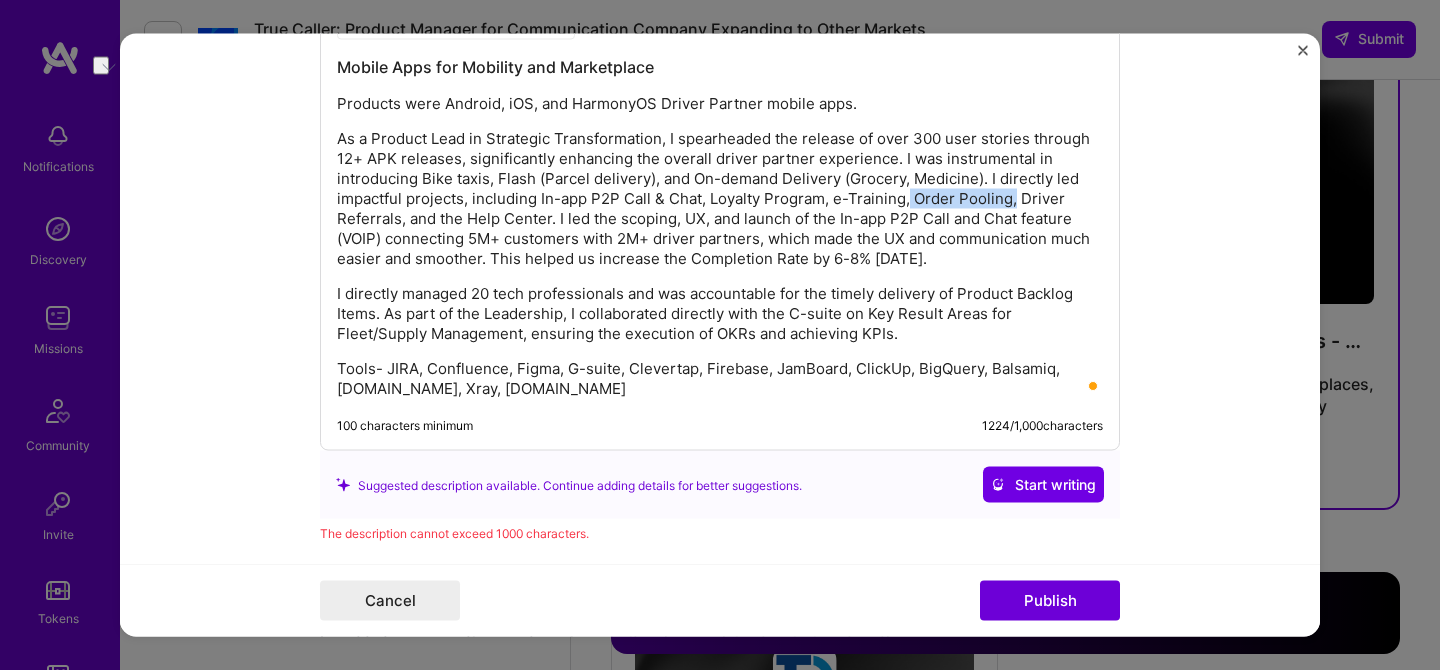 drag, startPoint x: 1009, startPoint y: 202, endPoint x: 901, endPoint y: 201, distance: 108.00463 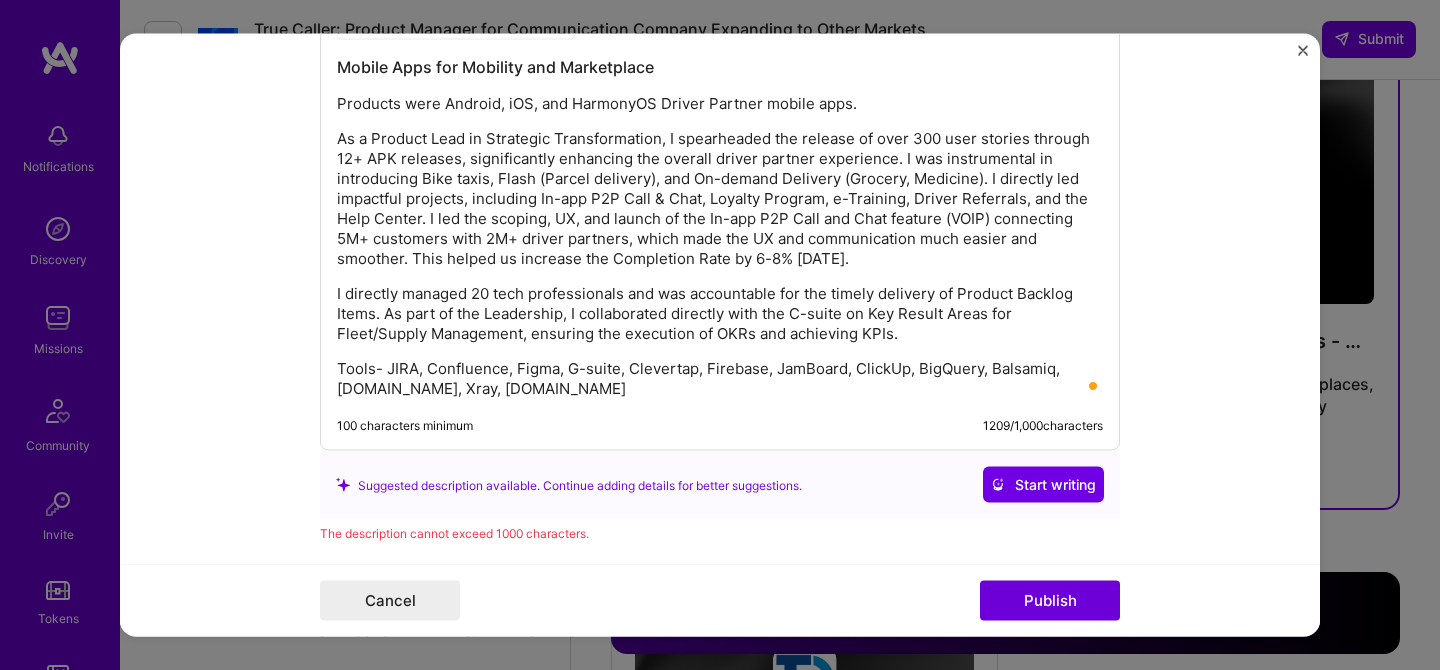 click on "As a Product Lead in Strategic Transformation, I spearheaded the release of over 300 user stories through 12+ APK releases, significantly enhancing the overall driver partner experience. I was instrumental in introducing Bike taxis, Flash (Parcel delivery), and On-demand Delivery (Grocery, Medicine). I directly led impactful projects, including In-app P2P Call & Chat, Loyalty Program, e-Training, Driver Referrals, and the Help Center. I led the scoping, UX, and launch of the In-app P2P Call and Chat feature (VOIP) connecting 5M+ customers with 2M+ driver partners, which made the UX and communication much easier and smoother. This helped us increase the Completion Rate by 6-8% [DATE]." at bounding box center (720, 199) 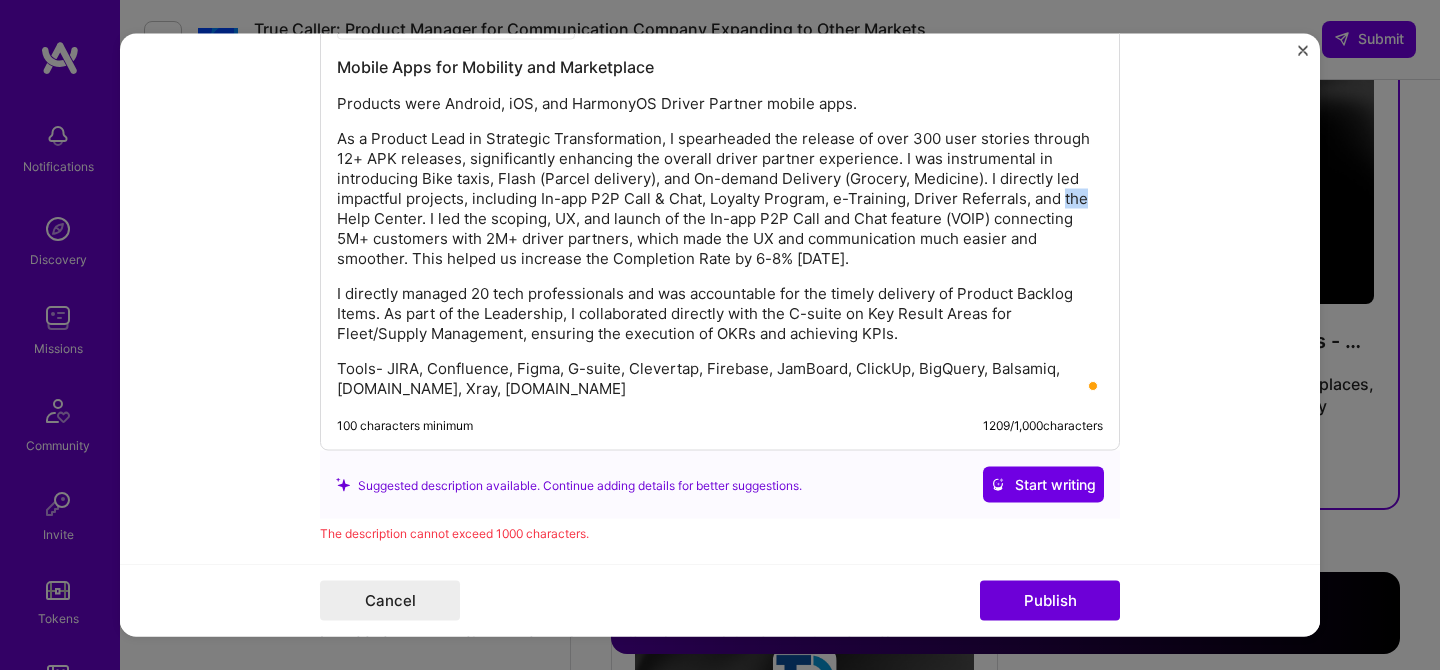 click on "As a Product Lead in Strategic Transformation, I spearheaded the release of over 300 user stories through 12+ APK releases, significantly enhancing the overall driver partner experience. I was instrumental in introducing Bike taxis, Flash (Parcel delivery), and On-demand Delivery (Grocery, Medicine). I directly led impactful projects, including In-app P2P Call & Chat, Loyalty Program, e-Training, Driver Referrals, and the Help Center. I led the scoping, UX, and launch of the In-app P2P Call and Chat feature (VOIP) connecting 5M+ customers with 2M+ driver partners, which made the UX and communication much easier and smoother. This helped us increase the Completion Rate by 6-8% [DATE]." at bounding box center [720, 199] 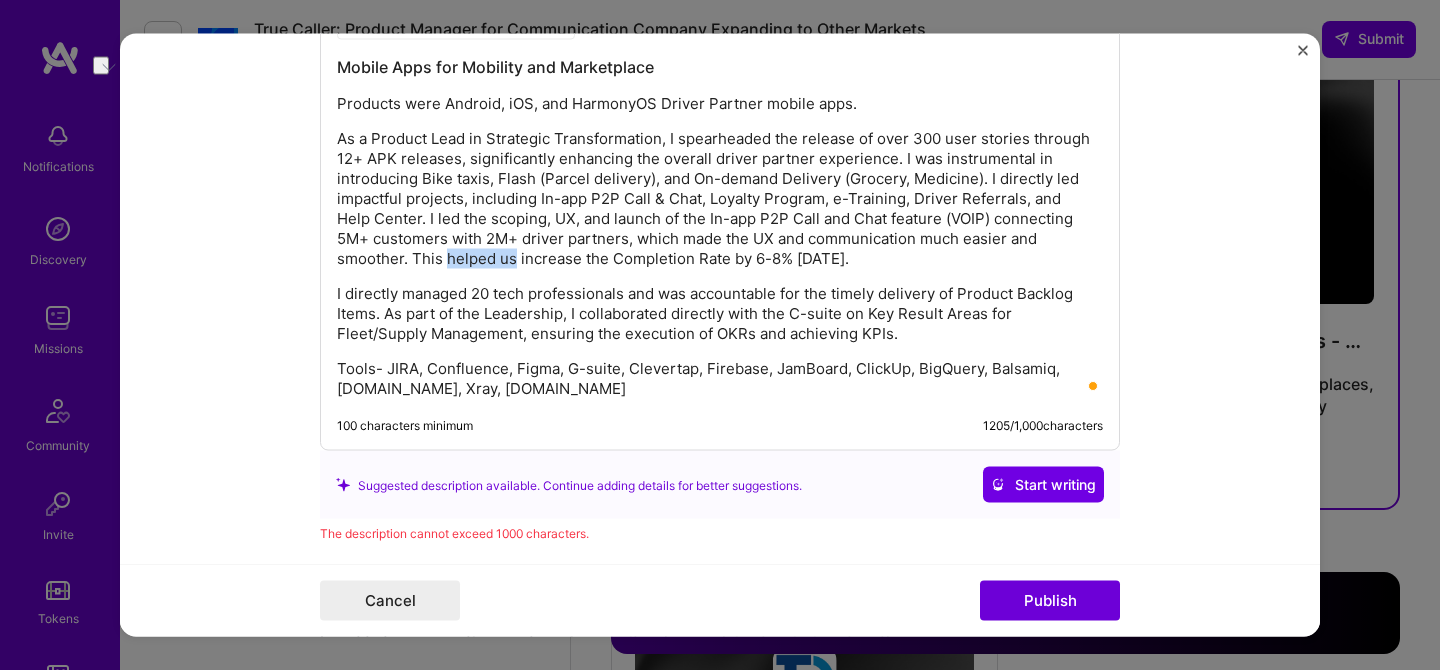 drag, startPoint x: 509, startPoint y: 264, endPoint x: 439, endPoint y: 261, distance: 70.064255 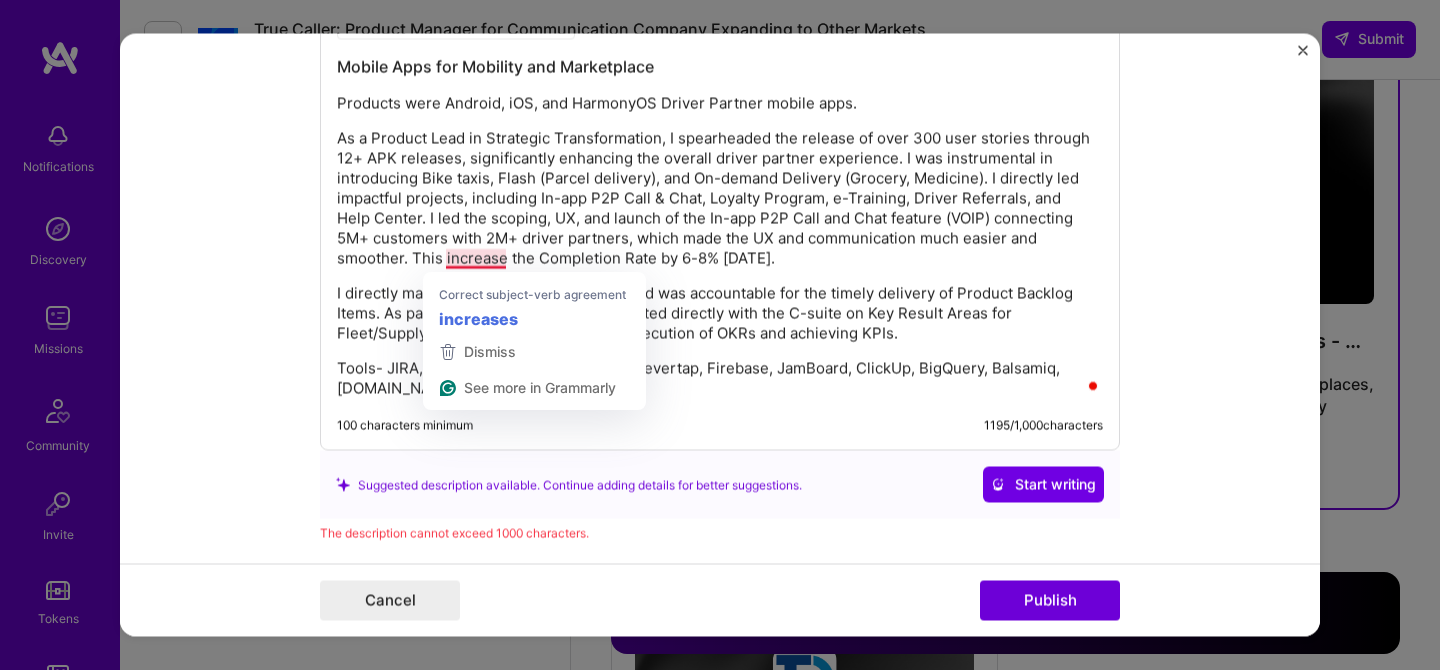 click on "As a Product Lead in Strategic Transformation, I spearheaded the release of over 300 user stories through 12+ APK releases, significantly enhancing the overall driver partner experience. I was instrumental in introducing Bike taxis, Flash (Parcel delivery), and On-demand Delivery (Grocery, Medicine). I directly led impactful projects, including In-app P2P Call & Chat, Loyalty Program, e-Training, Driver Referrals, and  Help Center. I led the scoping, UX, and launch of the In-app P2P Call and Chat feature (VOIP) connecting 5M+ customers with 2M+ driver partners, which made the UX and communication much easier and smoother. This increase the Completion Rate by 6-8% [DATE]." at bounding box center (720, 199) 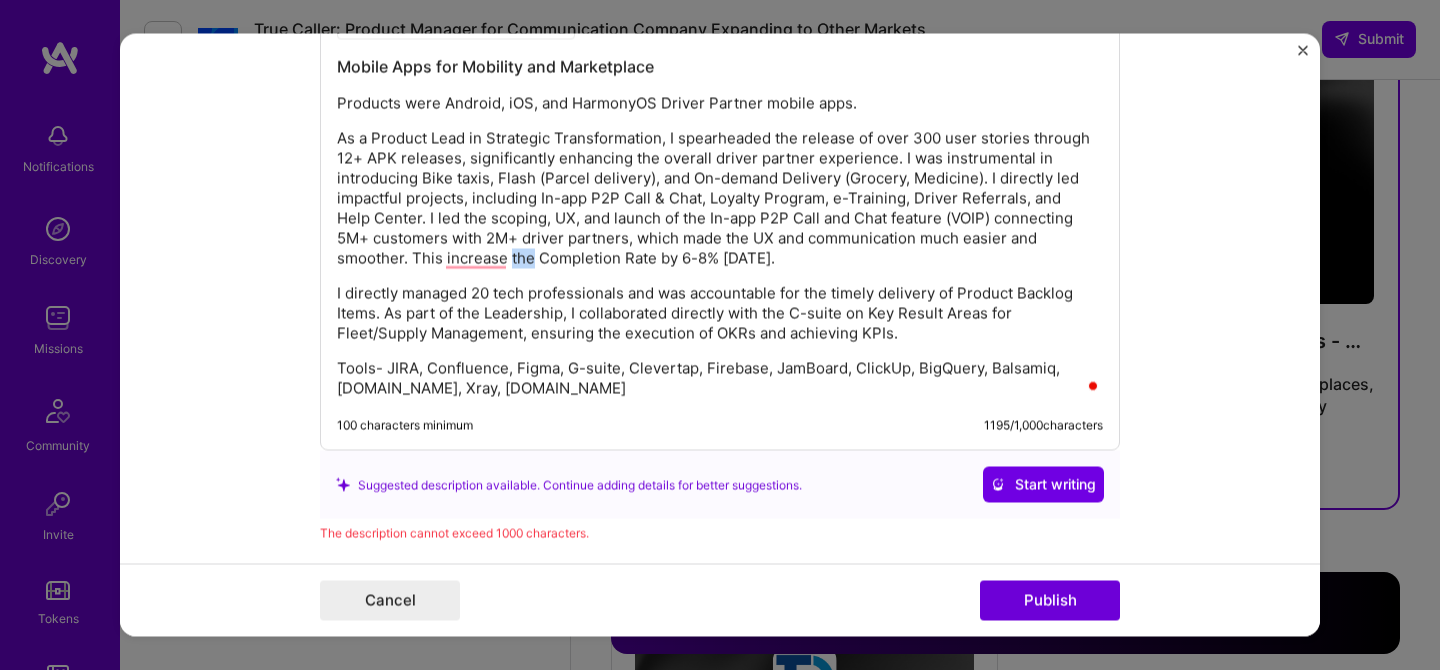 click on "As a Product Lead in Strategic Transformation, I spearheaded the release of over 300 user stories through 12+ APK releases, significantly enhancing the overall driver partner experience. I was instrumental in introducing Bike taxis, Flash (Parcel delivery), and On-demand Delivery (Grocery, Medicine). I directly led impactful projects, including In-app P2P Call & Chat, Loyalty Program, e-Training, Driver Referrals, and  Help Center. I led the scoping, UX, and launch of the In-app P2P Call and Chat feature (VOIP) connecting 5M+ customers with 2M+ driver partners, which made the UX and communication much easier and smoother. This increase the Completion Rate by 6-8% [DATE]." at bounding box center (720, 199) 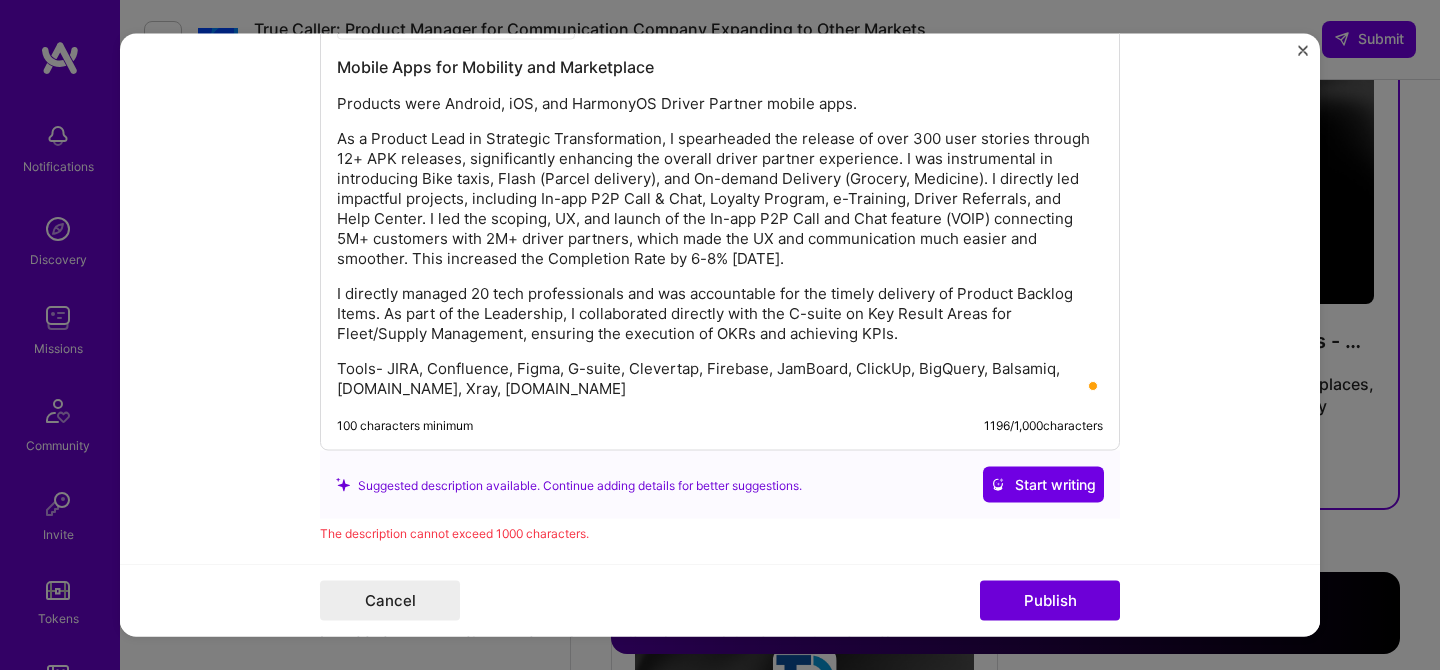 click on "As a Product Lead in Strategic Transformation, I spearheaded the release of over 300 user stories through 12+ APK releases, significantly enhancing the overall driver partner experience. I was instrumental in introducing Bike taxis, Flash (Parcel delivery), and On-demand Delivery (Grocery, Medicine). I directly led impactful projects, including In-app P2P Call & Chat, Loyalty Program, e-Training, Driver Referrals, and  Help Center. I led the scoping, UX, and launch of the In-app P2P Call and Chat feature (VOIP) connecting 5M+ customers with 2M+ driver partners, which made the UX and communication much easier and smoother. This increased the Completion Rate by 6-8% [DATE]." at bounding box center (720, 199) 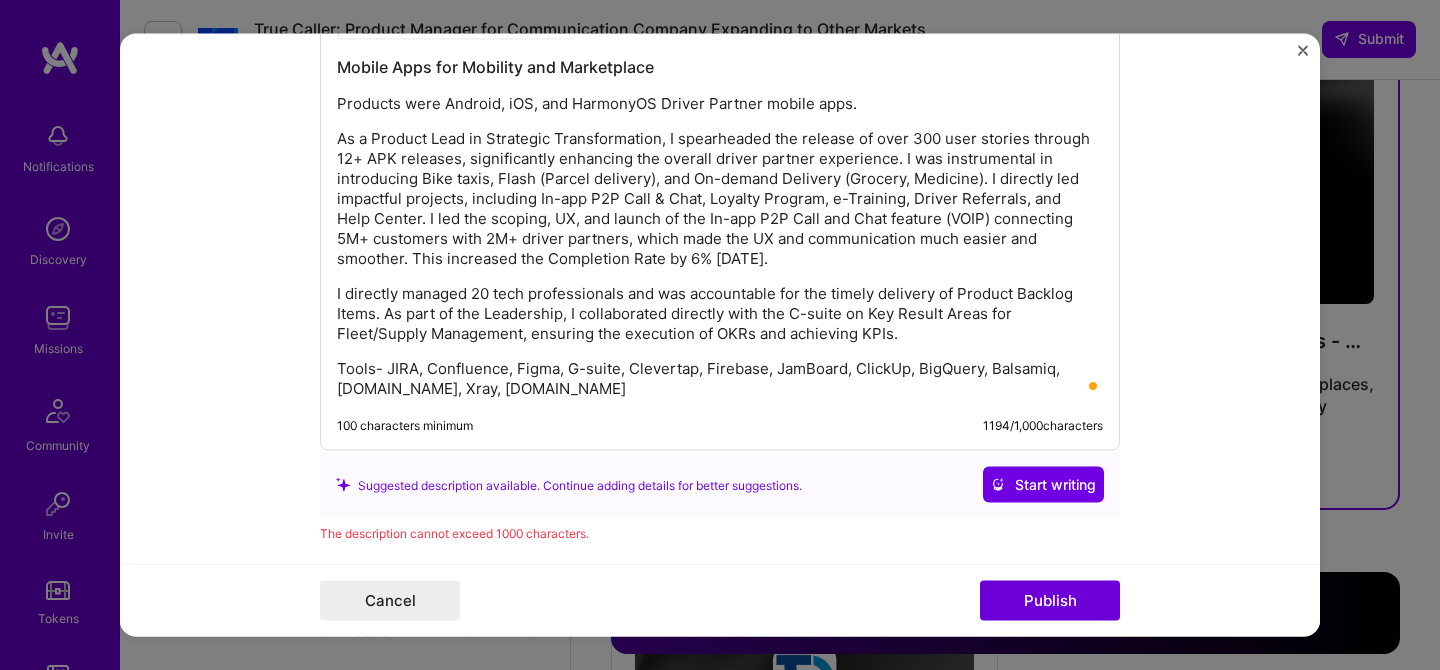 click on "As a Product Lead in Strategic Transformation, I spearheaded the release of over 300 user stories through 12+ APK releases, significantly enhancing the overall driver partner experience. I was instrumental in introducing Bike taxis, Flash (Parcel delivery), and On-demand Delivery (Grocery, Medicine). I directly led impactful projects, including In-app P2P Call & Chat, Loyalty Program, e-Training, Driver Referrals, and  Help Center. I led the scoping, UX, and launch of the In-app P2P Call and Chat feature (VOIP) connecting 5M+ customers with 2M+ driver partners, which made the UX and communication much easier and smoother. This increased the Completion Rate by 6% [DATE]." at bounding box center [720, 199] 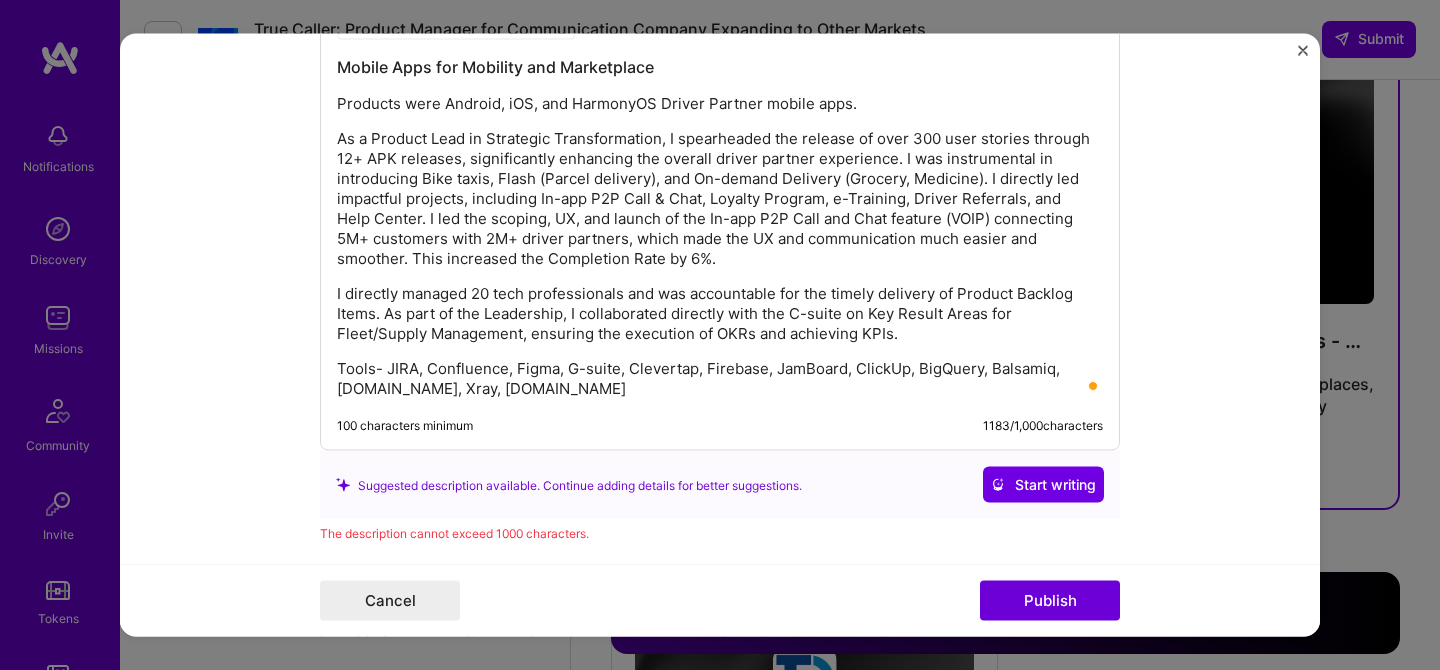 click on "As a Product Lead in Strategic Transformation, I spearheaded the release of over 300 user stories through 12+ APK releases, significantly enhancing the overall driver partner experience. I was instrumental in introducing Bike taxis, Flash (Parcel delivery), and On-demand Delivery (Grocery, Medicine). I directly led impactful projects, including In-app P2P Call & Chat, Loyalty Program, e-Training, Driver Referrals, and  Help Center. I led the scoping, UX, and launch of the In-app P2P Call and Chat feature (VOIP) connecting 5M+ customers with 2M+ driver partners, which made the UX and communication much easier and smoother. This increased the Completion Rate by 6%." at bounding box center (720, 199) 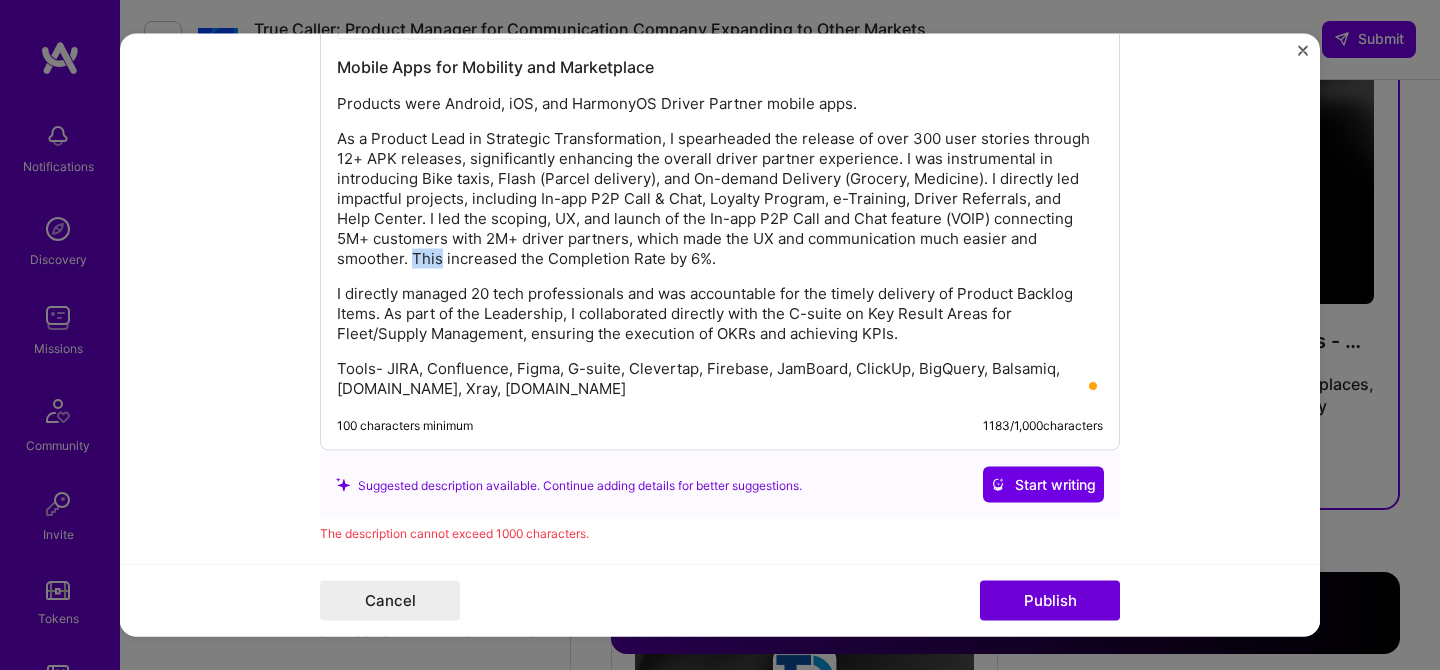 click on "As a Product Lead in Strategic Transformation, I spearheaded the release of over 300 user stories through 12+ APK releases, significantly enhancing the overall driver partner experience. I was instrumental in introducing Bike taxis, Flash (Parcel delivery), and On-demand Delivery (Grocery, Medicine). I directly led impactful projects, including In-app P2P Call & Chat, Loyalty Program, e-Training, Driver Referrals, and  Help Center. I led the scoping, UX, and launch of the In-app P2P Call and Chat feature (VOIP) connecting 5M+ customers with 2M+ driver partners, which made the UX and communication much easier and smoother. This increased the Completion Rate by 6%." at bounding box center [720, 199] 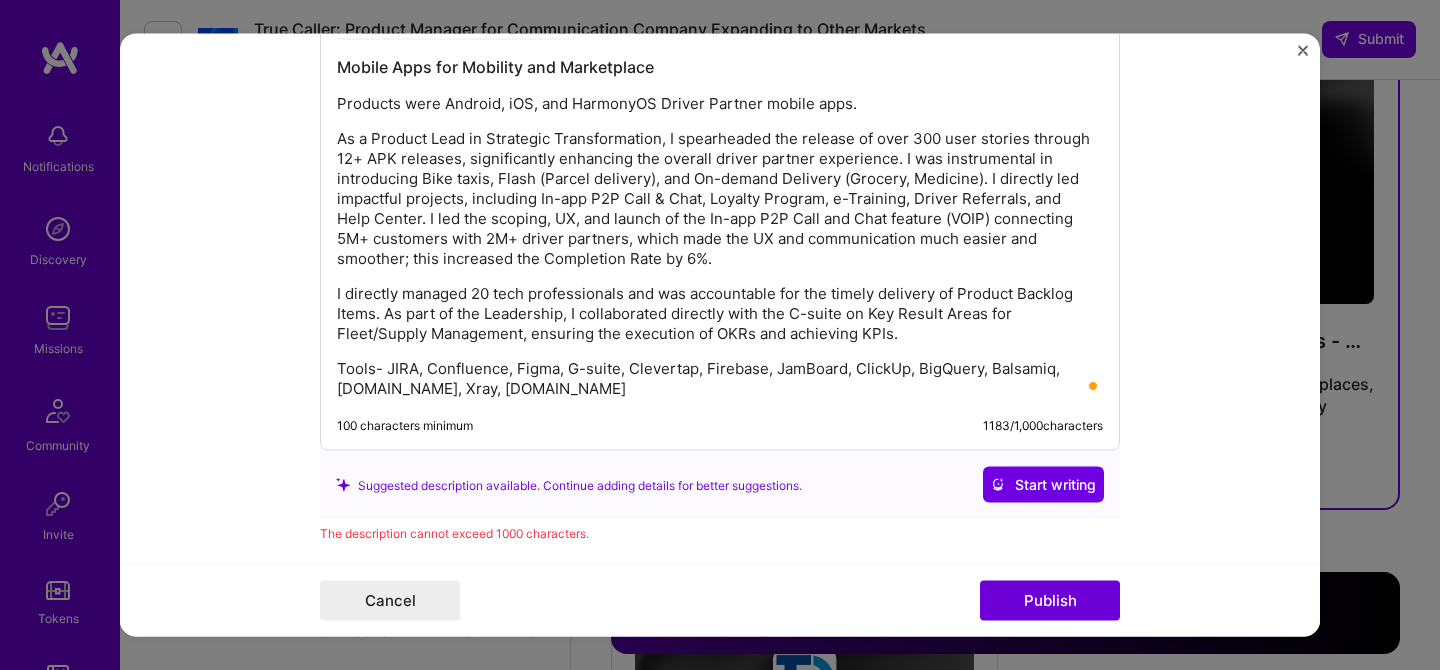 click on "As a Product Lead in Strategic Transformation, I spearheaded the release of over 300 user stories through 12+ APK releases, significantly enhancing the overall driver partner experience. I was instrumental in introducing Bike taxis, Flash (Parcel delivery), and On-demand Delivery (Grocery, Medicine). I directly led impactful projects, including In-app P2P Call & Chat, Loyalty Program, e-Training, Driver Referrals, and  Help Center. I led the scoping, UX, and launch of the In-app P2P Call and Chat feature (VOIP) connecting 5M+ customers with 2M+ driver partners, which made the UX and communication much easier and smoother; this increased the Completion Rate by 6%." at bounding box center (720, 199) 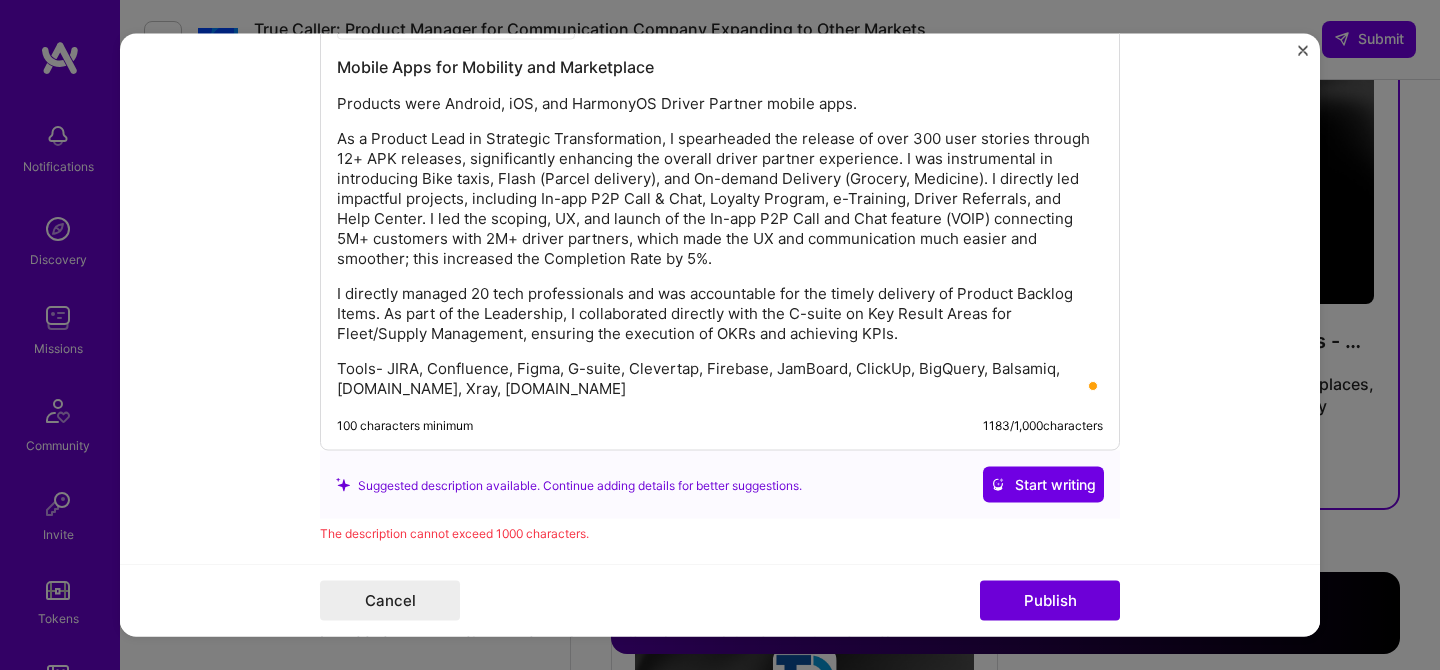 click on "As a Product Lead in Strategic Transformation, I spearheaded the release of over 300 user stories through 12+ APK releases, significantly enhancing the overall driver partner experience. I was instrumental in introducing Bike taxis, Flash (Parcel delivery), and On-demand Delivery (Grocery, Medicine). I directly led impactful projects, including In-app P2P Call & Chat, Loyalty Program, e-Training, Driver Referrals, and  Help Center. I led the scoping, UX, and launch of the In-app P2P Call and Chat feature (VOIP) connecting 5M+ customers with 2M+ driver partners, which made the UX and communication much easier and smoother; this increased the Completion Rate by 5%." at bounding box center [720, 199] 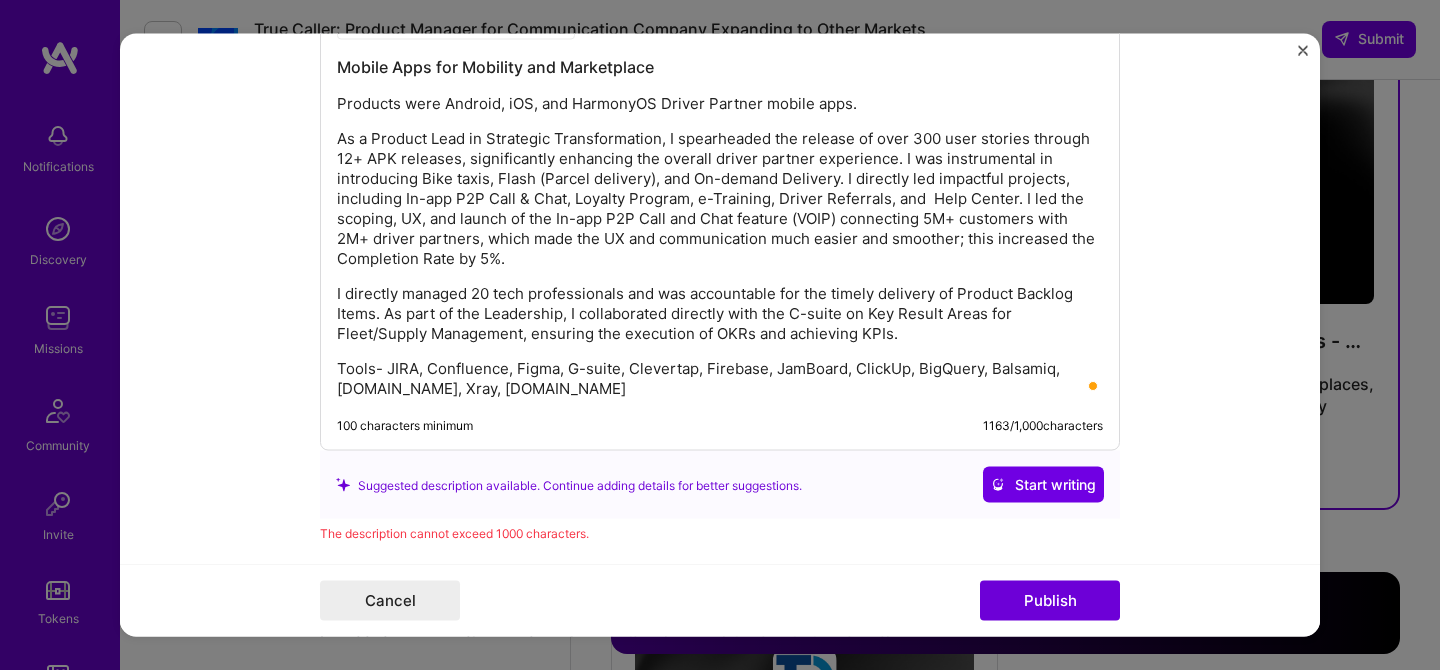 click on "As a Product Lead in Strategic Transformation, I spearheaded the release of over 300 user stories through 12+ APK releases, significantly enhancing the overall driver partner experience. I was instrumental in introducing Bike taxis, Flash (Parcel delivery), and On-demand Delivery. I directly led impactful projects, including In-app P2P Call & Chat, Loyalty Program, e-Training, Driver Referrals, and  Help Center. I led the scoping, UX, and launch of the In-app P2P Call and Chat feature (VOIP) connecting 5M+ customers with 2M+ driver partners, which made the UX and communication much easier and smoother; this increased the Completion Rate by 5%." at bounding box center [720, 199] 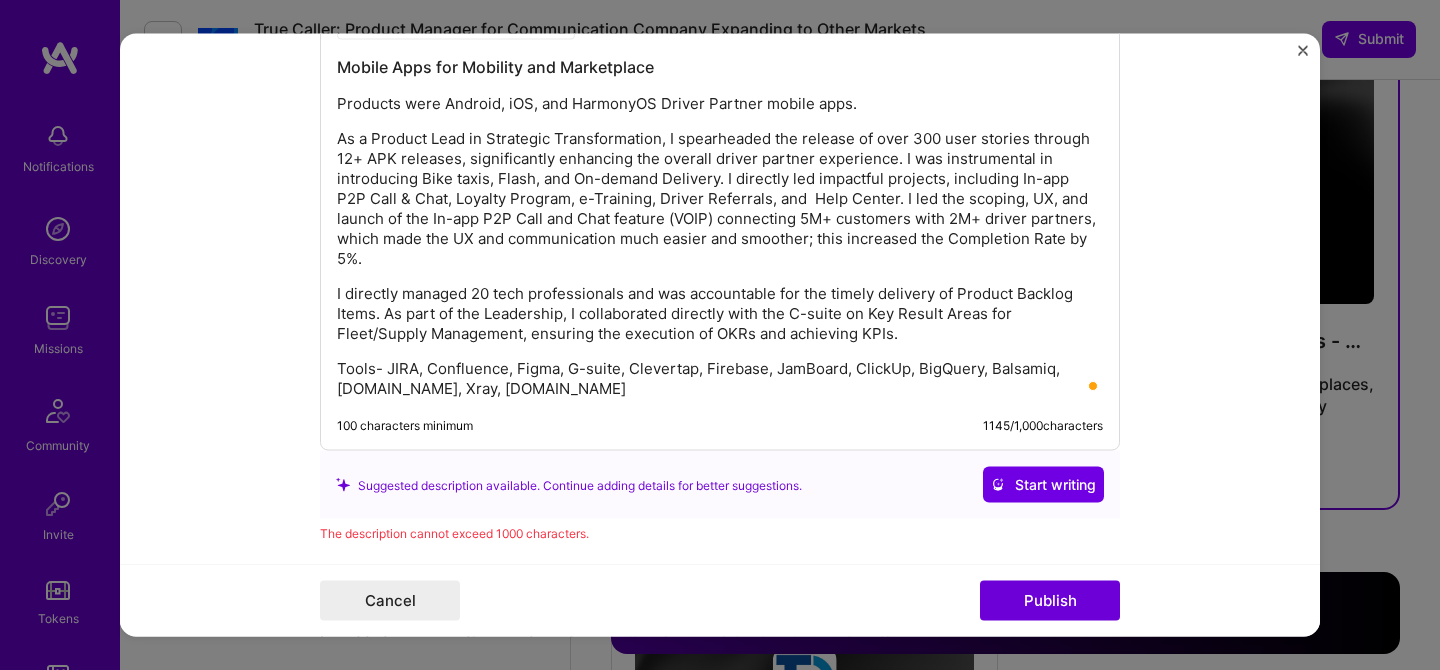 click on "As a Product Lead in Strategic Transformation, I spearheaded the release of over 300 user stories through 12+ APK releases, significantly enhancing the overall driver partner experience. I was instrumental in introducing Bike taxis, Flash, and On-demand Delivery. I directly led impactful projects, including In-app P2P Call & Chat, Loyalty Program, e-Training, Driver Referrals, and  Help Center. I led the scoping, UX, and launch of the In-app P2P Call and Chat feature (VOIP) connecting 5M+ customers with 2M+ driver partners, which made the UX and communication much easier and smoother; this increased the Completion Rate by 5%." at bounding box center [720, 199] 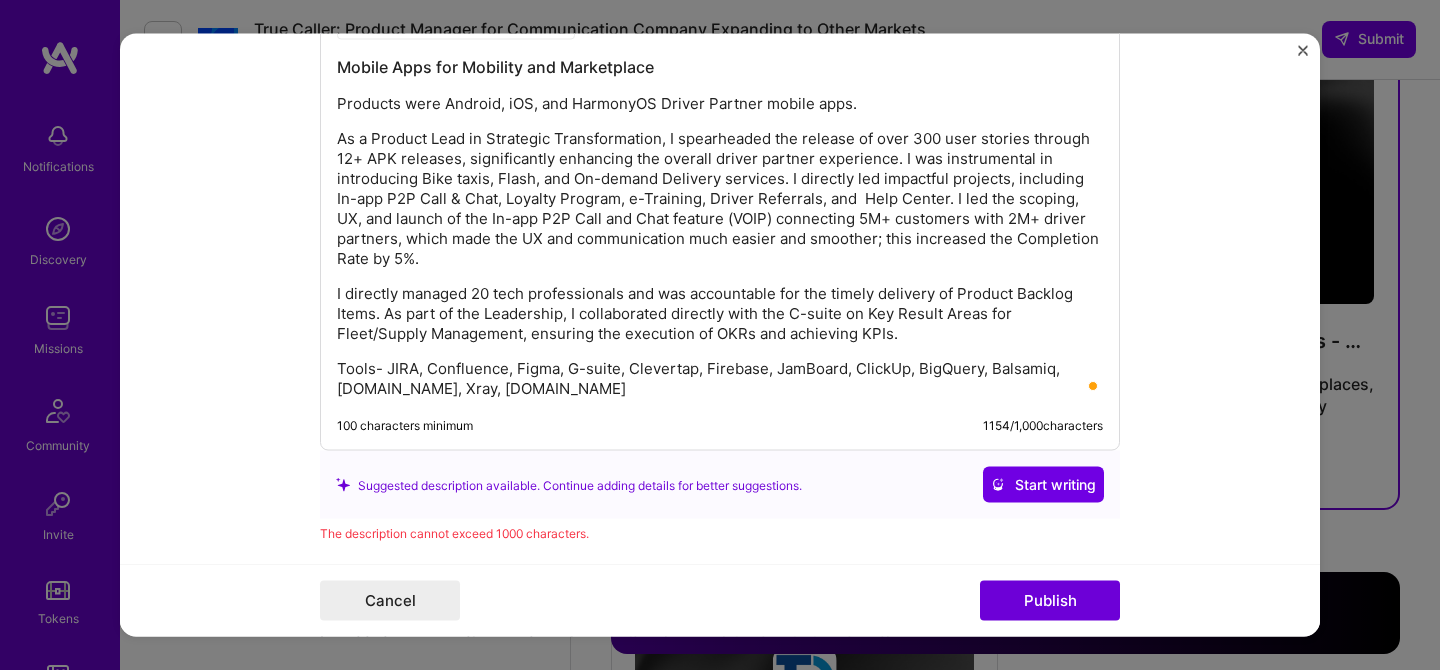 click on "As a Product Lead in Strategic Transformation, I spearheaded the release of over 300 user stories through 12+ APK releases, significantly enhancing the overall driver partner experience. I was instrumental in introducing Bike taxis, Flash, and On-demand Delivery services. I directly led impactful projects, including In-app P2P Call & Chat, Loyalty Program, e-Training, Driver Referrals, and  Help Center. I led the scoping, UX, and launch of the In-app P2P Call and Chat feature (VOIP) connecting 5M+ customers with 2M+ driver partners, which made the UX and communication much easier and smoother; this increased the Completion Rate by 5%." at bounding box center [720, 199] 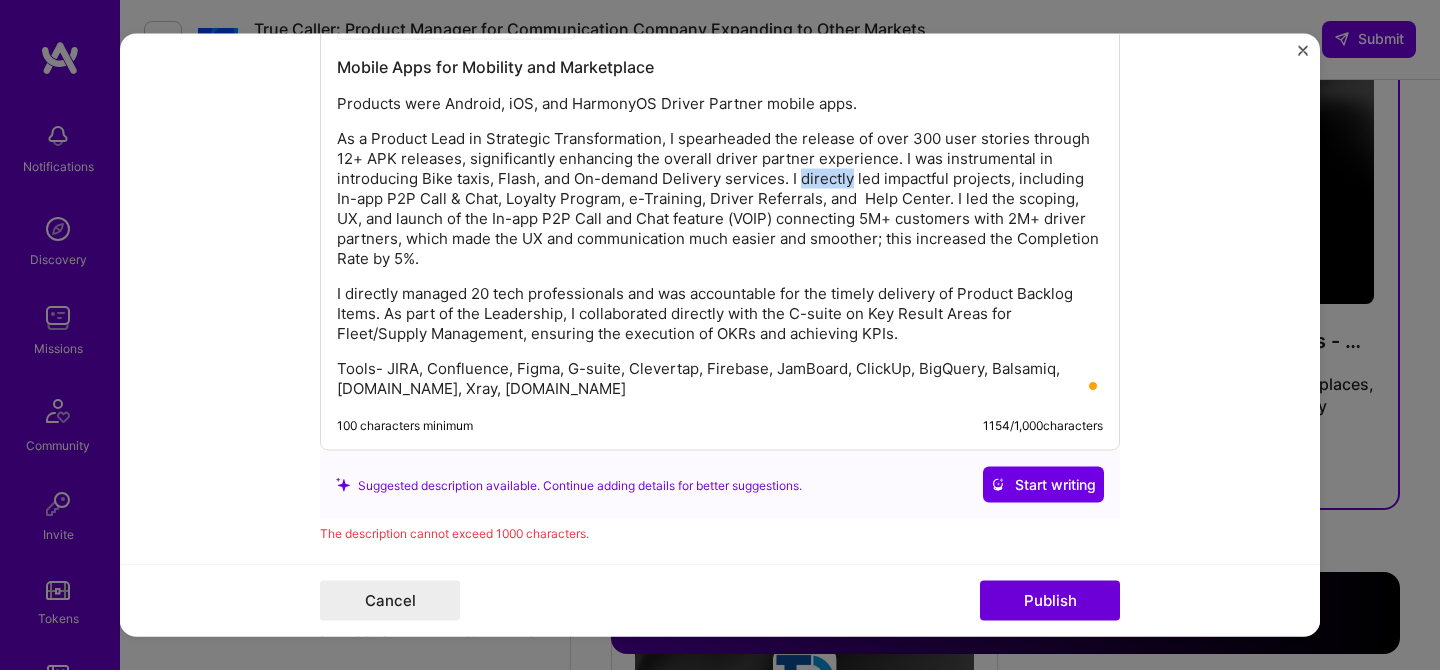 click on "As a Product Lead in Strategic Transformation, I spearheaded the release of over 300 user stories through 12+ APK releases, significantly enhancing the overall driver partner experience. I was instrumental in introducing Bike taxis, Flash, and On-demand Delivery services. I directly led impactful projects, including In-app P2P Call & Chat, Loyalty Program, e-Training, Driver Referrals, and  Help Center. I led the scoping, UX, and launch of the In-app P2P Call and Chat feature (VOIP) connecting 5M+ customers with 2M+ driver partners, which made the UX and communication much easier and smoother; this increased the Completion Rate by 5%." at bounding box center (720, 199) 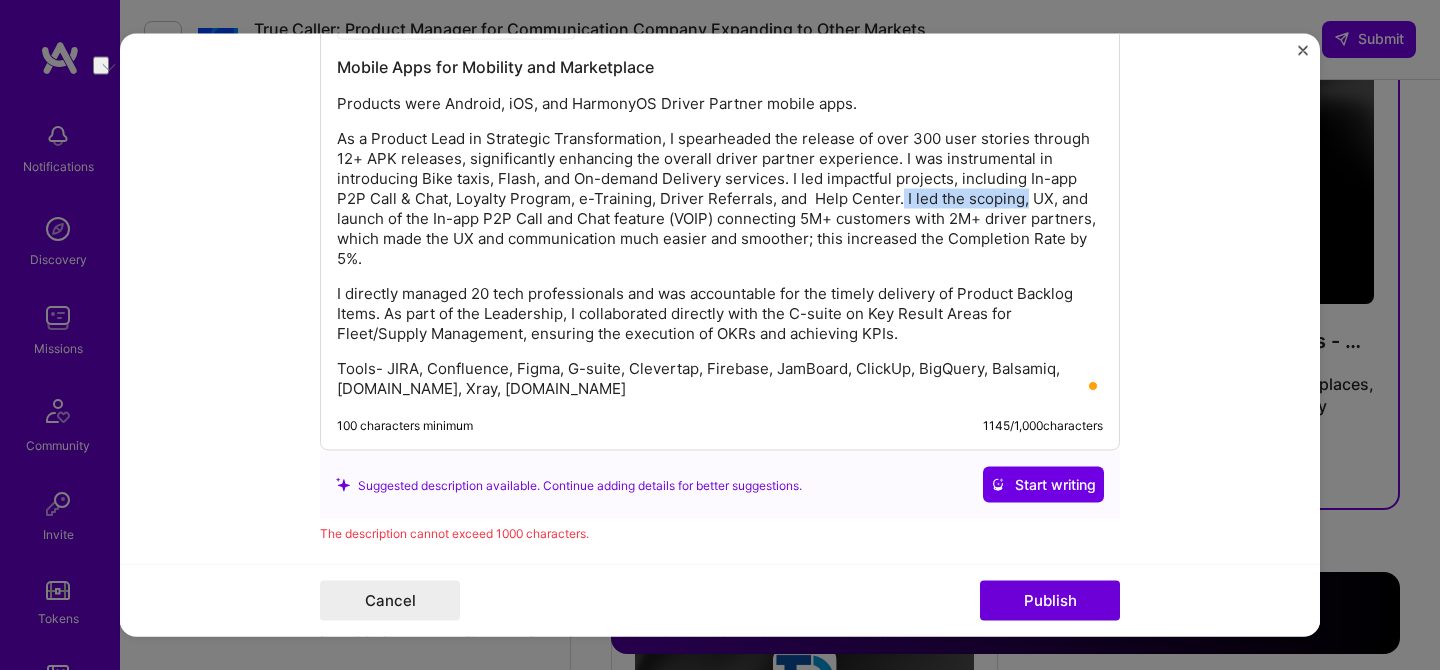 drag, startPoint x: 1018, startPoint y: 200, endPoint x: 894, endPoint y: 195, distance: 124.10077 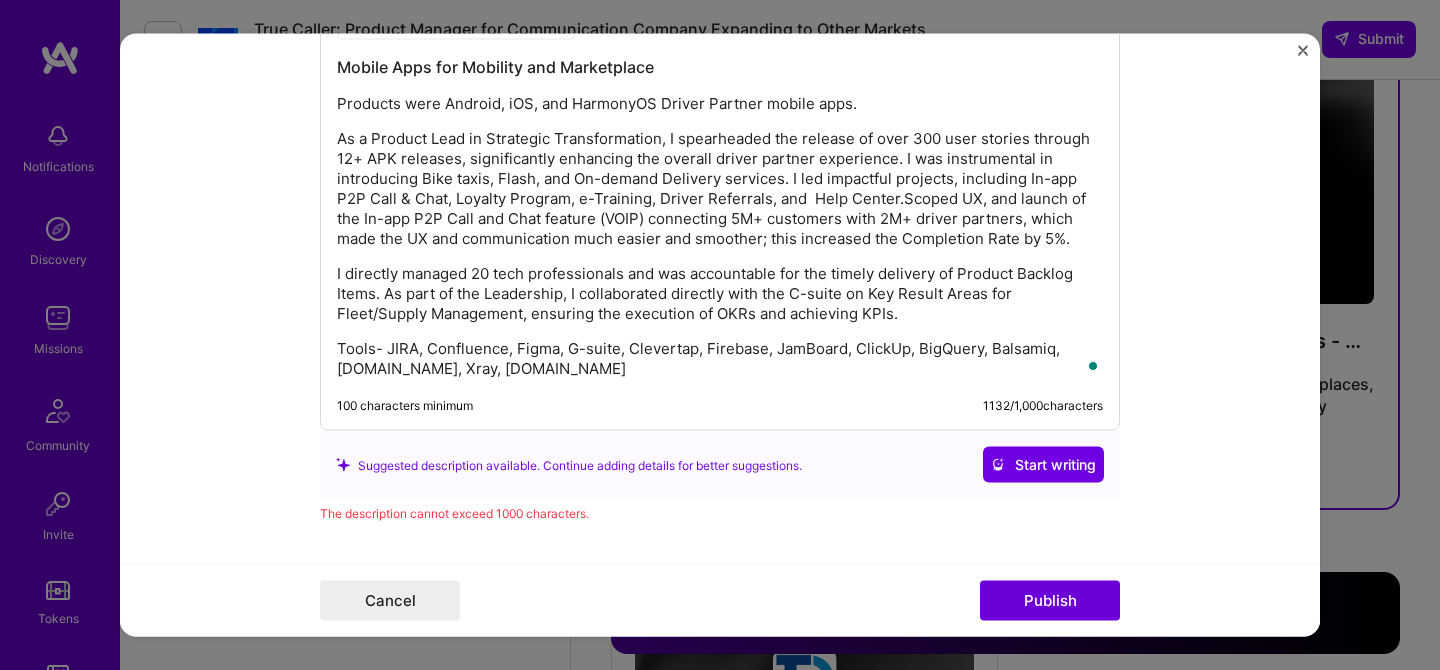 click on "As a Product Lead in Strategic Transformation, I spearheaded the release of over 300 user stories through 12+ APK releases, significantly enhancing the overall driver partner experience. I was instrumental in introducing Bike taxis, Flash, and On-demand Delivery services. I led impactful projects, including In-app P2P Call & Chat, Loyalty Program, e-Training, Driver Referrals, and  Help Center.Scoped UX, and launch of the In-app P2P Call and Chat feature (VOIP) connecting 5M+ customers with 2M+ driver partners, which made the UX and communication much easier and smoother; this increased the Completion Rate by 5%." at bounding box center (720, 189) 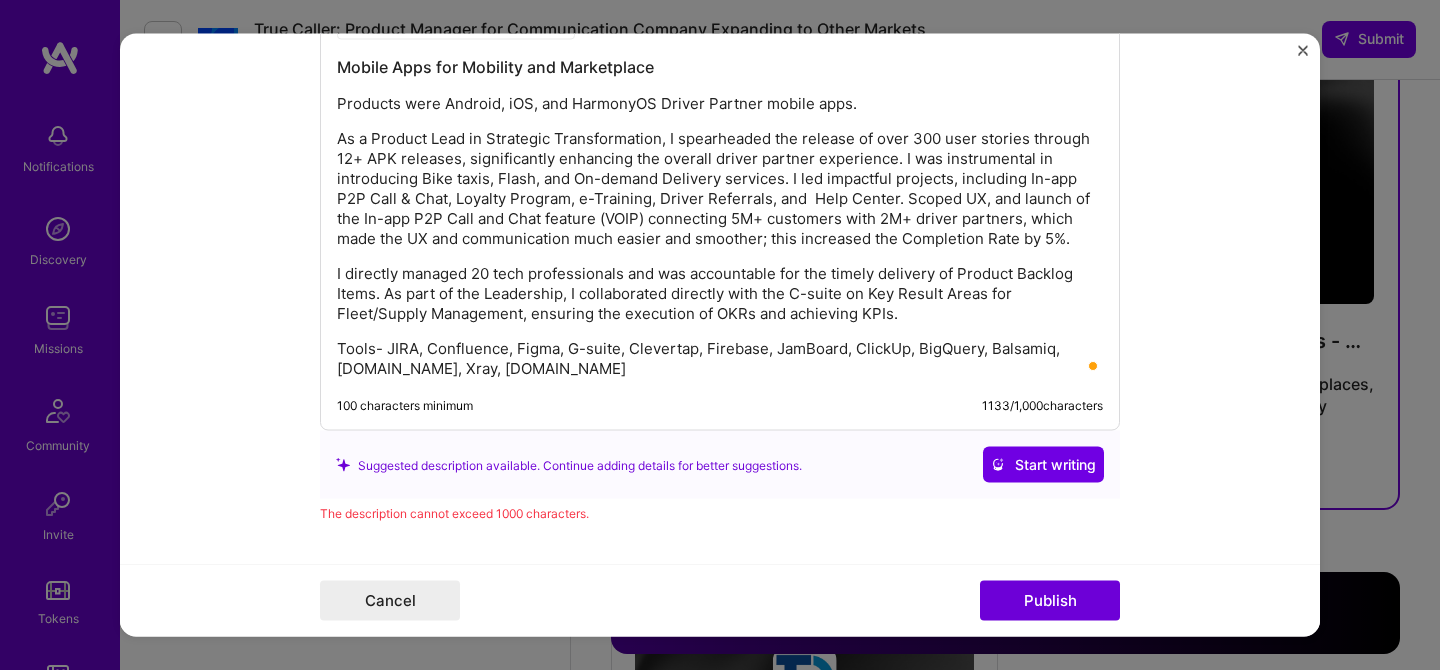 click on "As a Product Lead in Strategic Transformation, I spearheaded the release of over 300 user stories through 12+ APK releases, significantly enhancing the overall driver partner experience. I was instrumental in introducing Bike taxis, Flash, and On-demand Delivery services. I led impactful projects, including In-app P2P Call & Chat, Loyalty Program, e-Training, Driver Referrals, and  Help Center. Scoped UX, and launch of the In-app P2P Call and Chat feature (VOIP) connecting 5M+ customers with 2M+ driver partners, which made the UX and communication much easier and smoother; this increased the Completion Rate by 5%." at bounding box center (720, 189) 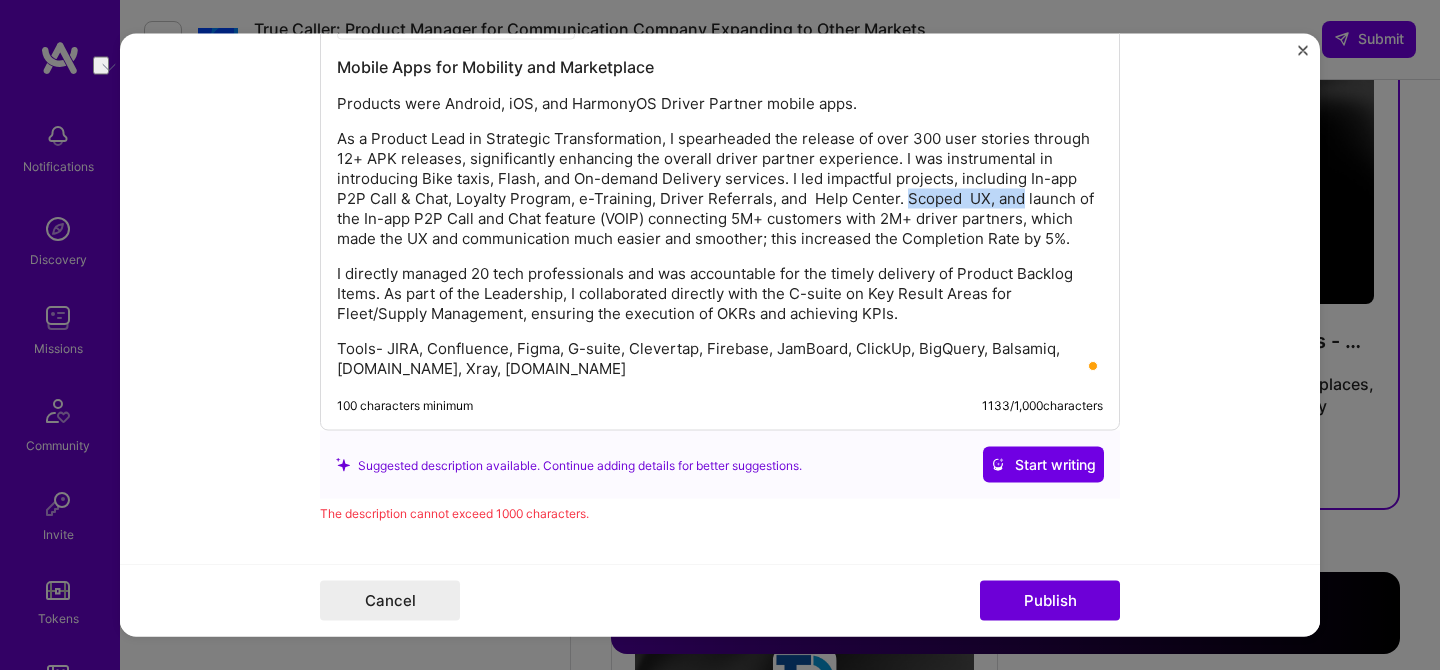 drag, startPoint x: 1013, startPoint y: 201, endPoint x: 898, endPoint y: 198, distance: 115.03912 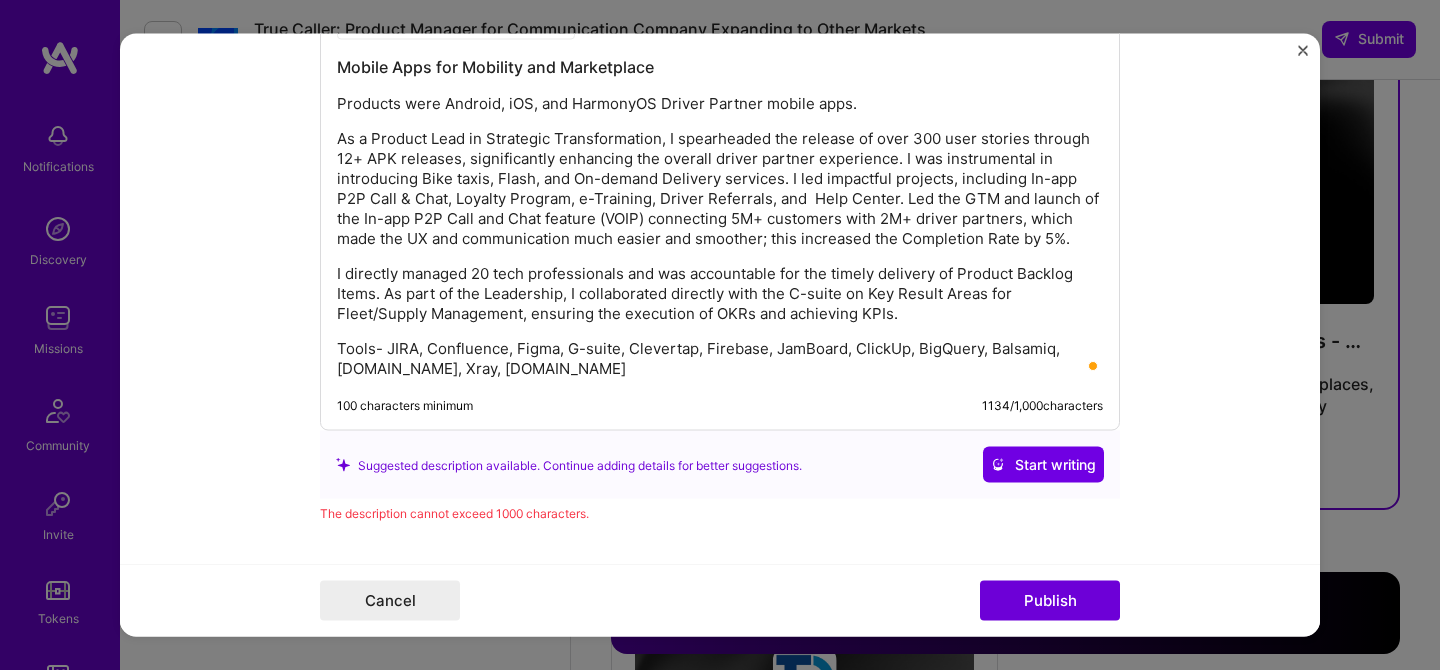 click on "Mobile Apps for Mobility and Marketplace Products were Android, iOS, and HarmonyOS Driver Partner mobile apps. As a Product Lead in Strategic Transformation, I spearheaded the release of over 300 user stories through 12+ APK releases, significantly enhancing the overall driver partner experience. I was instrumental in introducing Bike taxis, Flash, and On-demand Delivery services. I led impactful projects, including In-app P2P Call & Chat, Loyalty Program, e-Training, Driver Referrals, and  Help Center. Led the GTM and launch of the In-app P2P Call and Chat feature (VOIP) connecting 5M+ customers with 2M+ driver partners, which made the UX and communication much easier and smoother; this increased the Completion Rate by 5%. I directly managed 20 tech professionals and was accountable for the timely delivery of Product Backlog Items. As part of the Leadership, I collaborated directly with the C-suite on Key Result Areas for Fleet/Supply Management, ensuring the execution of OKRs and achieving KPIs." at bounding box center [720, 217] 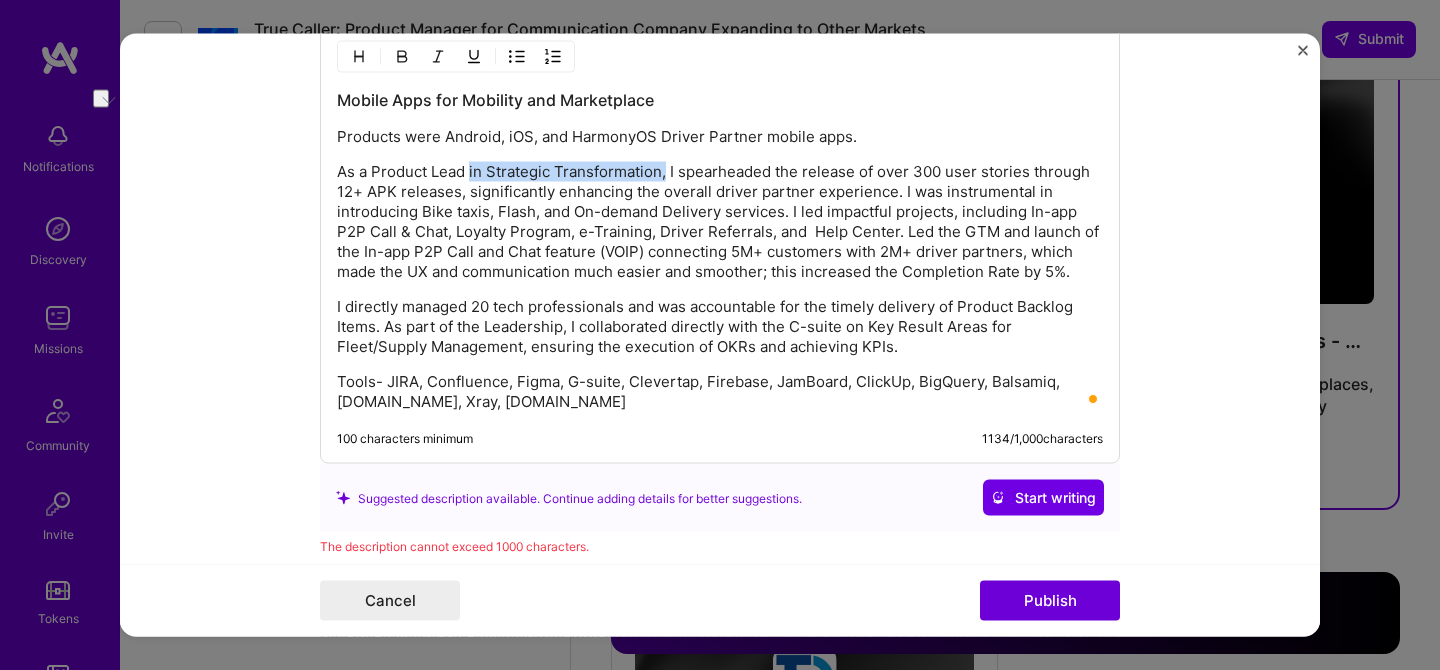 drag, startPoint x: 658, startPoint y: 171, endPoint x: 464, endPoint y: 170, distance: 194.00258 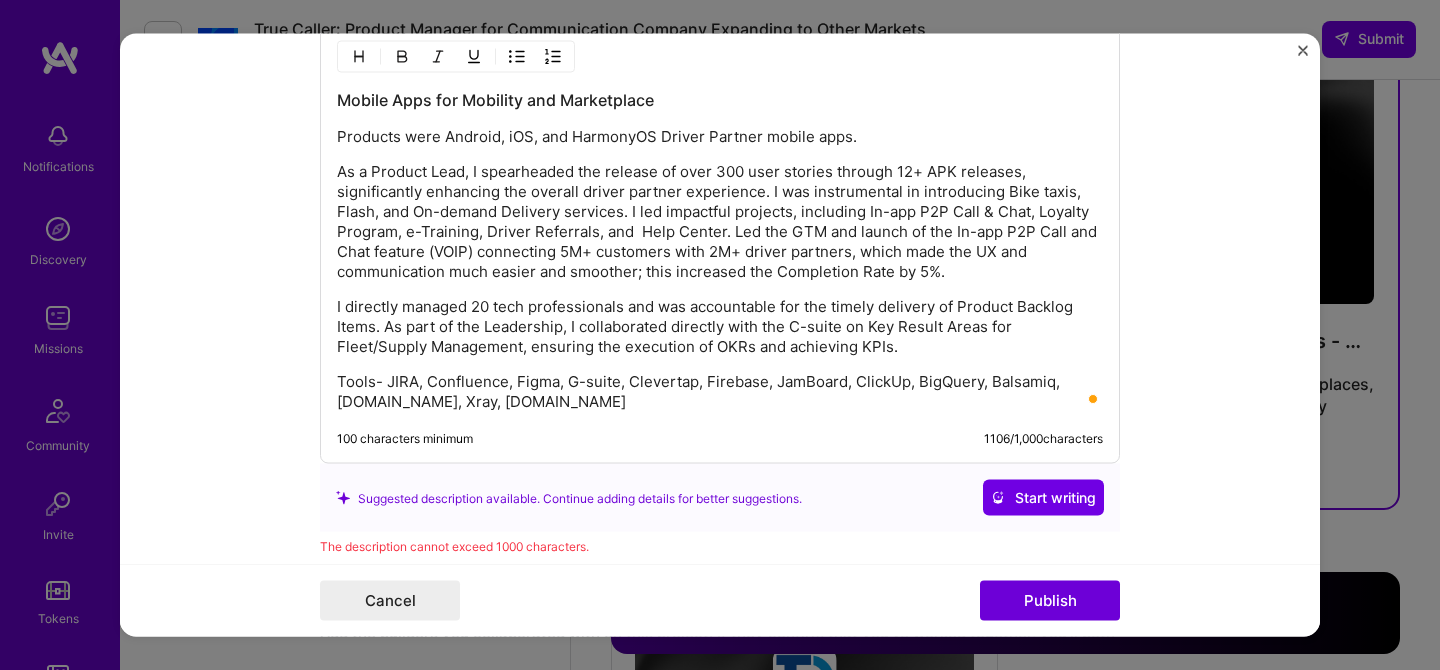 click on "As a Product Lead, I spearheaded the release of over 300 user stories through 12+ APK releases, significantly enhancing the overall driver partner experience. I was instrumental in introducing Bike taxis, Flash, and On-demand Delivery services. I led impactful projects, including In-app P2P Call & Chat, Loyalty Program, e-Training, Driver Referrals, and  Help Center. Led the GTM and launch of the In-app P2P Call and Chat feature (VOIP) connecting 5M+ customers with 2M+ driver partners, which made the UX and communication much easier and smoother; this increased the Completion Rate by 5%." at bounding box center [720, 222] 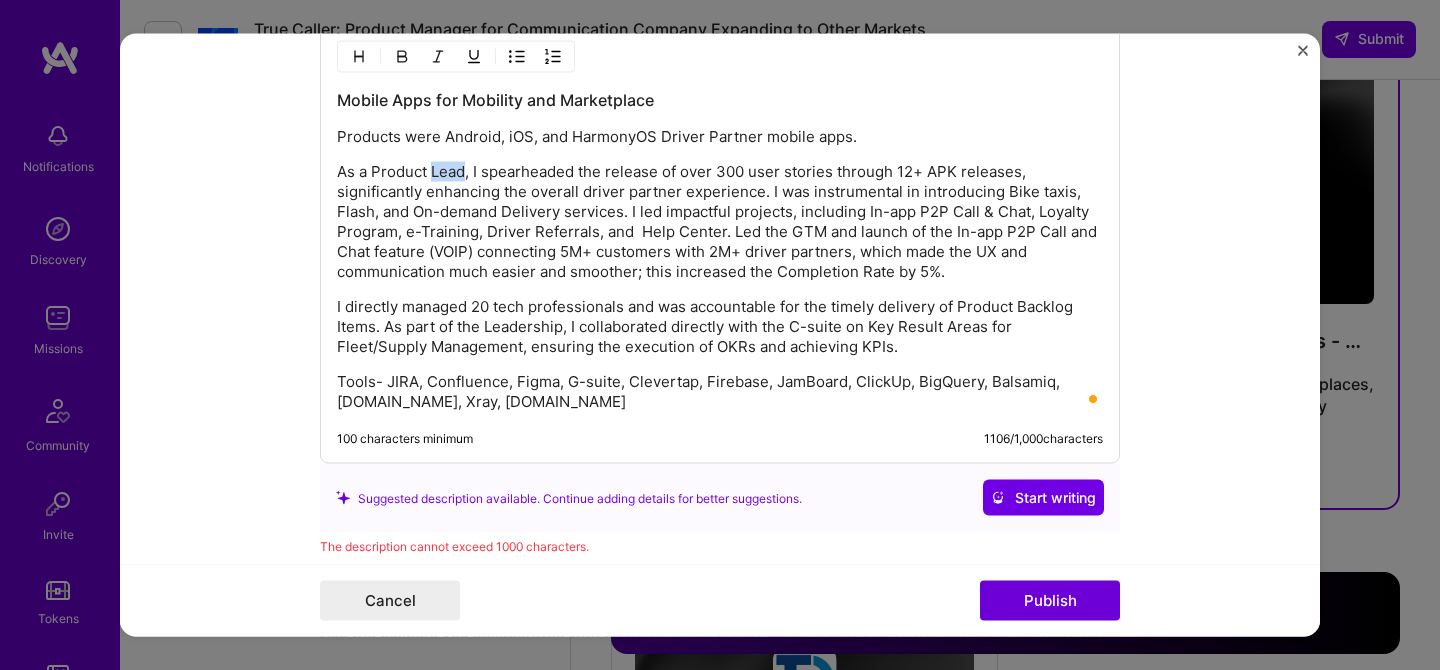 click on "As a Product Lead, I spearheaded the release of over 300 user stories through 12+ APK releases, significantly enhancing the overall driver partner experience. I was instrumental in introducing Bike taxis, Flash, and On-demand Delivery services. I led impactful projects, including In-app P2P Call & Chat, Loyalty Program, e-Training, Driver Referrals, and  Help Center. Led the GTM and launch of the In-app P2P Call and Chat feature (VOIP) connecting 5M+ customers with 2M+ driver partners, which made the UX and communication much easier and smoother; this increased the Completion Rate by 5%." at bounding box center [720, 222] 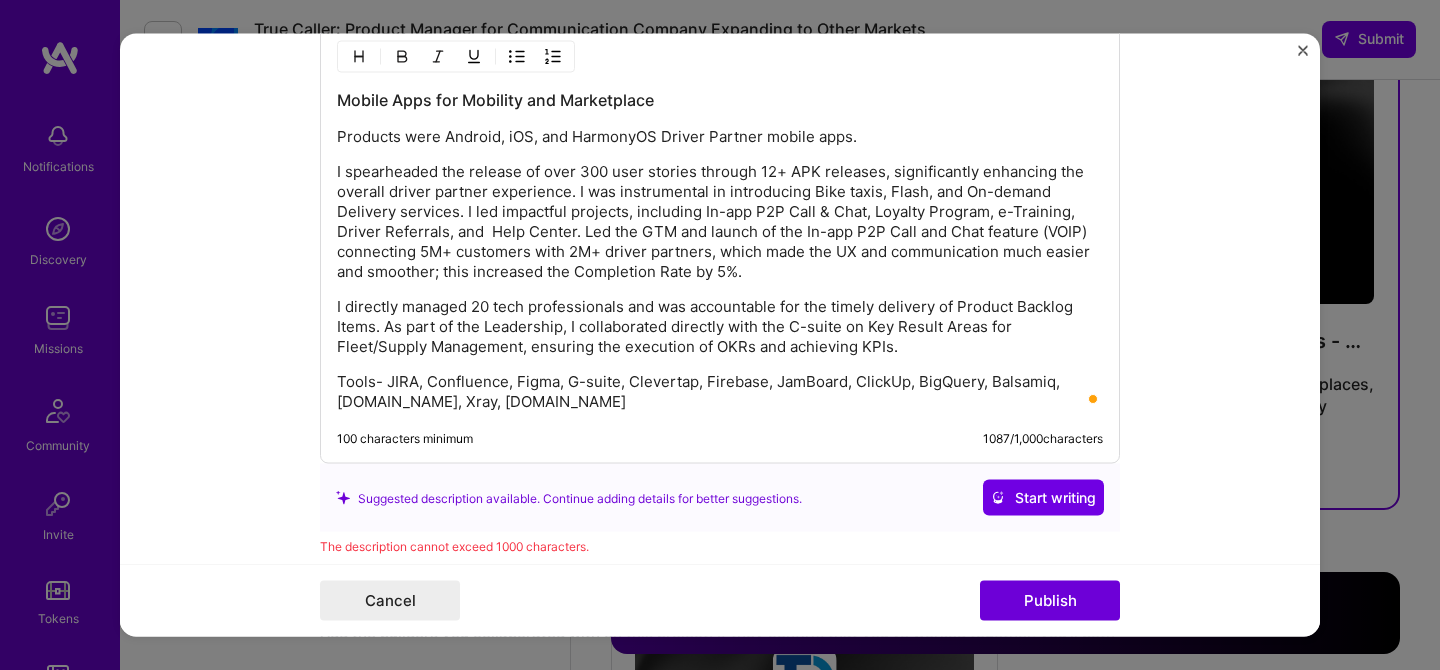 click on "I spearheaded the release of over 300 user stories through 12+ APK releases, significantly enhancing the overall driver partner experience. I was instrumental in introducing Bike taxis, Flash, and On-demand Delivery services. I led impactful projects, including In-app P2P Call & Chat, Loyalty Program, e-Training, Driver Referrals, and  Help Center. Led the GTM and launch of the In-app P2P Call and Chat feature (VOIP) connecting 5M+ customers with 2M+ driver partners, which made the UX and communication much easier and smoother; this increased the Completion Rate by 5%." at bounding box center [720, 222] 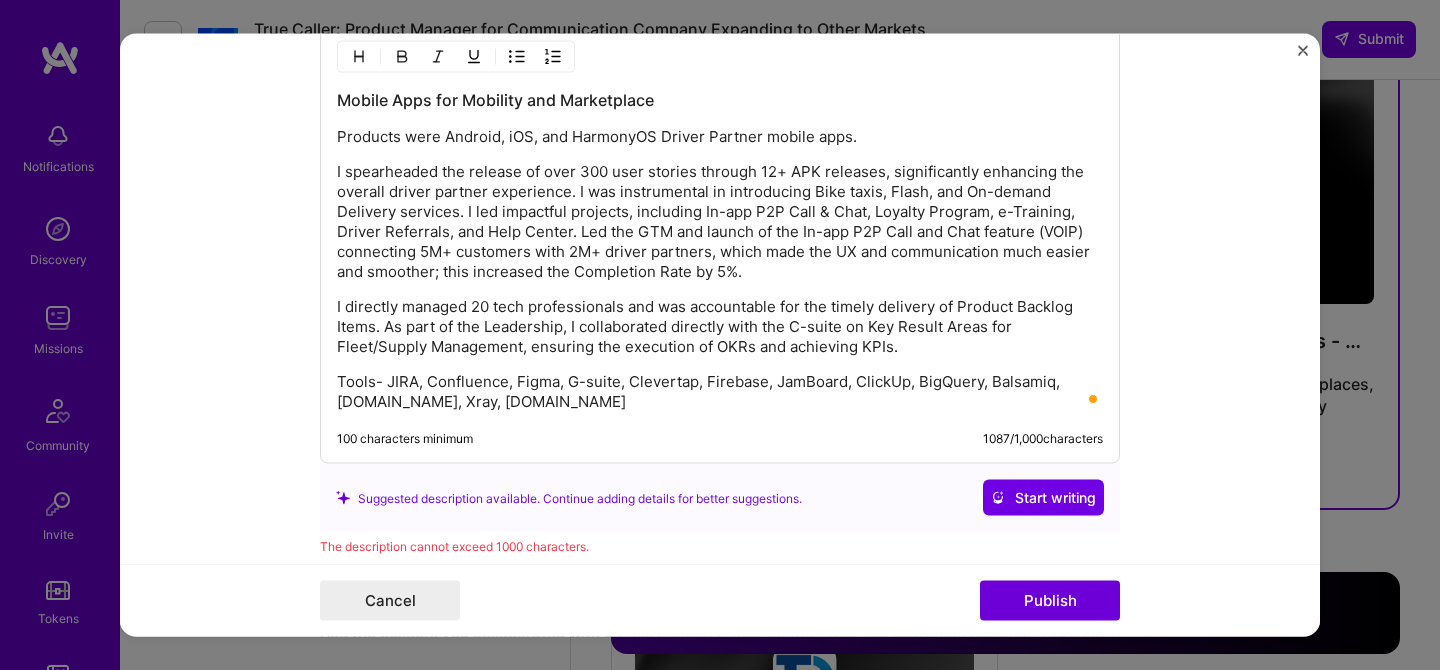 click on "I spearheaded the release of over 300 user stories through 12+ APK releases, significantly enhancing the overall driver partner experience. I was instrumental in introducing Bike taxis, Flash, and On-demand Delivery services. I led impactful projects, including In-app P2P Call & Chat, Loyalty Program, e-Training, Driver Referrals, and Help Center. Led the GTM and launch of the In-app P2P Call and Chat feature (VOIP) connecting 5M+ customers with 2M+ driver partners, which made the UX and communication much easier and smoother; this increased the Completion Rate by 5%." at bounding box center [720, 222] 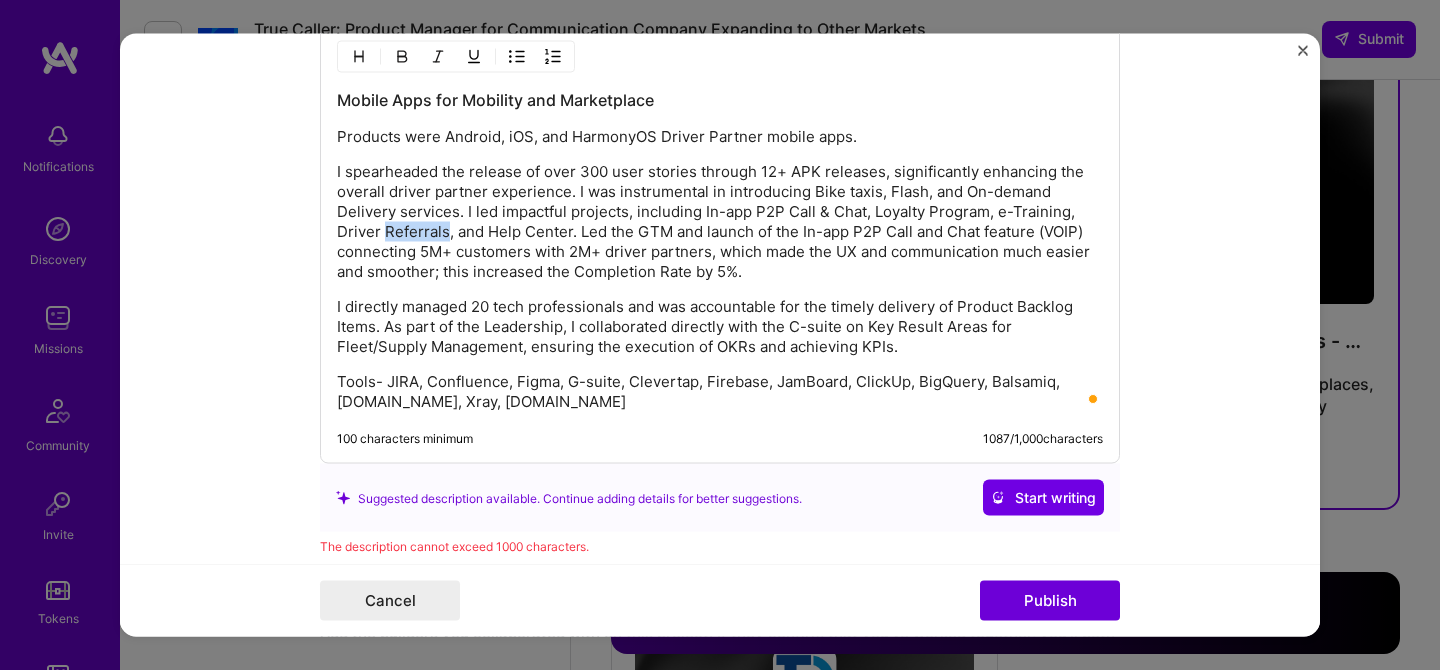click on "I spearheaded the release of over 300 user stories through 12+ APK releases, significantly enhancing the overall driver partner experience. I was instrumental in introducing Bike taxis, Flash, and On-demand Delivery services. I led impactful projects, including In-app P2P Call & Chat, Loyalty Program, e-Training, Driver Referrals, and Help Center. Led the GTM and launch of the In-app P2P Call and Chat feature (VOIP) connecting 5M+ customers with 2M+ driver partners, which made the UX and communication much easier and smoother; this increased the Completion Rate by 5%." at bounding box center (720, 222) 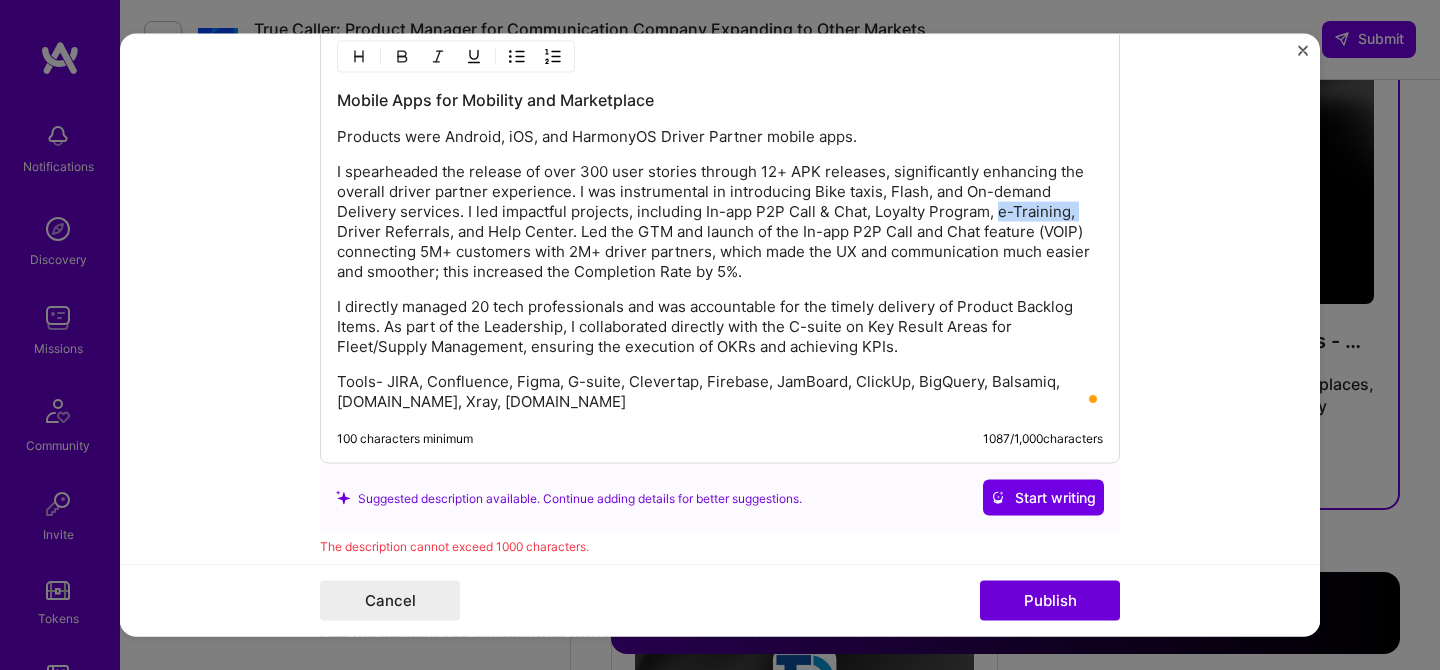 drag, startPoint x: 1078, startPoint y: 212, endPoint x: 988, endPoint y: 213, distance: 90.005554 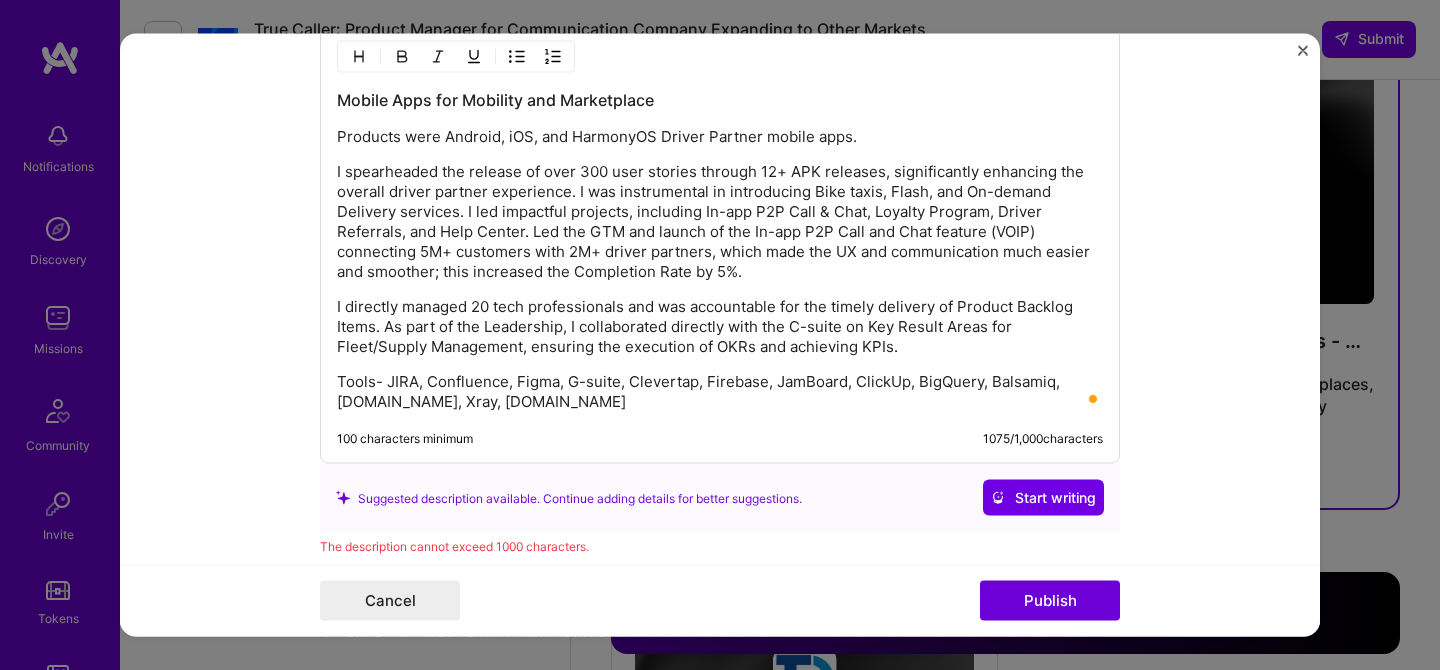 click on "I directly managed 20 tech professionals and was accountable for the timely delivery of Product Backlog Items. As part of the Leadership, I collaborated directly with the C-suite on Key Result Areas for Fleet/Supply Management, ensuring the execution of OKRs and achieving KPIs." at bounding box center [720, 327] 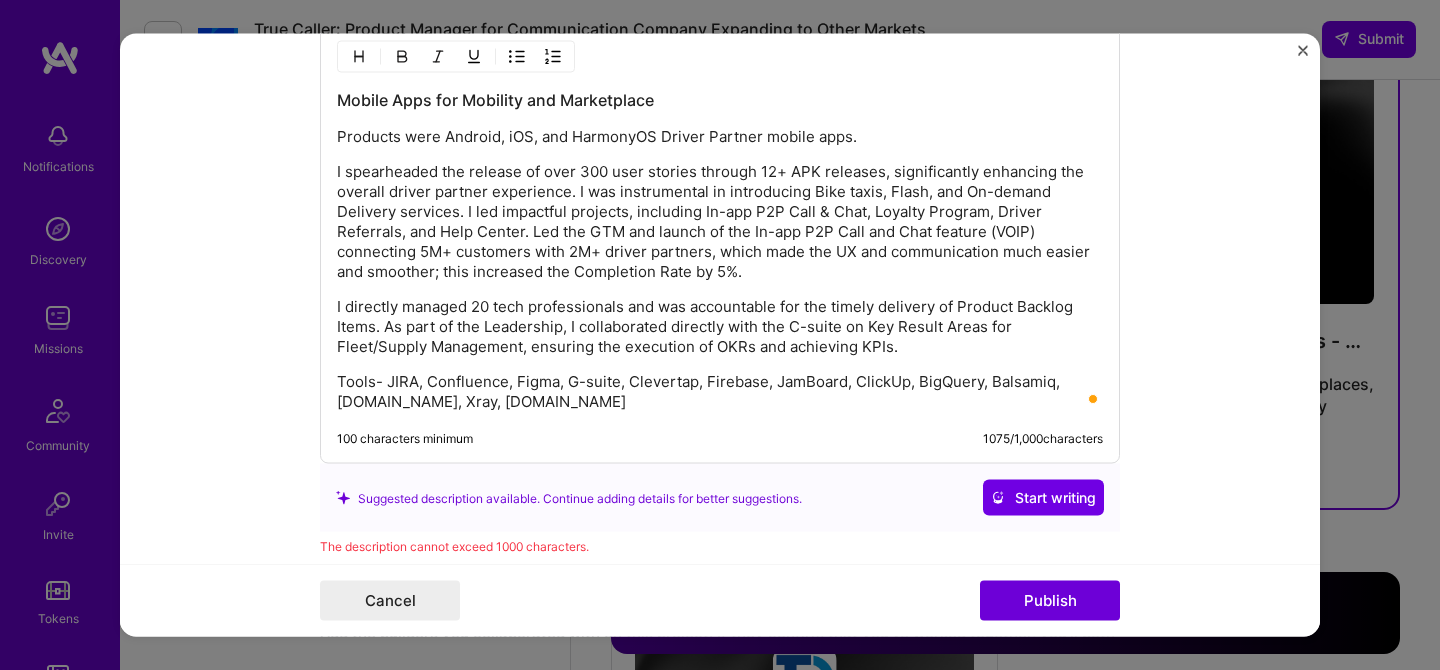 scroll, scrollTop: 2010, scrollLeft: 0, axis: vertical 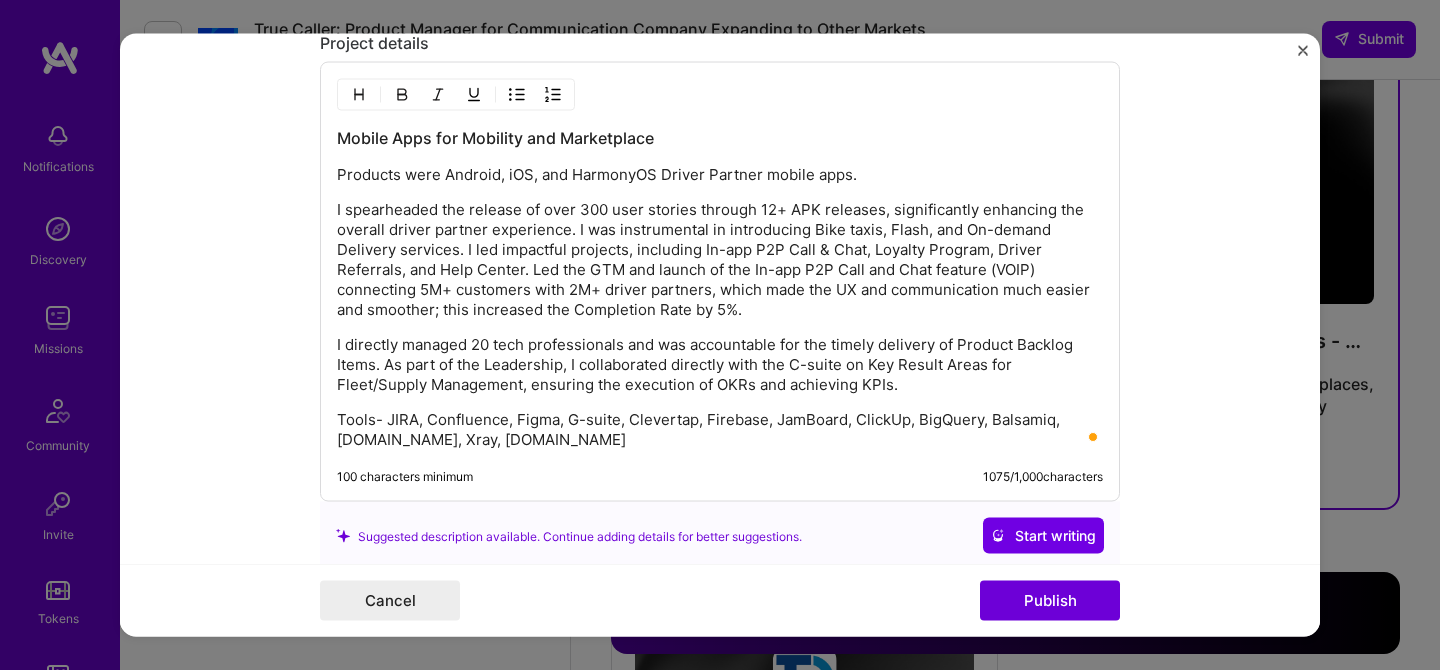 click on "I spearheaded the release of over 300 user stories through 12+ APK releases, significantly enhancing the overall driver partner experience. I was instrumental in introducing Bike taxis, Flash, and On-demand Delivery services. I led impactful projects, including In-app P2P Call & Chat, Loyalty Program, Driver Referrals, and Help Center. Led the GTM and launch of the In-app P2P Call and Chat feature (VOIP) connecting 5M+ customers with 2M+ driver partners, which made the UX and communication much easier and smoother; this increased the Completion Rate by 5%." at bounding box center (720, 260) 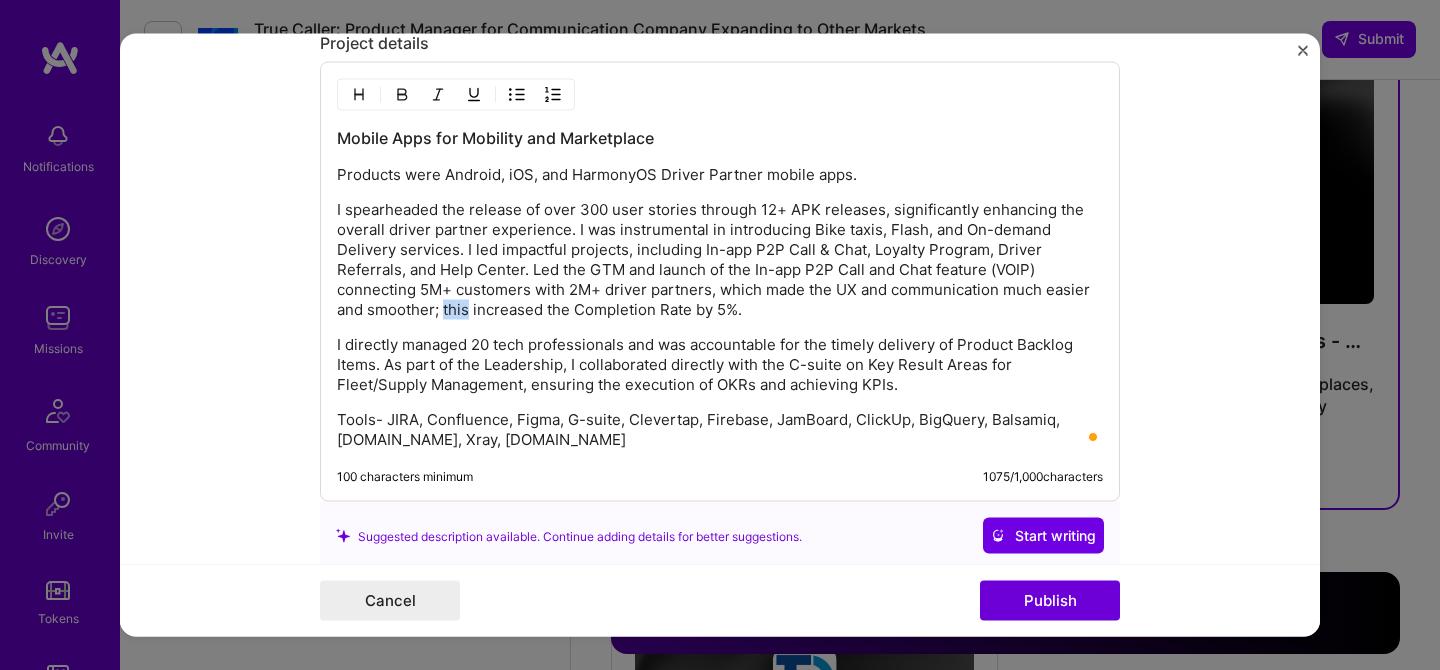 click on "I spearheaded the release of over 300 user stories through 12+ APK releases, significantly enhancing the overall driver partner experience. I was instrumental in introducing Bike taxis, Flash, and On-demand Delivery services. I led impactful projects, including In-app P2P Call & Chat, Loyalty Program, Driver Referrals, and Help Center. Led the GTM and launch of the In-app P2P Call and Chat feature (VOIP) connecting 5M+ customers with 2M+ driver partners, which made the UX and communication much easier and smoother; this increased the Completion Rate by 5%." at bounding box center [720, 260] 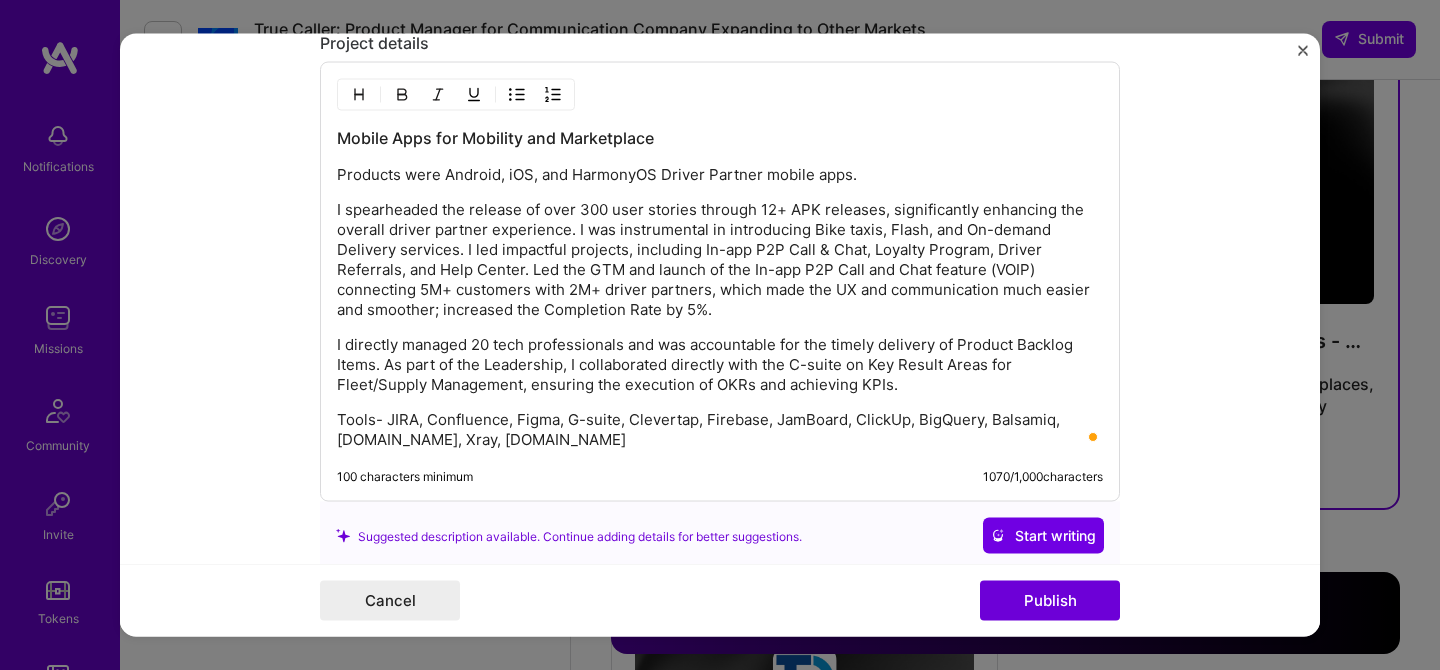 click on "Mobile Apps for Mobility and Marketplace" at bounding box center [720, 138] 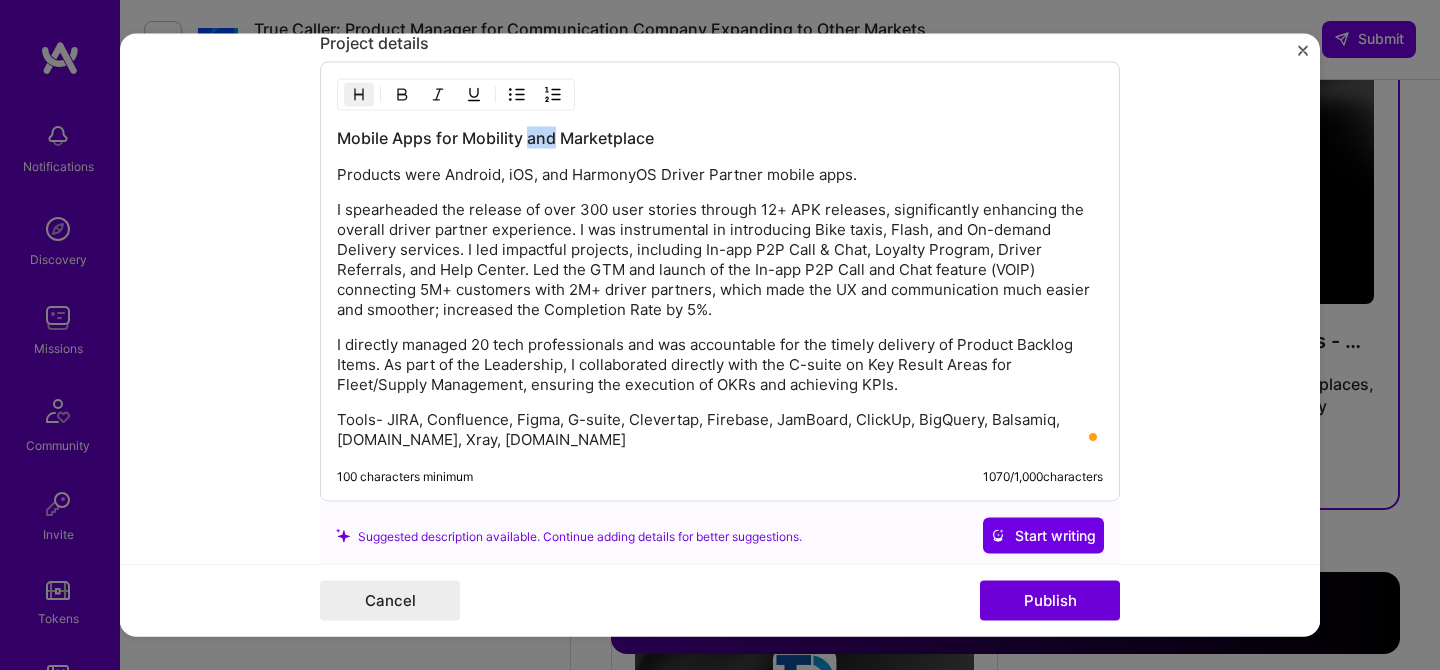 click on "Mobile Apps for Mobility and Marketplace" at bounding box center (720, 138) 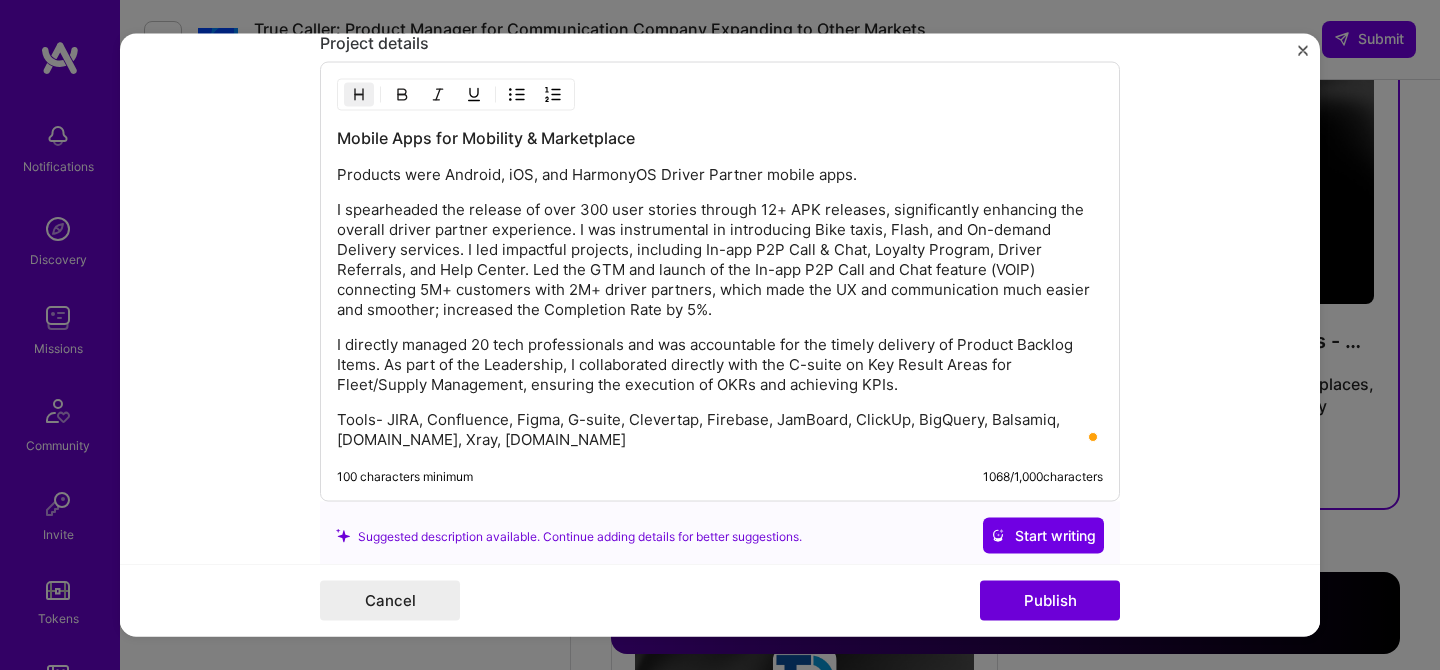 scroll, scrollTop: 1580, scrollLeft: 0, axis: vertical 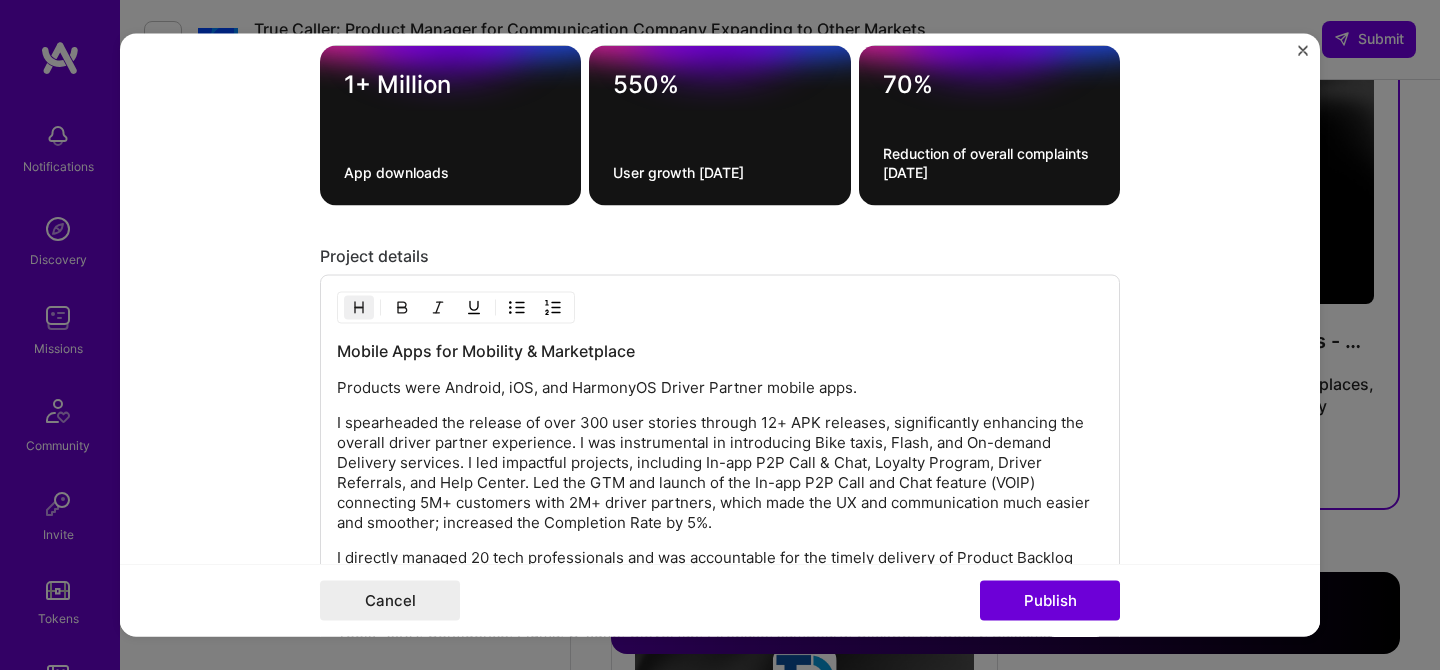 click on "App downloads" at bounding box center [450, 172] 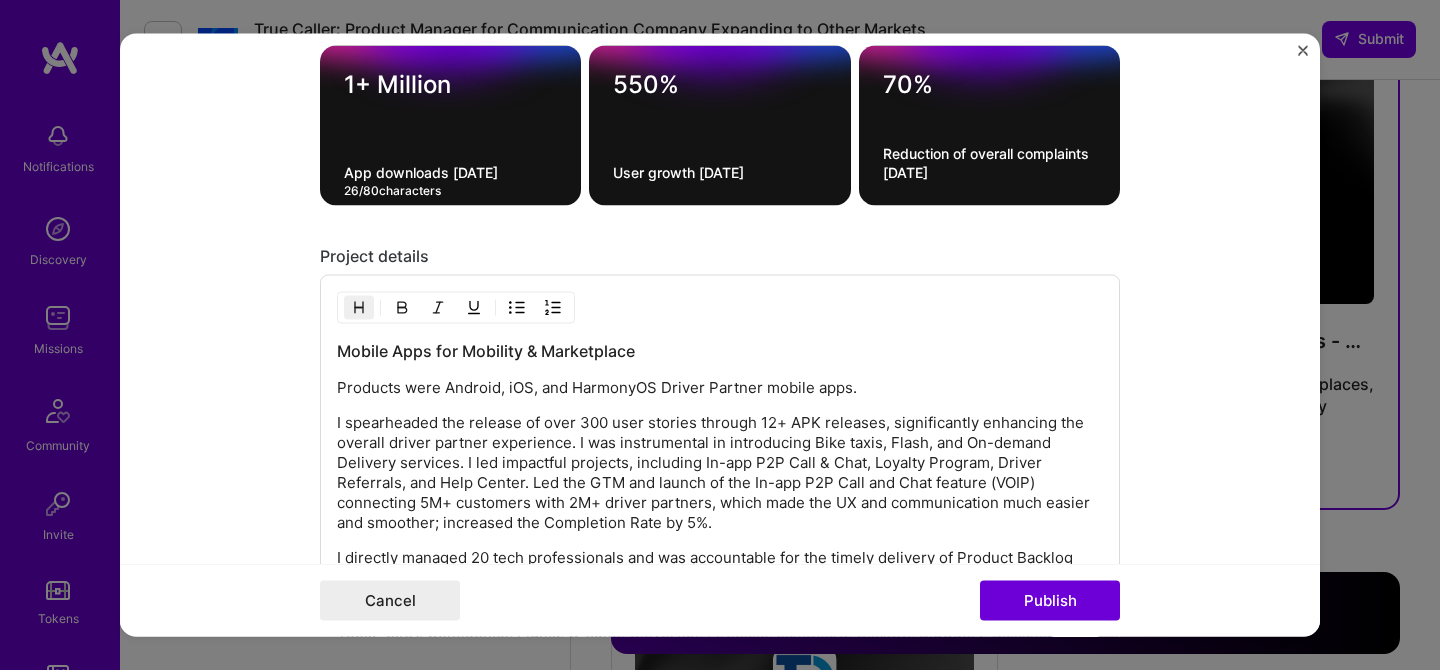scroll, scrollTop: 1787, scrollLeft: 0, axis: vertical 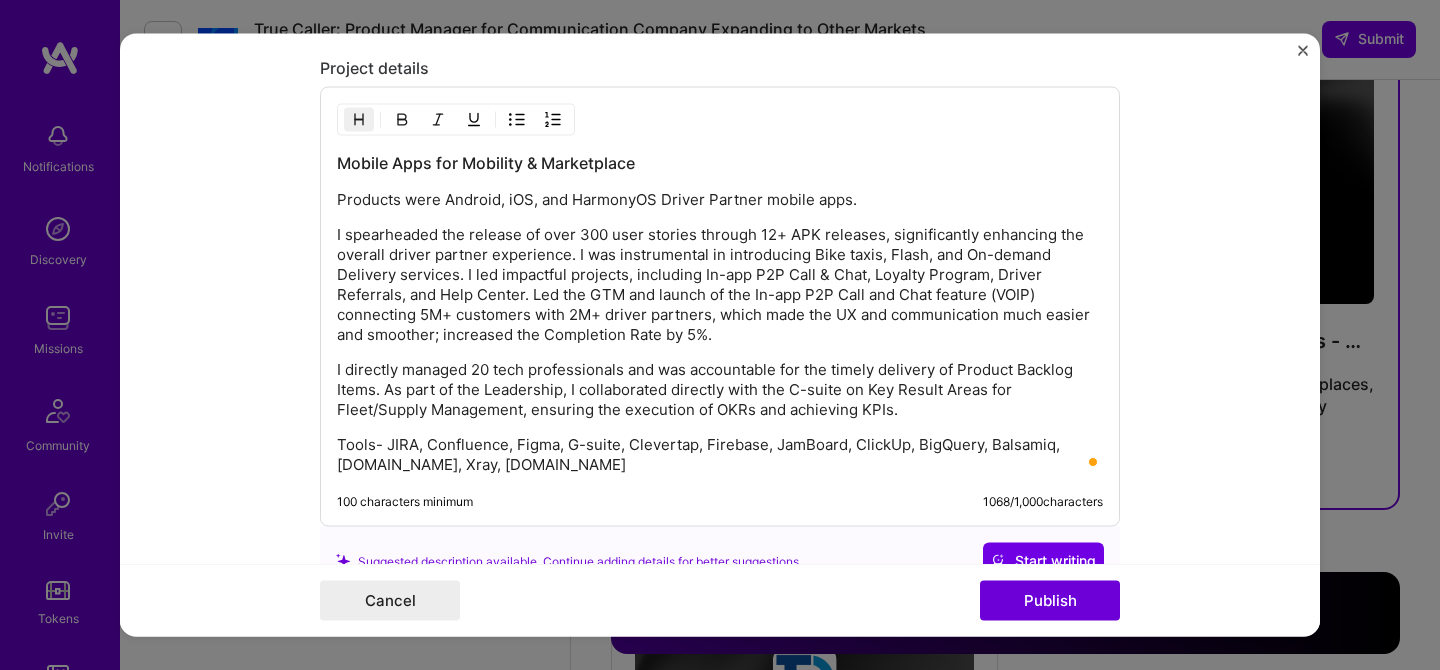 type on "App downloads [DATE]" 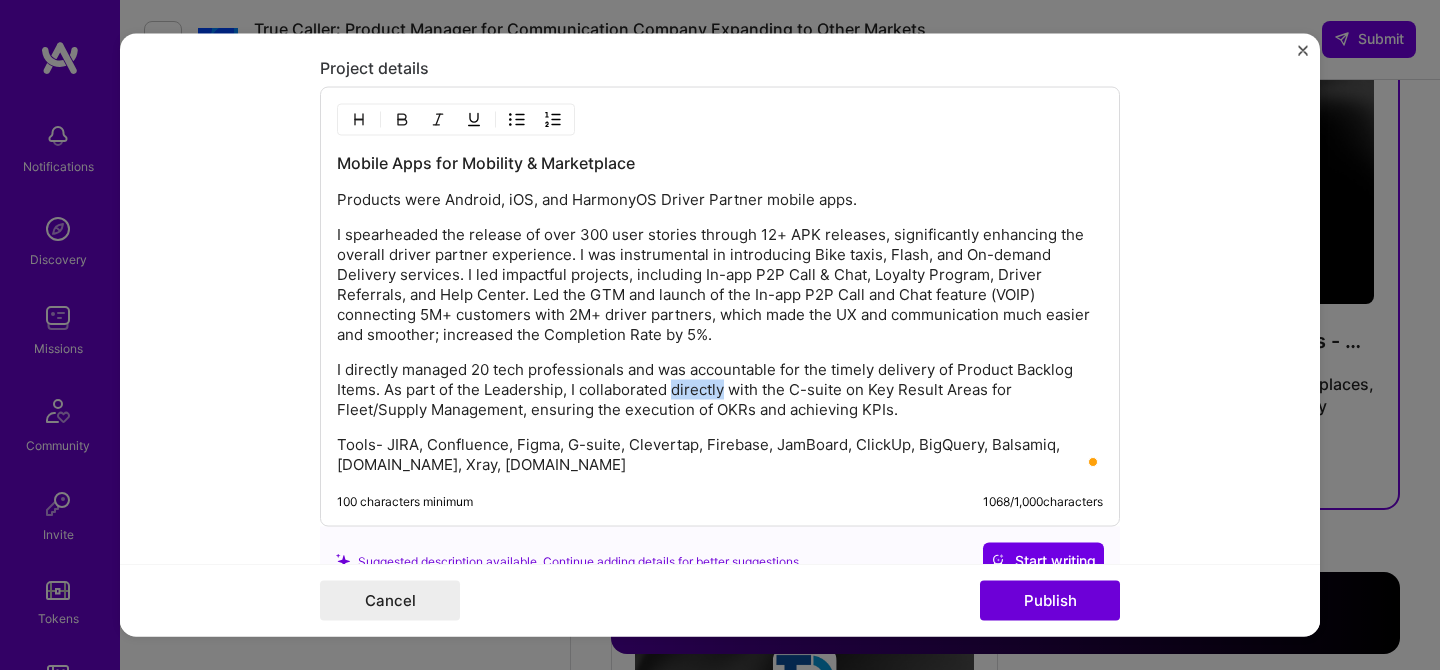 click on "I directly managed 20 tech professionals and was accountable for the timely delivery of Product Backlog Items. As part of the Leadership, I collaborated directly with the C-suite on Key Result Areas for Fleet/Supply Management, ensuring the execution of OKRs and achieving KPIs." at bounding box center [720, 390] 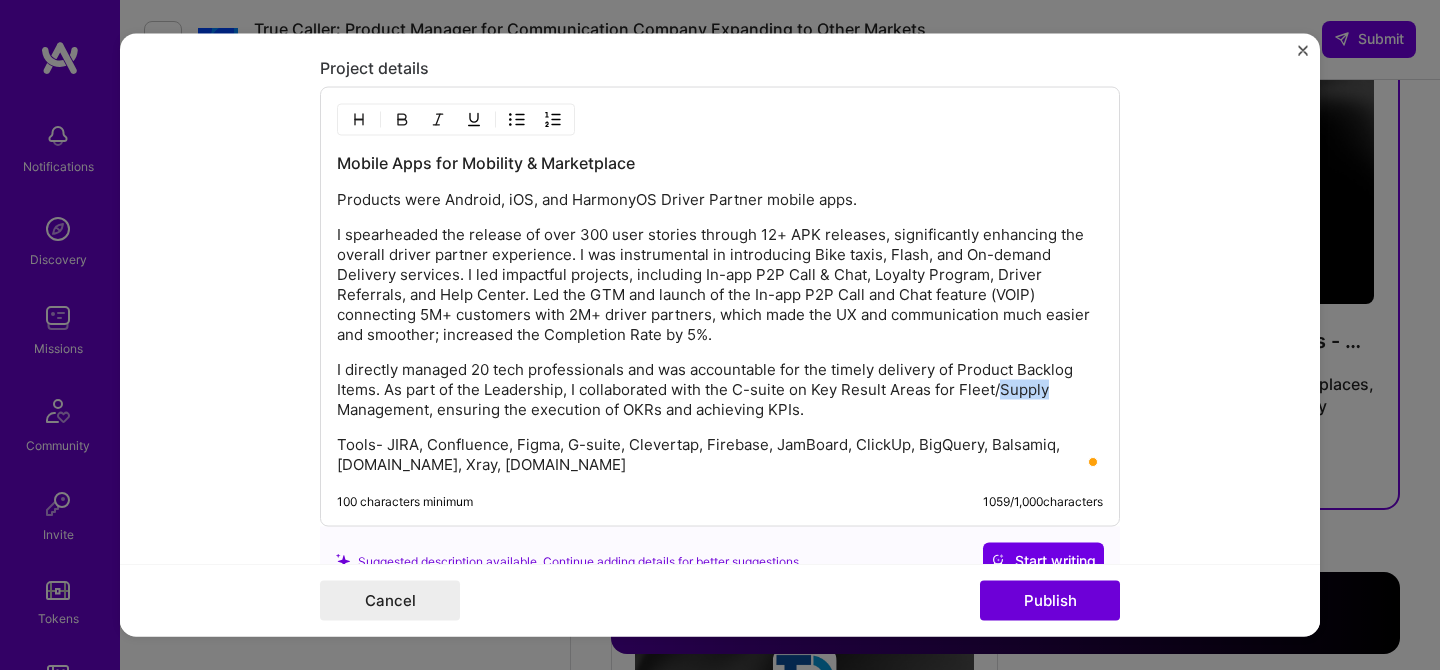 drag, startPoint x: 993, startPoint y: 391, endPoint x: 1044, endPoint y: 397, distance: 51.351727 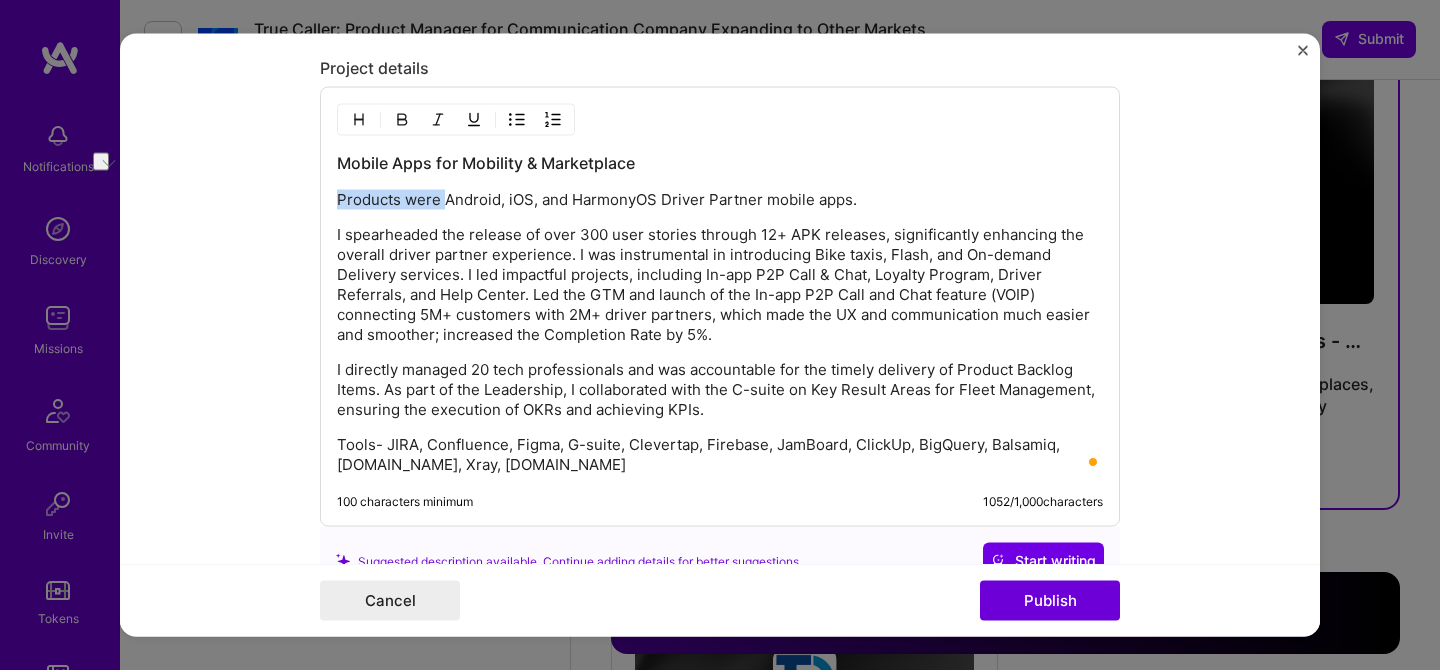 drag, startPoint x: 435, startPoint y: 201, endPoint x: 332, endPoint y: 198, distance: 103.04368 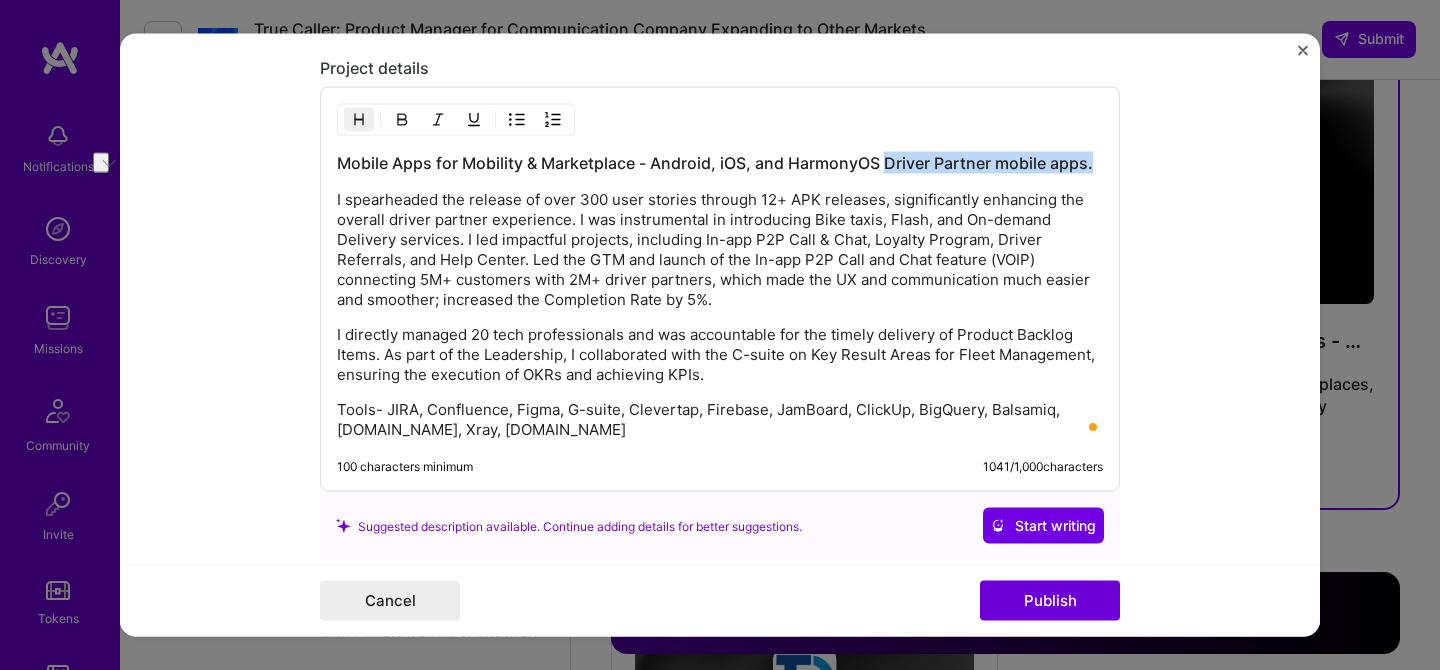 drag, startPoint x: 1086, startPoint y: 165, endPoint x: 877, endPoint y: 160, distance: 209.0598 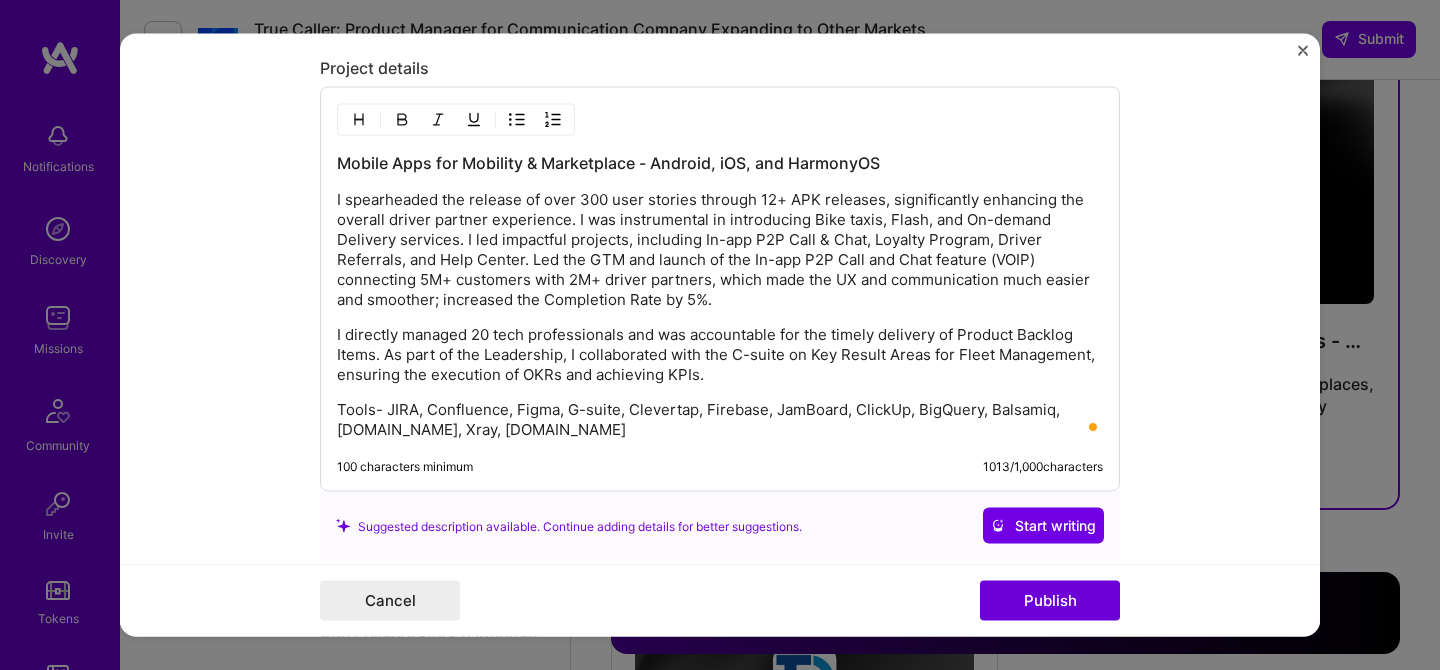 click on "I spearheaded the release of over 300 user stories through 12+ APK releases, significantly enhancing the overall driver partner experience. I was instrumental in introducing Bike taxis, Flash, and On-demand Delivery services. I led impactful projects, including In-app P2P Call & Chat, Loyalty Program, Driver Referrals, and Help Center. Led the GTM and launch of the In-app P2P Call and Chat feature (VOIP) connecting 5M+ customers with 2M+ driver partners, which made the UX and communication much easier and smoother; increased the Completion Rate by 5%." at bounding box center (720, 250) 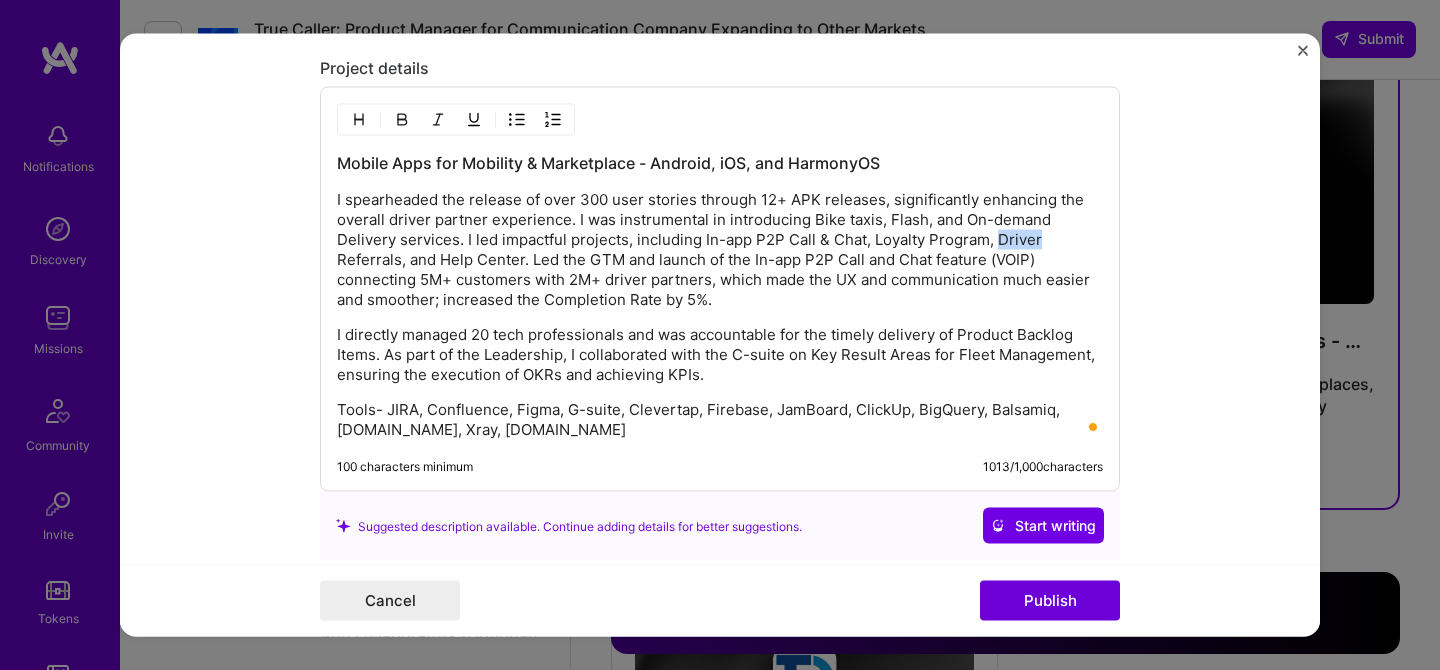 click on "I spearheaded the release of over 300 user stories through 12+ APK releases, significantly enhancing the overall driver partner experience. I was instrumental in introducing Bike taxis, Flash, and On-demand Delivery services. I led impactful projects, including In-app P2P Call & Chat, Loyalty Program, Driver Referrals, and Help Center. Led the GTM and launch of the In-app P2P Call and Chat feature (VOIP) connecting 5M+ customers with 2M+ driver partners, which made the UX and communication much easier and smoother; increased the Completion Rate by 5%." at bounding box center (720, 250) 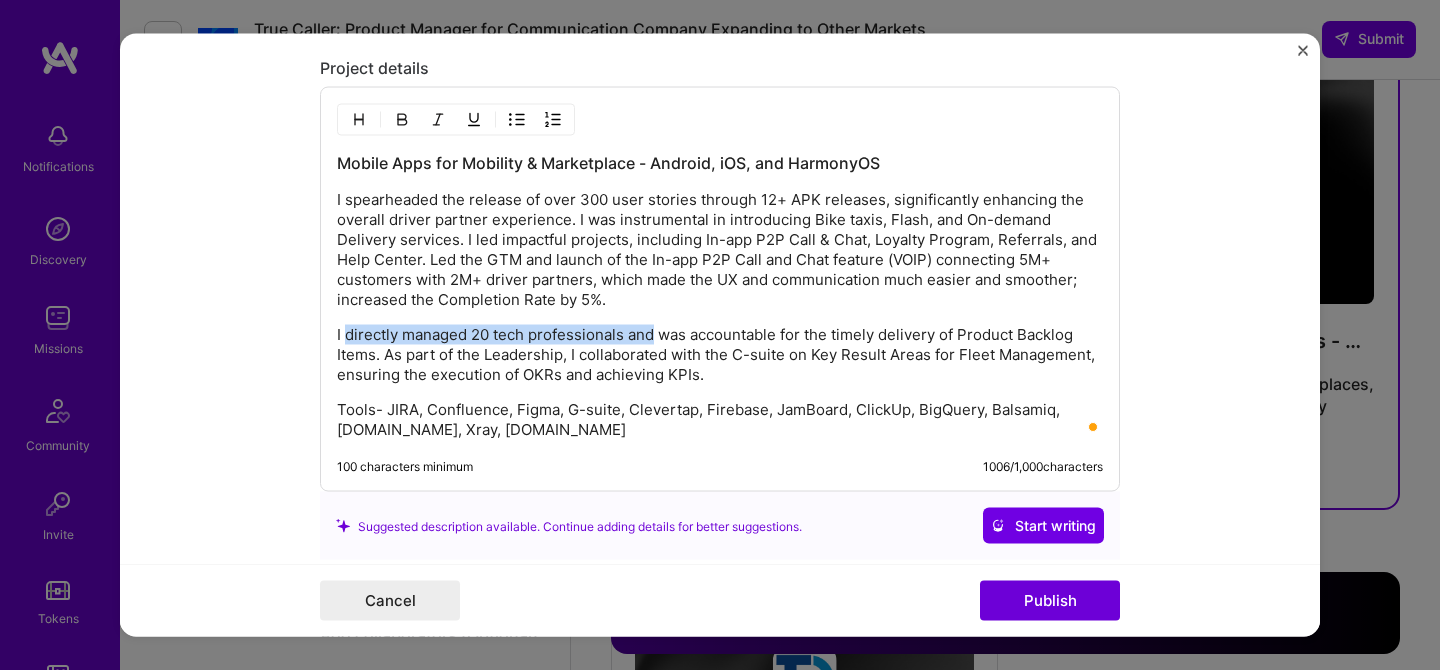 drag, startPoint x: 623, startPoint y: 336, endPoint x: 339, endPoint y: 333, distance: 284.01584 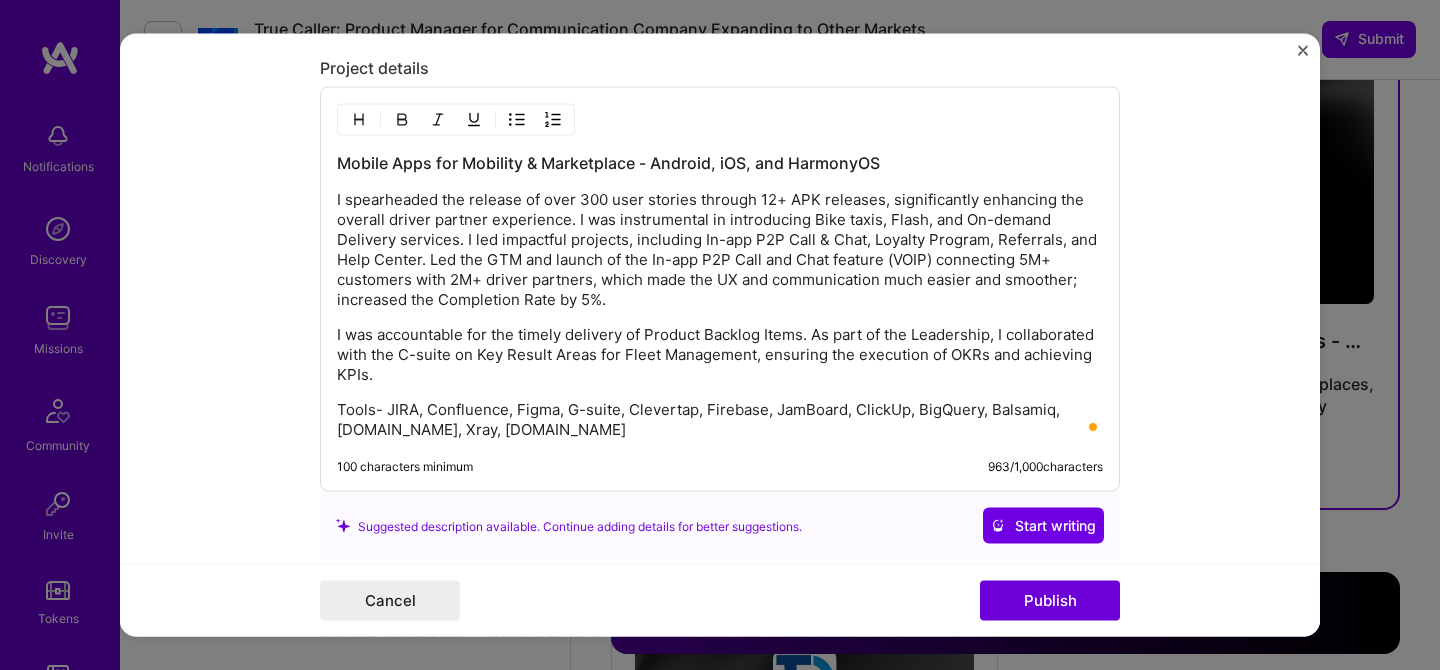 click on "I was accountable for the timely delivery of Product Backlog Items. As part of the Leadership, I collaborated with the C-suite on Key Result Areas for Fleet Management, ensuring the execution of OKRs and achieving KPIs." at bounding box center [720, 355] 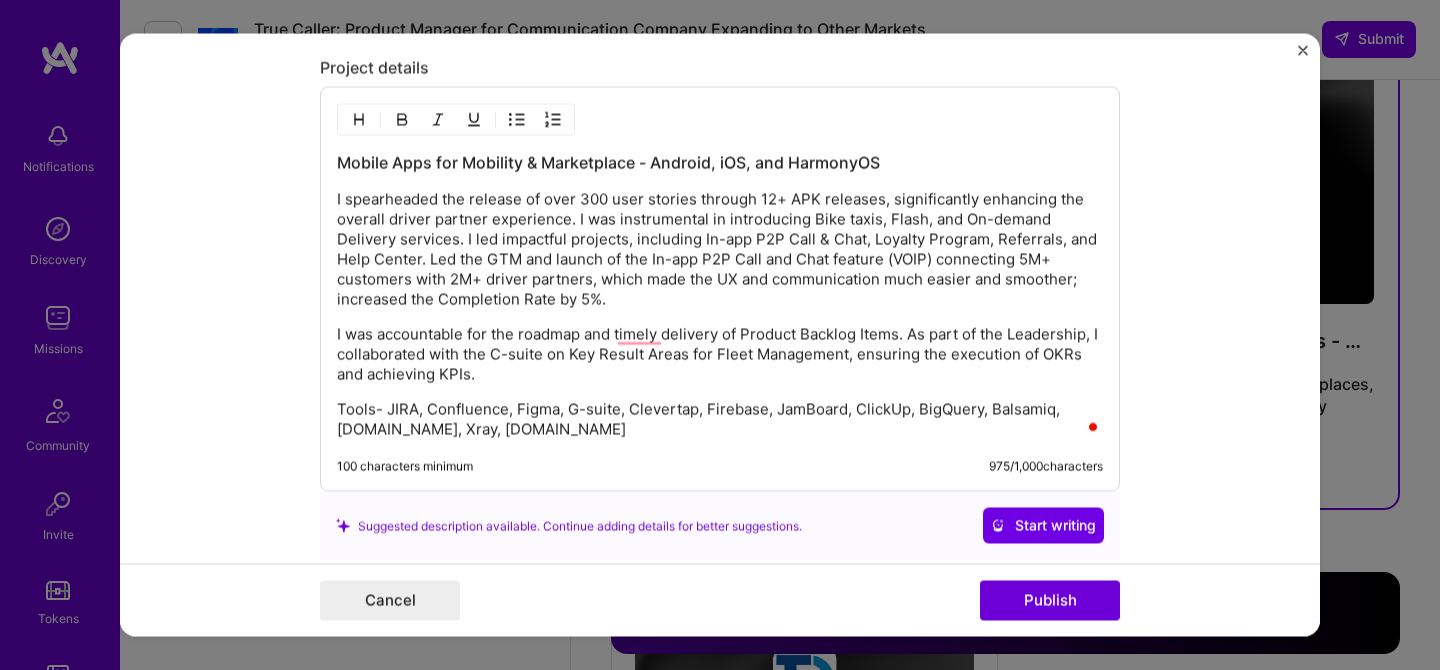 click on "I was accountable for the roadmap and timely delivery of Product Backlog Items. As part of the Leadership, I collaborated with the C-suite on Key Result Areas for Fleet Management, ensuring the execution of OKRs and achieving KPIs." at bounding box center [720, 355] 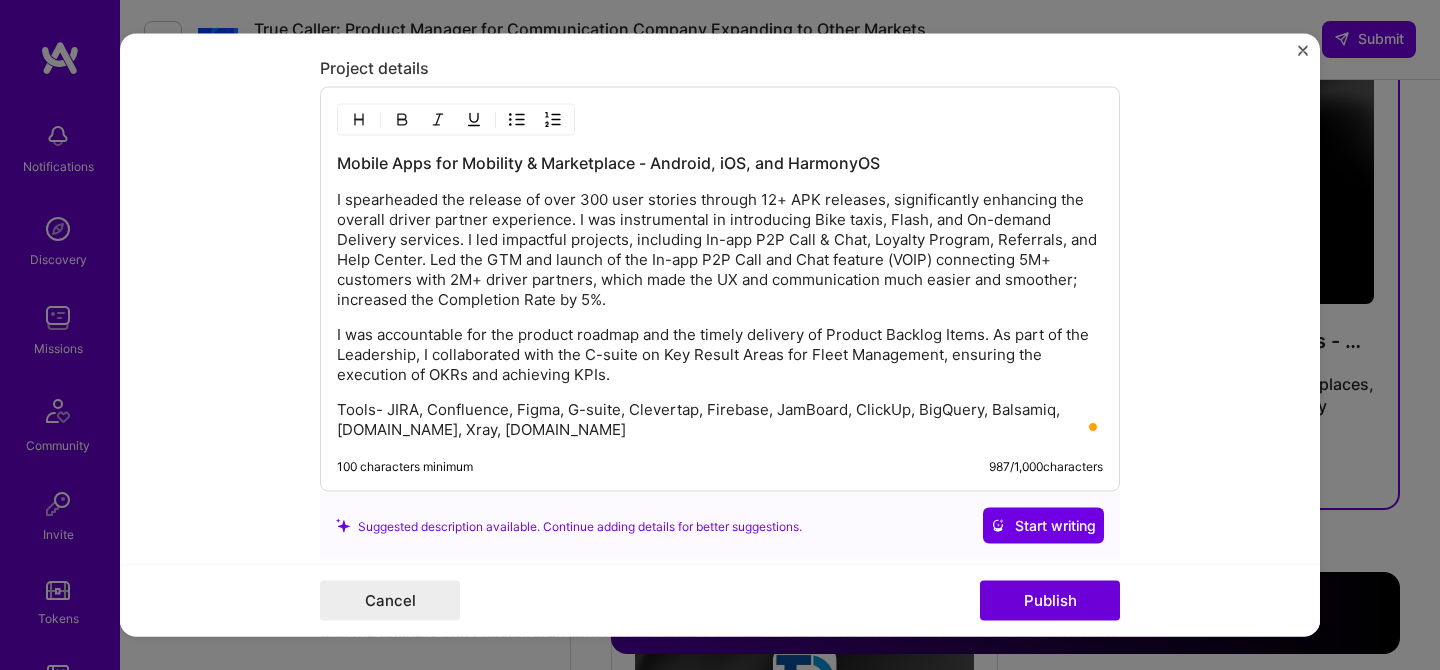 click on "I spearheaded the release of over 300 user stories through 12+ APK releases, significantly enhancing the overall driver partner experience. I was instrumental in introducing Bike taxis, Flash, and On-demand Delivery services. I led impactful projects, including In-app P2P Call & Chat, Loyalty Program, Referrals, and Help Center. Led the GTM and launch of the In-app P2P Call and Chat feature (VOIP) connecting 5M+ customers with 2M+ driver partners, which made the UX and communication much easier and smoother; increased the Completion Rate by 5%." at bounding box center [720, 250] 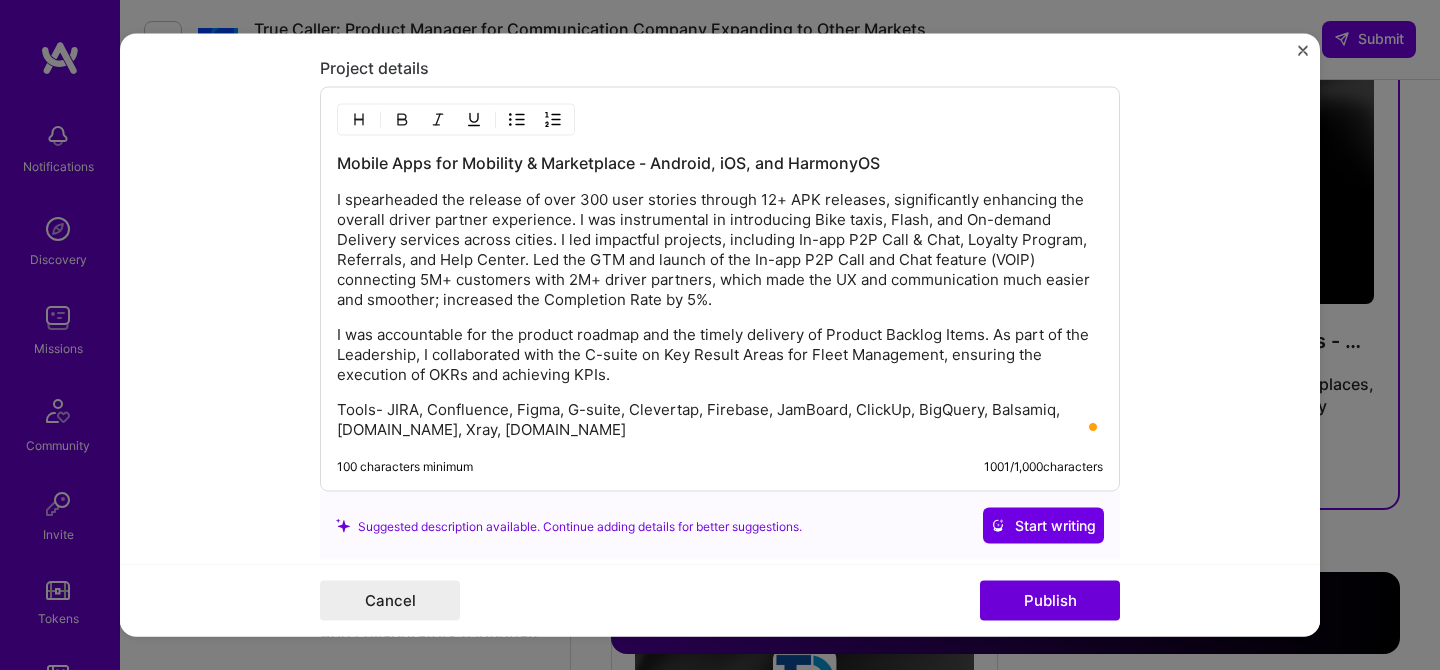 click on "I spearheaded the release of over 300 user stories through 12+ APK releases, significantly enhancing the overall driver partner experience. I was instrumental in introducing Bike taxis, Flash, and On-demand Delivery services across cities. I led impactful projects, including In-app P2P Call & Chat, Loyalty Program, Referrals, and Help Center. Led the GTM and launch of the In-app P2P Call and Chat feature (VOIP) connecting 5M+ customers with 2M+ driver partners, which made the UX and communication much easier and smoother; increased the Completion Rate by 5%." at bounding box center [720, 250] 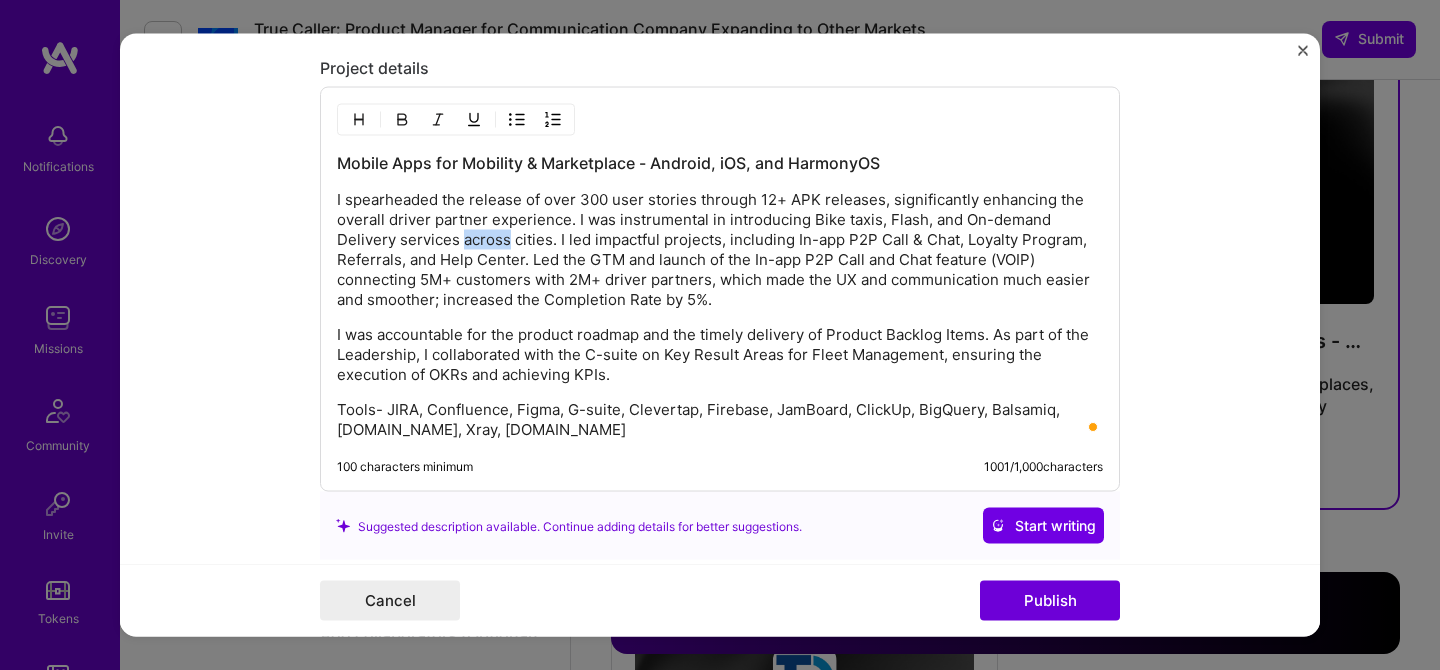 click on "I spearheaded the release of over 300 user stories through 12+ APK releases, significantly enhancing the overall driver partner experience. I was instrumental in introducing Bike taxis, Flash, and On-demand Delivery services across cities. I led impactful projects, including In-app P2P Call & Chat, Loyalty Program, Referrals, and Help Center. Led the GTM and launch of the In-app P2P Call and Chat feature (VOIP) connecting 5M+ customers with 2M+ driver partners, which made the UX and communication much easier and smoother; increased the Completion Rate by 5%." at bounding box center [720, 250] 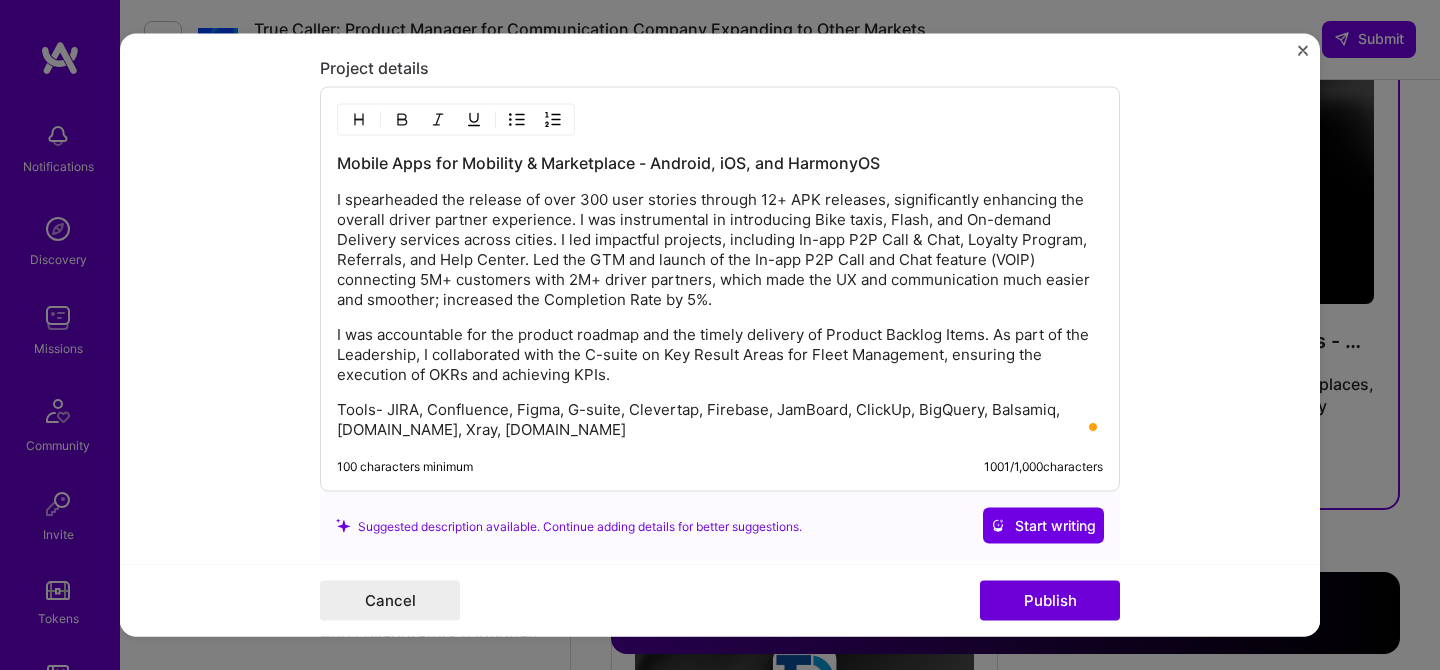 click on "I spearheaded the release of over 300 user stories through 12+ APK releases, significantly enhancing the overall driver partner experience. I was instrumental in introducing Bike taxis, Flash, and On-demand Delivery services across cities. I led impactful projects, including In-app P2P Call & Chat, Loyalty Program, Referrals, and Help Center. Led the GTM and launch of the In-app P2P Call and Chat feature (VOIP) connecting 5M+ customers with 2M+ driver partners, which made the UX and communication much easier and smoother; increased the Completion Rate by 5%." at bounding box center (720, 250) 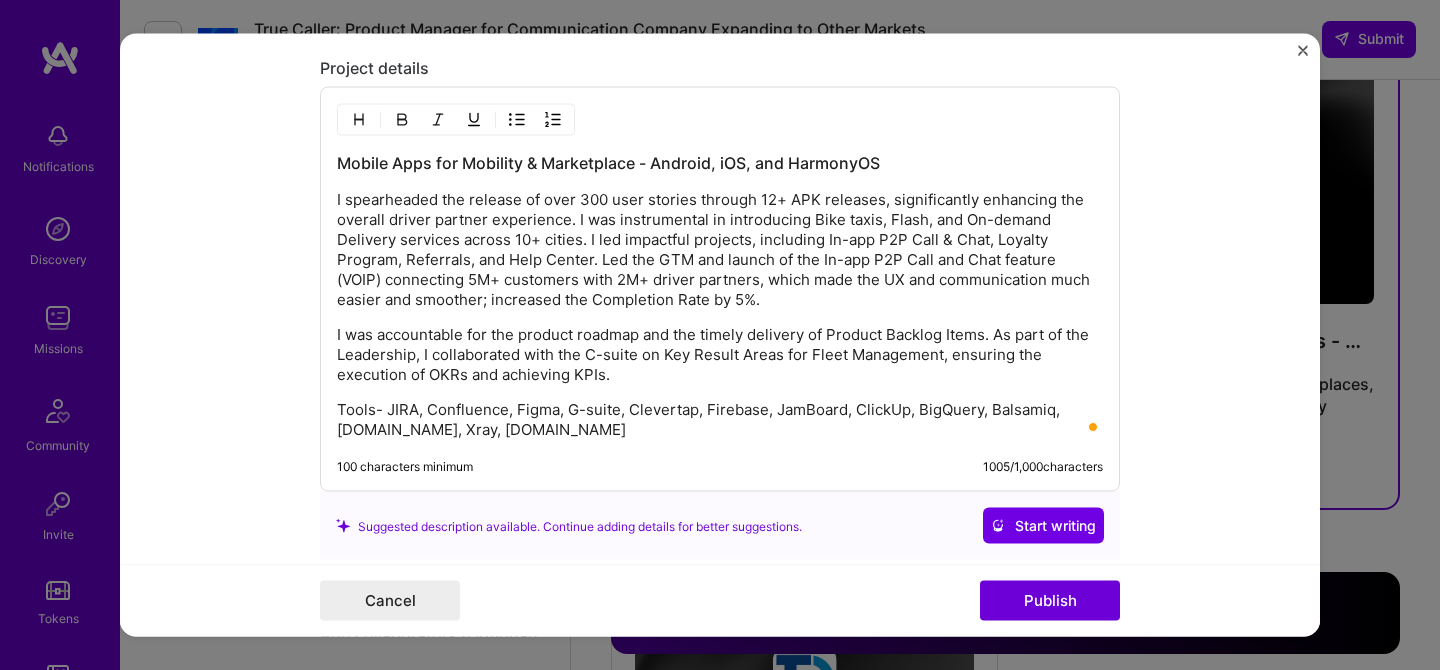click on "I spearheaded the release of over 300 user stories through 12+ APK releases, significantly enhancing the overall driver partner experience. I was instrumental in introducing Bike taxis, Flash, and On-demand Delivery services across 10+ cities. I led impactful projects, including In-app P2P Call & Chat, Loyalty Program, Referrals, and Help Center. Led the GTM and launch of the In-app P2P Call and Chat feature (VOIP) connecting 5M+ customers with 2M+ driver partners, which made the UX and communication much easier and smoother; increased the Completion Rate by 5%." at bounding box center [720, 250] 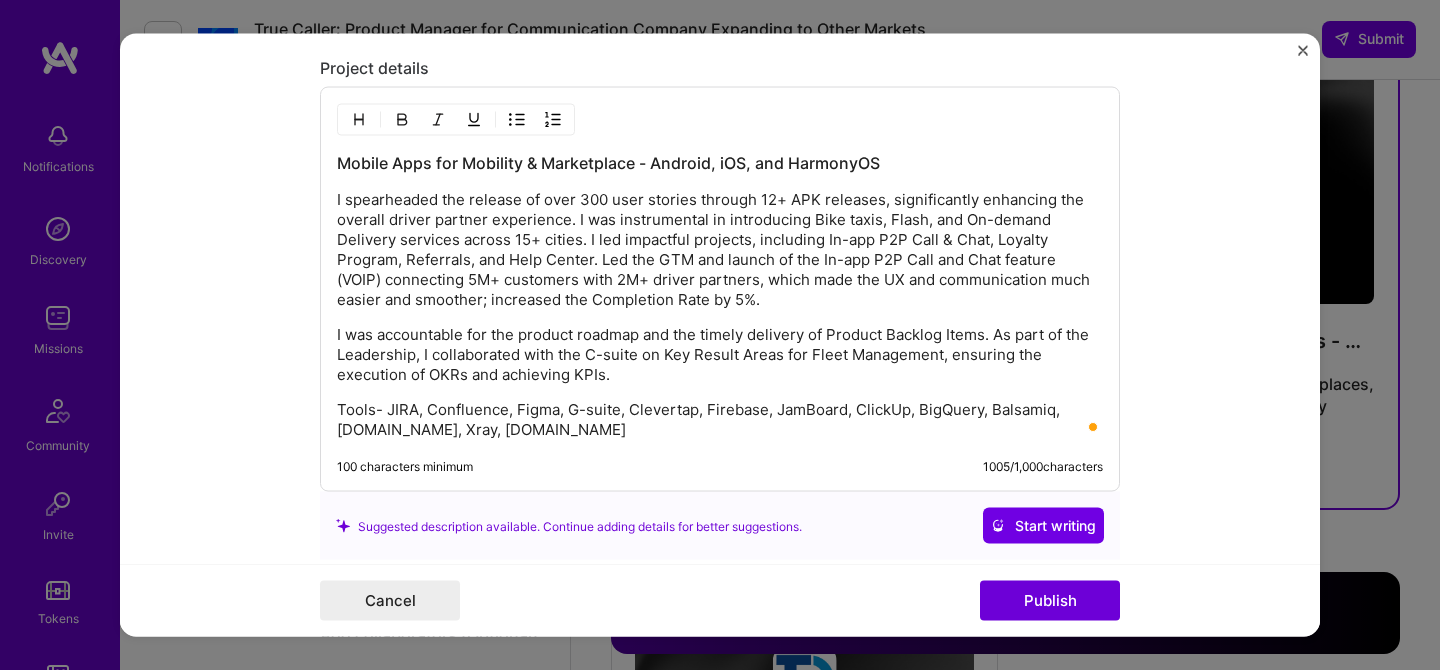 click on "I spearheaded the release of over 300 user stories through 12+ APK releases, significantly enhancing the overall driver partner experience. I was instrumental in introducing Bike taxis, Flash, and On-demand Delivery services across 15+ cities. I led impactful projects, including In-app P2P Call & Chat, Loyalty Program, Referrals, and Help Center. Led the GTM and launch of the In-app P2P Call and Chat feature (VOIP) connecting 5M+ customers with 2M+ driver partners, which made the UX and communication much easier and smoother; increased the Completion Rate by 5%." at bounding box center (720, 250) 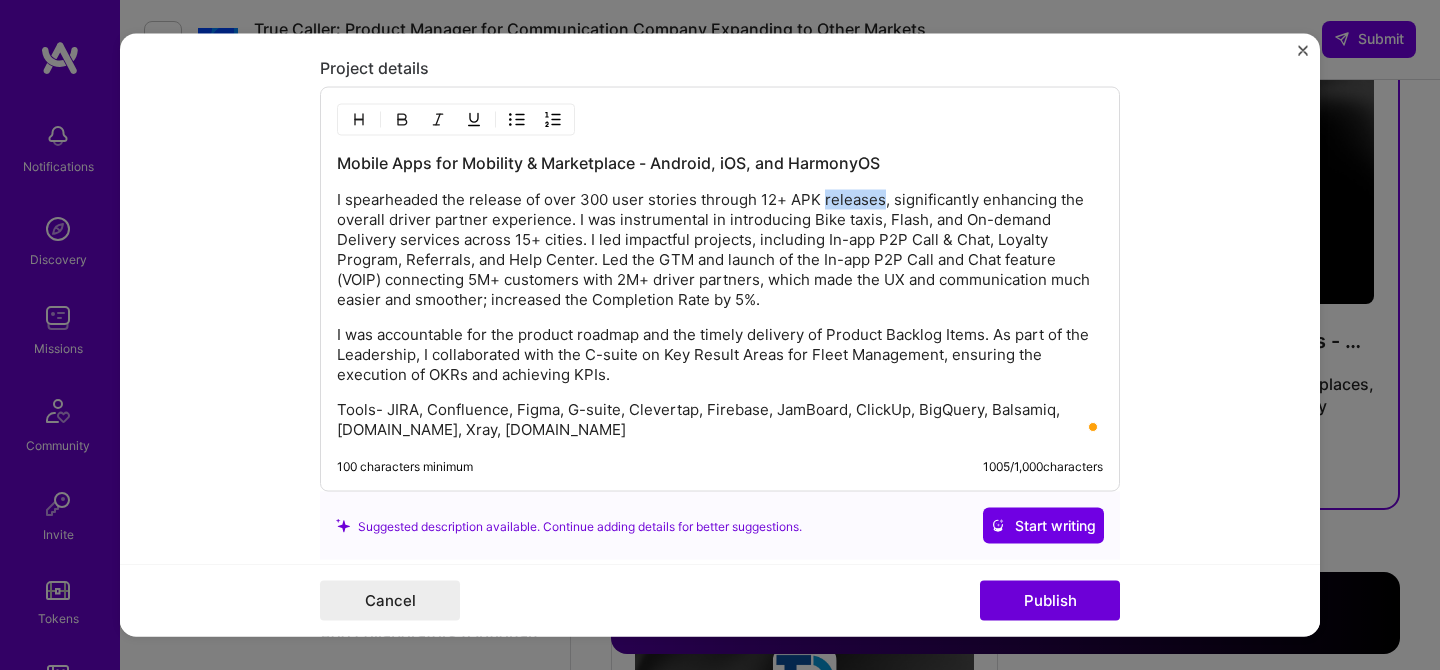 click on "I spearheaded the release of over 300 user stories through 12+ APK releases, significantly enhancing the overall driver partner experience. I was instrumental in introducing Bike taxis, Flash, and On-demand Delivery services across 15+ cities. I led impactful projects, including In-app P2P Call & Chat, Loyalty Program, Referrals, and Help Center. Led the GTM and launch of the In-app P2P Call and Chat feature (VOIP) connecting 5M+ customers with 2M+ driver partners, which made the UX and communication much easier and smoother; increased the Completion Rate by 5%." at bounding box center [720, 250] 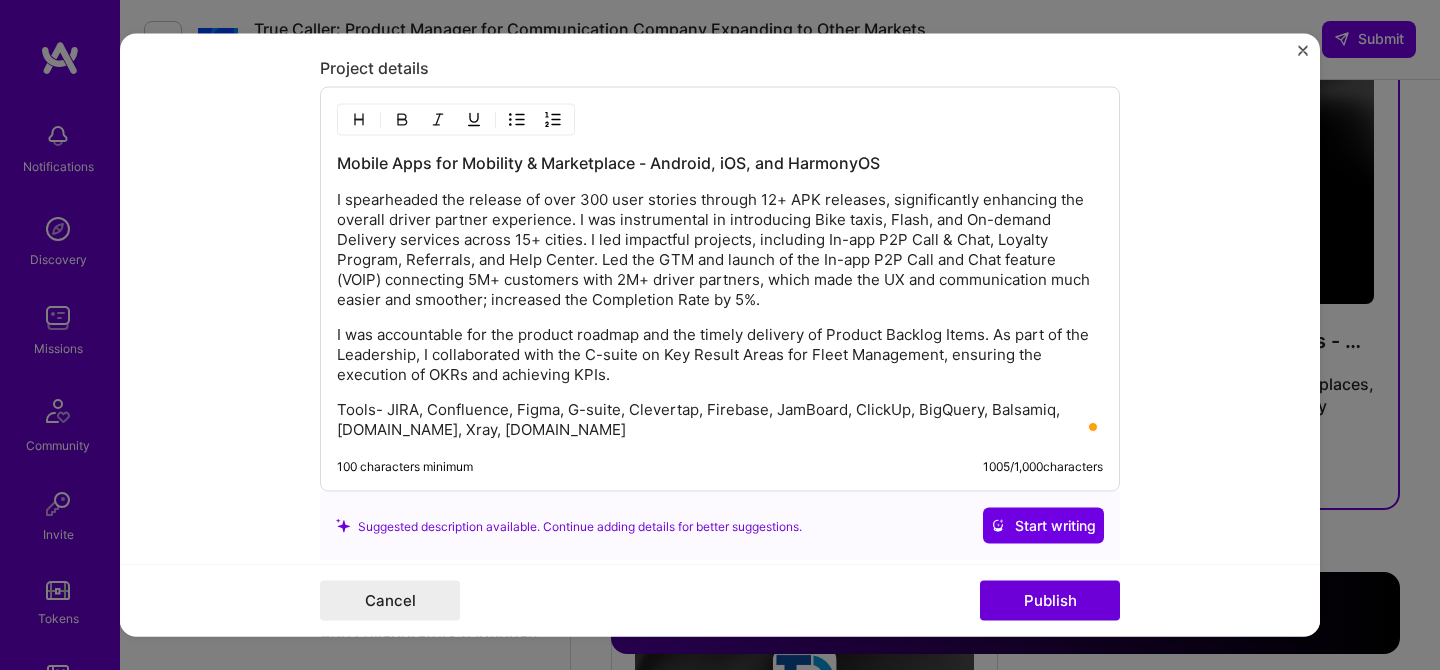 click on "I spearheaded the release of over 300 user stories through 12+ APK releases, significantly enhancing the overall driver partner experience. I was instrumental in introducing Bike taxis, Flash, and On-demand Delivery services across 15+ cities. I led impactful projects, including In-app P2P Call & Chat, Loyalty Program, Referrals, and Help Center. Led the GTM and launch of the In-app P2P Call and Chat feature (VOIP) connecting 5M+ customers with 2M+ driver partners, which made the UX and communication much easier and smoother; increased the Completion Rate by 5%." at bounding box center [720, 250] 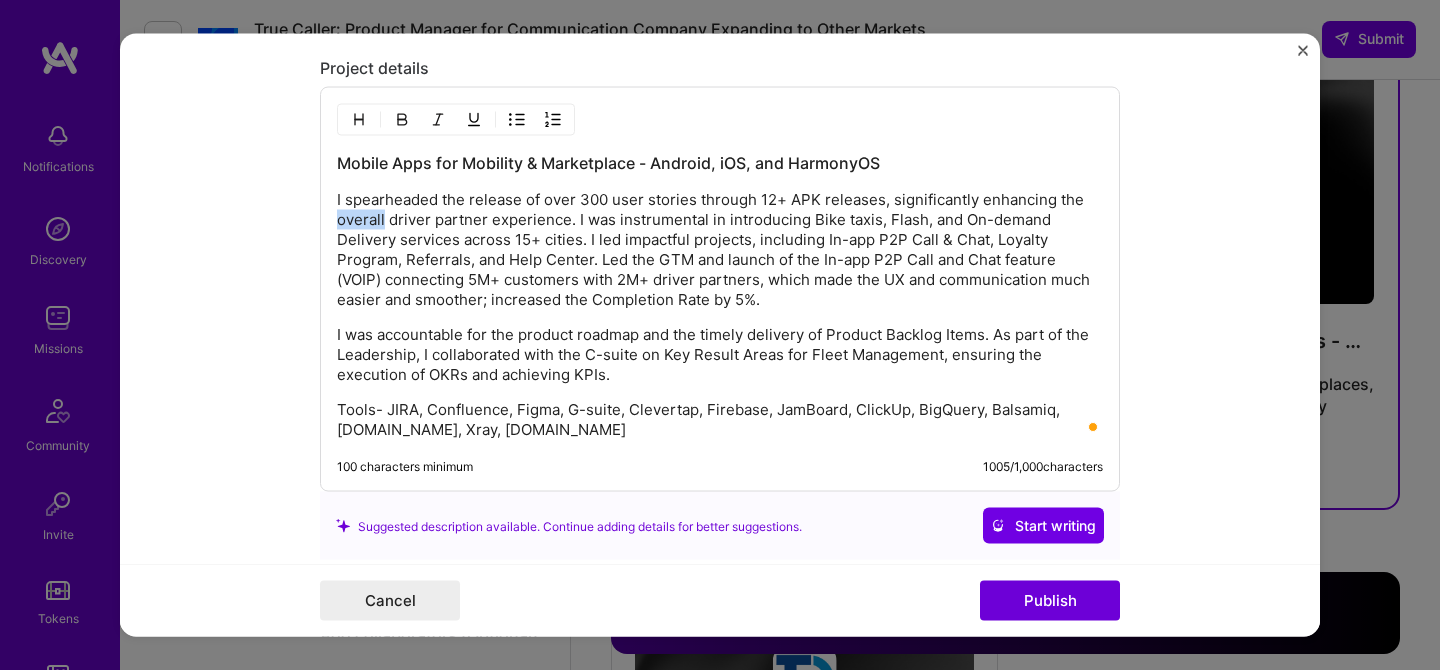 click on "I spearheaded the release of over 300 user stories through 12+ APK releases, significantly enhancing the overall driver partner experience. I was instrumental in introducing Bike taxis, Flash, and On-demand Delivery services across 15+ cities. I led impactful projects, including In-app P2P Call & Chat, Loyalty Program, Referrals, and Help Center. Led the GTM and launch of the In-app P2P Call and Chat feature (VOIP) connecting 5M+ customers with 2M+ driver partners, which made the UX and communication much easier and smoother; increased the Completion Rate by 5%." at bounding box center [720, 250] 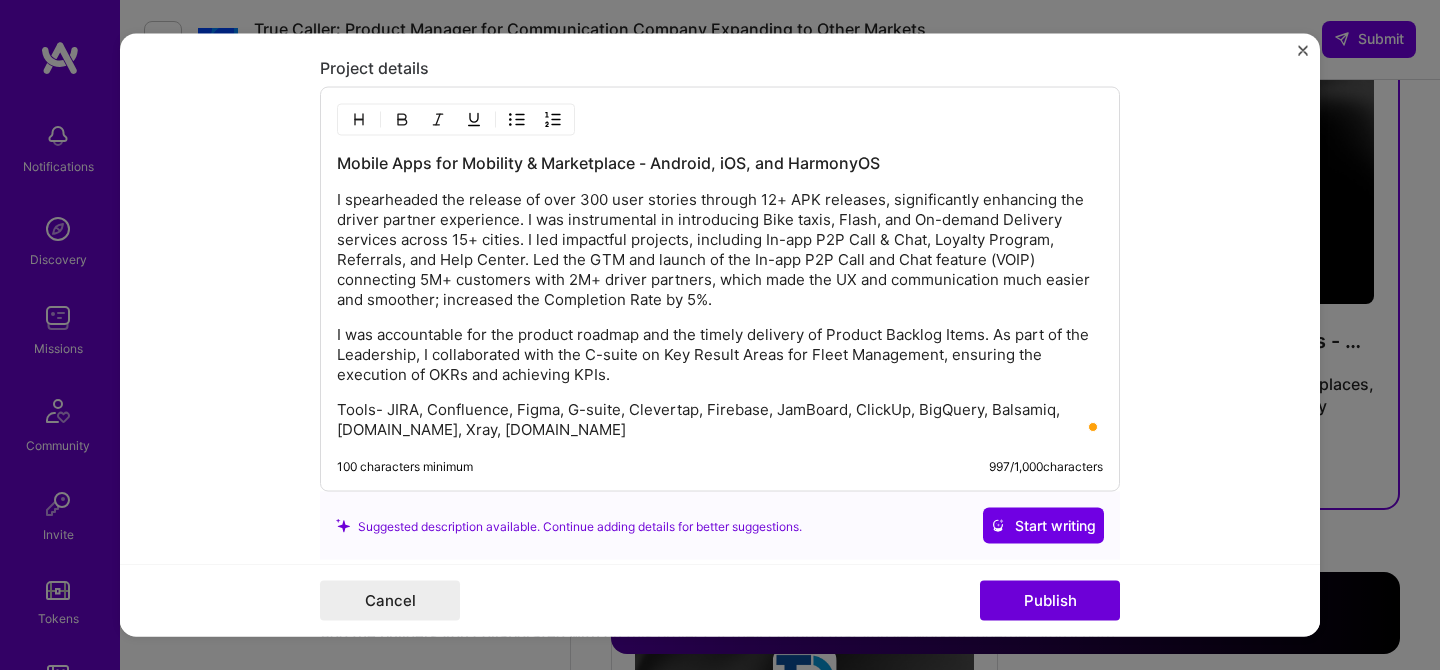 click on "I spearheaded the release of over 300 user stories through 12+ APK releases, significantly enhancing the  driver partner experience. I was instrumental in introducing Bike taxis, Flash, and On-demand Delivery services across 15+ cities. I led impactful projects, including In-app P2P Call & Chat, Loyalty Program, Referrals, and Help Center. Led the GTM and launch of the In-app P2P Call and Chat feature (VOIP) connecting 5M+ customers with 2M+ driver partners, which made the UX and communication much easier and smoother; increased the Completion Rate by 5%." at bounding box center (720, 250) 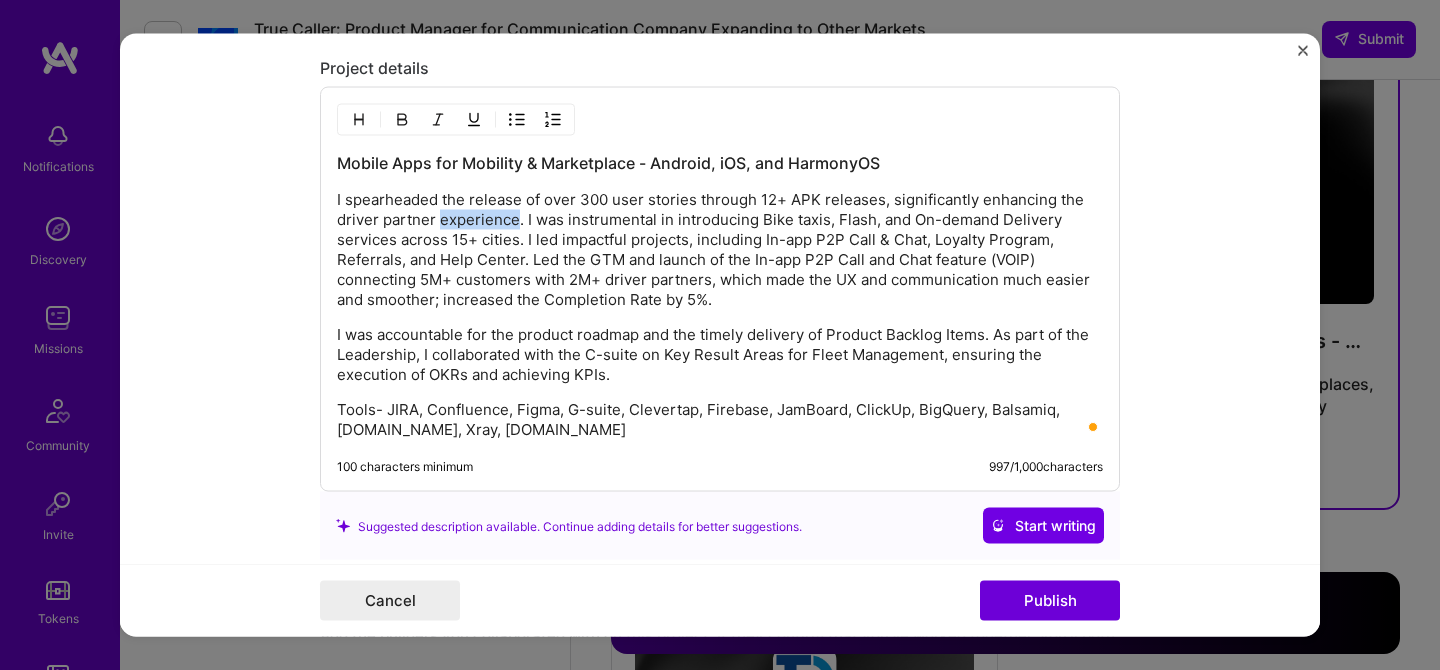 click on "I spearheaded the release of over 300 user stories through 12+ APK releases, significantly enhancing the  driver partner experience. I was instrumental in introducing Bike taxis, Flash, and On-demand Delivery services across 15+ cities. I led impactful projects, including In-app P2P Call & Chat, Loyalty Program, Referrals, and Help Center. Led the GTM and launch of the In-app P2P Call and Chat feature (VOIP) connecting 5M+ customers with 2M+ driver partners, which made the UX and communication much easier and smoother; increased the Completion Rate by 5%." at bounding box center (720, 250) 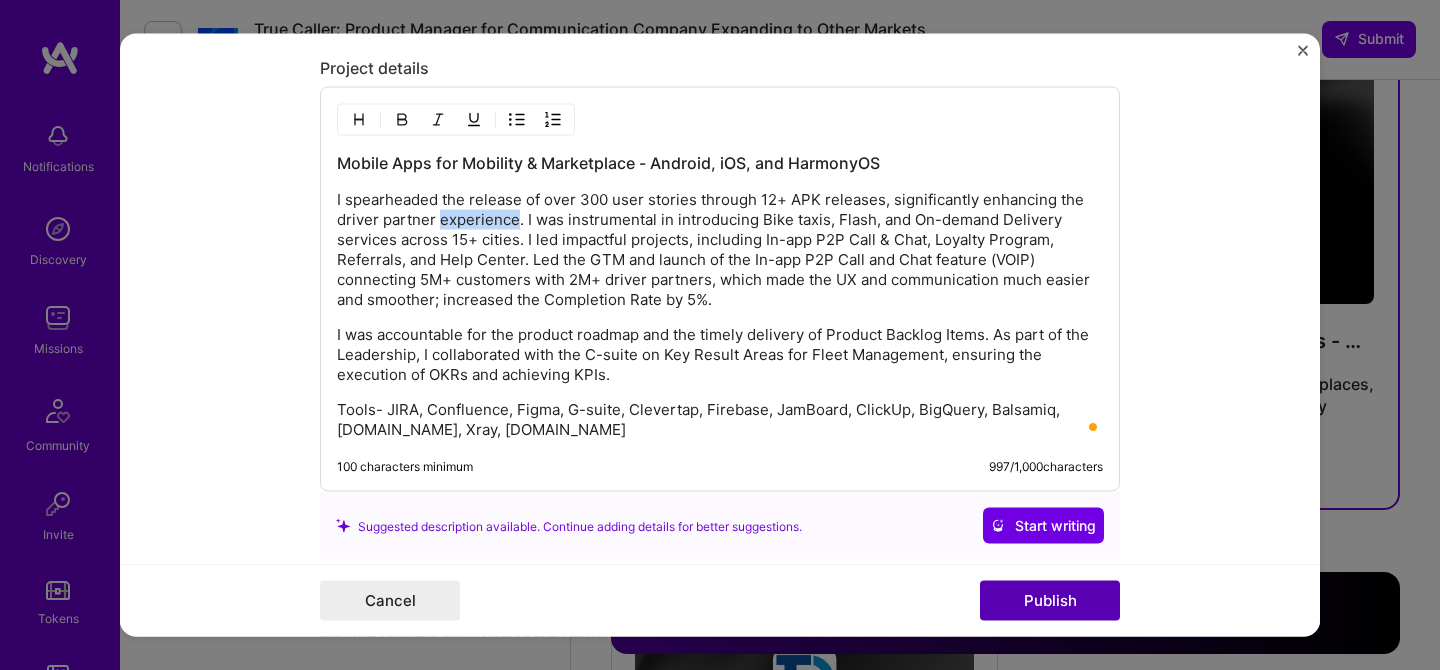 click on "Publish" at bounding box center (1050, 601) 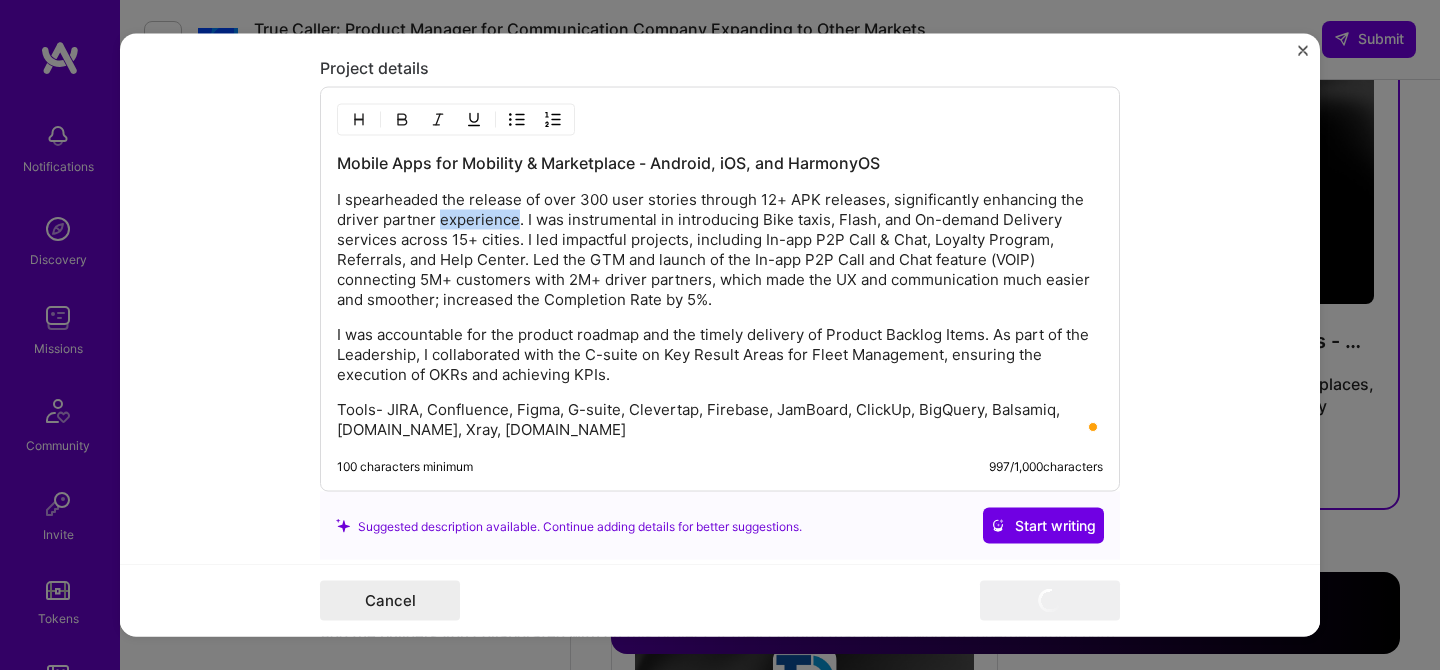 scroll, scrollTop: 2297, scrollLeft: 0, axis: vertical 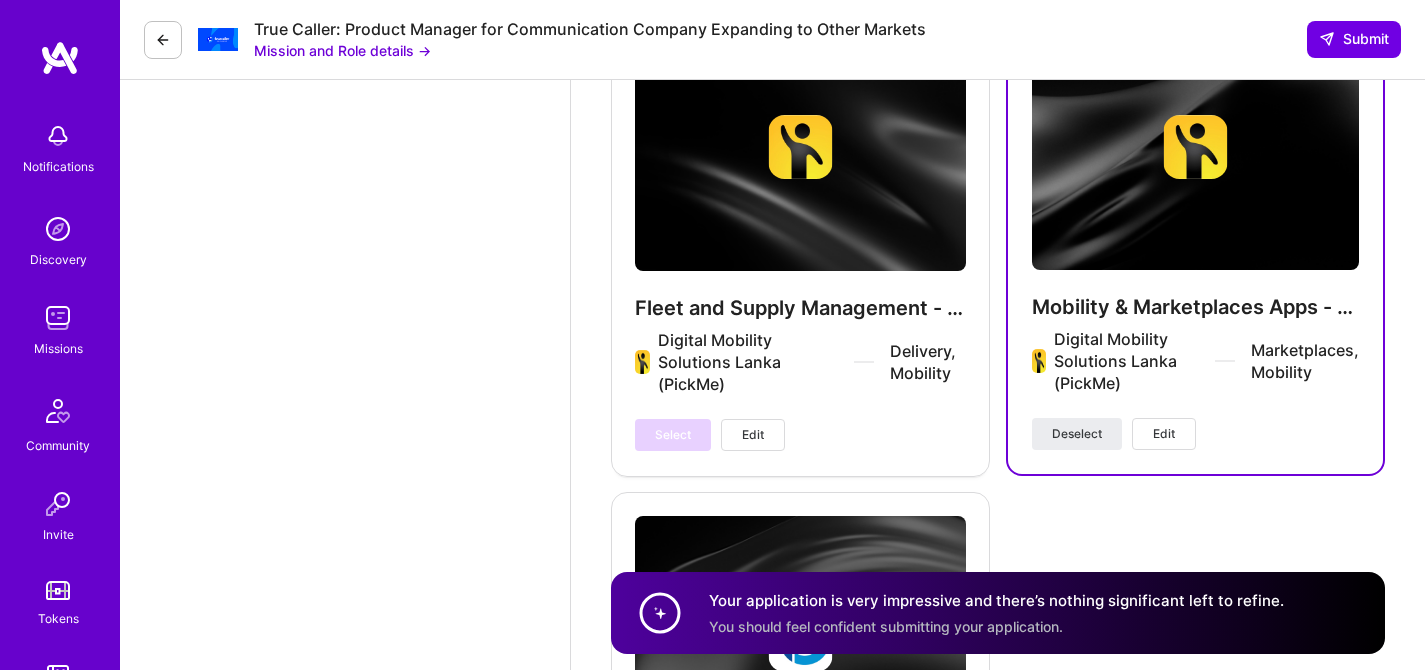 click on "Edit" at bounding box center (1164, 434) 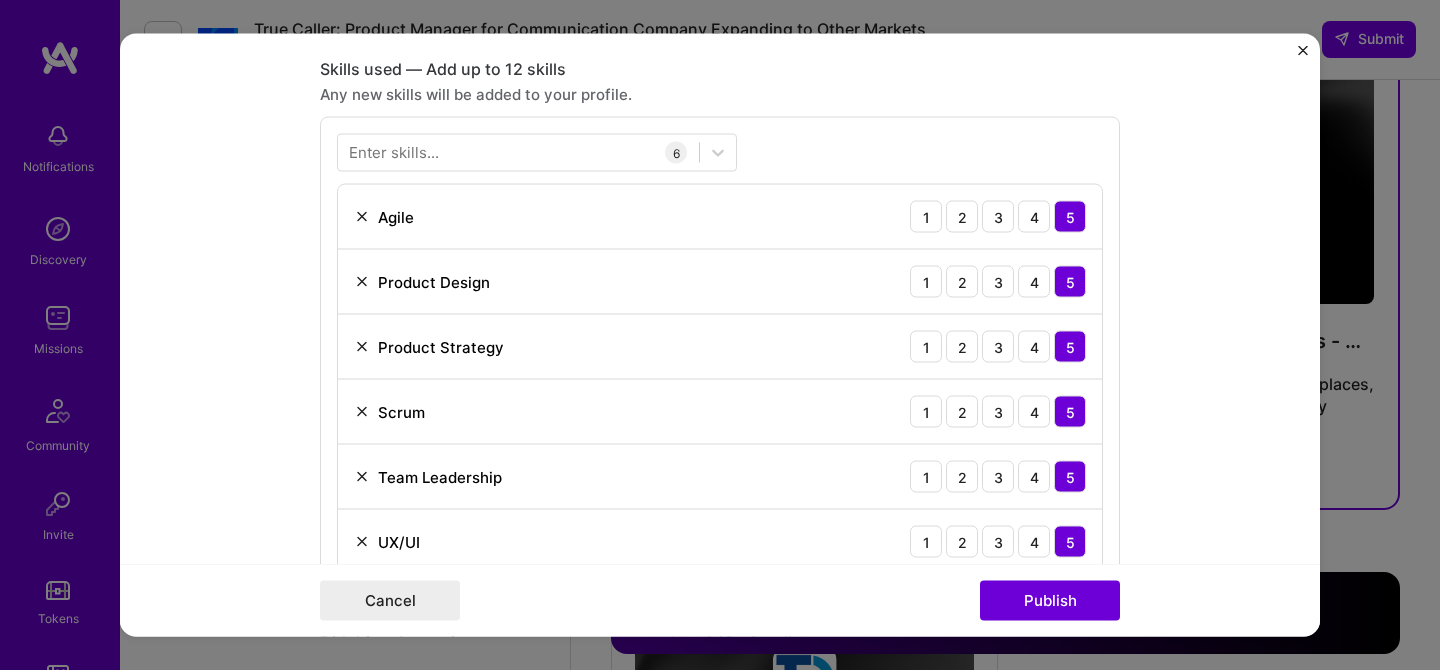 scroll, scrollTop: 682, scrollLeft: 0, axis: vertical 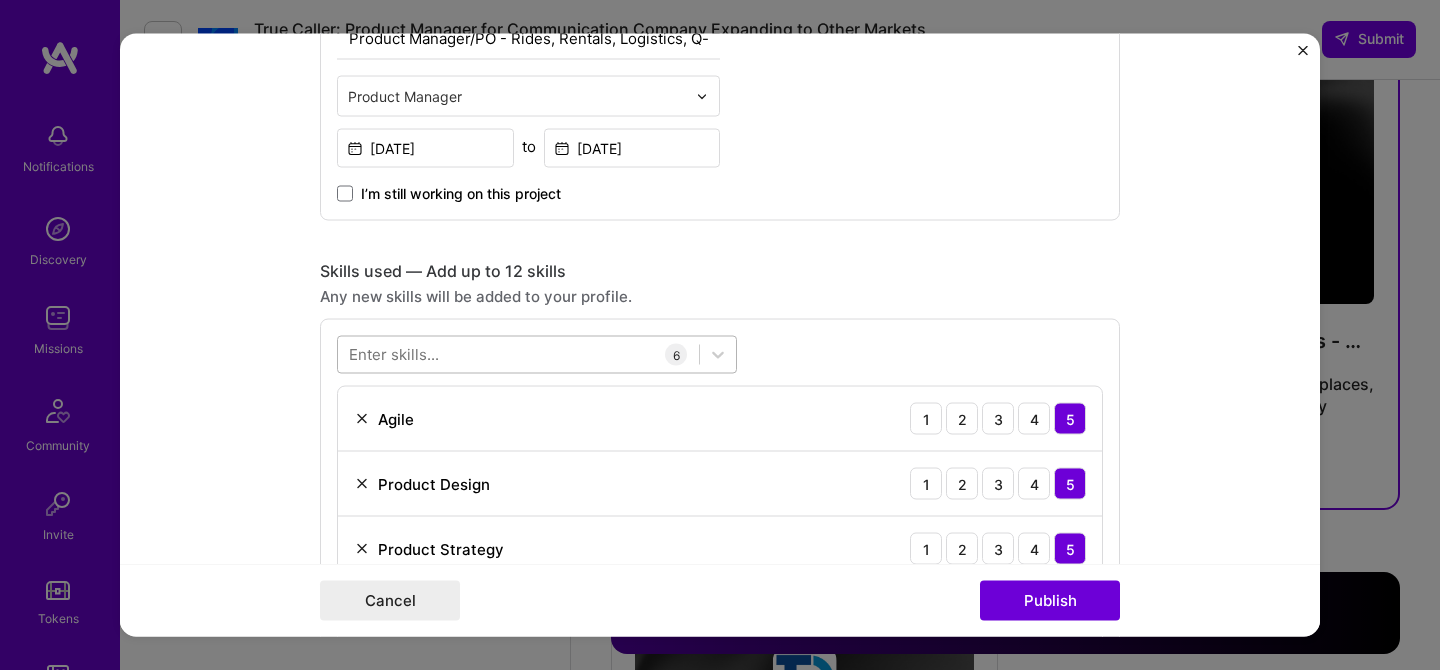 click at bounding box center (518, 354) 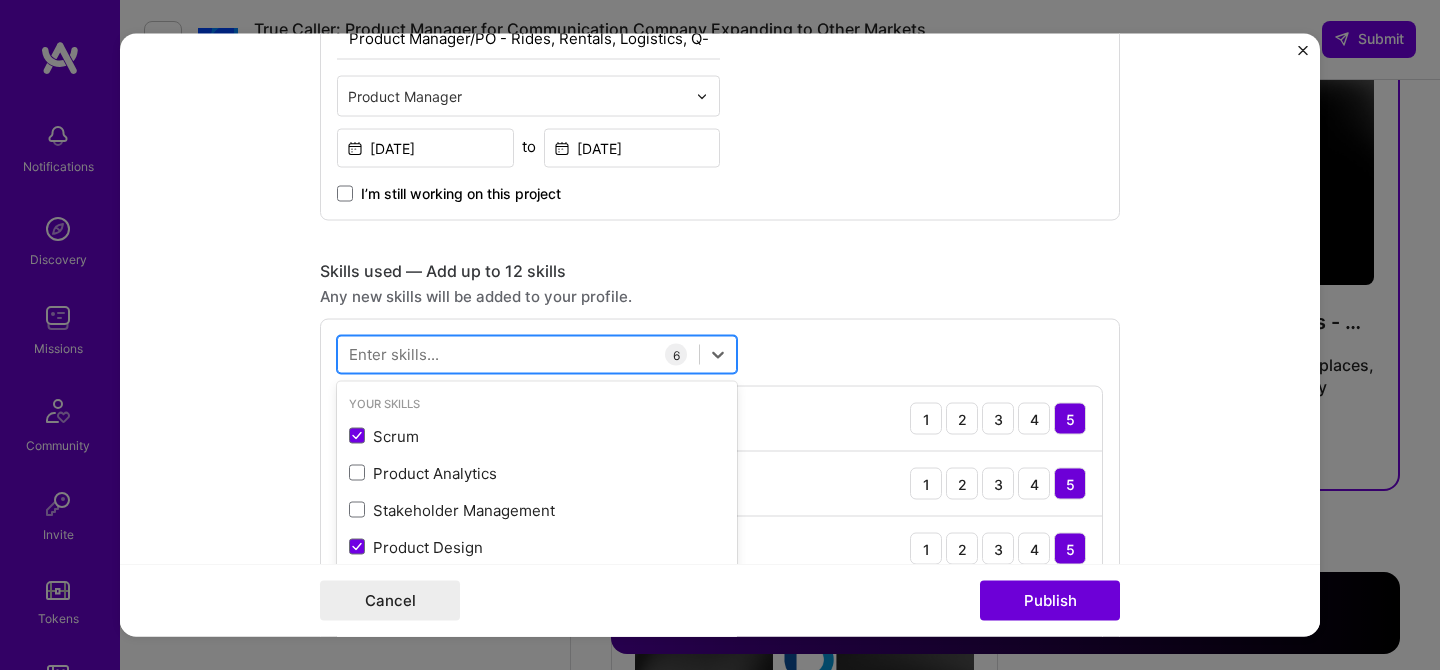 scroll, scrollTop: 5380, scrollLeft: 0, axis: vertical 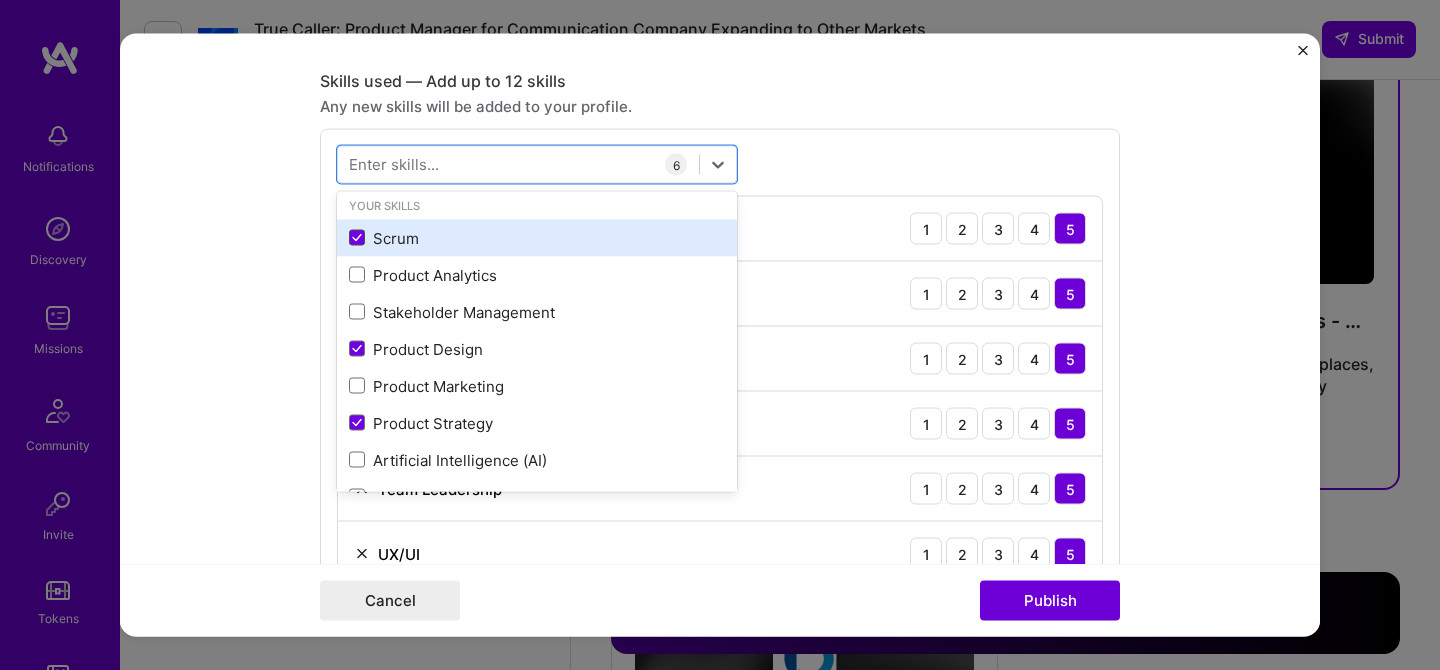 click 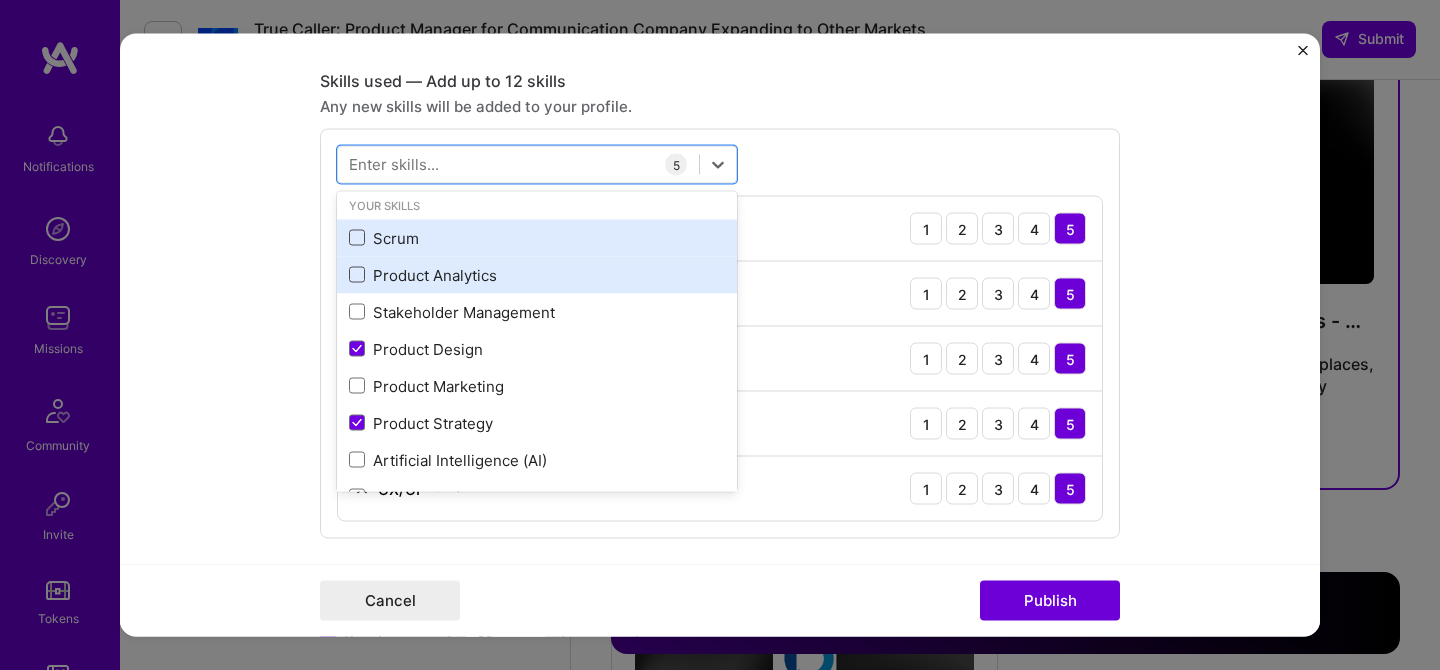 click at bounding box center (357, 275) 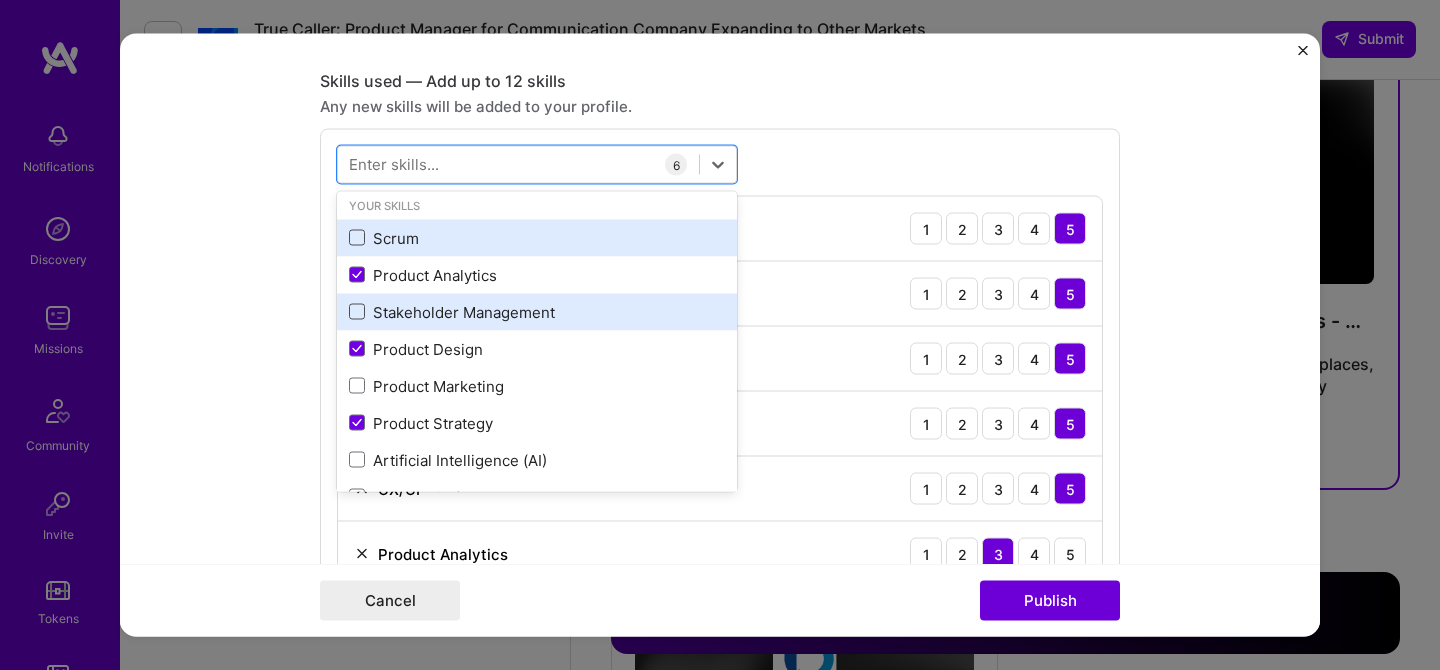 click at bounding box center (357, 312) 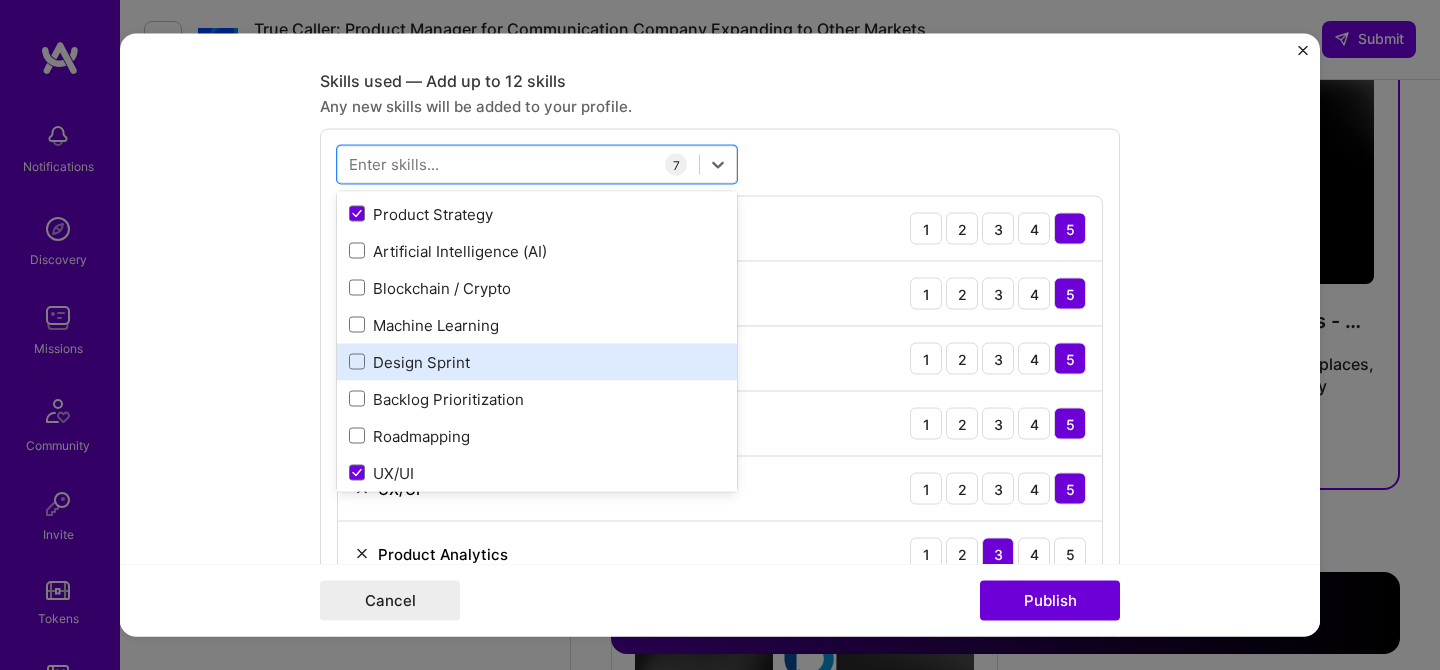 scroll, scrollTop: 239, scrollLeft: 0, axis: vertical 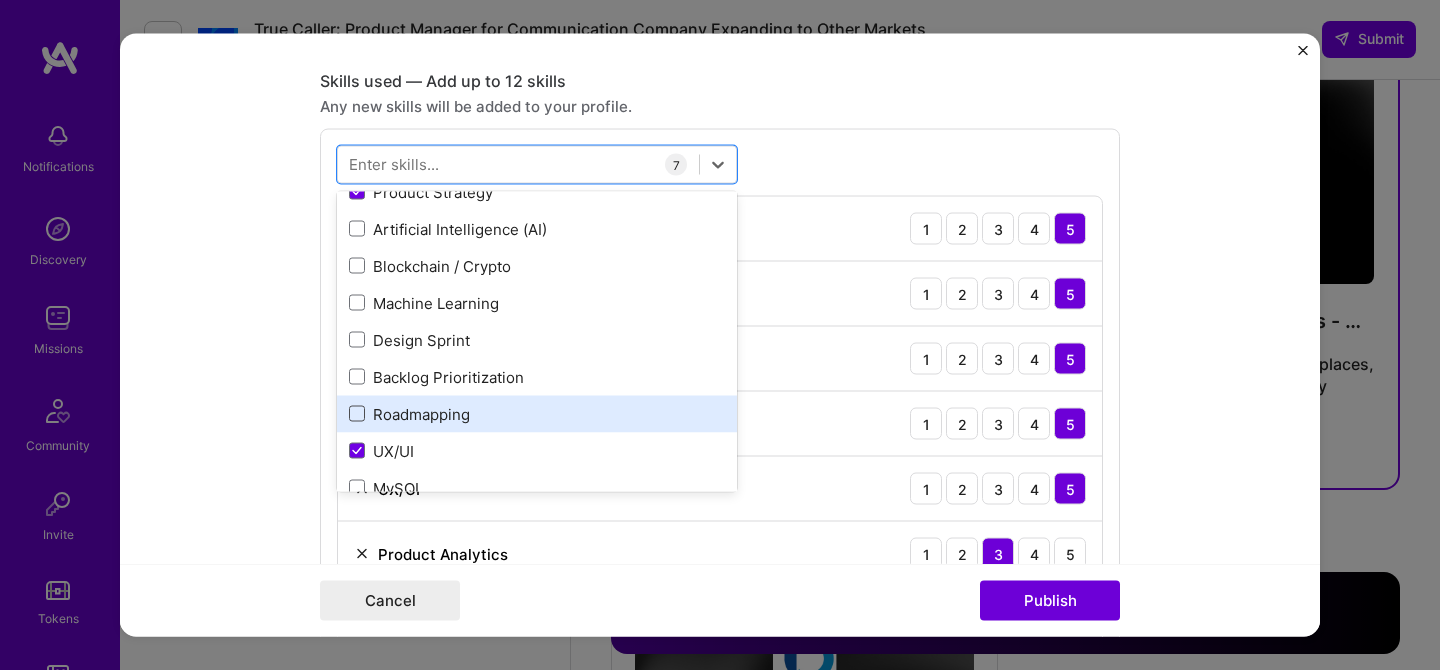 click at bounding box center (357, 414) 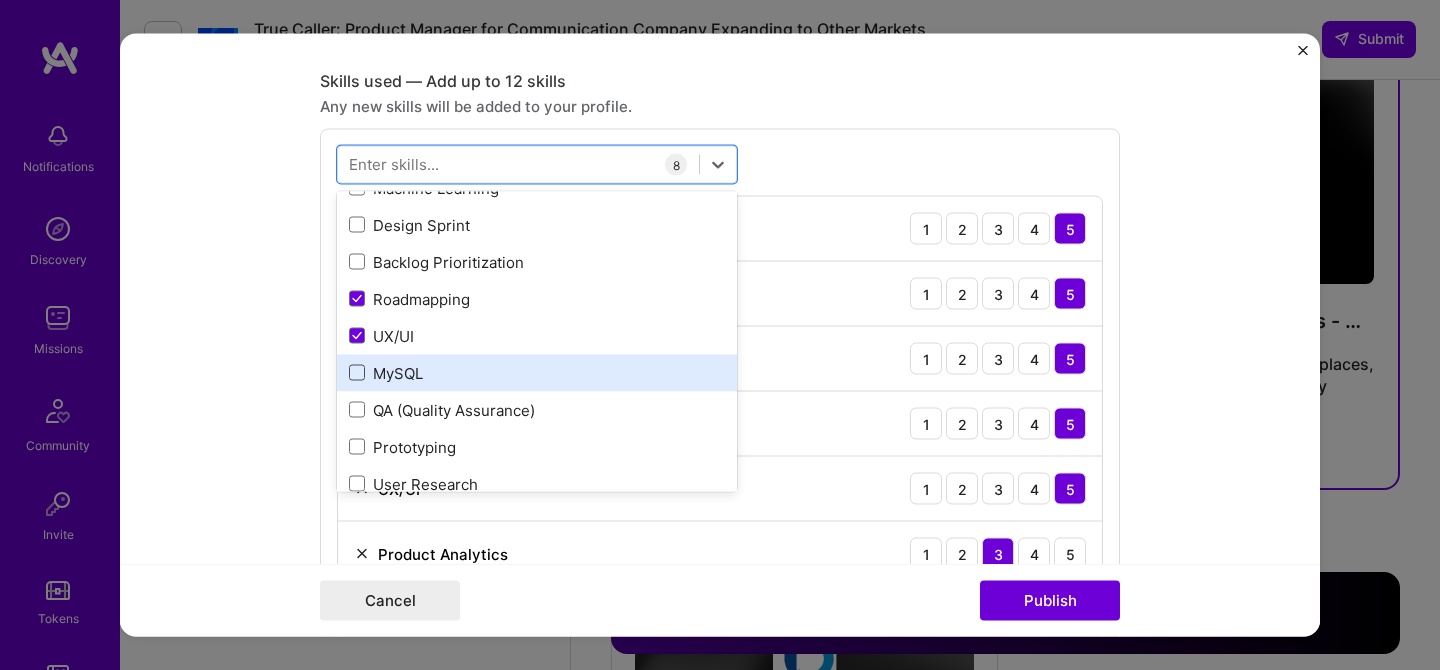 click at bounding box center [357, 373] 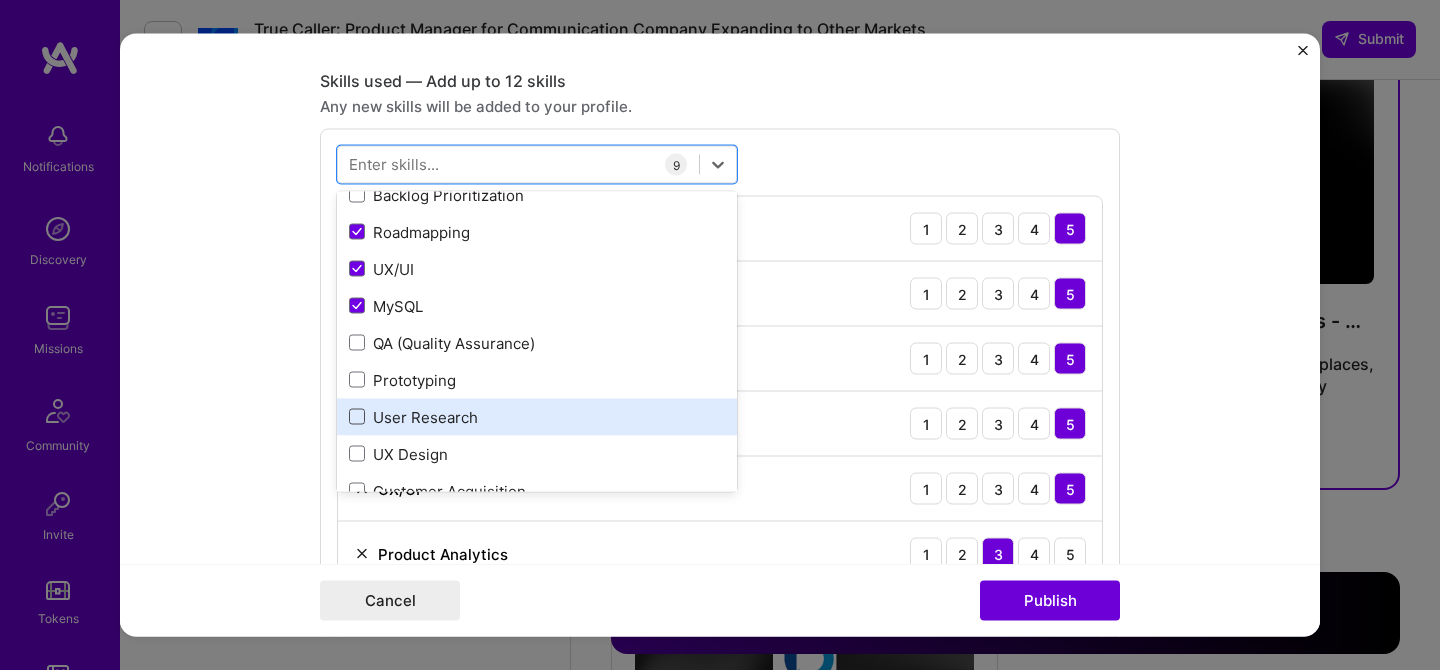 click at bounding box center (357, 417) 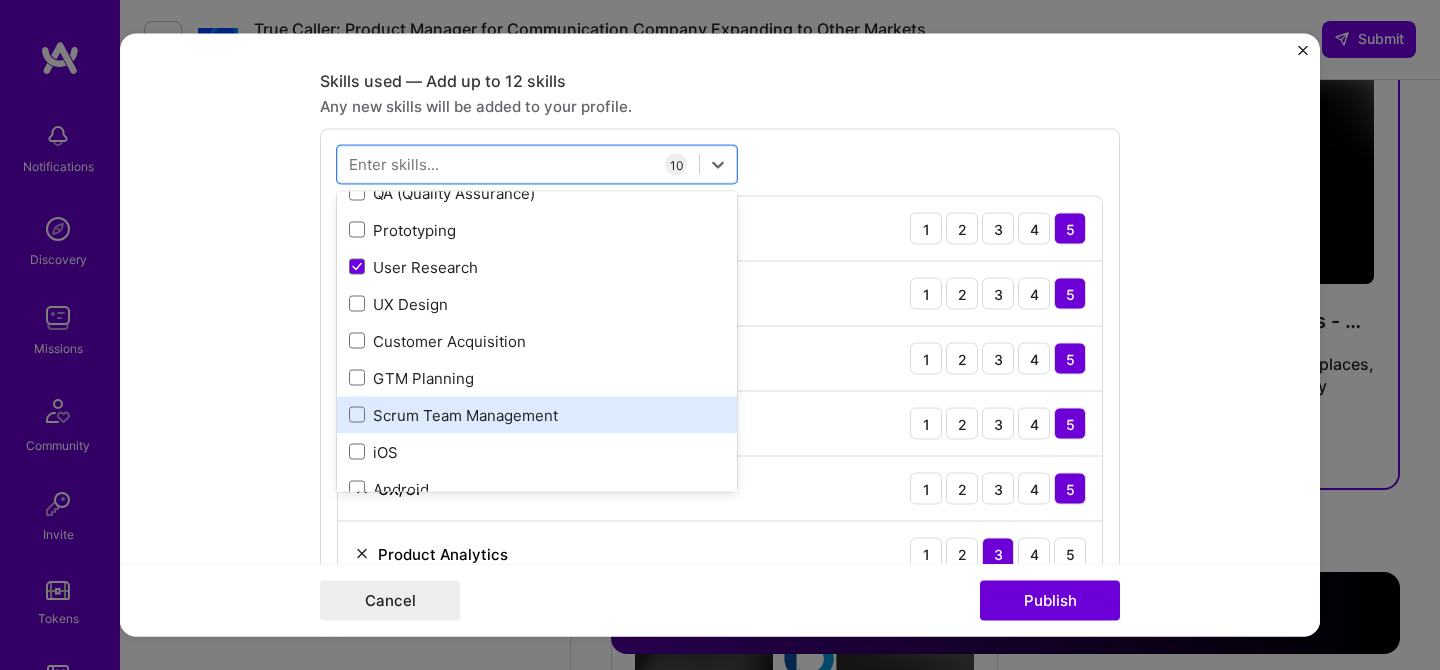scroll, scrollTop: 571, scrollLeft: 0, axis: vertical 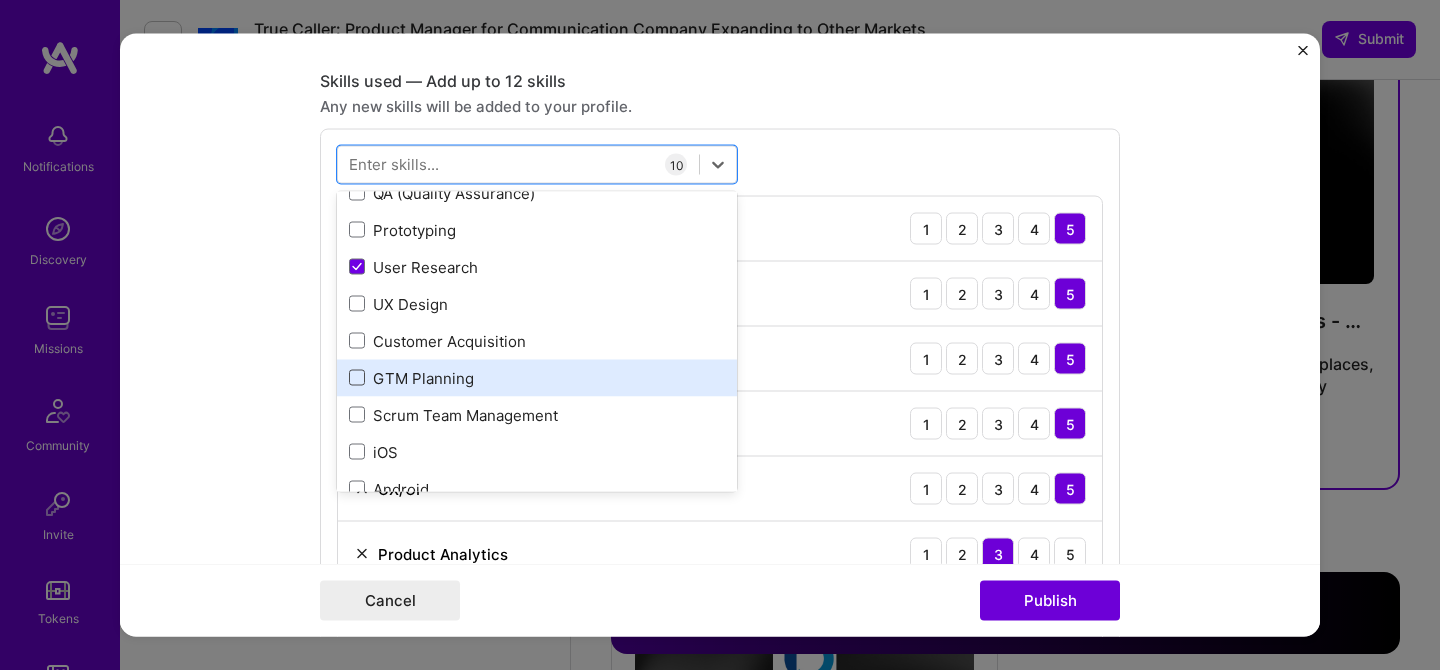 click at bounding box center (357, 378) 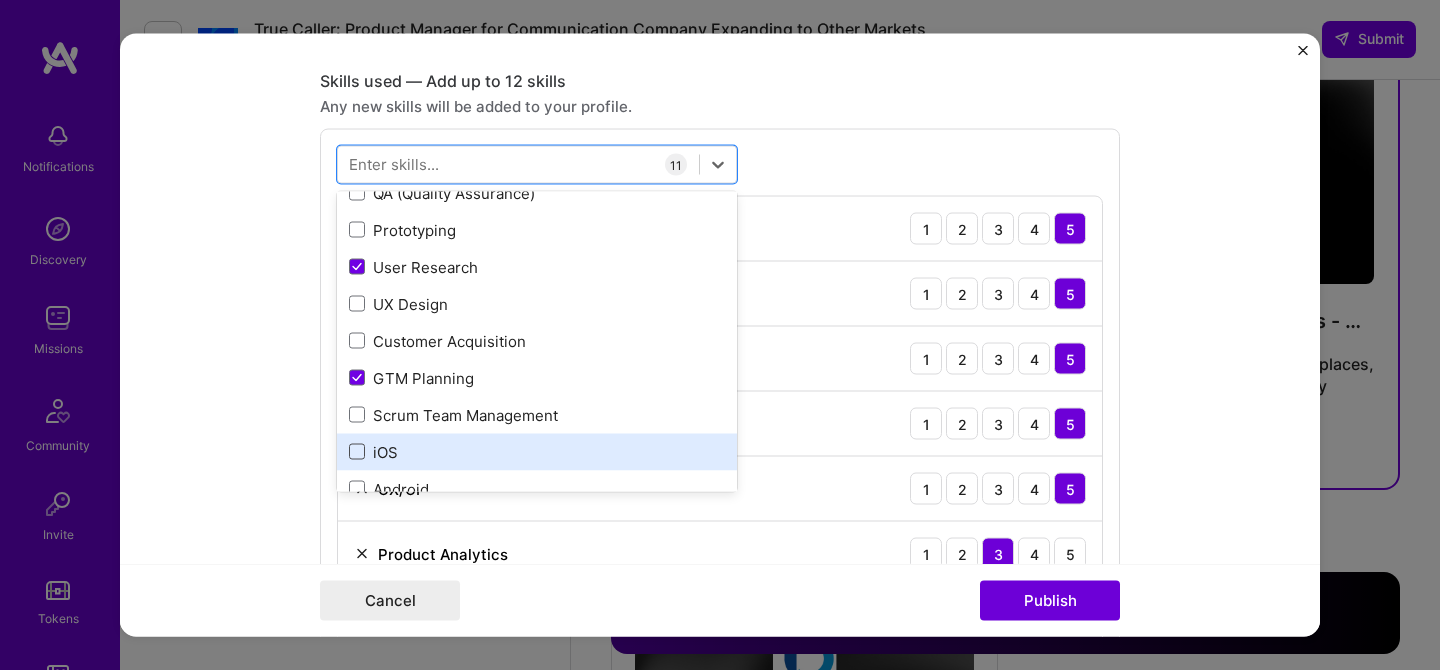 click at bounding box center [357, 452] 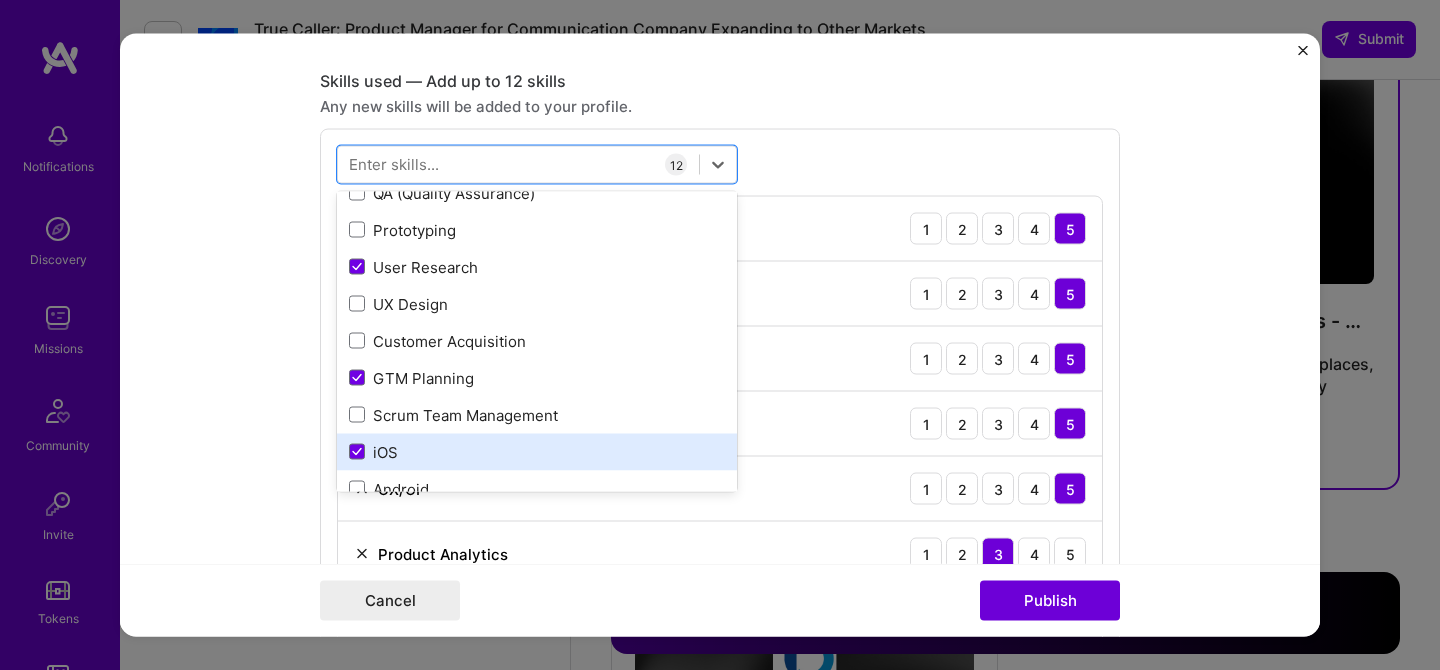 scroll, scrollTop: 606, scrollLeft: 0, axis: vertical 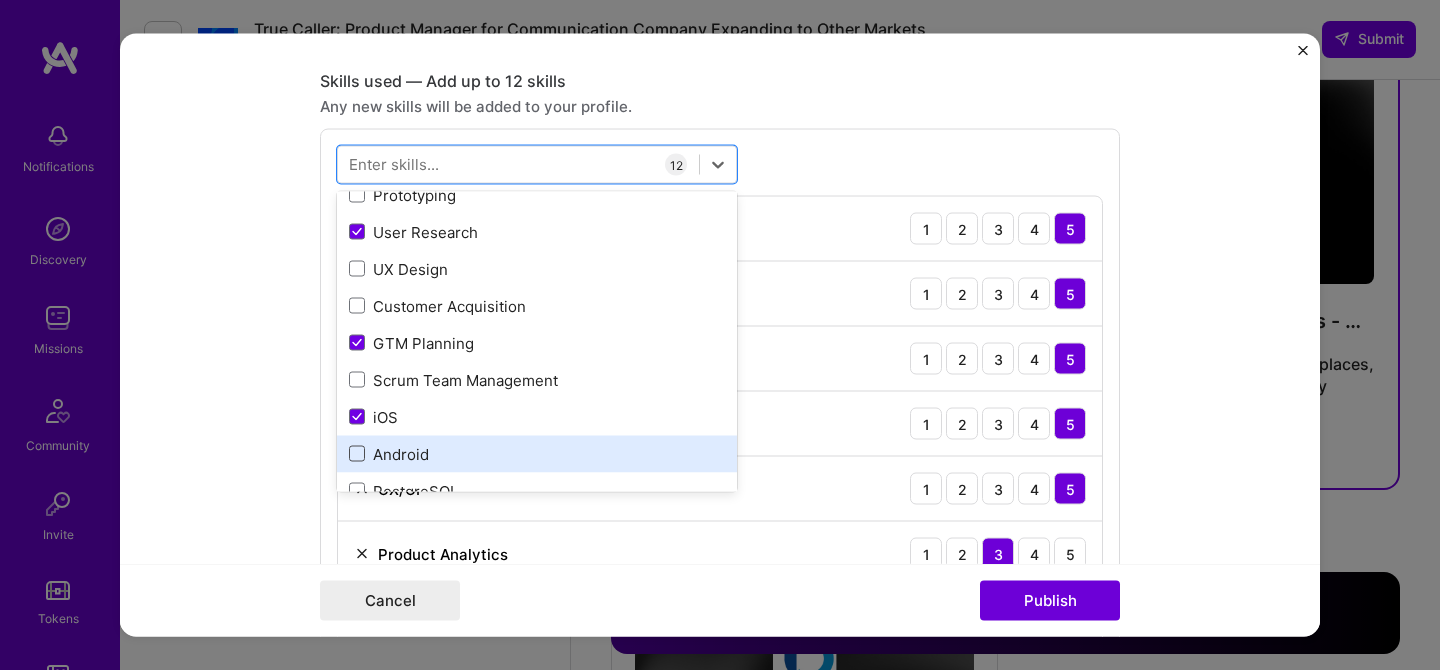 click at bounding box center [357, 454] 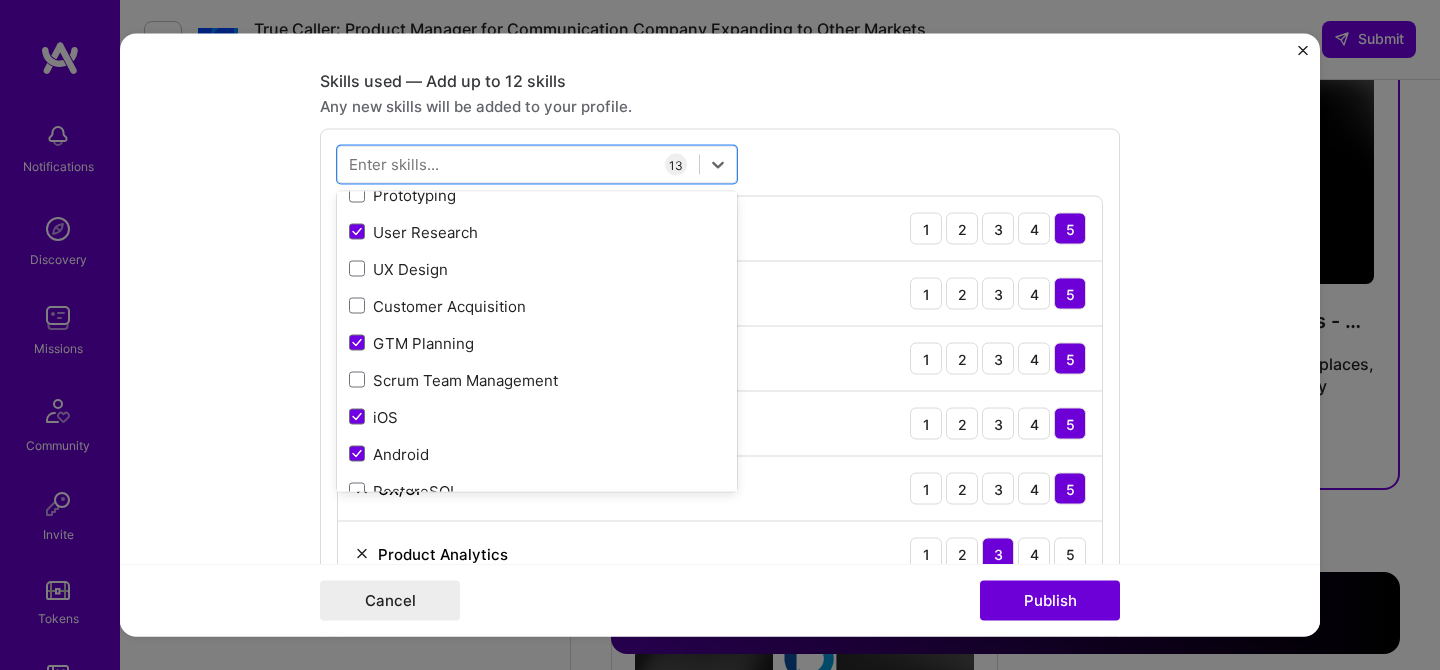 click on "Project title Mobility & Marketplaces Apps - Mobile & Web Apps Company Digital Mobility Solutions Lanka (PickMe)
Project industry Industry 2 Project Link (Optional) [URL][DOMAIN_NAME]
Drag and drop an image or   Upload file Upload file We recommend uploading at least 4 images. 1600x1200px or higher recommended. Max 5MB each. Role Product Manager/PO - Rides, Rentals, Logistics, Q-commerce (Mobile & Web apps) Product Manager [DATE]
to [DATE]
I’m still working on this project Skills used — Add up to 12 skills Any new skills will be added to your profile. option Android, selected. option Android selected, 0 of 2. 378 results available. Use Up and Down to choose options, press Enter to select the currently focused option, press Escape to exit the menu, press Tab to select the option and exit the menu. Your Skills Scrum iOS" at bounding box center [720, 335] 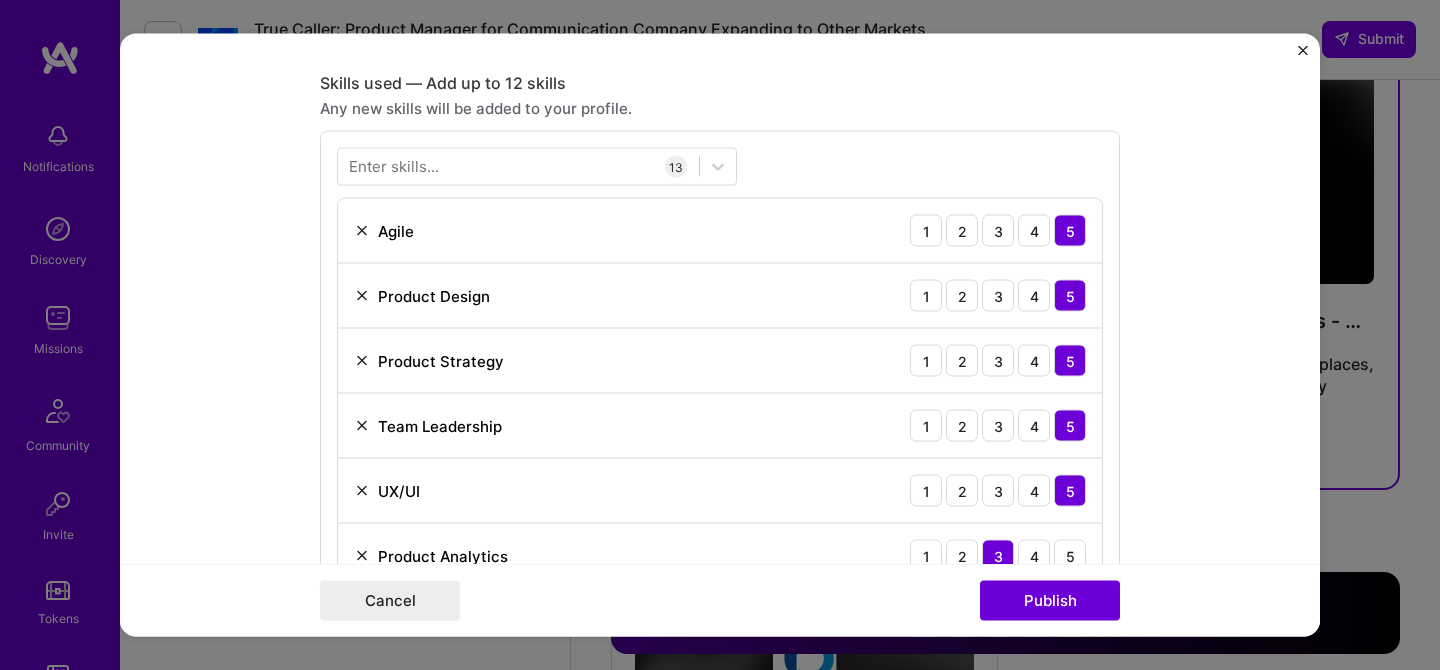 scroll, scrollTop: 871, scrollLeft: 0, axis: vertical 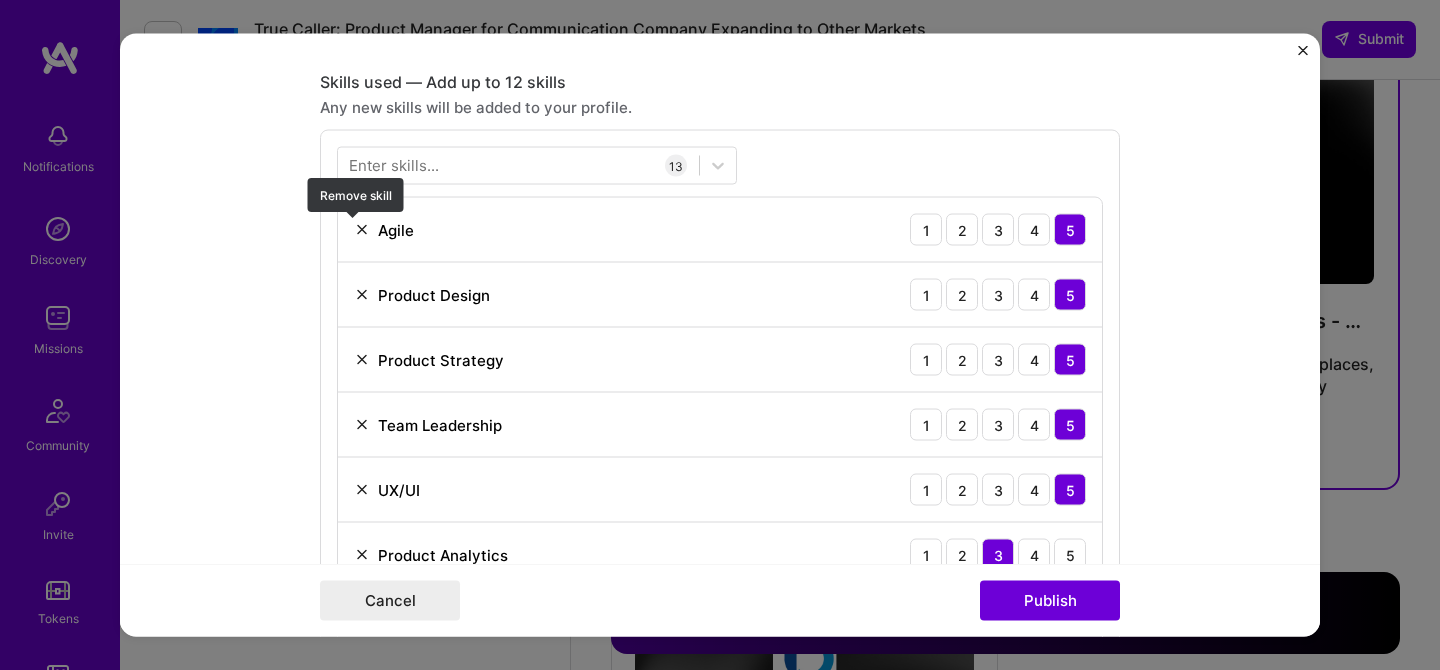 click at bounding box center (362, 230) 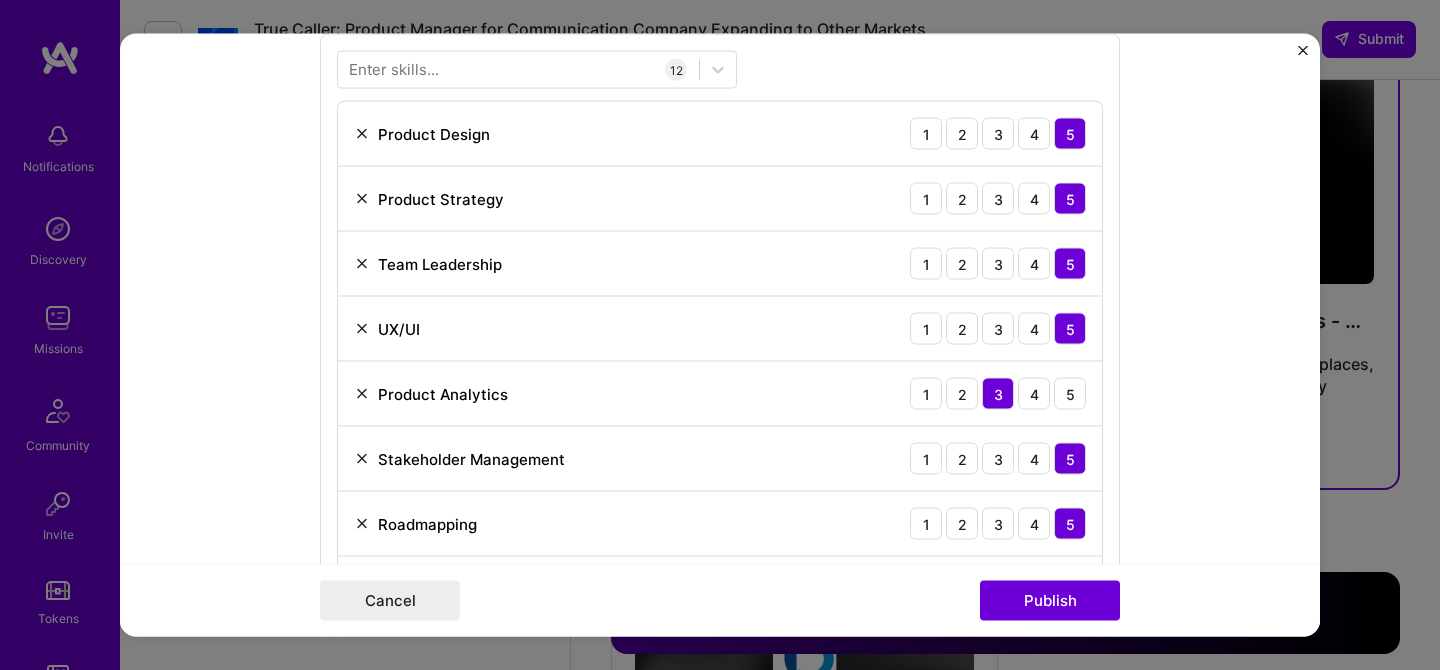 scroll, scrollTop: 986, scrollLeft: 0, axis: vertical 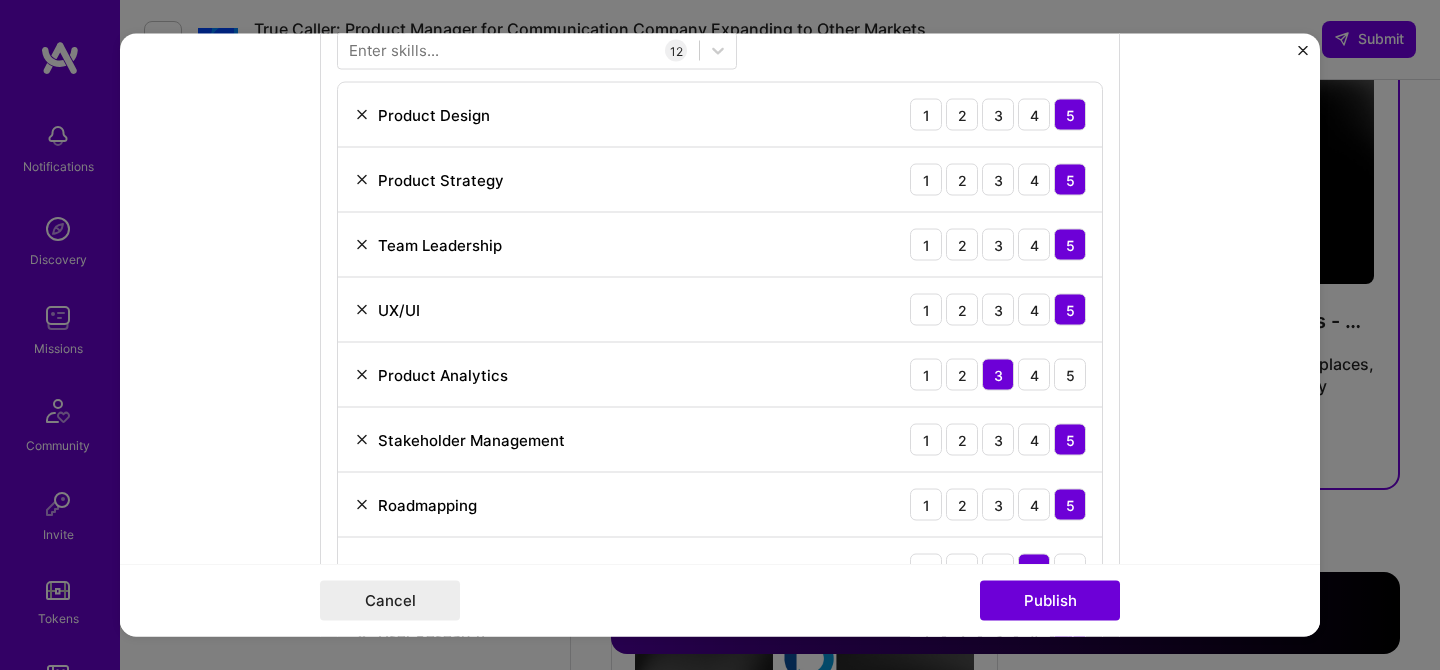 click at bounding box center [362, 310] 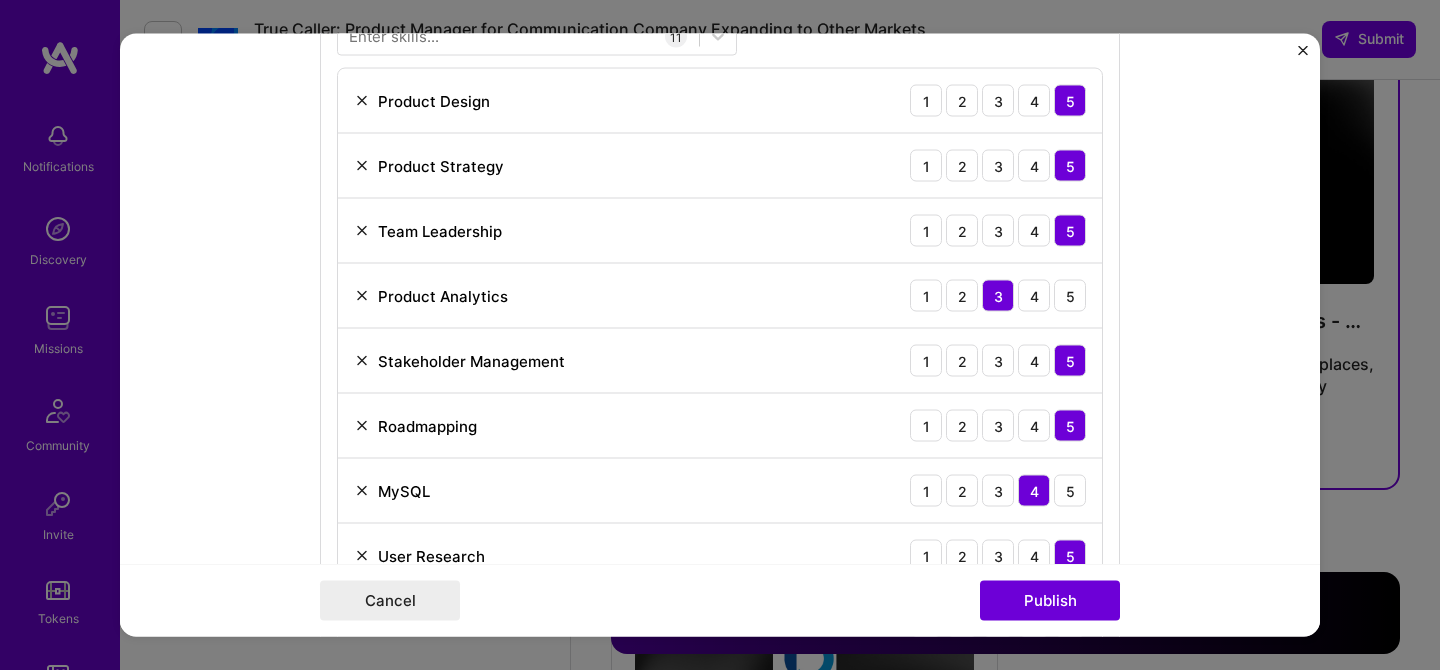 scroll, scrollTop: 829, scrollLeft: 0, axis: vertical 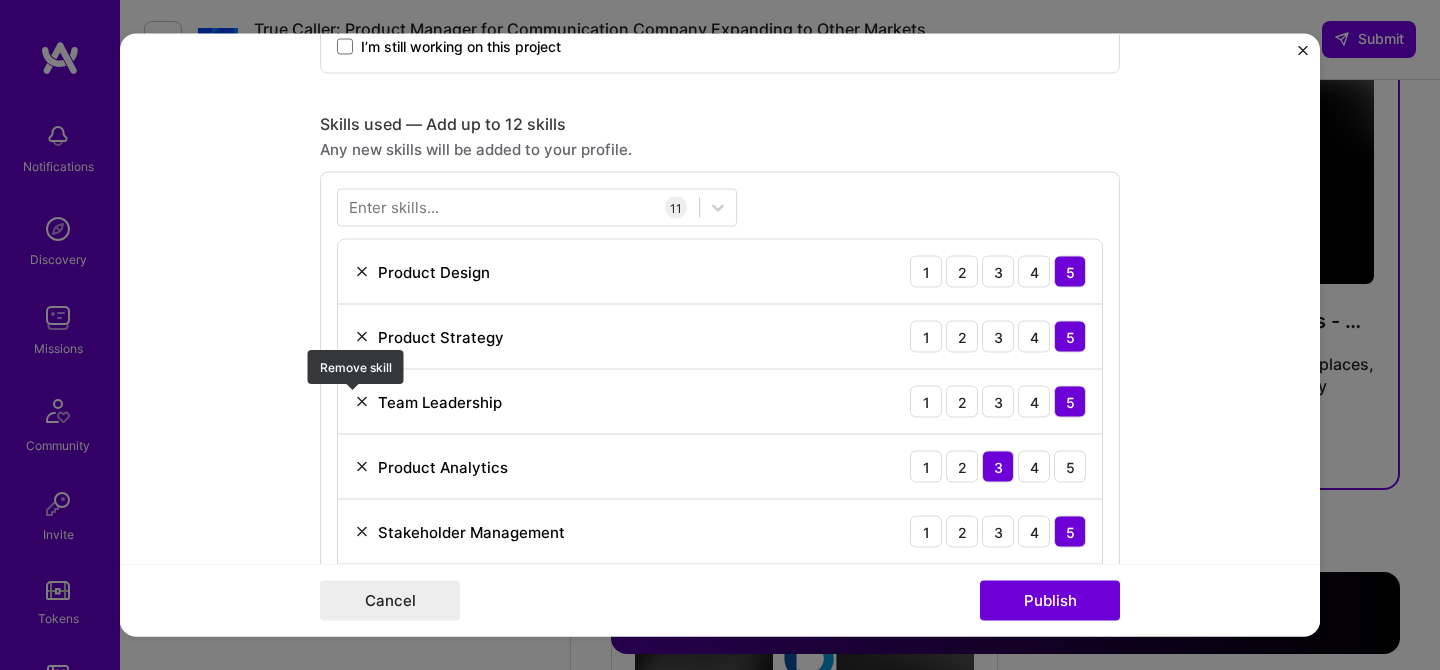 click at bounding box center (362, 402) 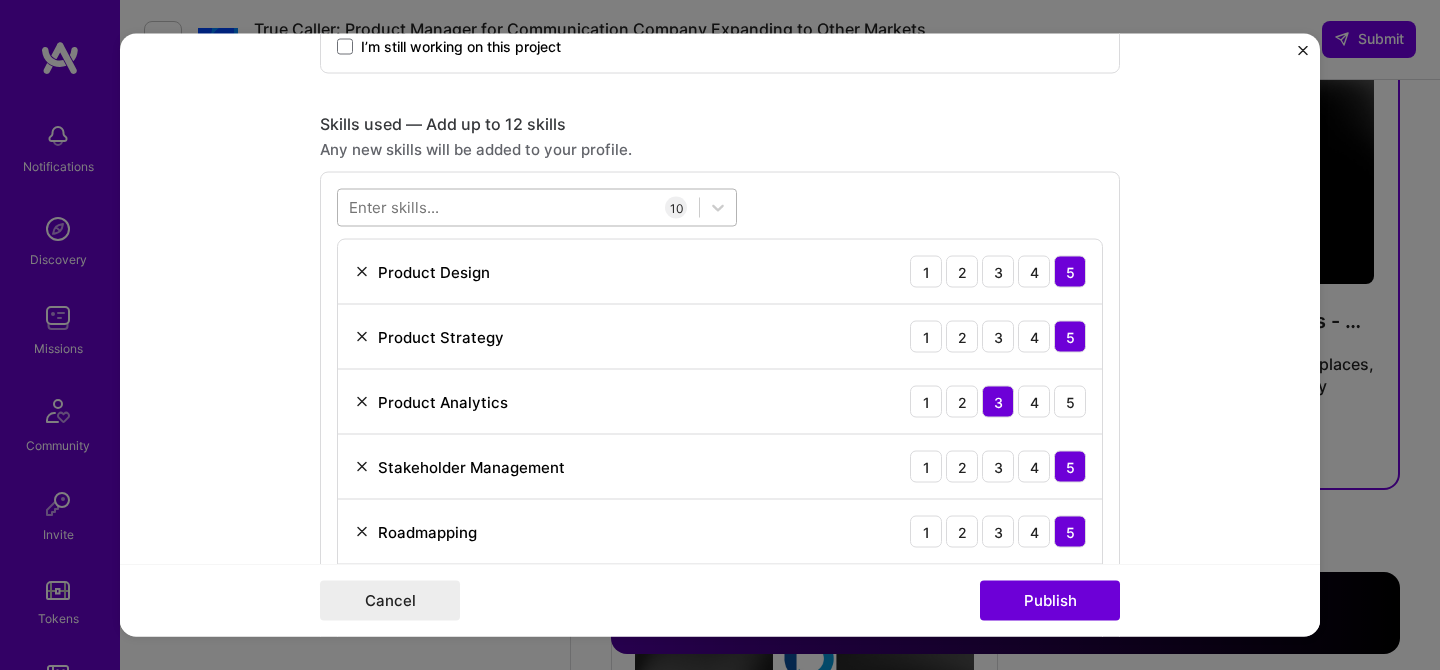 click at bounding box center (518, 207) 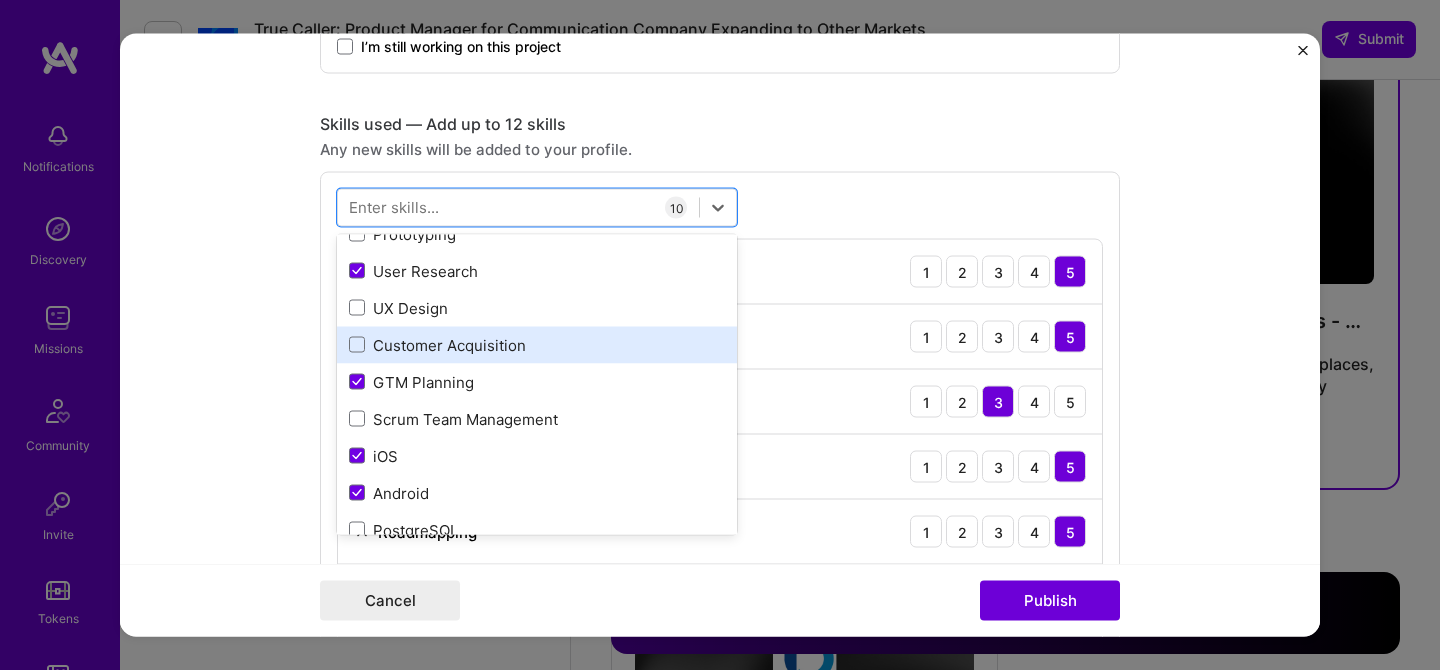 scroll, scrollTop: 715, scrollLeft: 0, axis: vertical 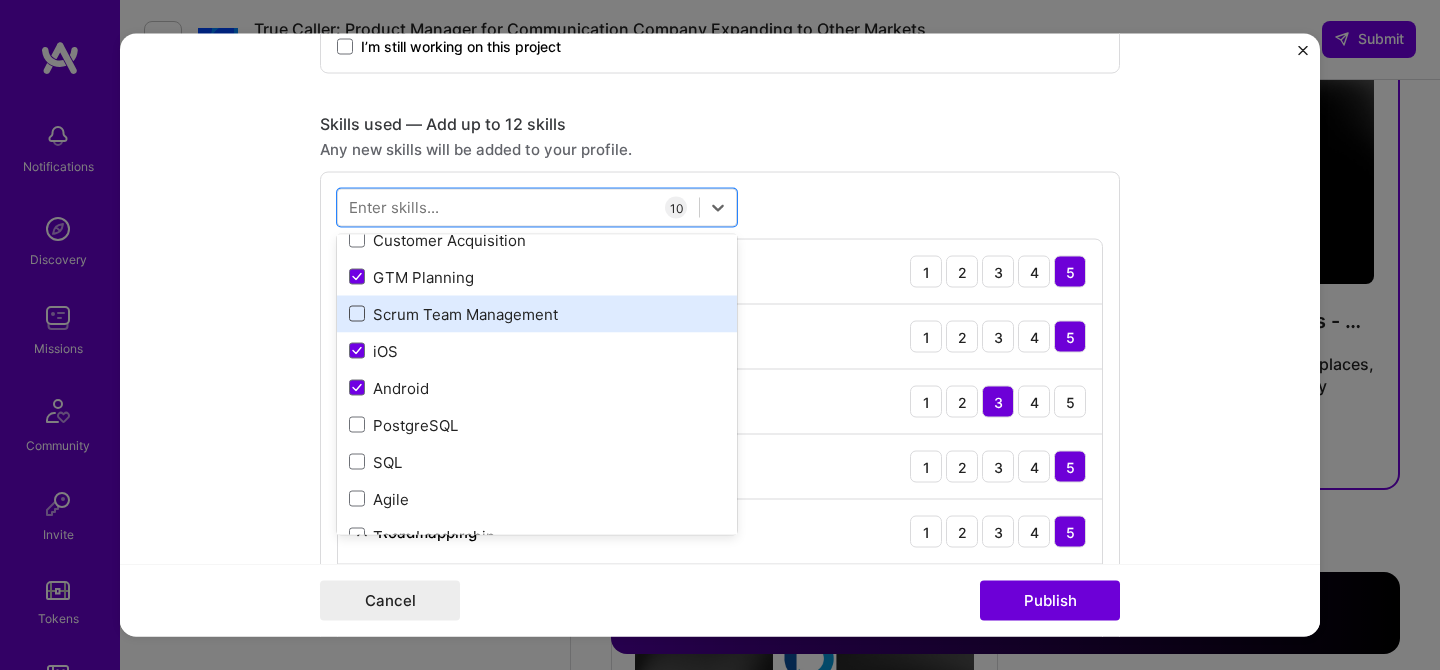 click at bounding box center (357, 314) 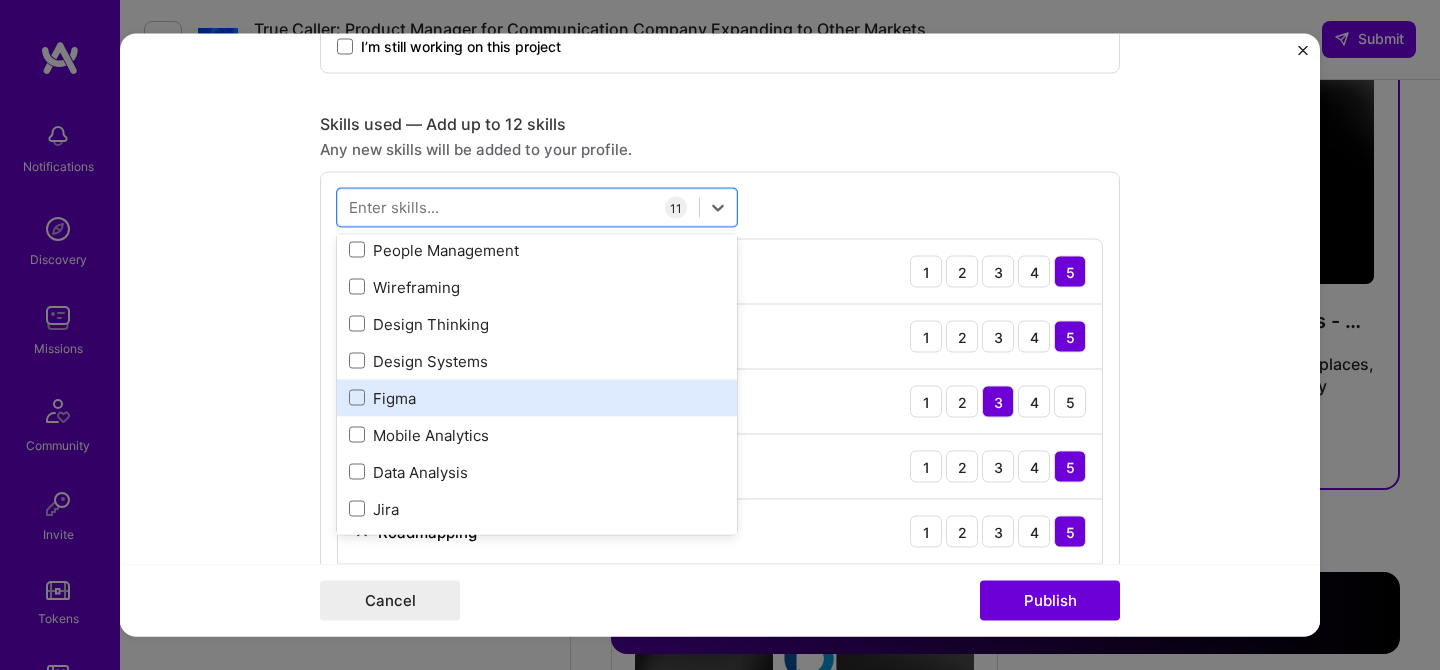 scroll, scrollTop: 1041, scrollLeft: 0, axis: vertical 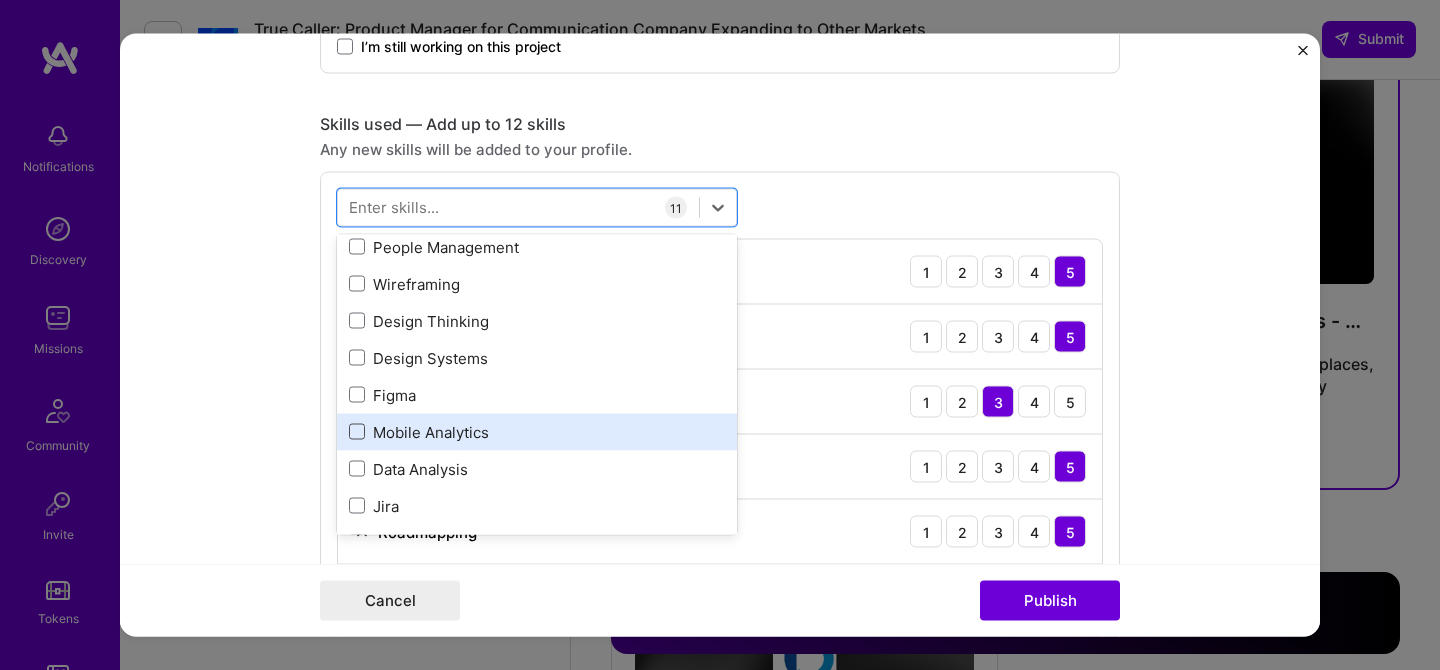 click at bounding box center [357, 432] 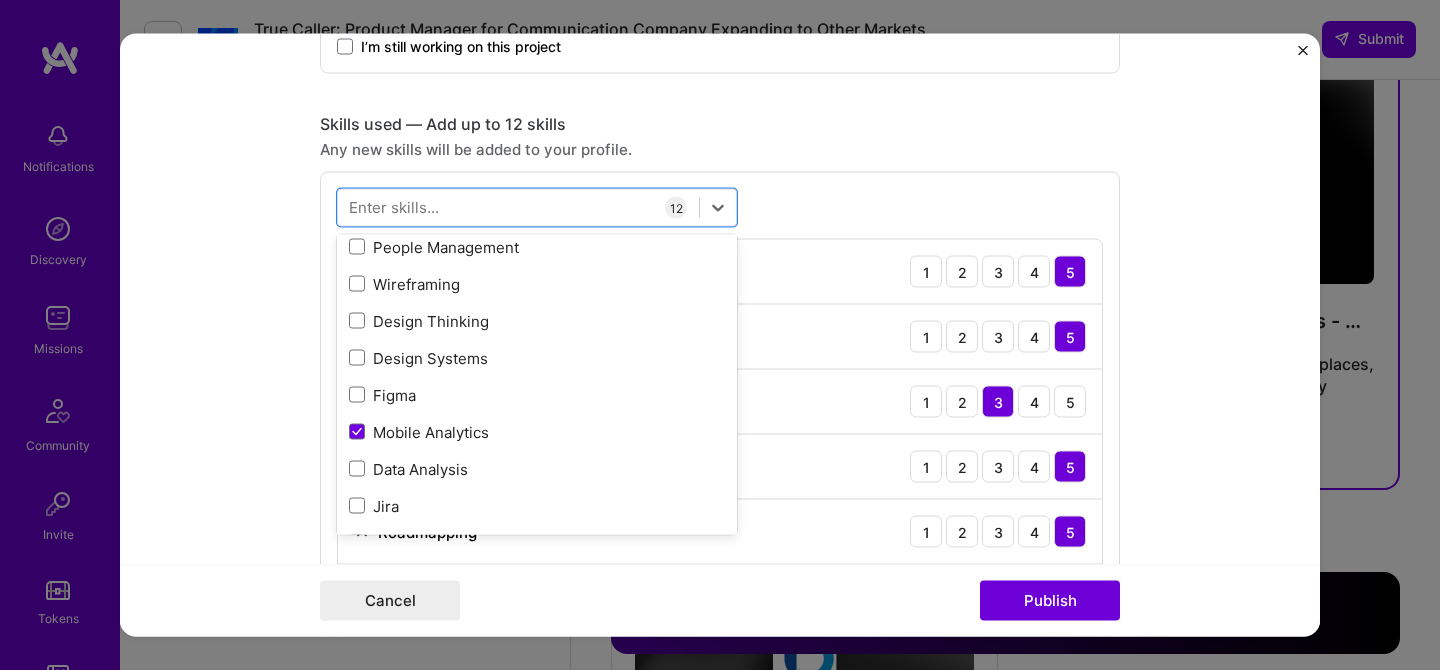 click on "Project title Mobility & Marketplaces Apps - Mobile & Web Apps Company Digital Mobility Solutions Lanka (PickMe)
Project industry Industry 2 Project Link (Optional) [URL][DOMAIN_NAME]
Drag and drop an image or   Upload file Upload file We recommend uploading at least 4 images. 1600x1200px or higher recommended. Max 5MB each. Role Product Manager/PO - Rides, Rentals, Logistics, Q-commerce (Mobile & Web apps) Product Manager [DATE]
to [DATE]
I’m still working on this project Skills used — Add up to 12 skills Any new skills will be added to your profile. option Mobile Analytics, selected. option Mobile Analytics selected, 0 of 2. 378 results available. Use Up and Down to choose options, press Enter to select the currently focused option, press Escape to exit the menu, press Tab to select the option and exit the menu. iOS" at bounding box center [720, 335] 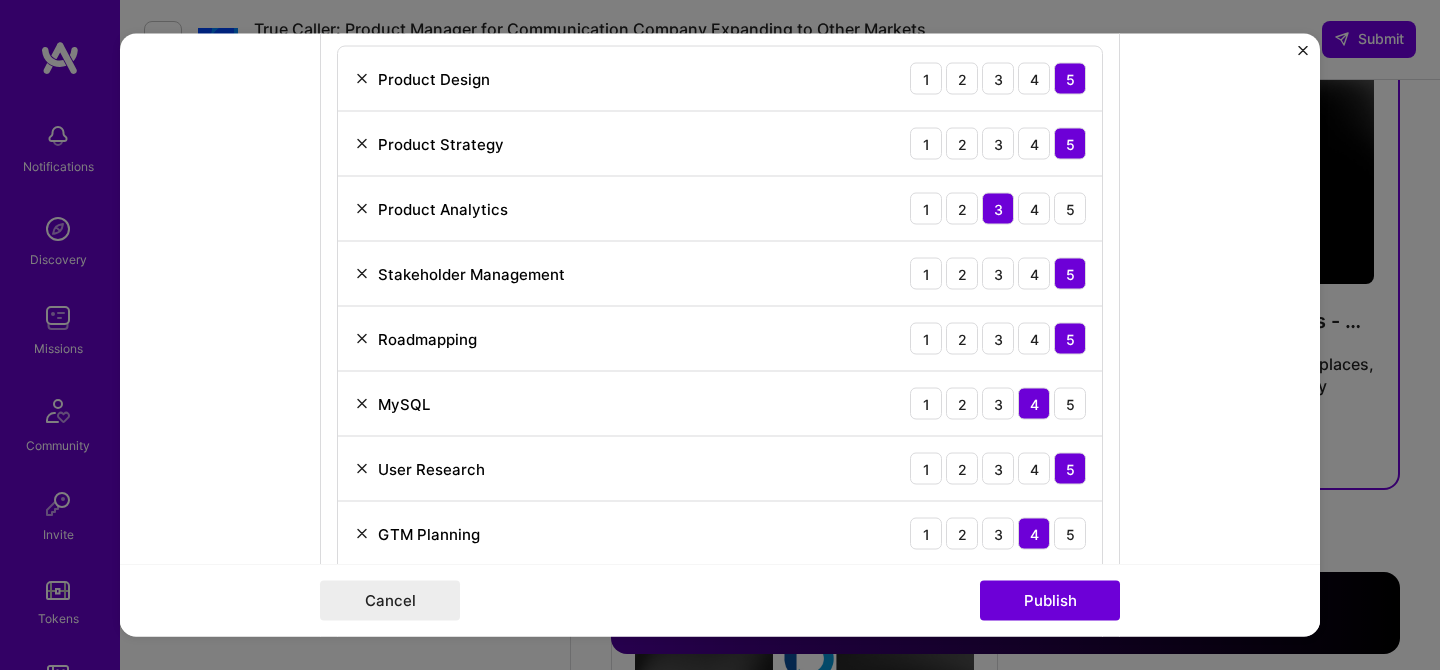 scroll, scrollTop: 902, scrollLeft: 0, axis: vertical 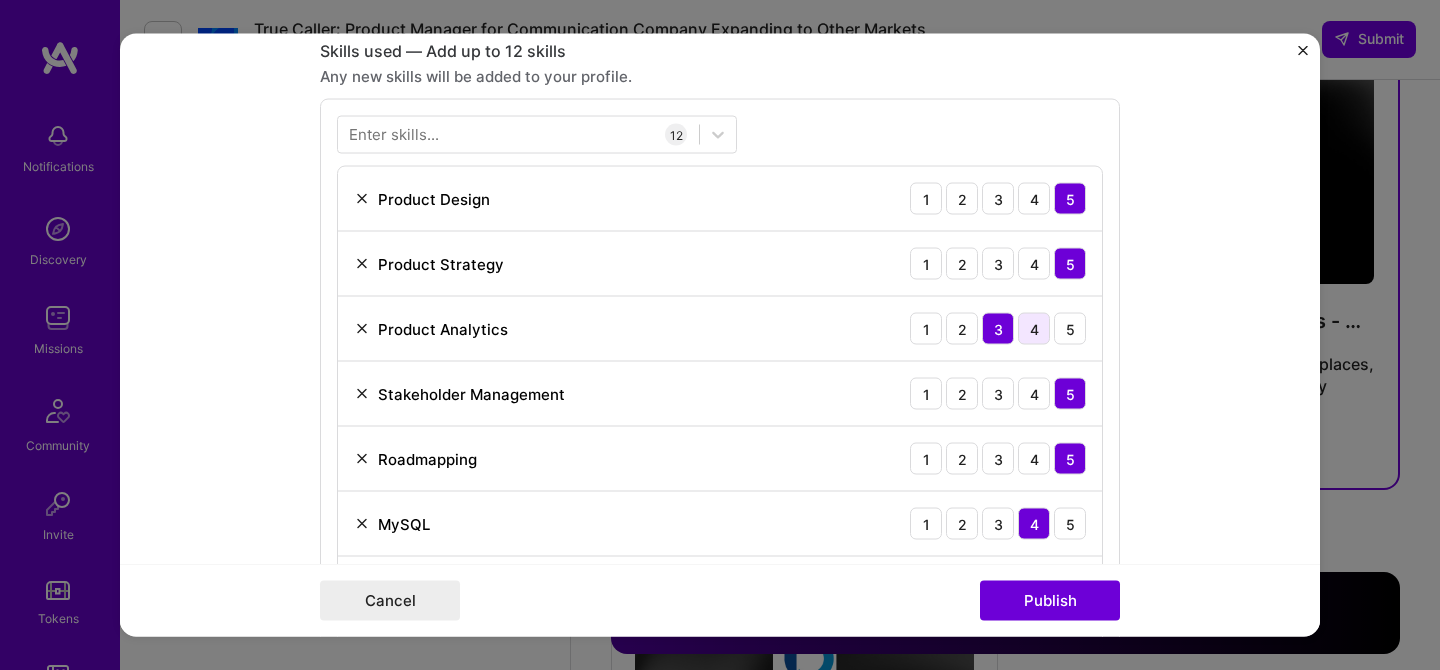 click on "4" at bounding box center (1034, 329) 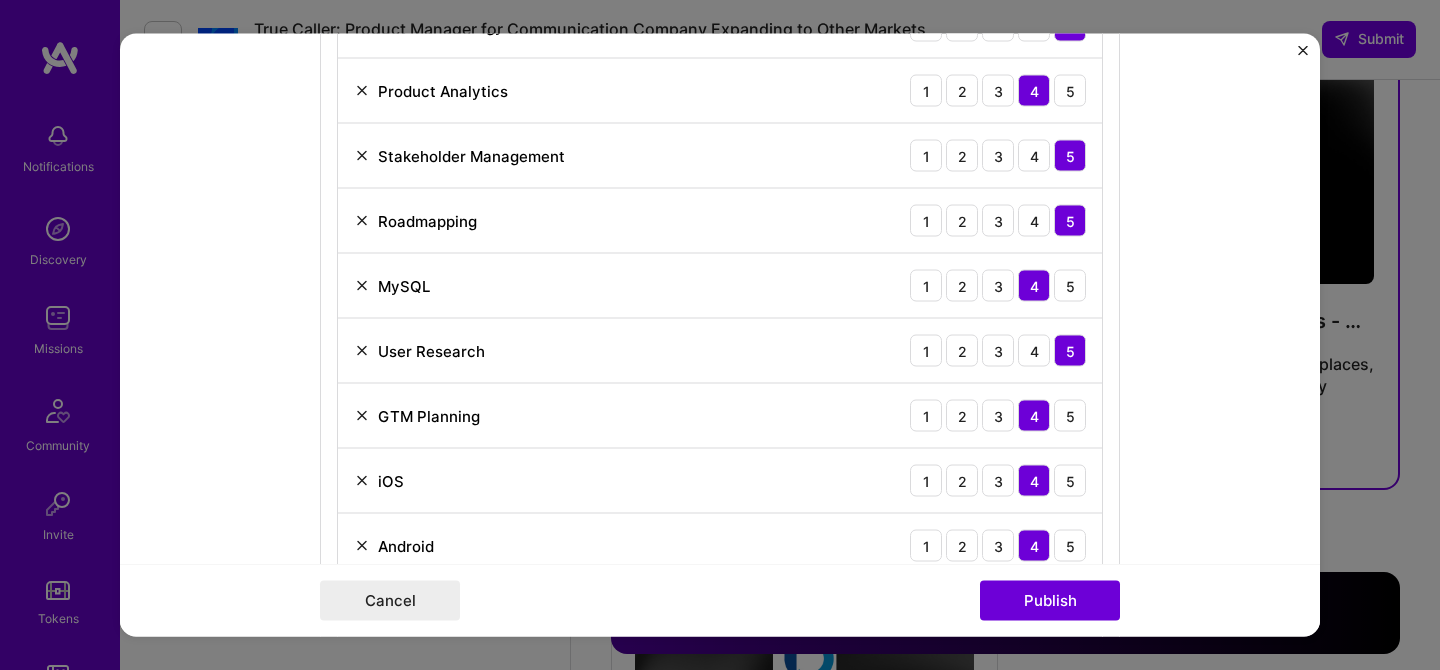 scroll, scrollTop: 1119, scrollLeft: 0, axis: vertical 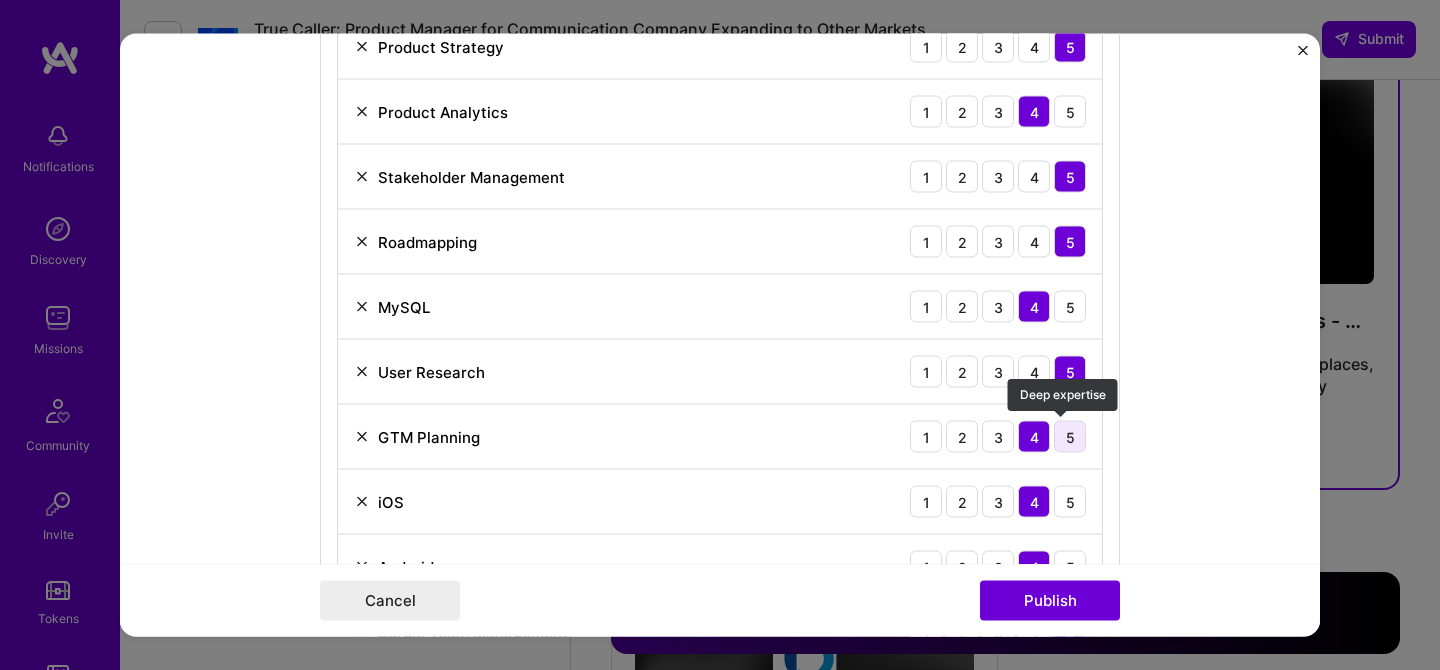 click on "5" at bounding box center (1070, 437) 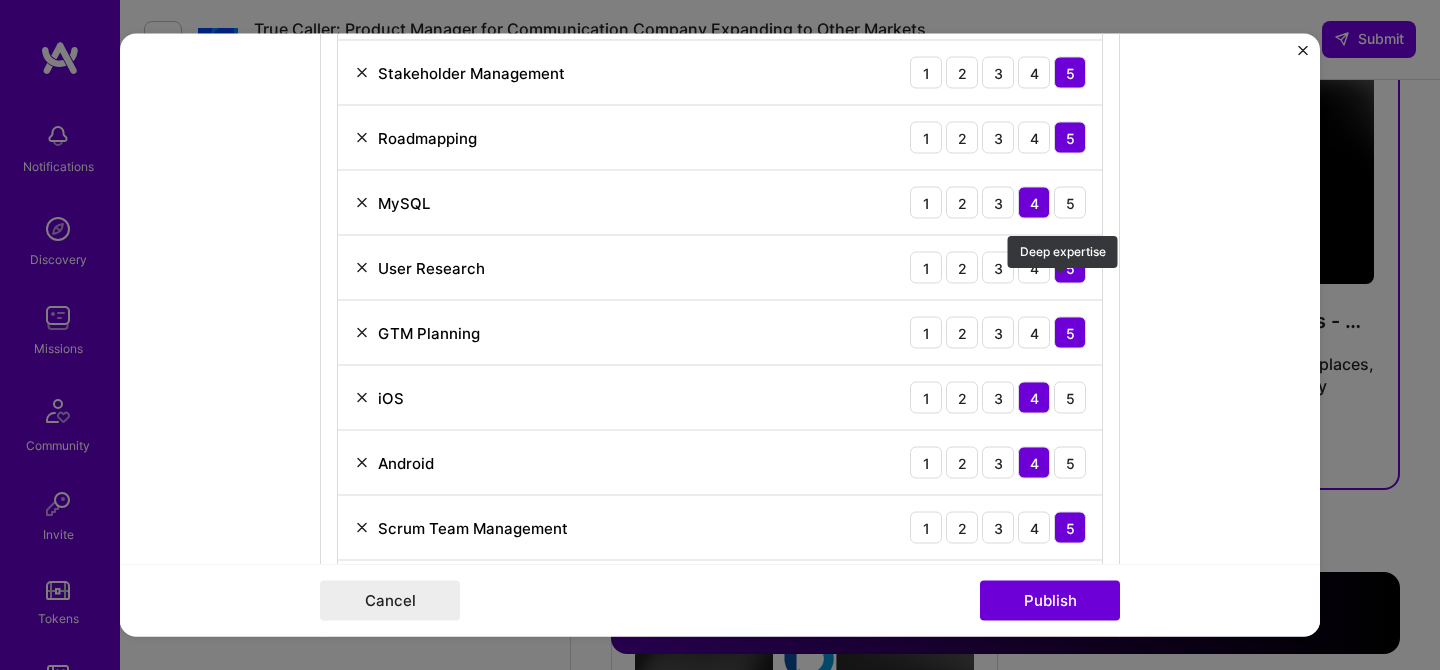 scroll, scrollTop: 1262, scrollLeft: 0, axis: vertical 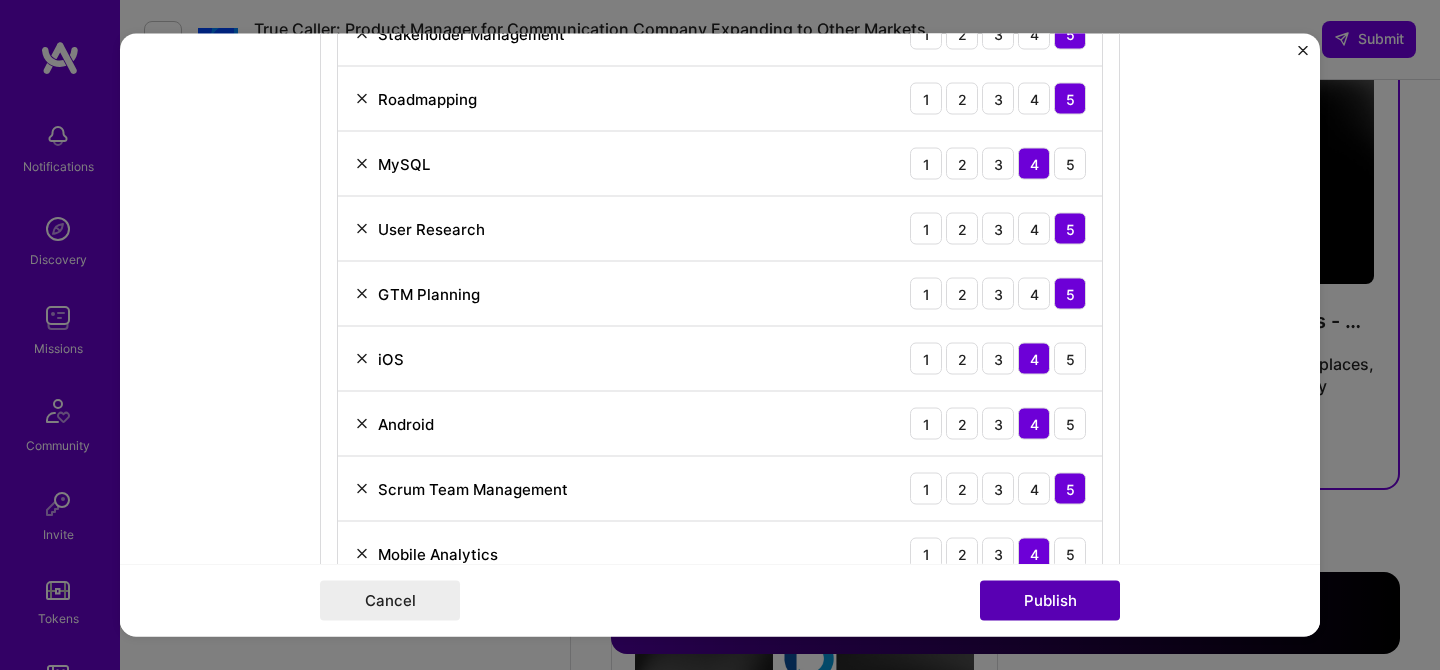 click on "Publish" at bounding box center [1050, 601] 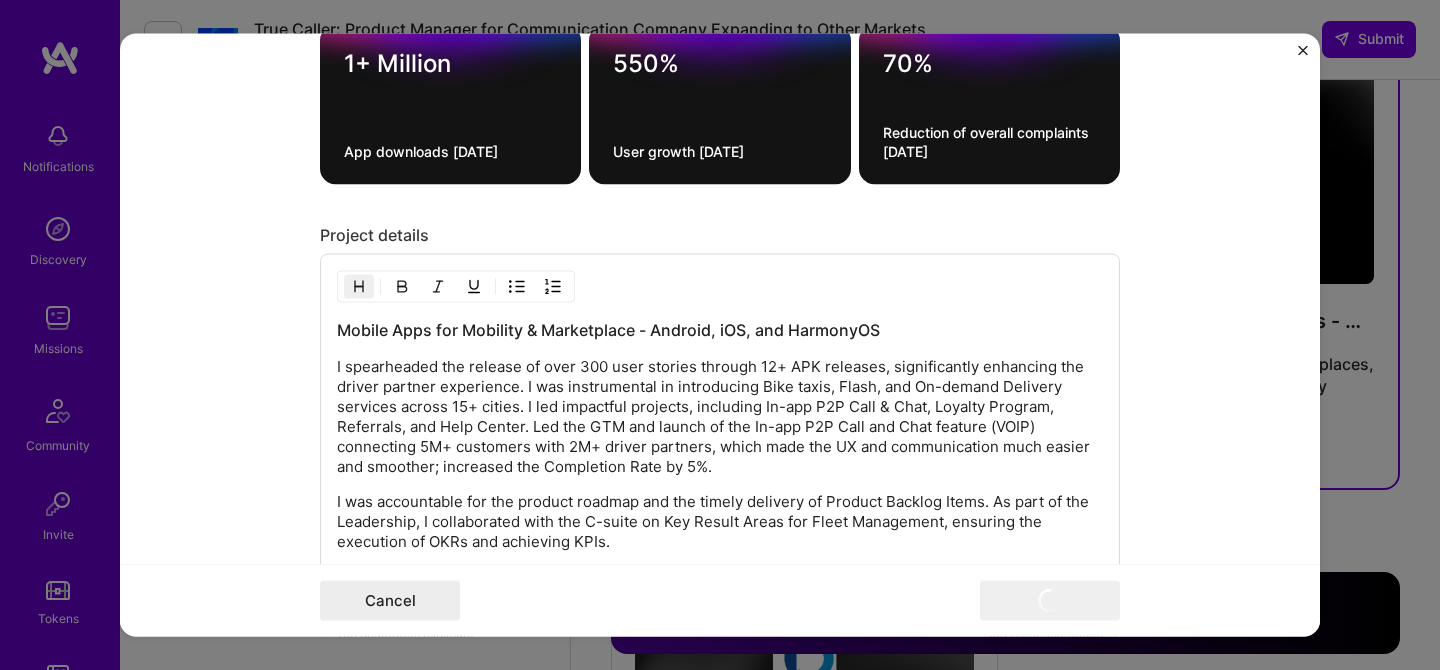 scroll, scrollTop: 2336, scrollLeft: 0, axis: vertical 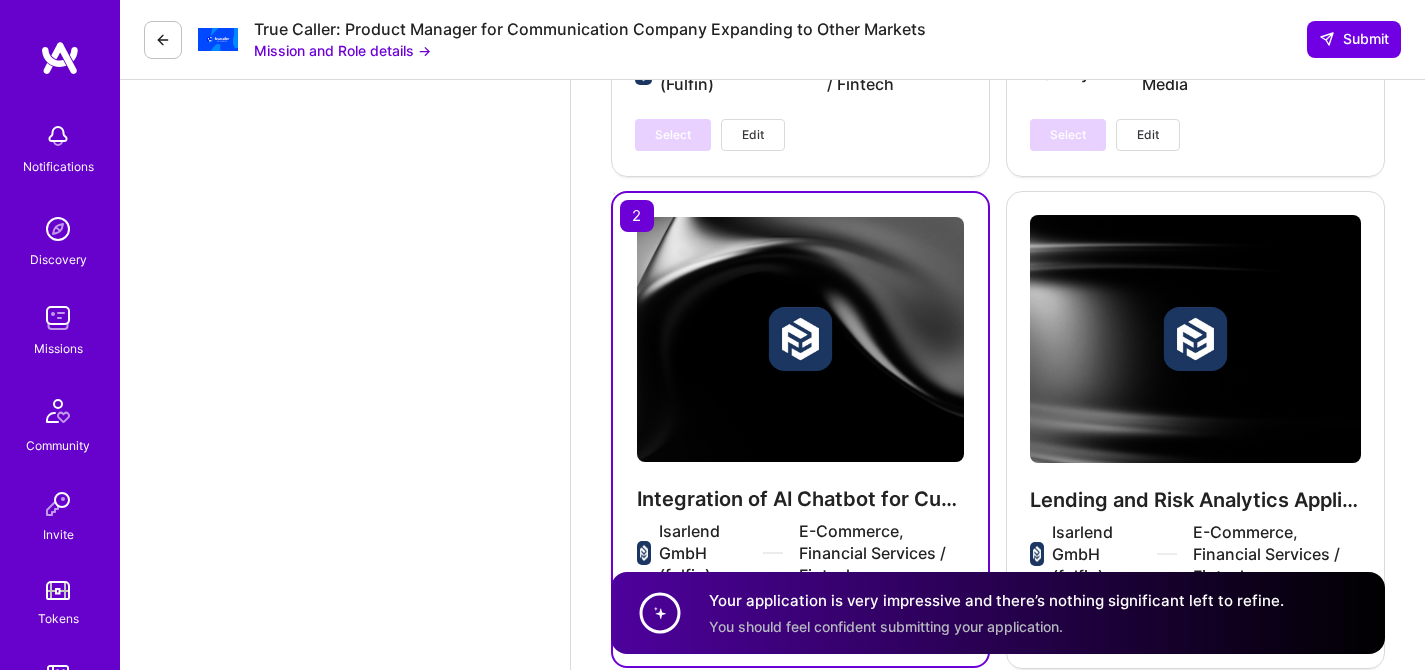 click at bounding box center (800, 339) 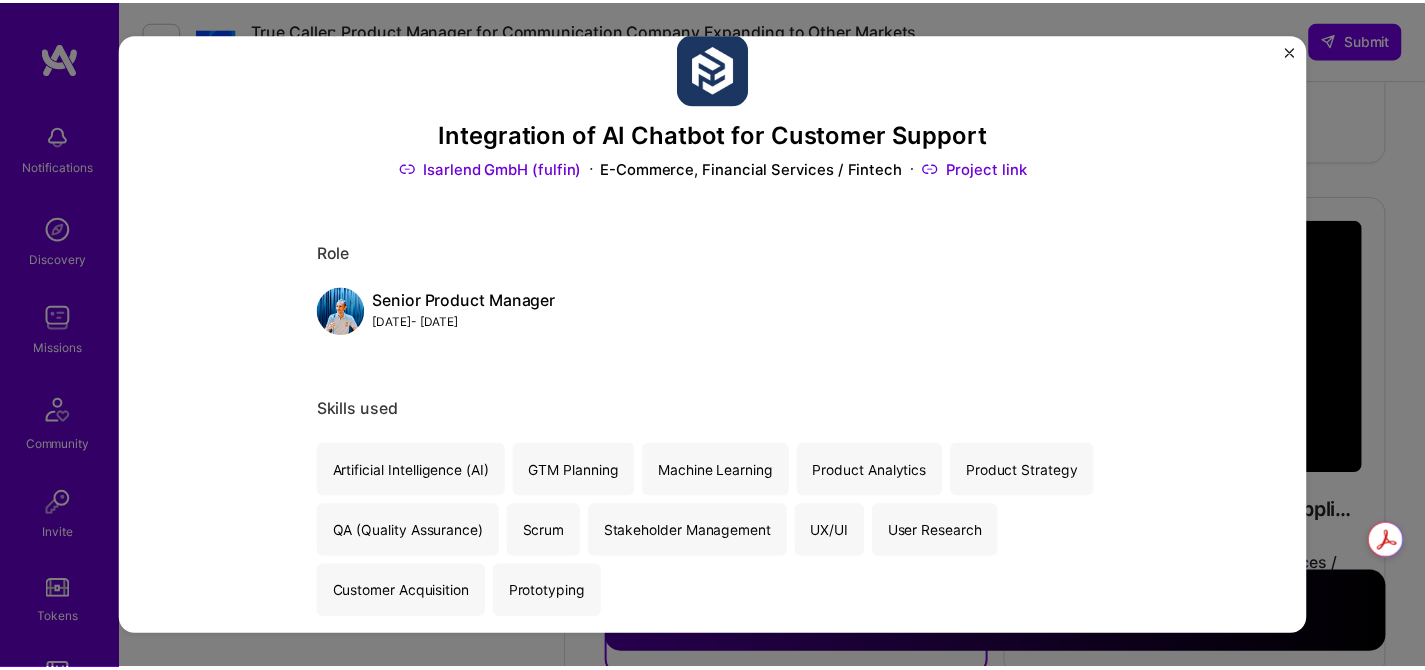 scroll, scrollTop: 0, scrollLeft: 0, axis: both 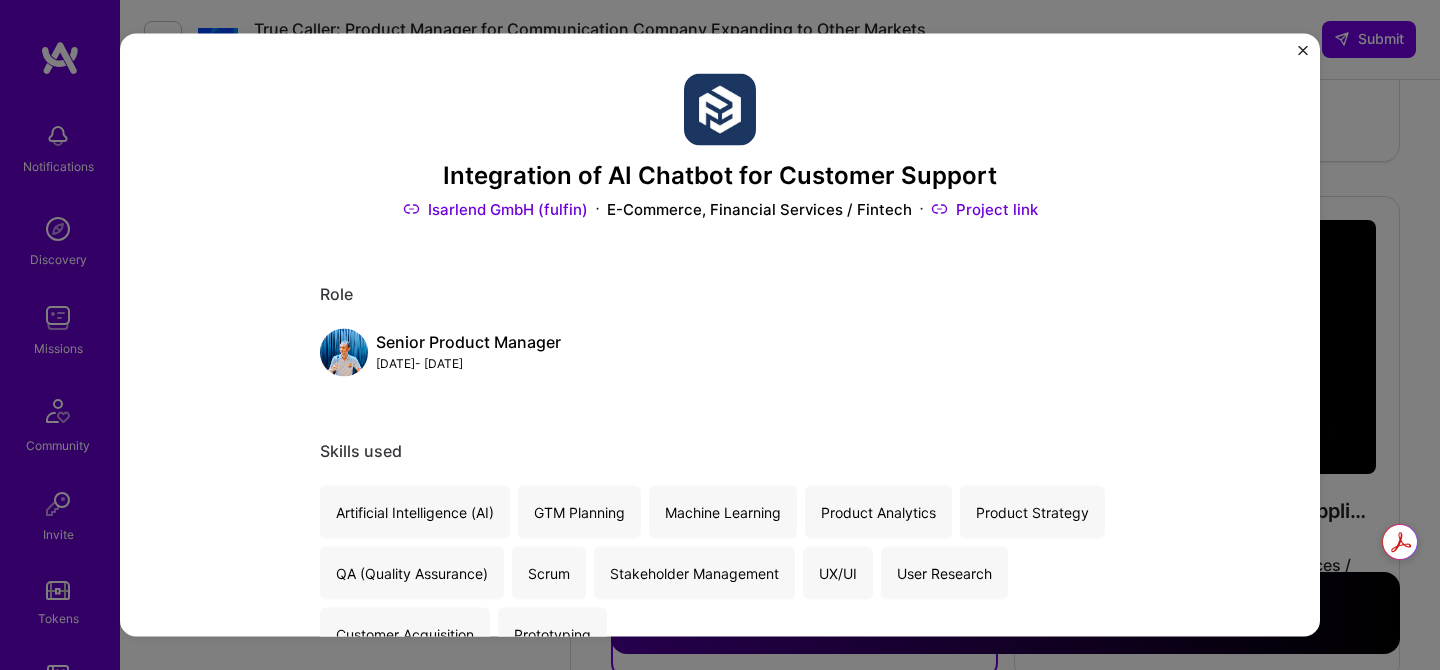 click at bounding box center (1303, 51) 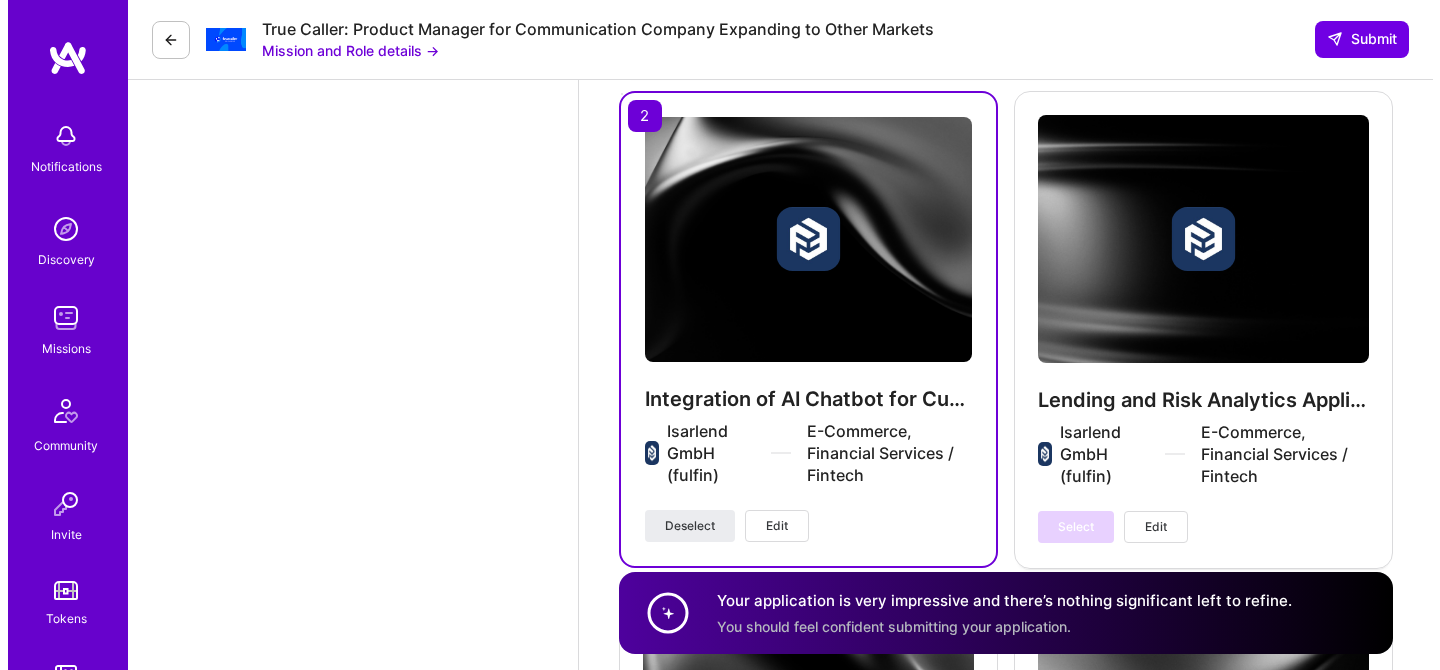 scroll, scrollTop: 3345, scrollLeft: 0, axis: vertical 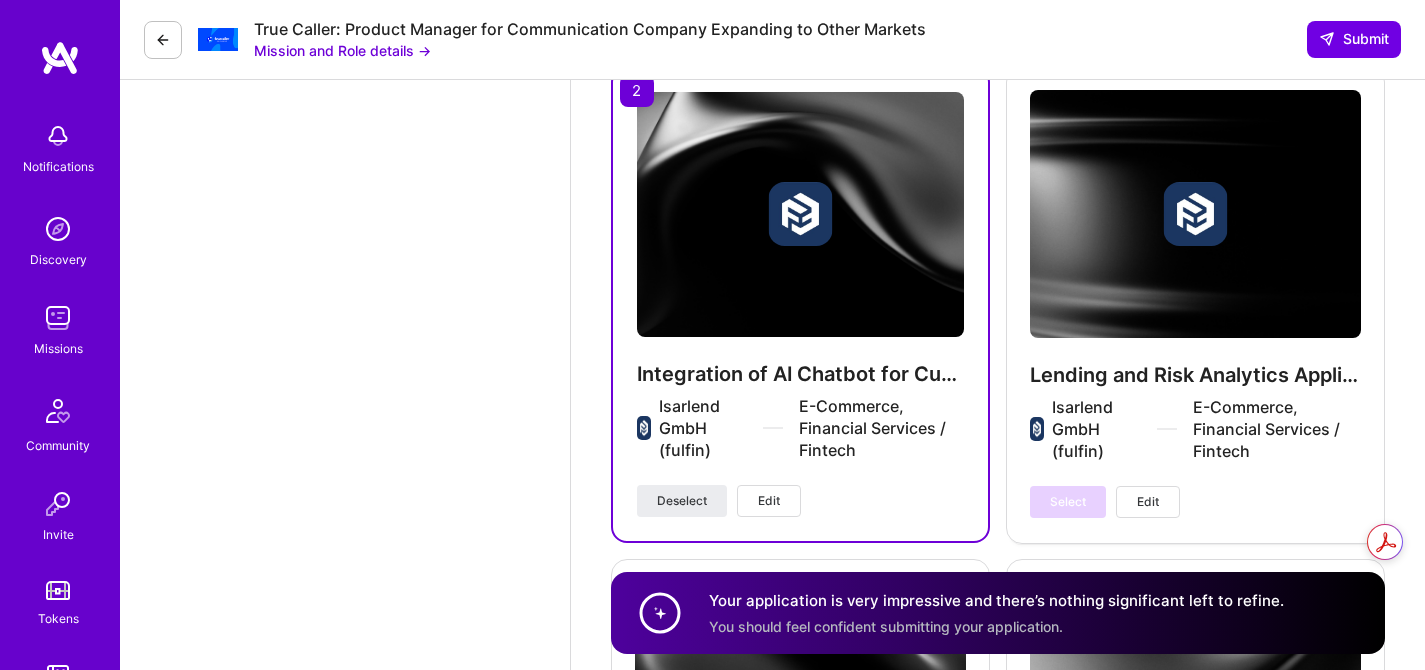 click on "Edit" at bounding box center [769, 501] 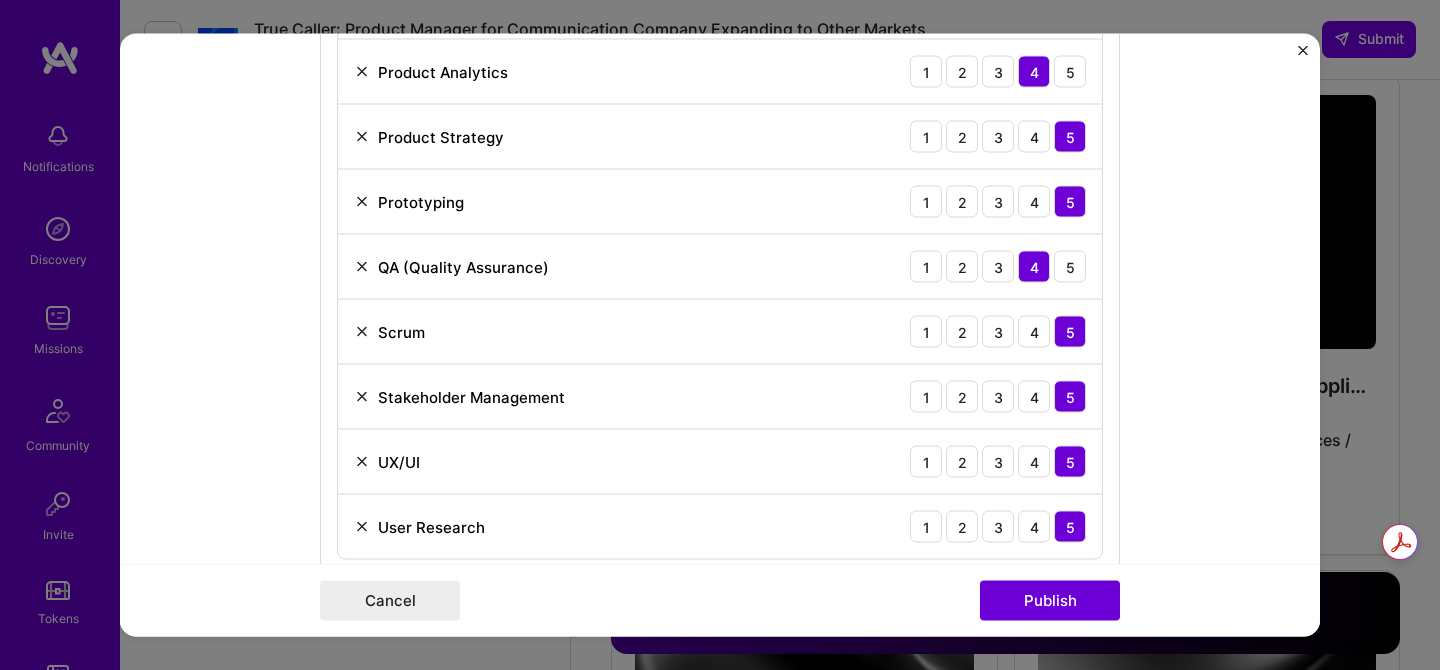scroll, scrollTop: 1405, scrollLeft: 0, axis: vertical 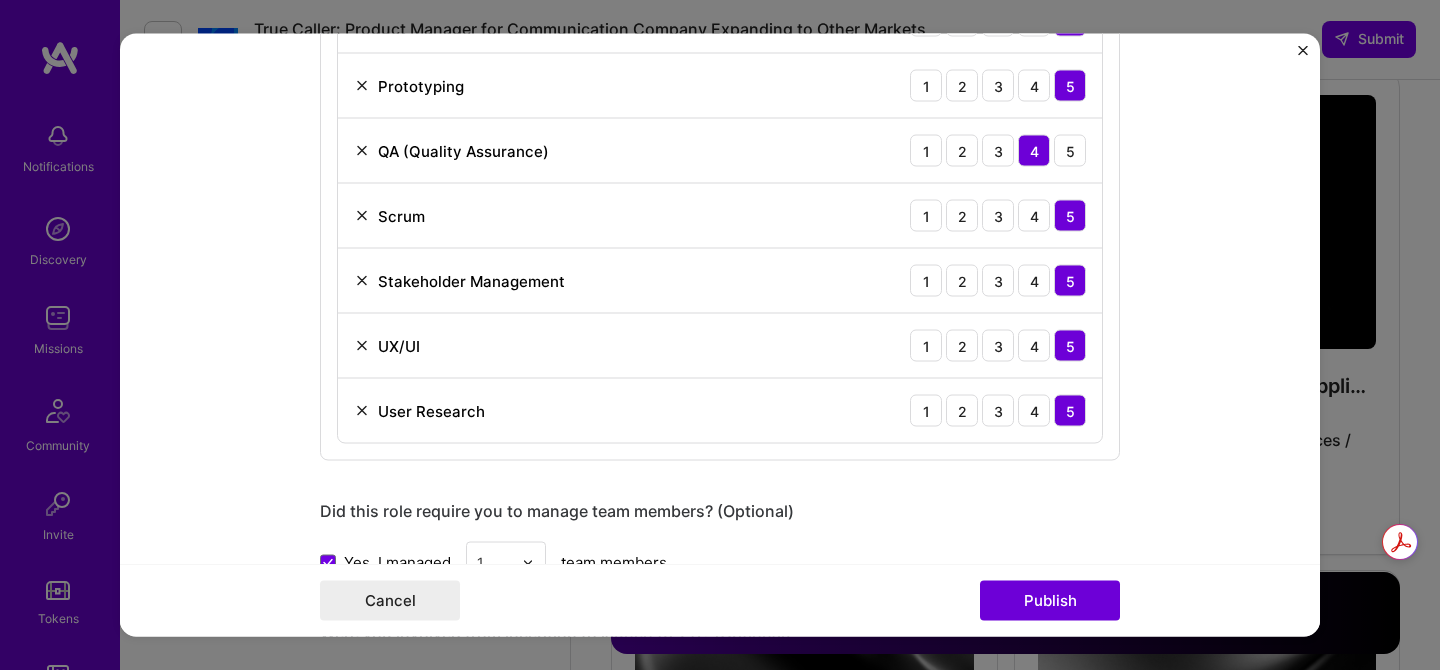 click at bounding box center (362, 151) 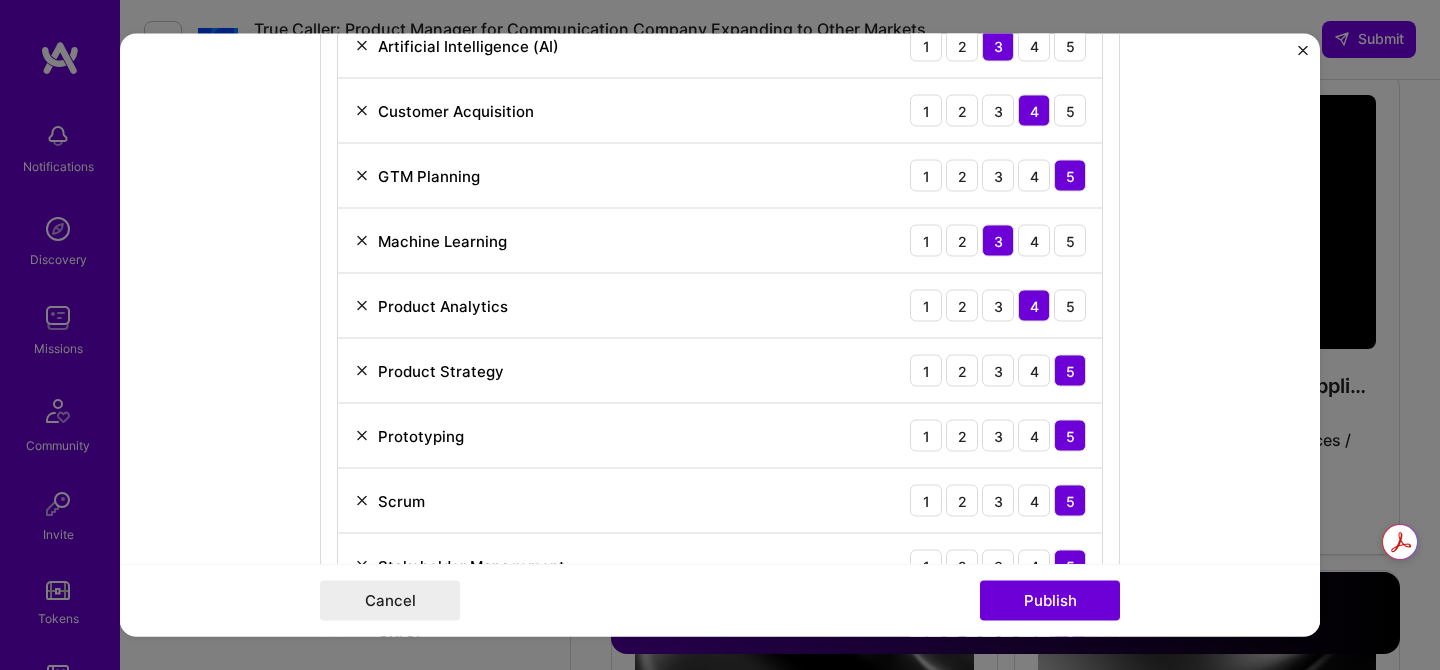 scroll, scrollTop: 1059, scrollLeft: 0, axis: vertical 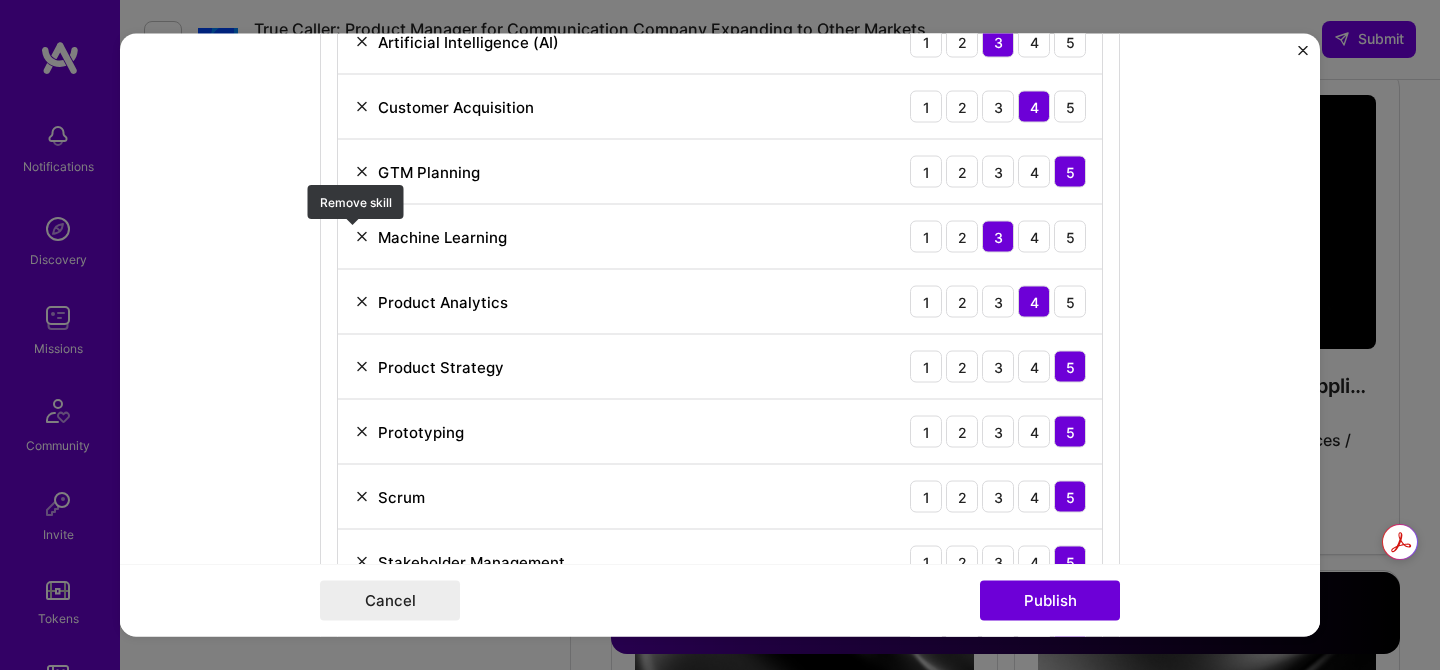 click at bounding box center (362, 237) 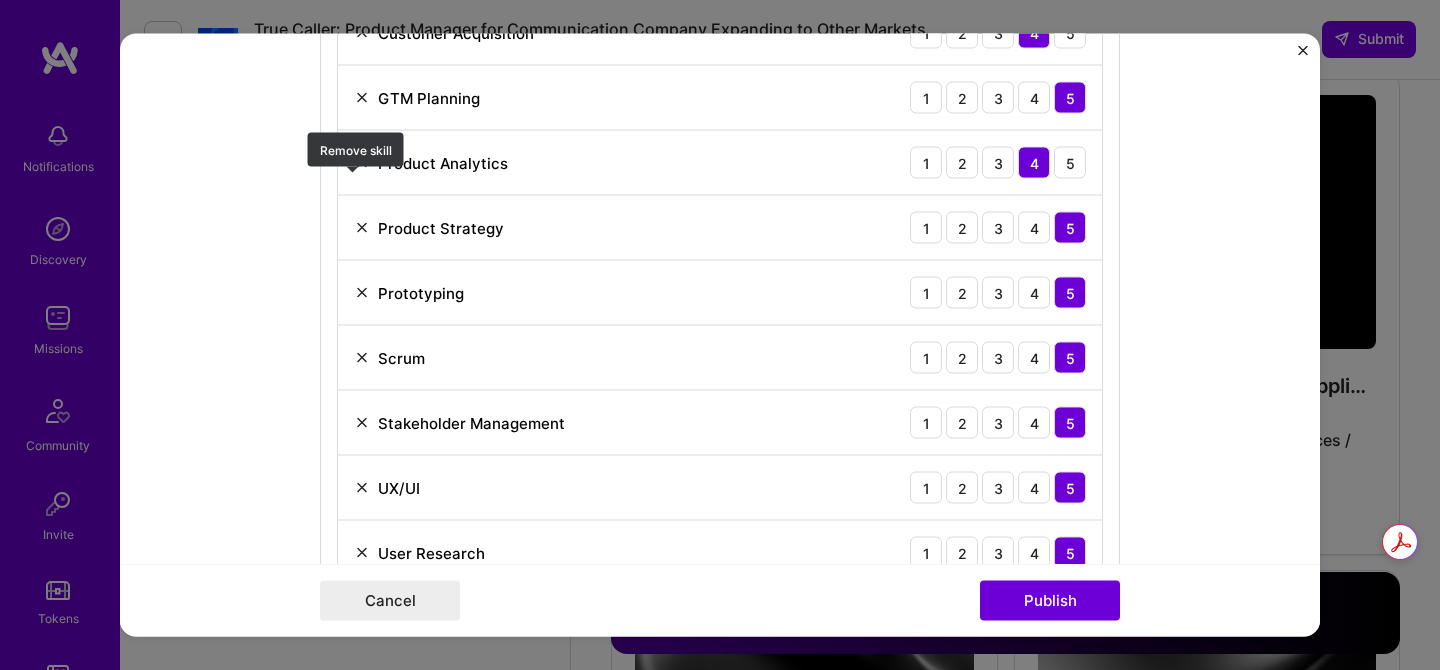 scroll, scrollTop: 1147, scrollLeft: 0, axis: vertical 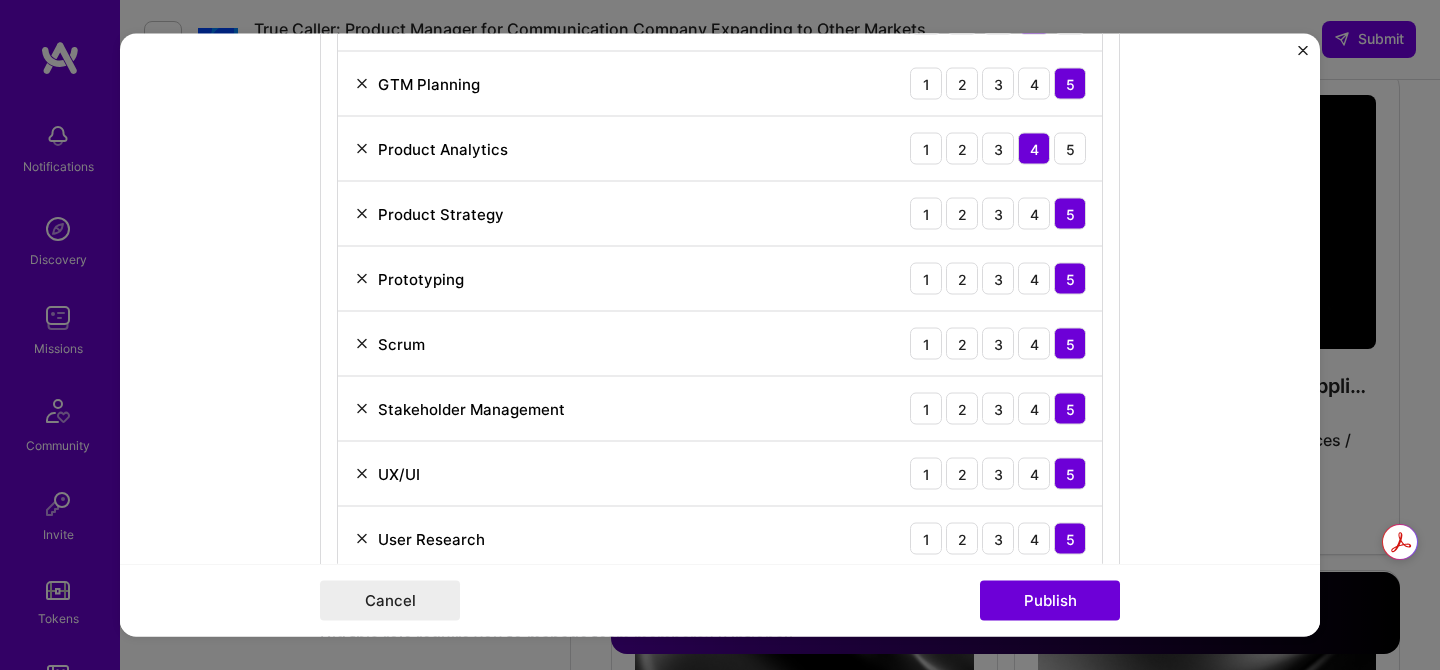 click at bounding box center (362, 344) 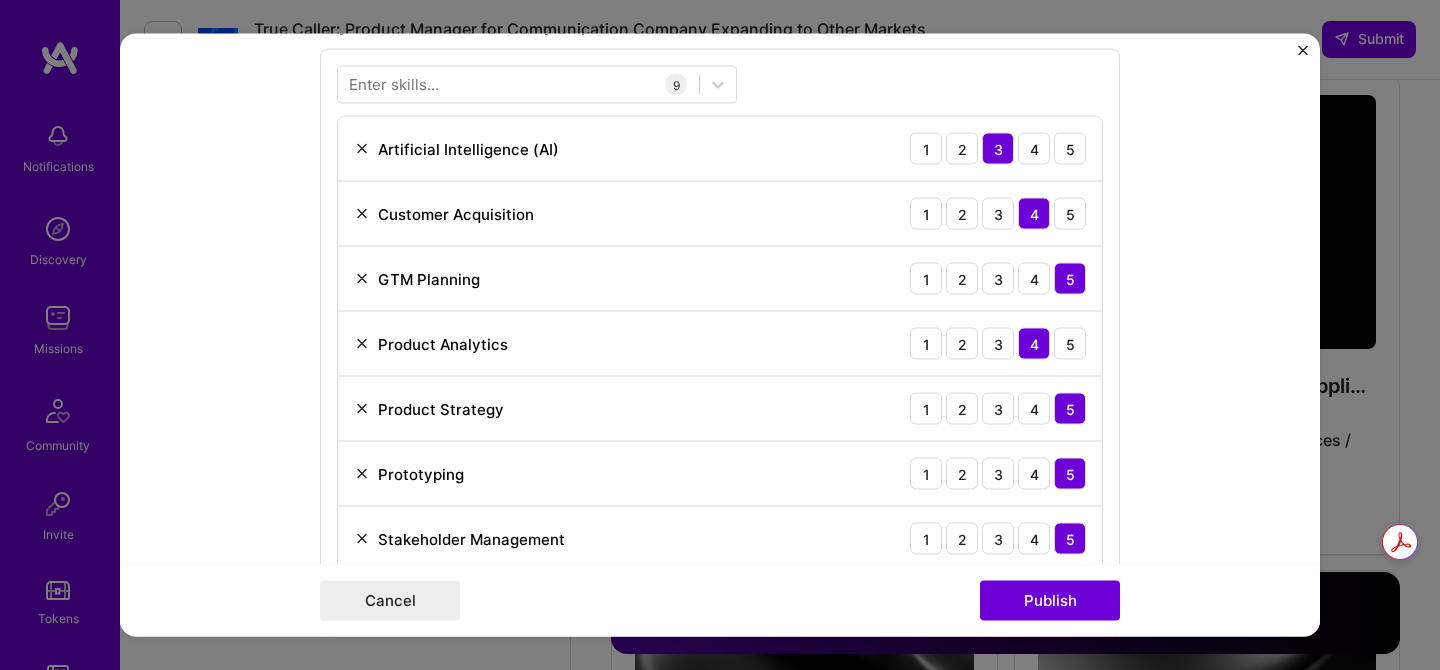 scroll, scrollTop: 768, scrollLeft: 0, axis: vertical 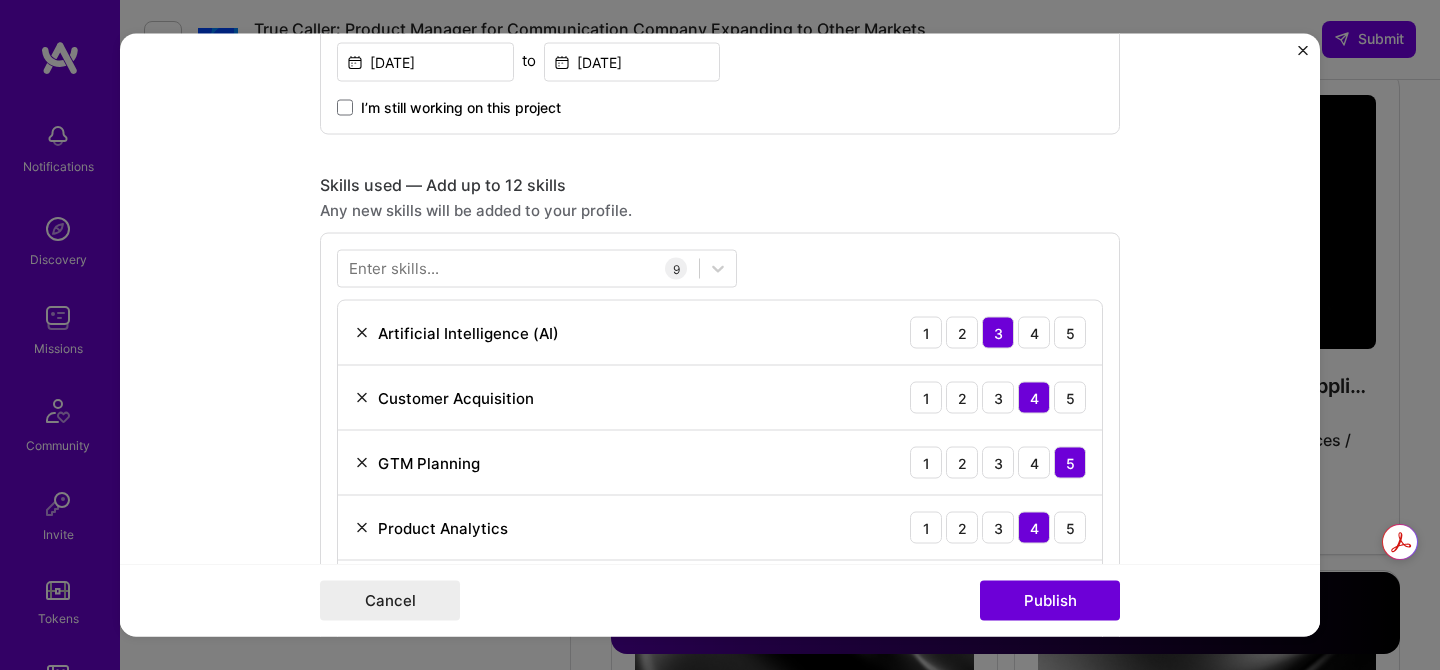 click on "Enter skills..." at bounding box center (394, 268) 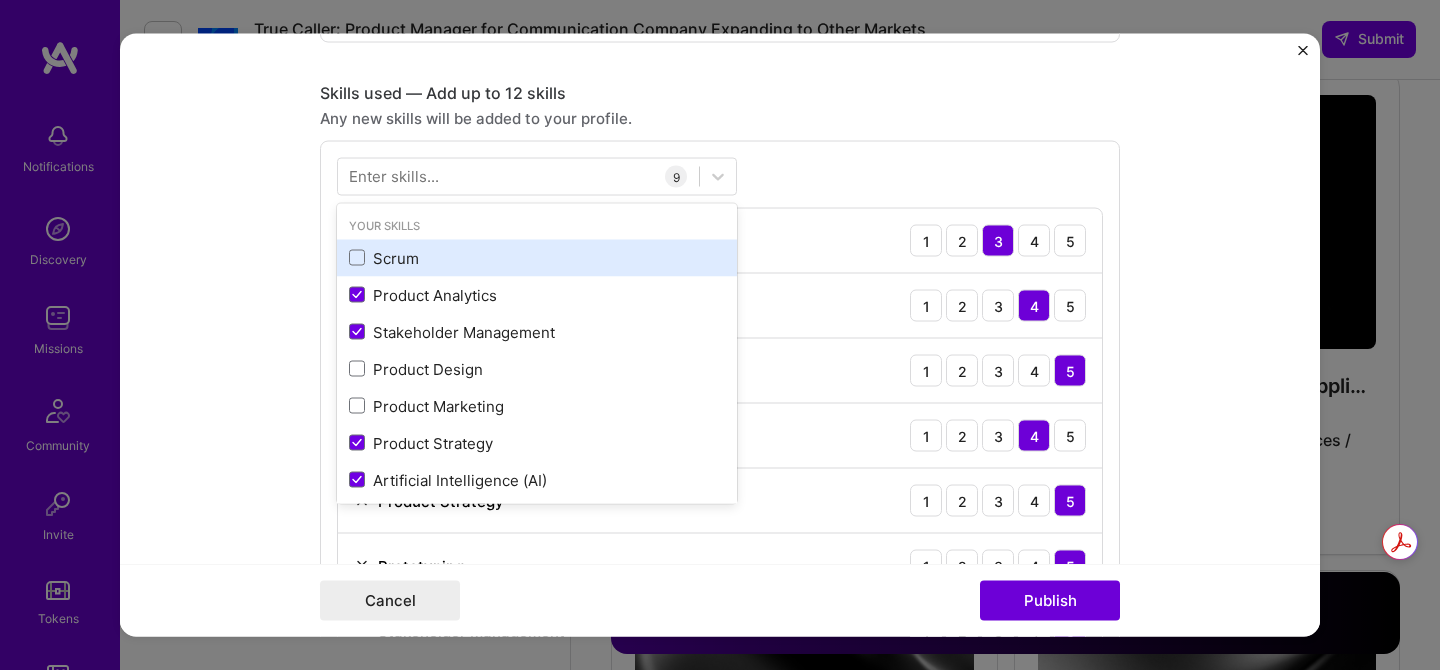 scroll, scrollTop: 860, scrollLeft: 0, axis: vertical 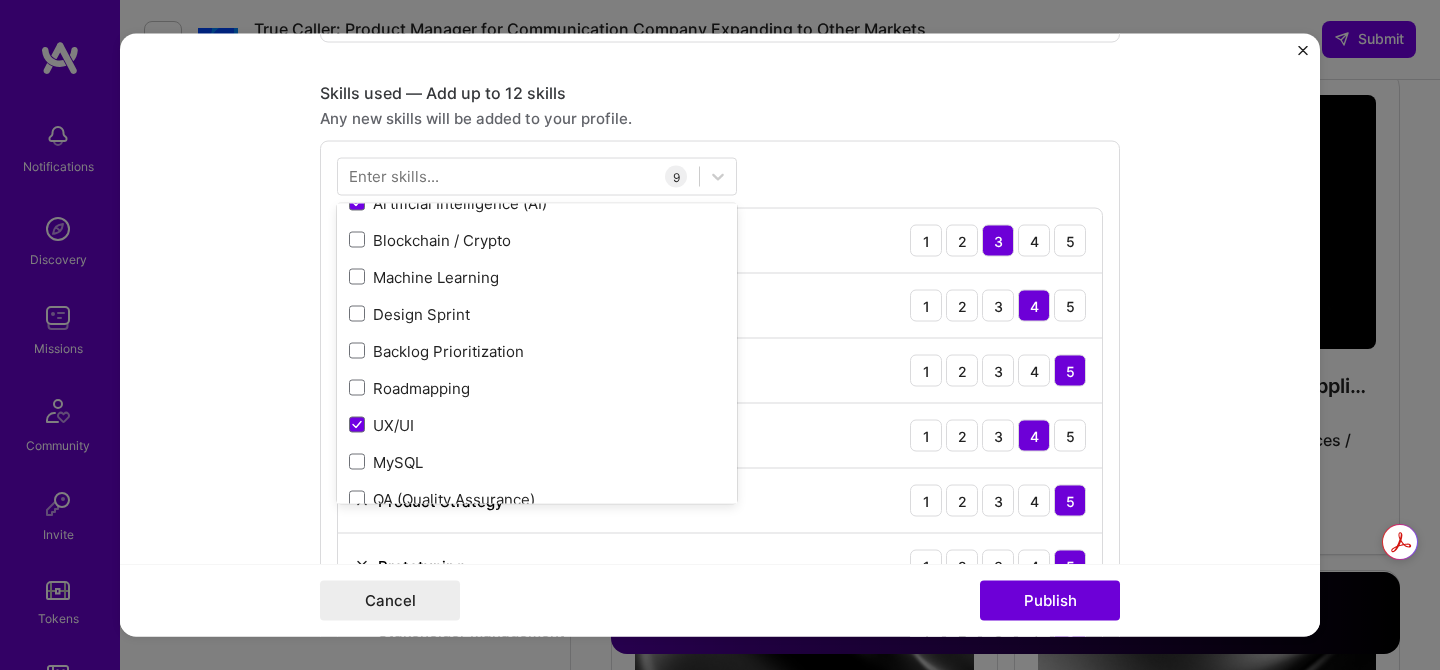 click on "Scrum Product Analytics Stakeholder Management Product Design Product Marketing Product Strategy Artificial Intelligence (AI) Blockchain / Crypto Machine Learning Design Sprint Backlog Prioritization Roadmapping UX/UI MySQL QA (Quality Assurance) Prototyping User Research UX Design Customer Acquisition GTM Planning Scrum Team Management iOS Android PostgreSQL SQL Agile Team Leadership People Management Wireframing Design Thinking Design Systems Figma Mobile Analytics Data Analysis Jira Amplitude JavaScript API Design Process Design Market Research" at bounding box center (537, 702) 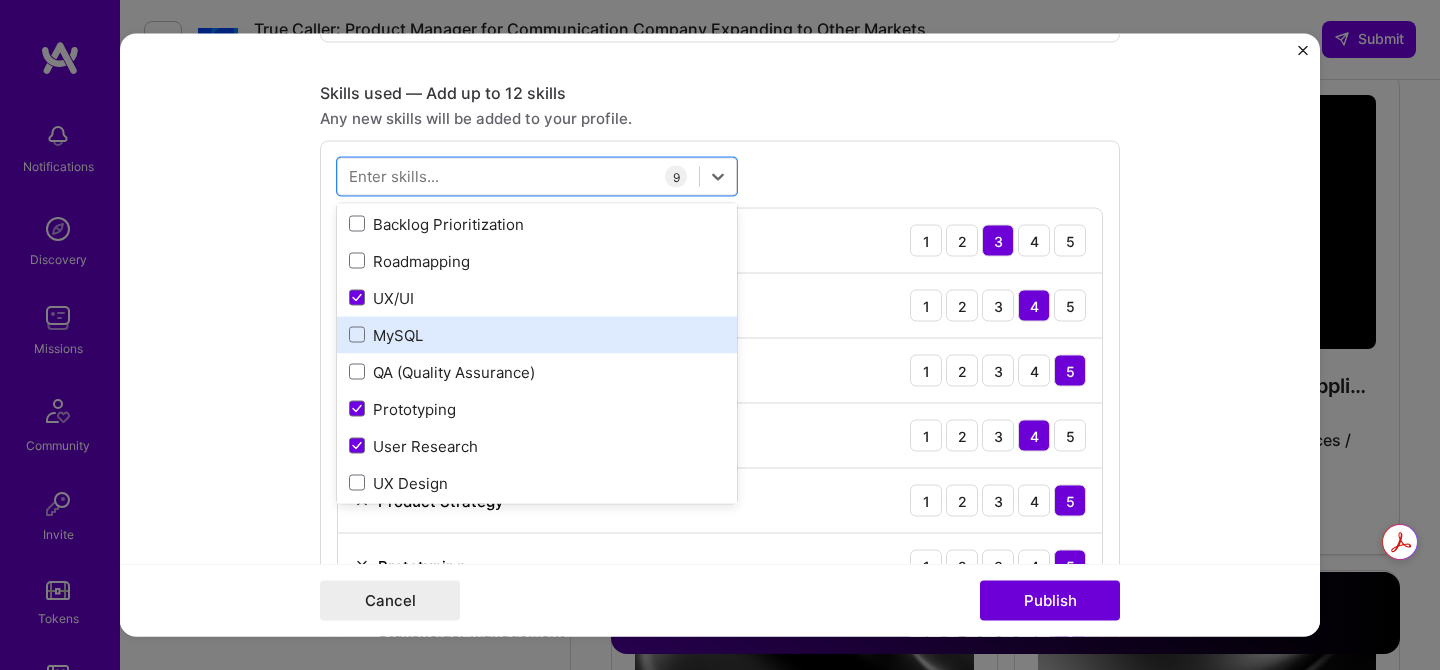 scroll, scrollTop: 405, scrollLeft: 0, axis: vertical 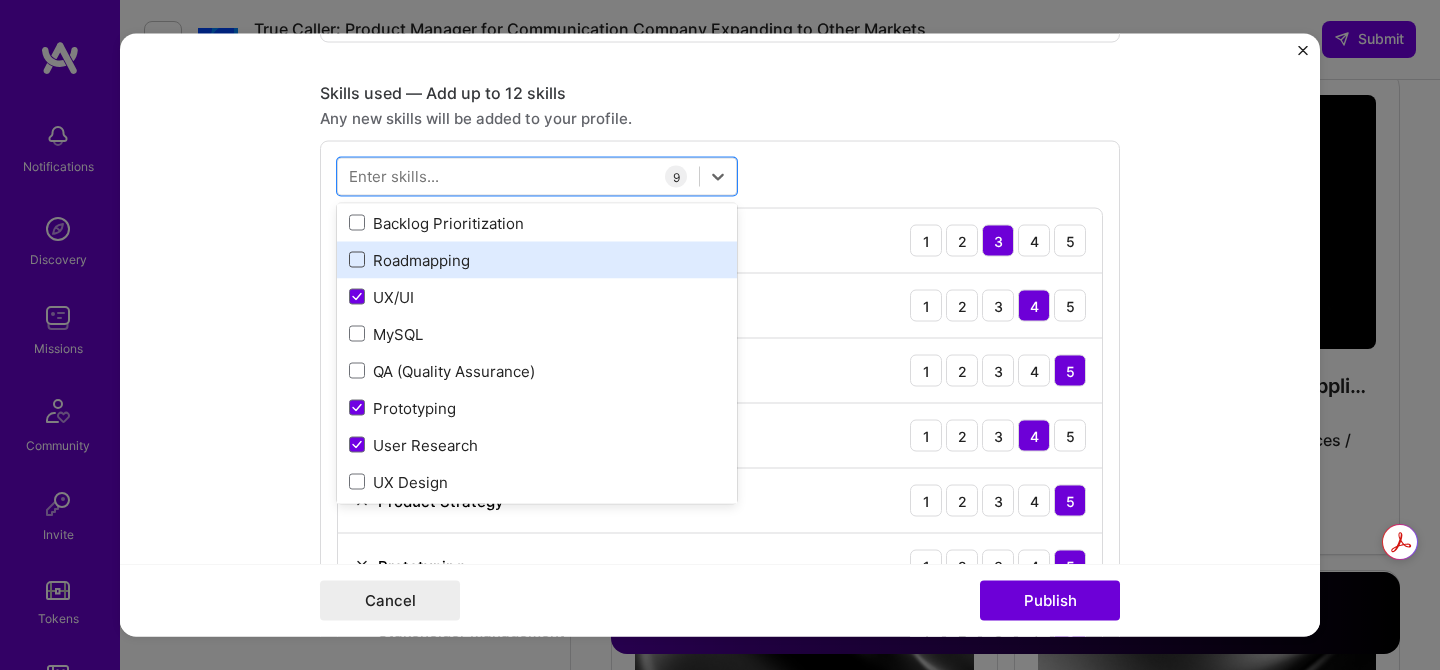 click at bounding box center [357, 260] 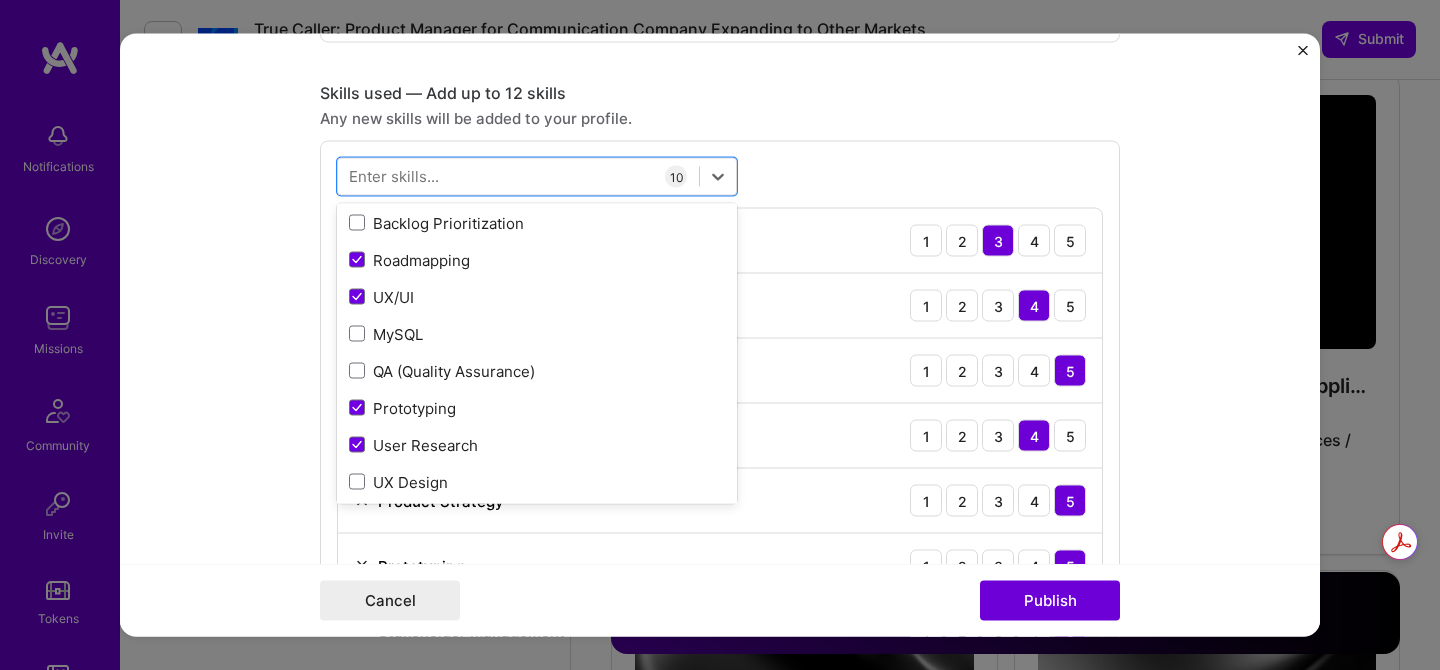 click on "Project title Integration of AI Chatbot for Customer Support Company Isarlend GmbH (fulfin)
Project industry Industry 2 Project Link (Optional) [URL][DOMAIN_NAME]
Drag and drop an image or   Upload file Upload file We recommend uploading at least 4 images. 1600x1200px or higher recommended. Max 5MB each. Role Senior Product Manager Product Manager [DATE]
to [DATE]
I’m still working on this project Skills used — Add up to 12 skills Any new skills will be added to your profile. option Roadmapping, selected. option Roadmapping selected, 0 of 2. 378 results available. Use Up and Down to choose options, press Enter to select the currently focused option, press Escape to exit the menu, press Tab to select the option and exit the menu. Your Skills Scrum Product Analytics Stakeholder Management Product Design Product Marketing Product Strategy Artificial Intelligence (AI) C" at bounding box center [720, 335] 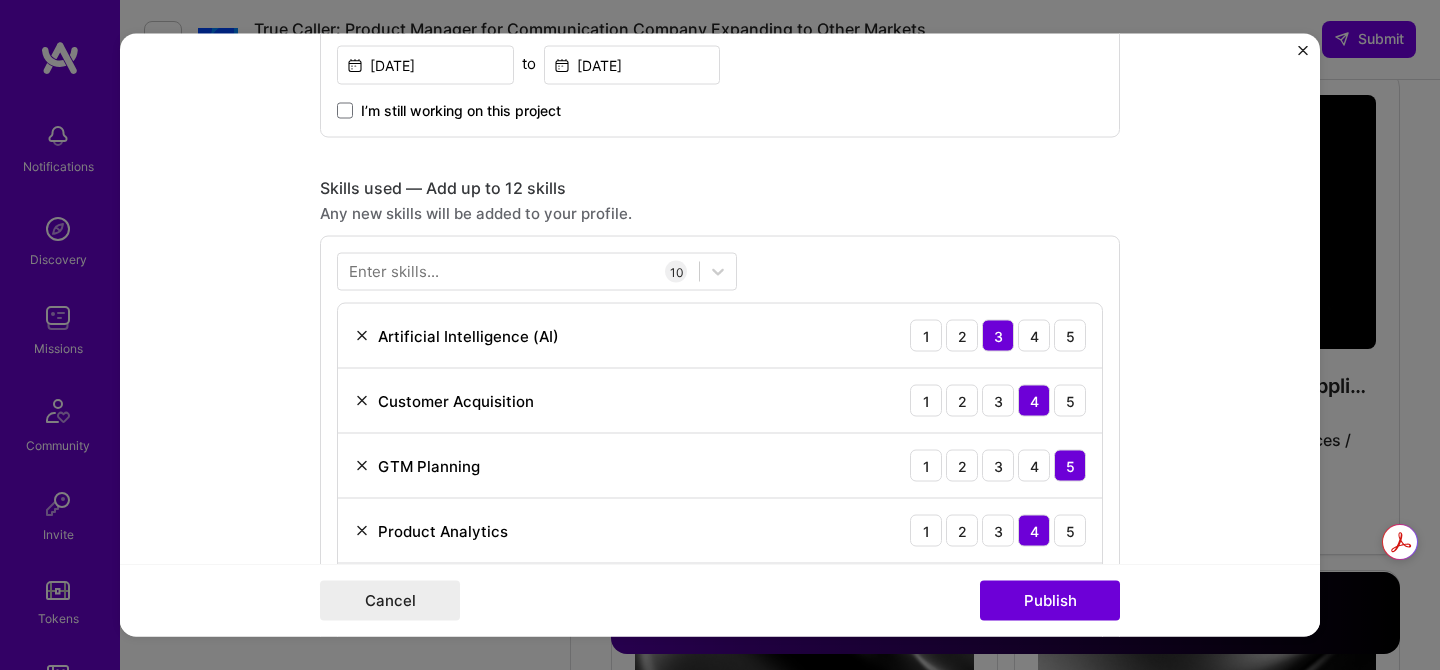 click on "Enter skills..." at bounding box center [394, 271] 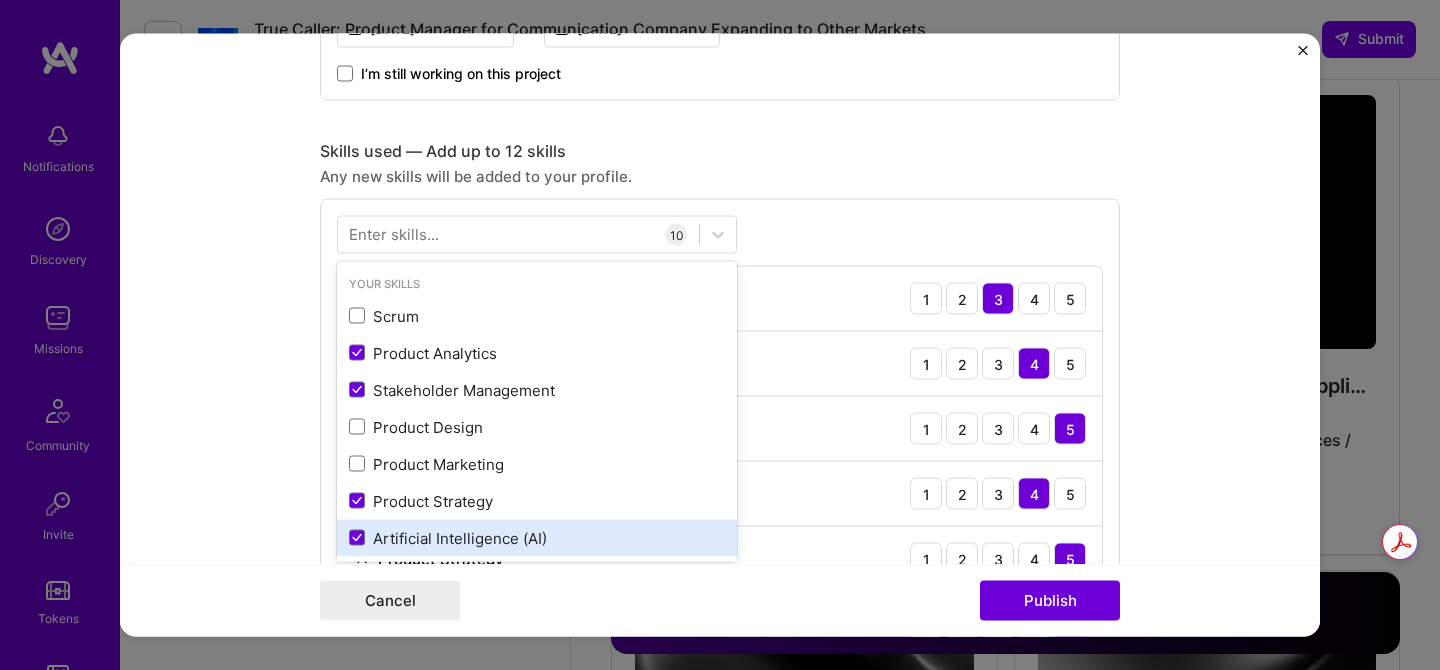scroll, scrollTop: 1067, scrollLeft: 0, axis: vertical 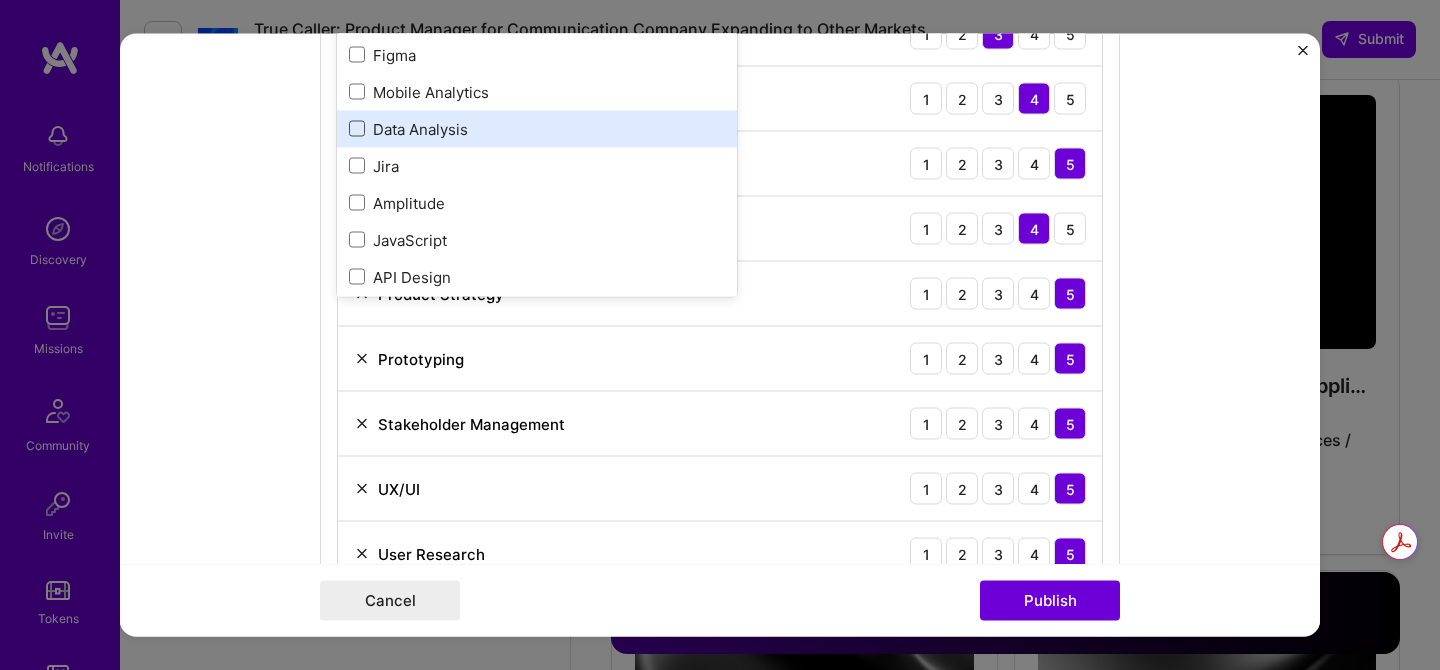 click on "Project title Integration of AI Chatbot for Customer Support Company Isarlend GmbH (fulfin)
Project industry Industry 2 Project Link (Optional) [URL][DOMAIN_NAME]
Drag and drop an image or   Upload file Upload file We recommend uploading at least 4 images. 1600x1200px or higher recommended. Max 5MB each. Role Senior Product Manager Product Manager [DATE]
to [DATE]
I’m still working on this project Skills used — Add up to 12 skills Any new skills will be added to your profile. Your Skills Scrum Product Analytics Stakeholder Management Product Design Product Marketing Product Strategy Artificial Intelligence (AI) Blockchain / Crypto Machine Learning Design Sprint Backlog Prioritization Roadmapping UX/UI MySQL QA (Quality Assurance) Prototyping User Research UX Design Customer Acquisition GTM Planning Scrum Team Management iOS Android PostgreSQL SQL Agile Wireframing C" at bounding box center (720, 476) 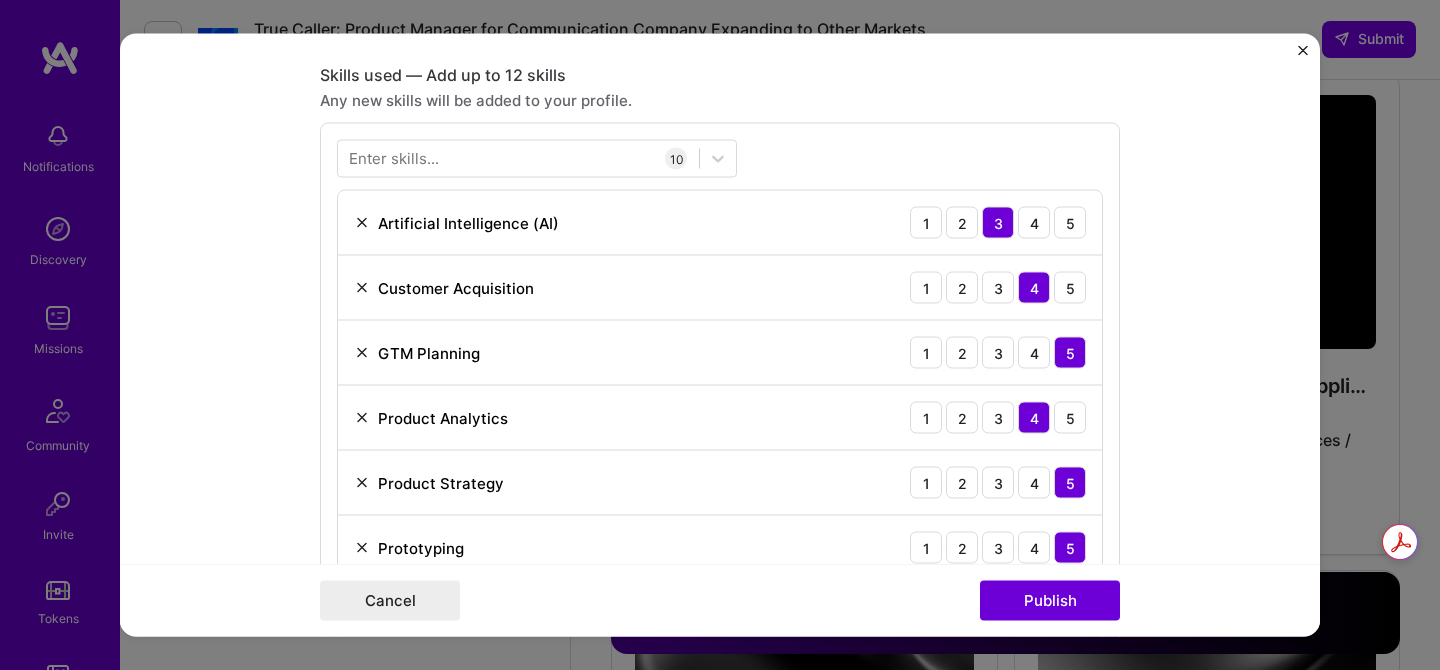 click on "Project title Integration of AI Chatbot for Customer Support Company Isarlend GmbH (fulfin)
Project industry Industry 2 Project Link (Optional) [URL][DOMAIN_NAME]
Drag and drop an image or   Upload file Upload file We recommend uploading at least 4 images. 1600x1200px or higher recommended. Max 5MB each. Role Senior Product Manager Product Manager [DATE]
to [DATE]
I’m still working on this project Skills used — Add up to 12 skills Any new skills will be added to your profile. Enter skills... 10 Artificial Intelligence (AI) 1 2 3 4 5 Customer Acquisition 1 2 3 4 5 GTM Planning 1 2 3 4 5 Product Analytics 1 2 3 4 5 Product Strategy 1 2 3 4 5 Prototyping 1 2 3 4 5 Stakeholder Management 1 2 3 4 5 UX/UI 1 2 3 4 5 User Research 1 2 3 4 5 Roadmapping 1 2 3 4 5 Did this role require you to manage team members? (Optional) Yes, I managed 1 team members. ->  1)? (Optional)" at bounding box center [720, 335] 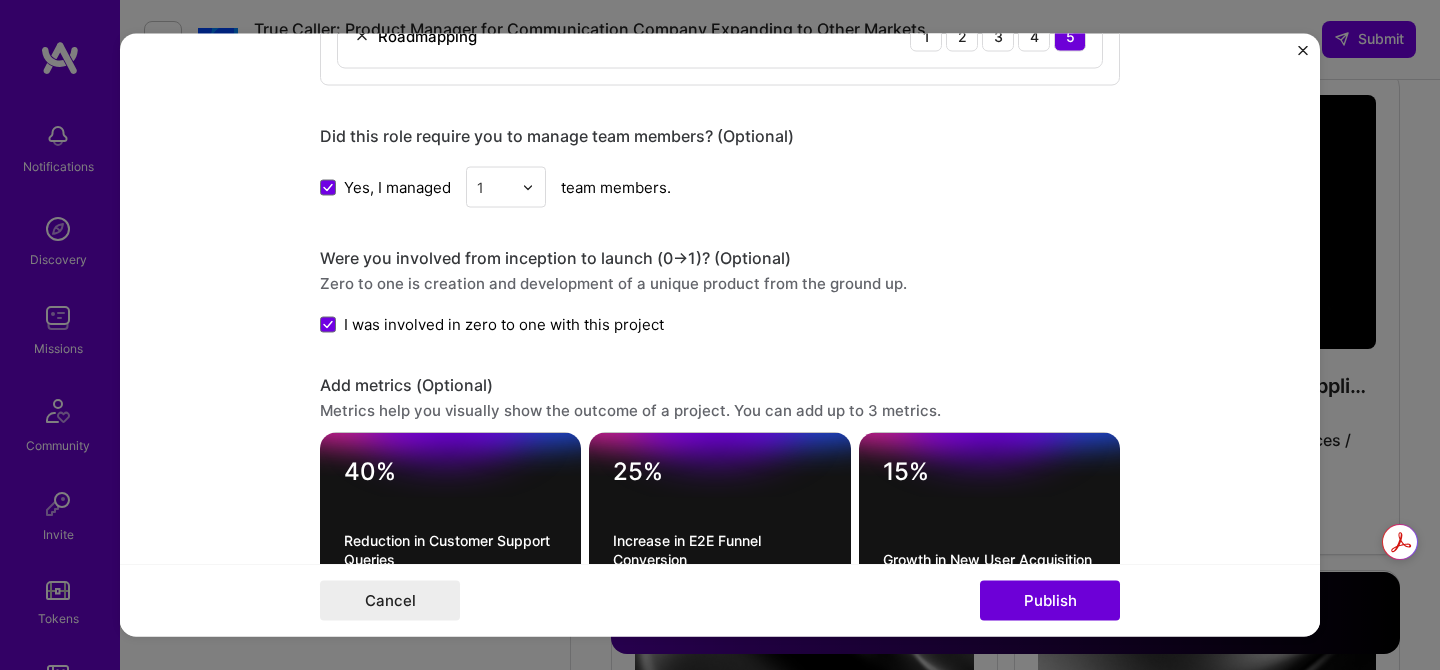 scroll, scrollTop: 1659, scrollLeft: 0, axis: vertical 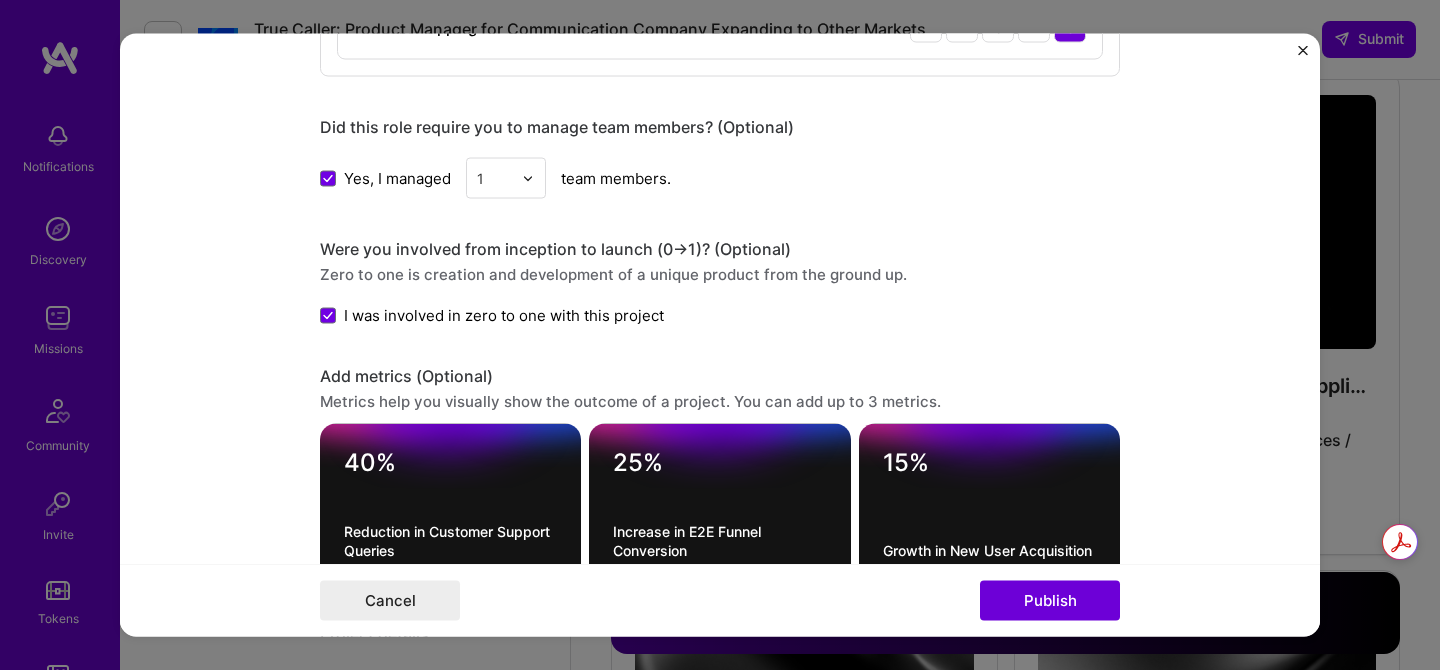 click at bounding box center [528, 178] 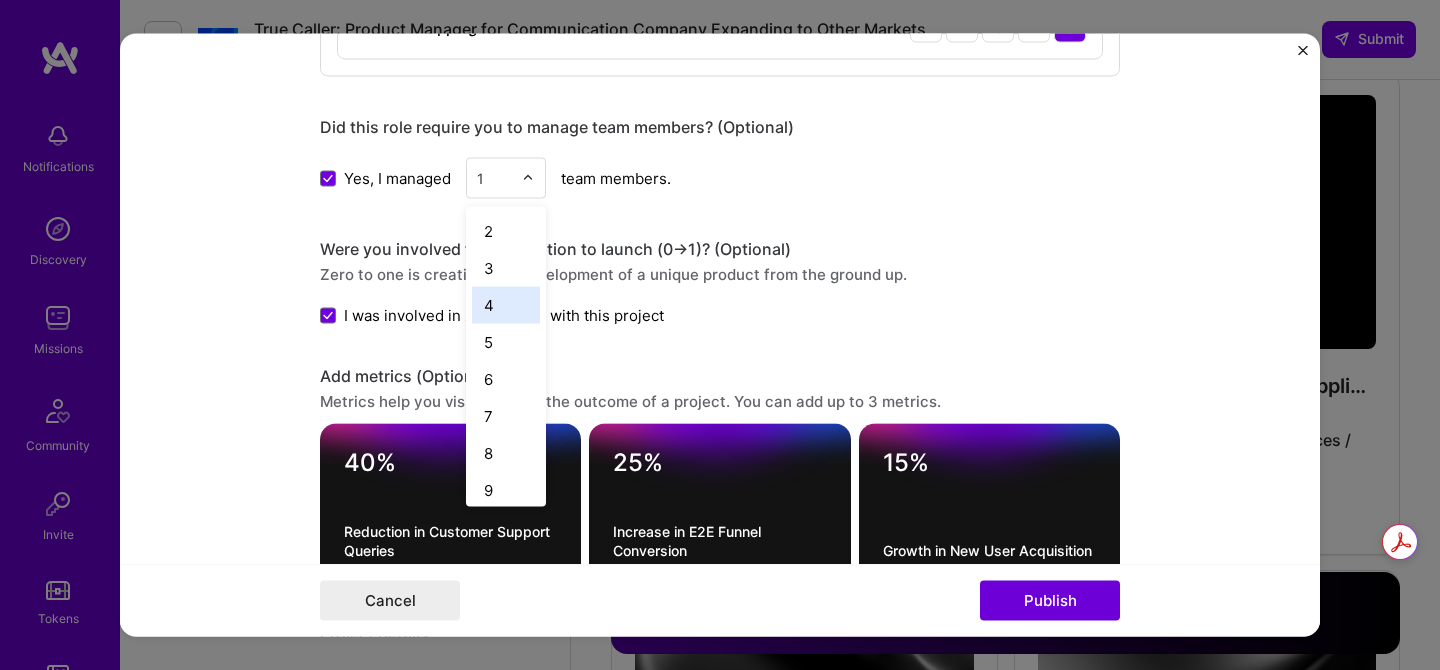click on "4" at bounding box center (506, 305) 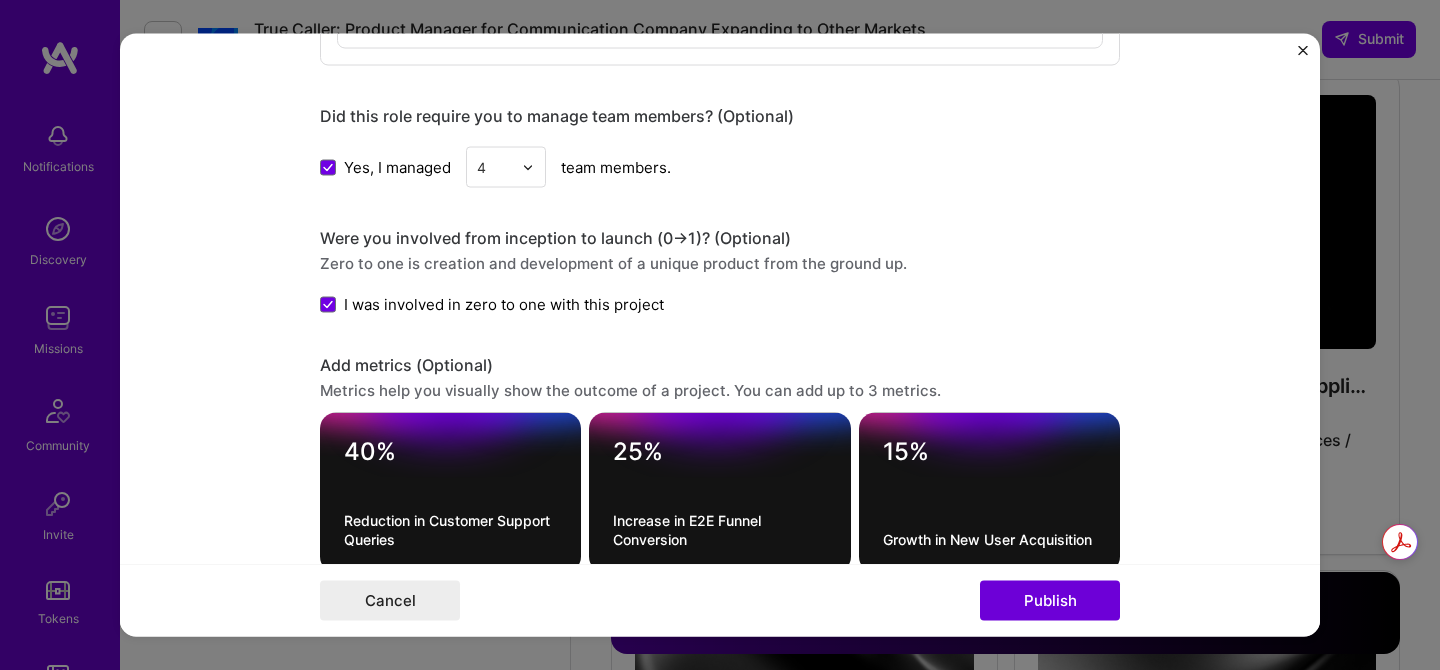 scroll, scrollTop: 1657, scrollLeft: 0, axis: vertical 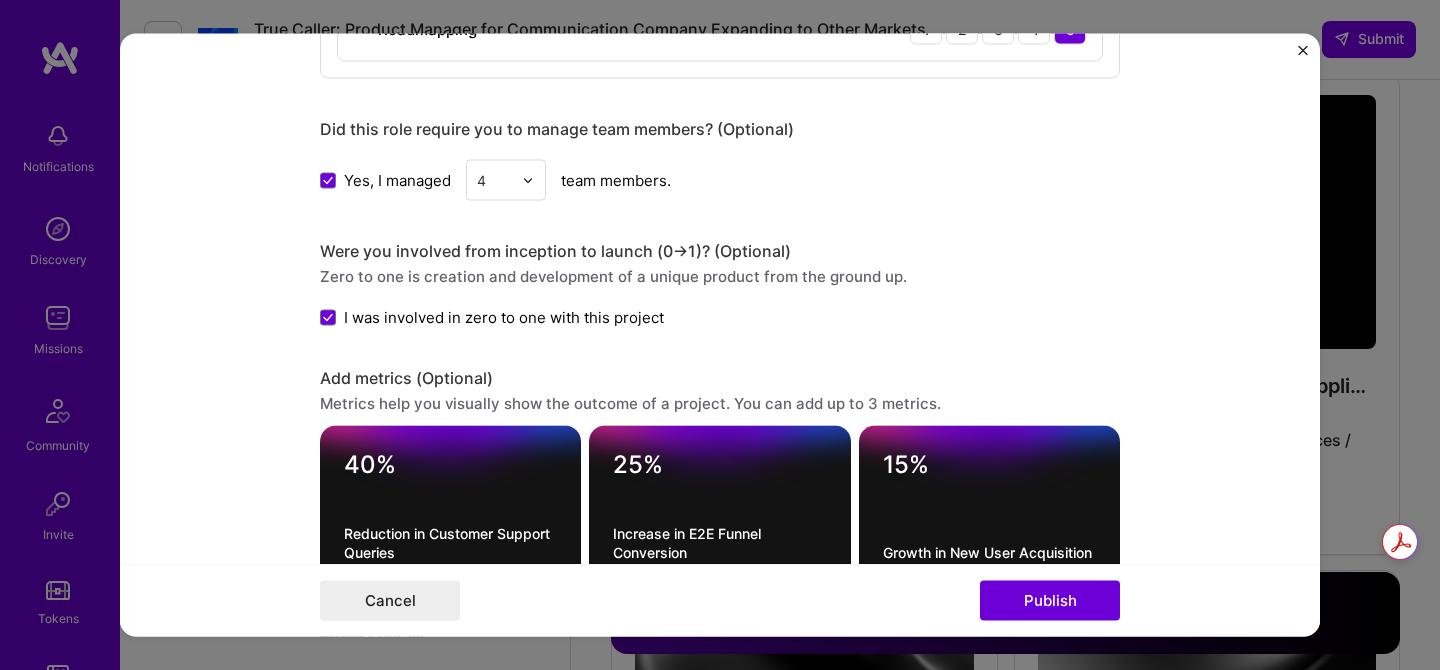 click at bounding box center (494, 180) 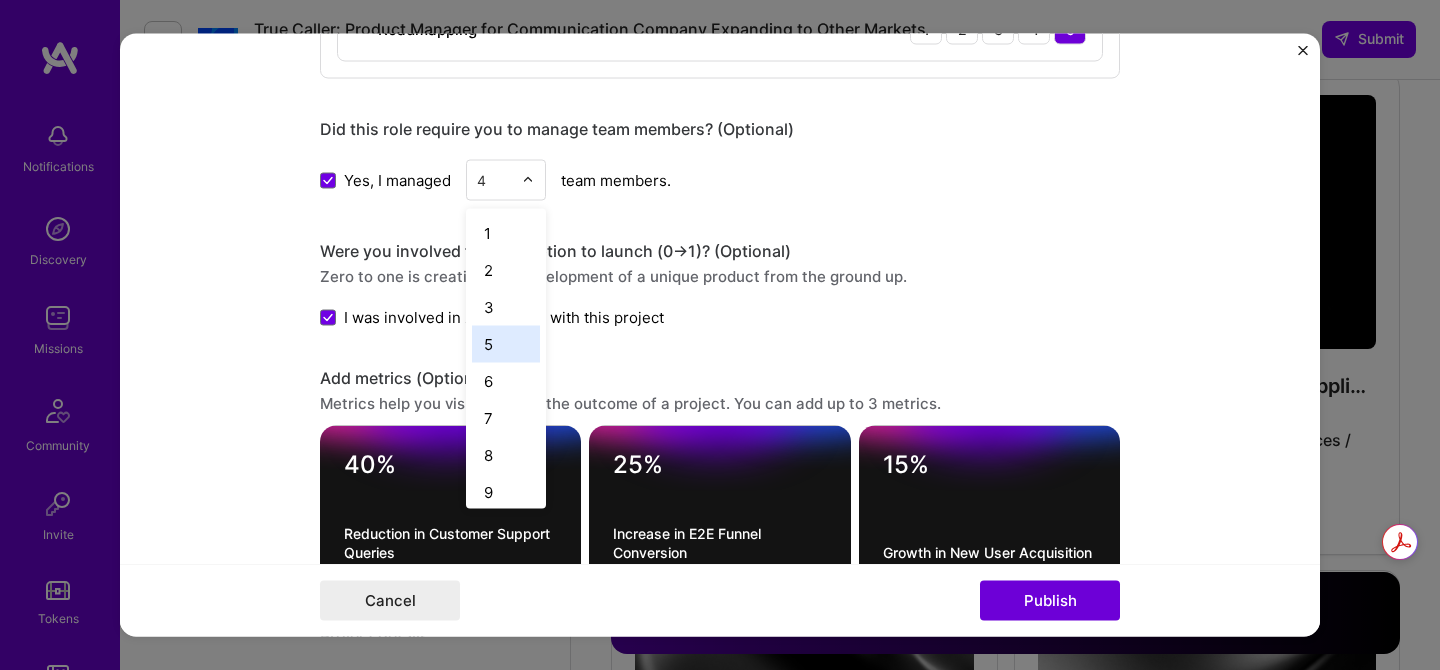 scroll, scrollTop: 31, scrollLeft: 0, axis: vertical 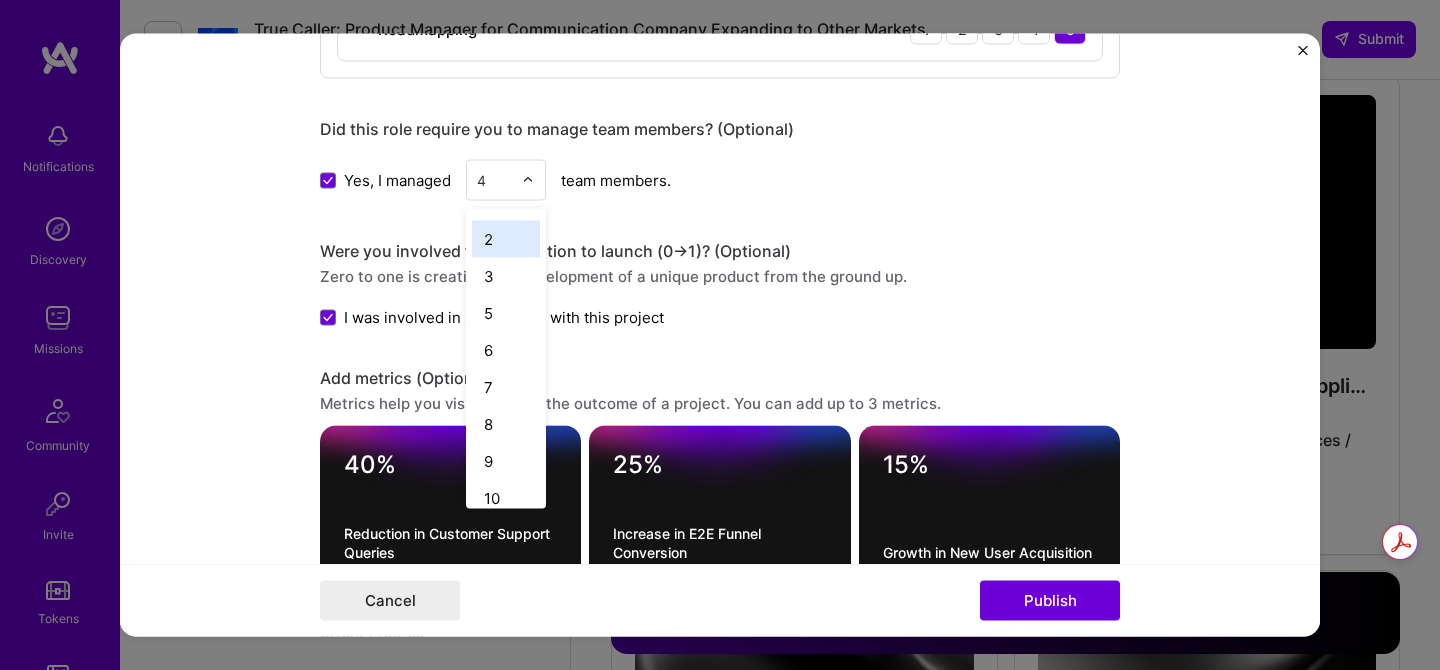 click on "2" at bounding box center (506, 239) 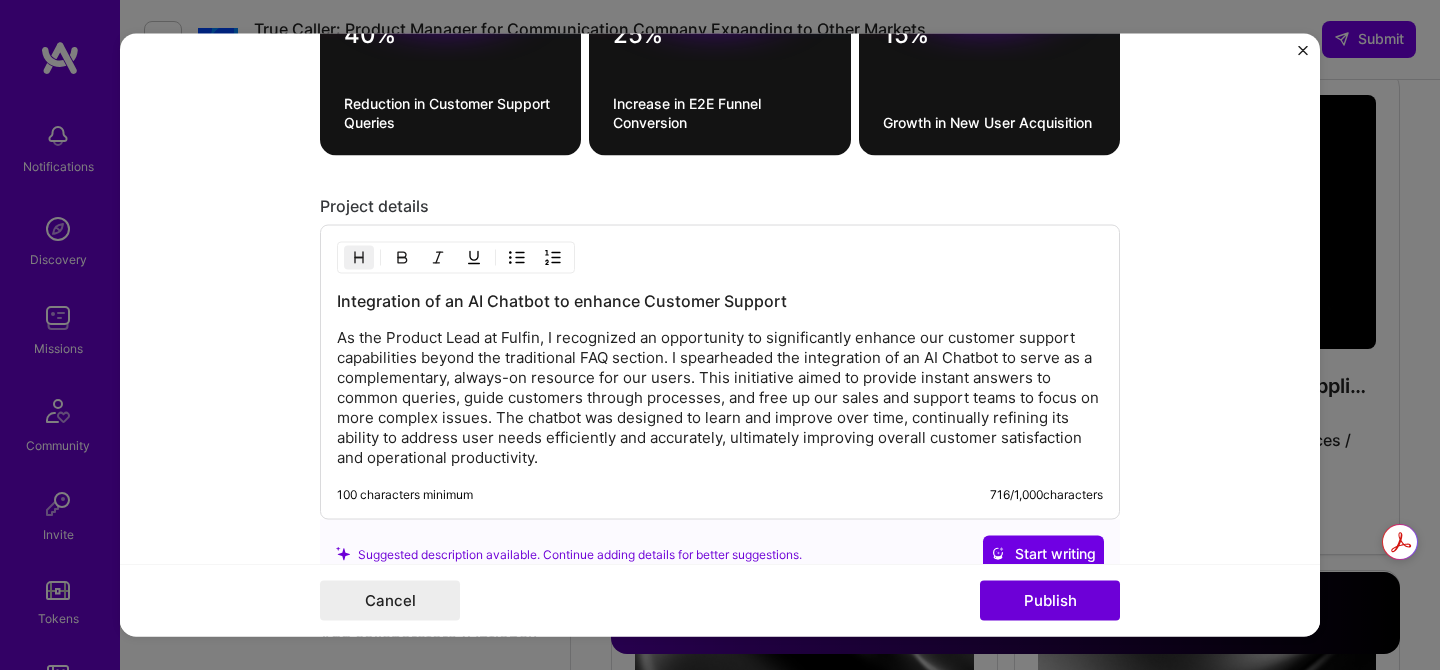 scroll, scrollTop: 2122, scrollLeft: 0, axis: vertical 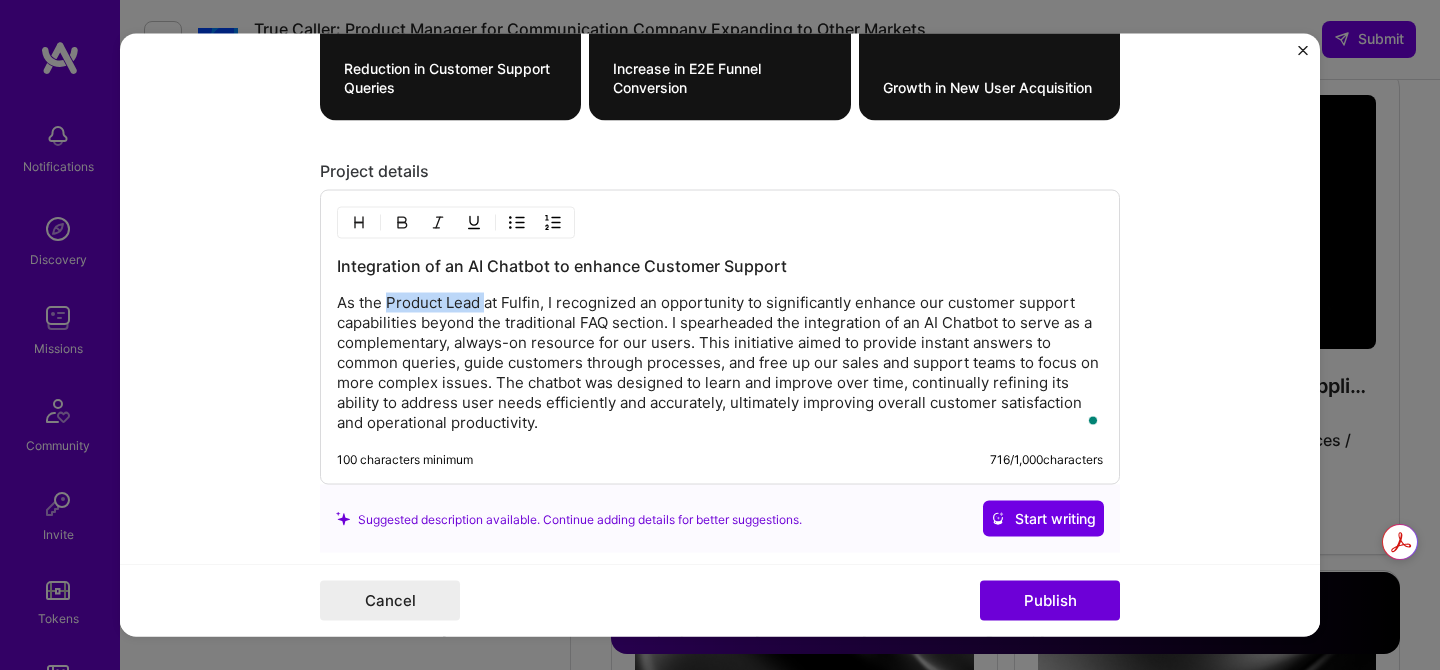 drag, startPoint x: 476, startPoint y: 300, endPoint x: 381, endPoint y: 298, distance: 95.02105 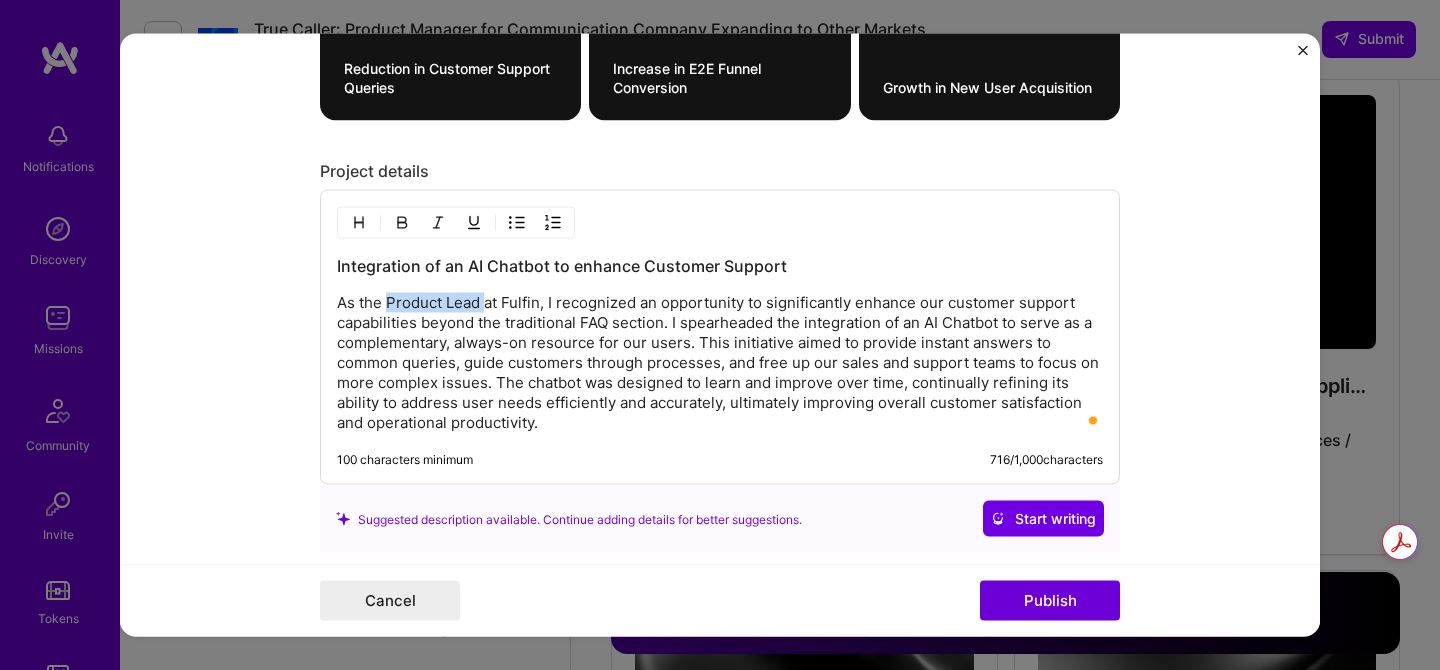 type 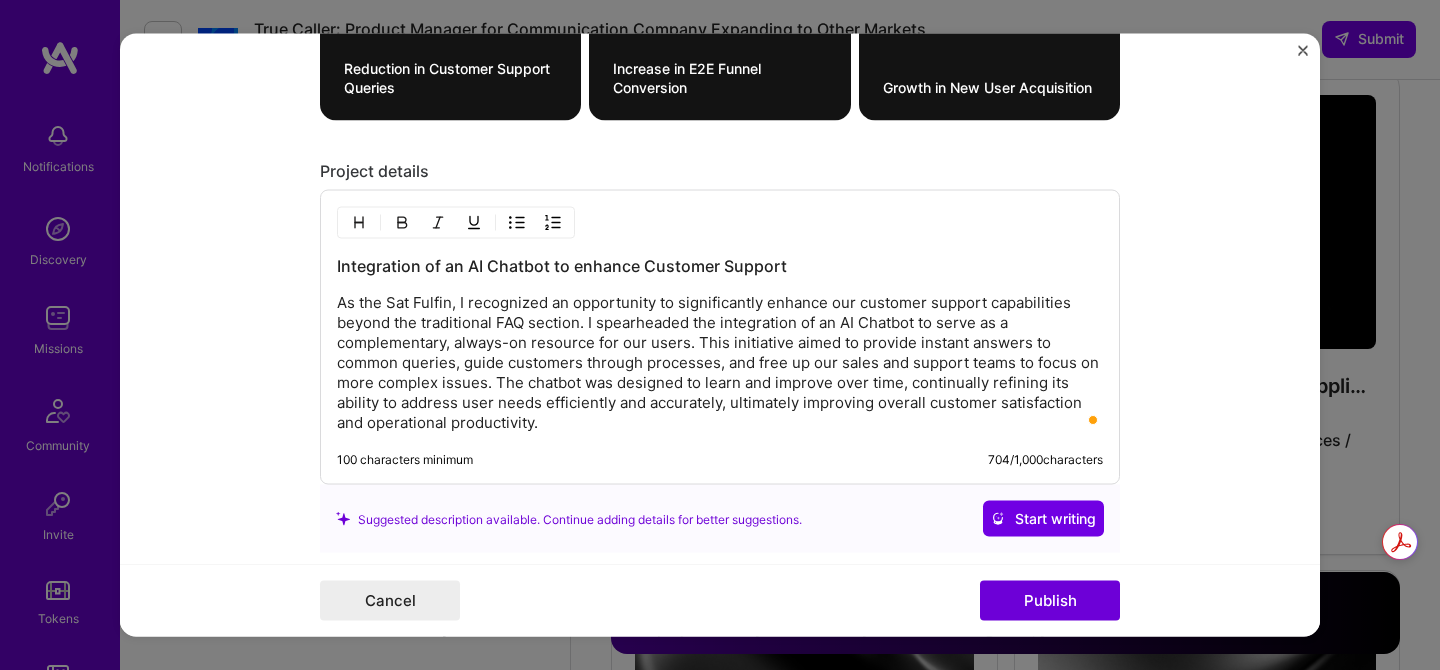 scroll, scrollTop: 2122, scrollLeft: 0, axis: vertical 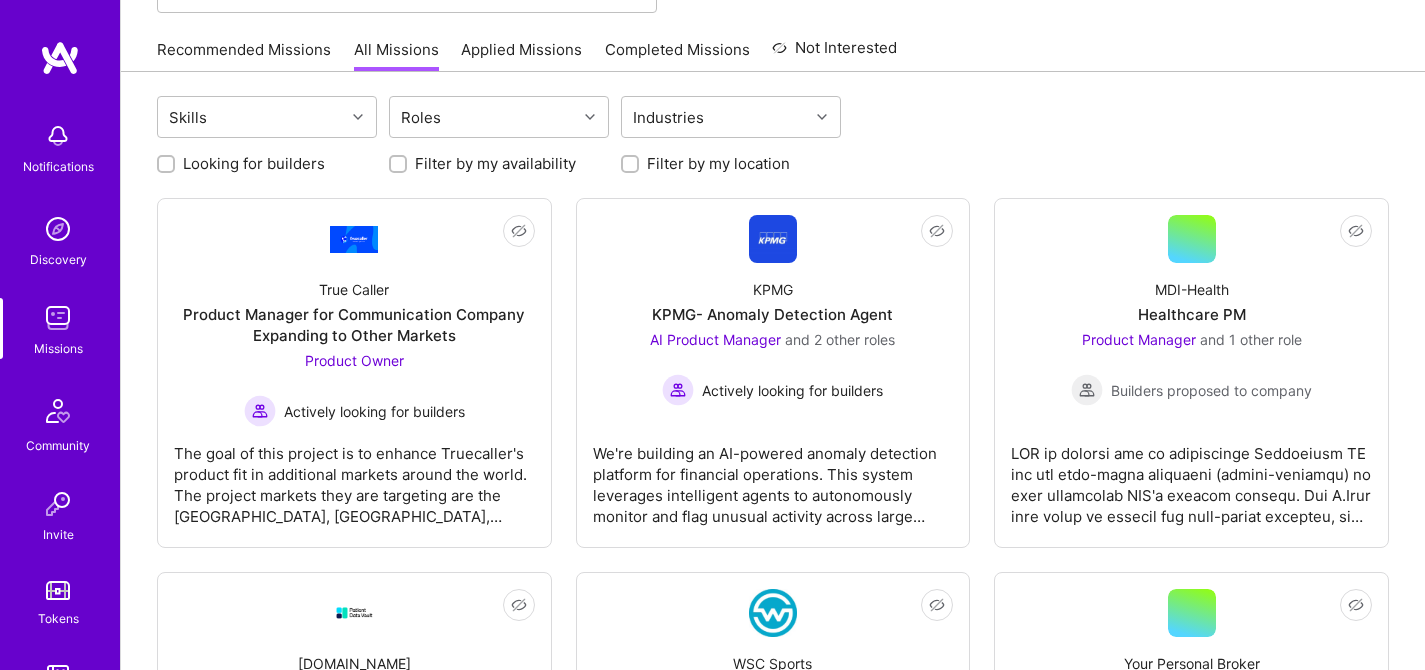 click on "Applied Missions" at bounding box center (521, 55) 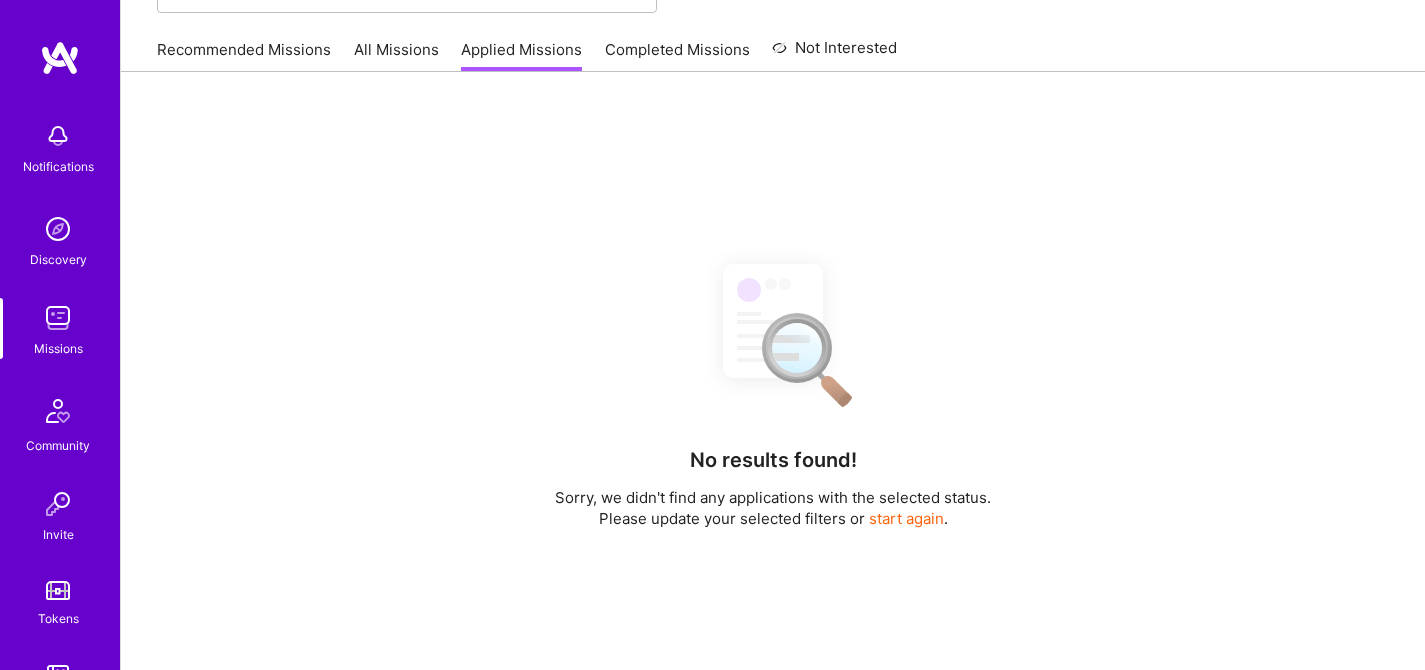 scroll, scrollTop: 0, scrollLeft: 0, axis: both 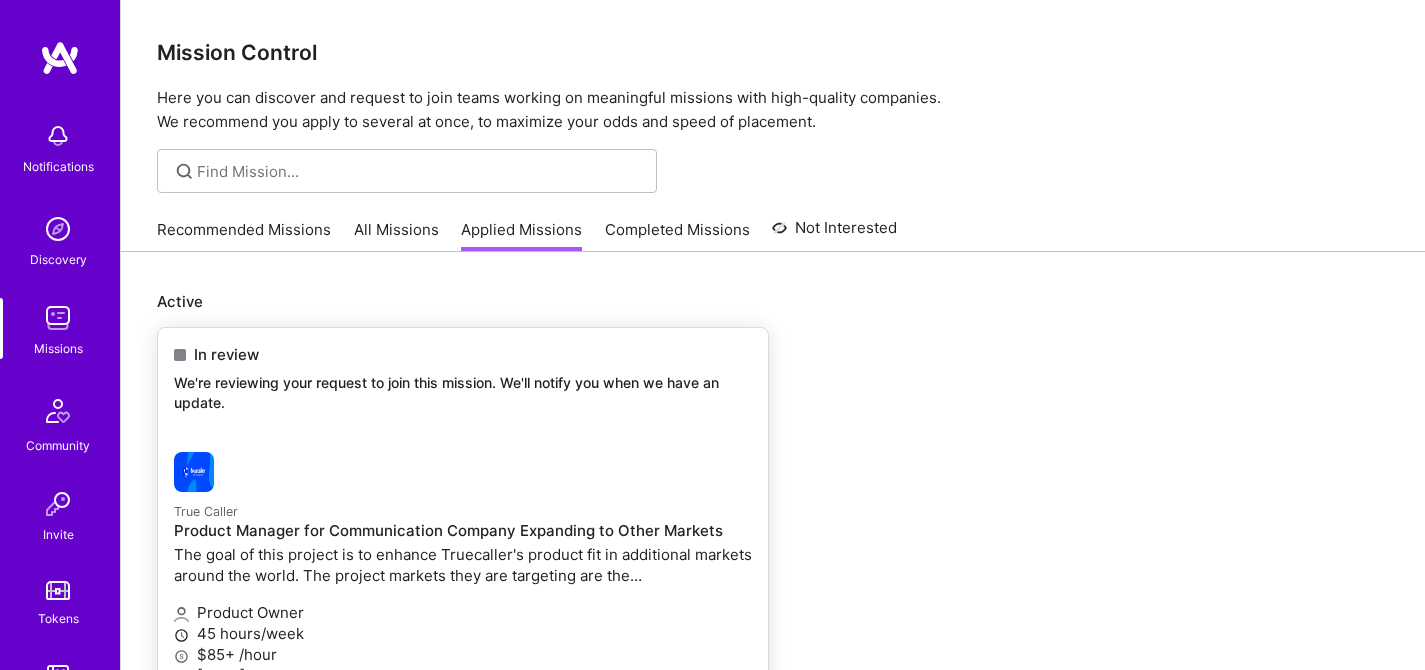 click on "We're reviewing your request to join this mission. We'll notify you when we have an update." at bounding box center [463, 392] 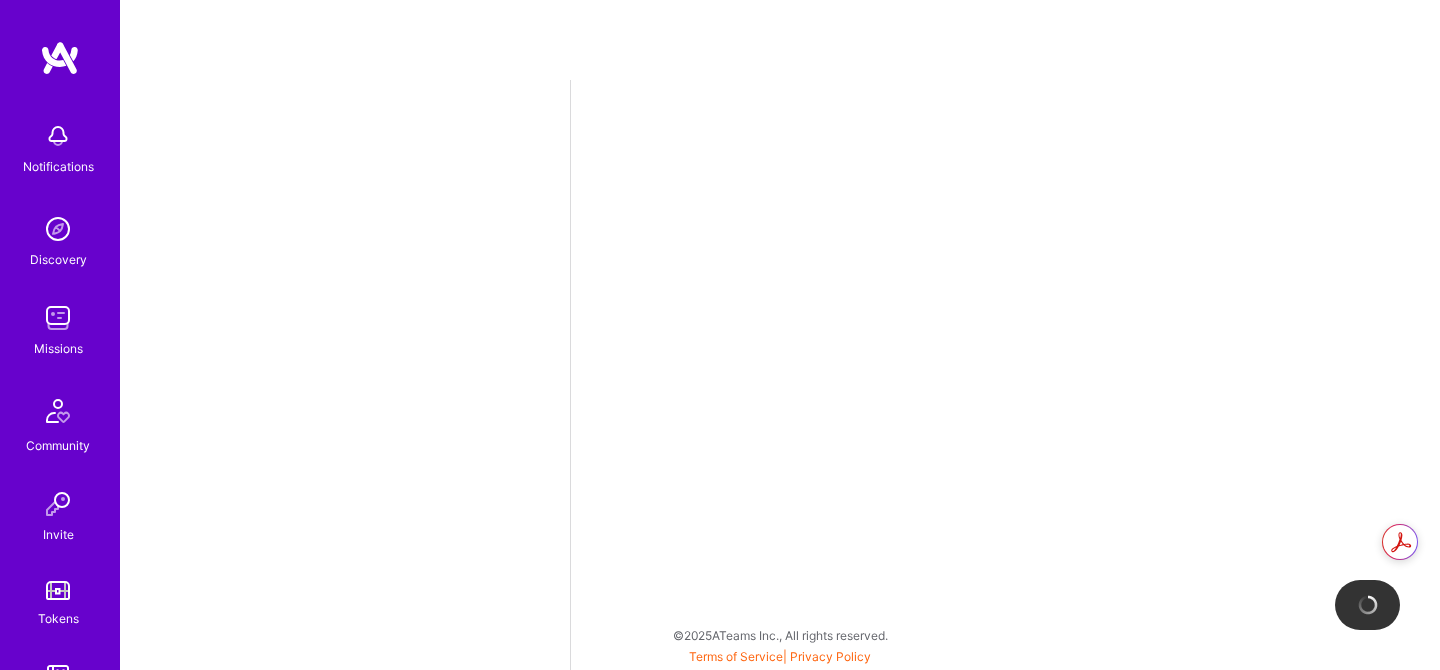 select on "DE" 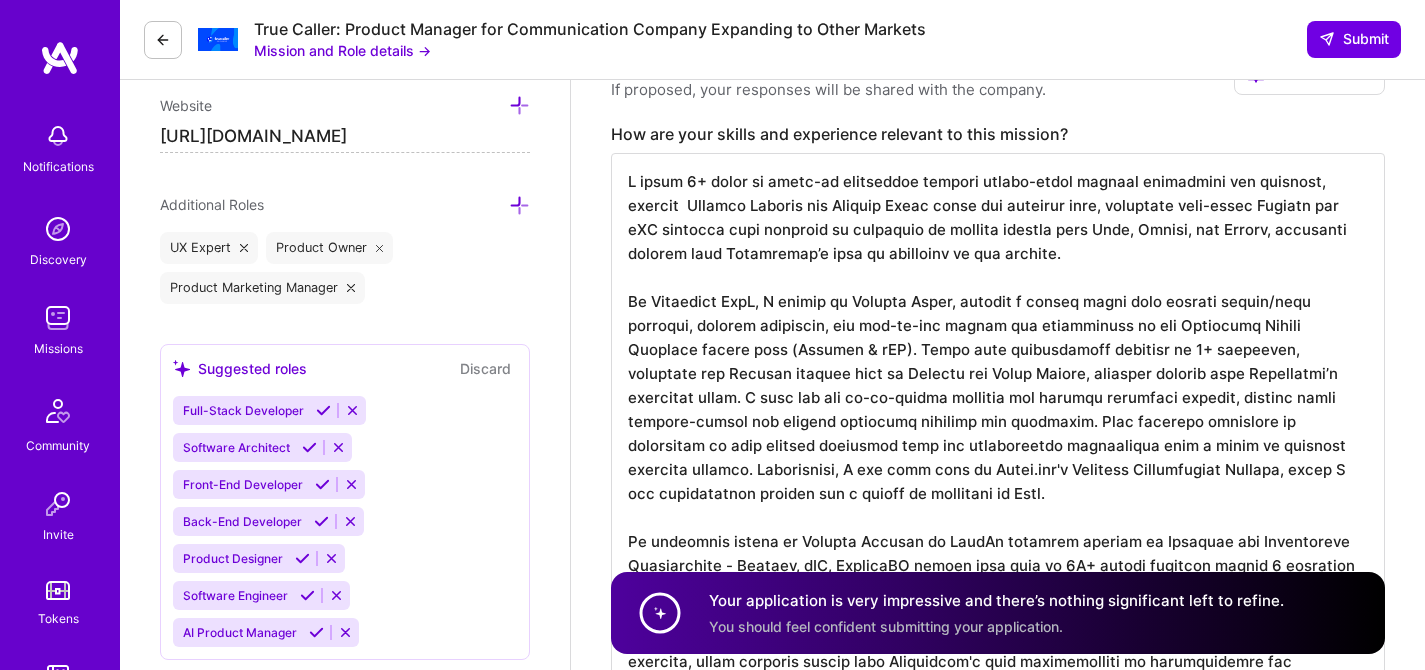 scroll, scrollTop: 679, scrollLeft: 0, axis: vertical 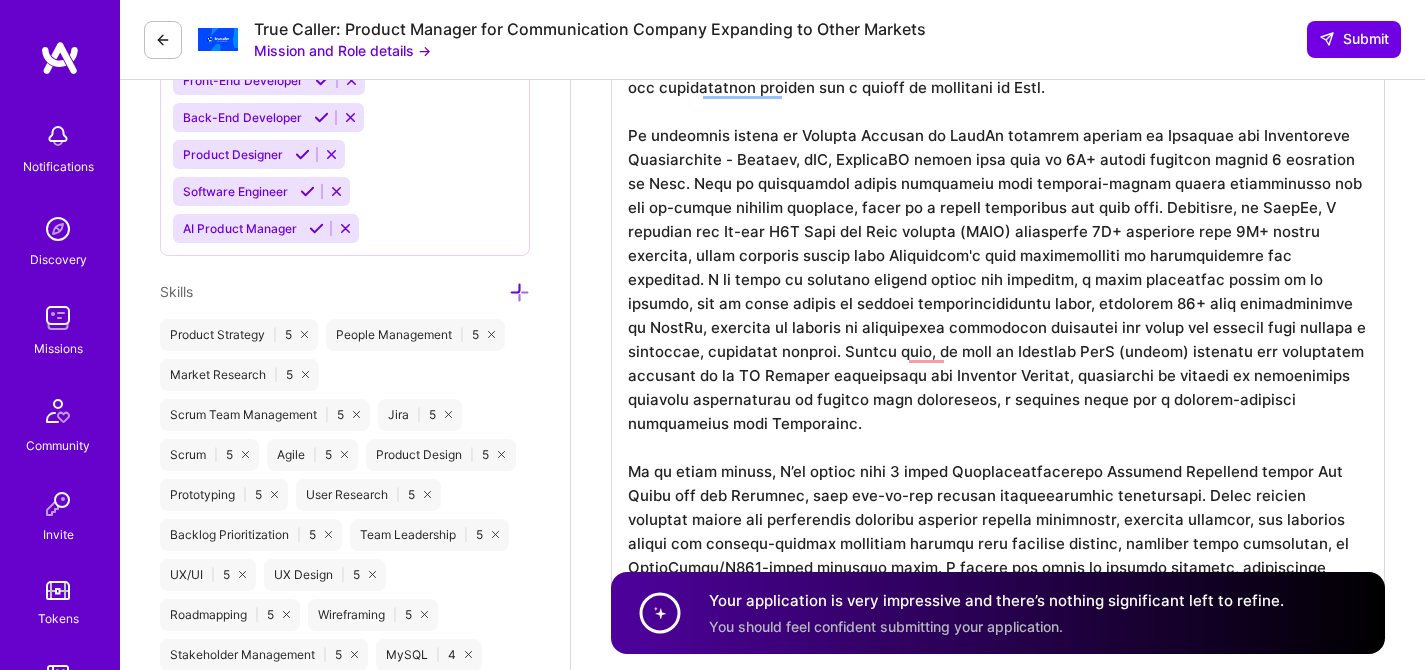 drag, startPoint x: 1106, startPoint y: 208, endPoint x: 1219, endPoint y: 255, distance: 122.384636 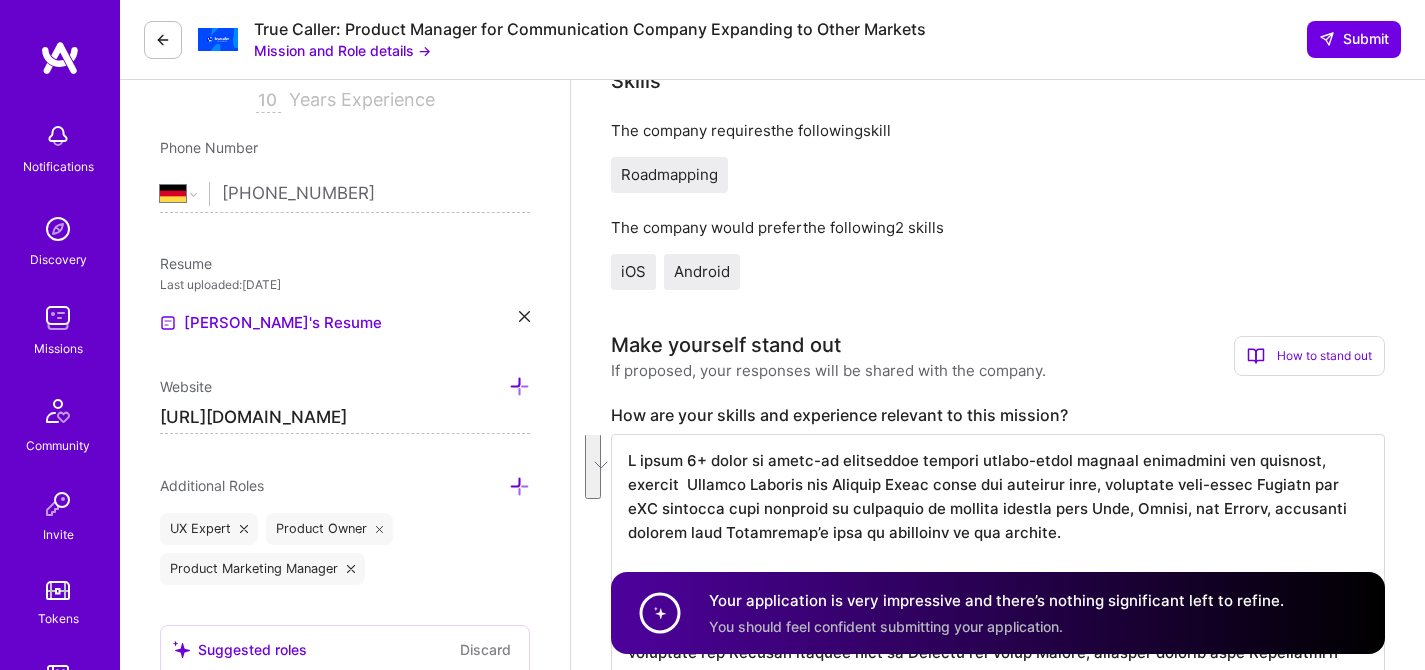 scroll, scrollTop: 61, scrollLeft: 0, axis: vertical 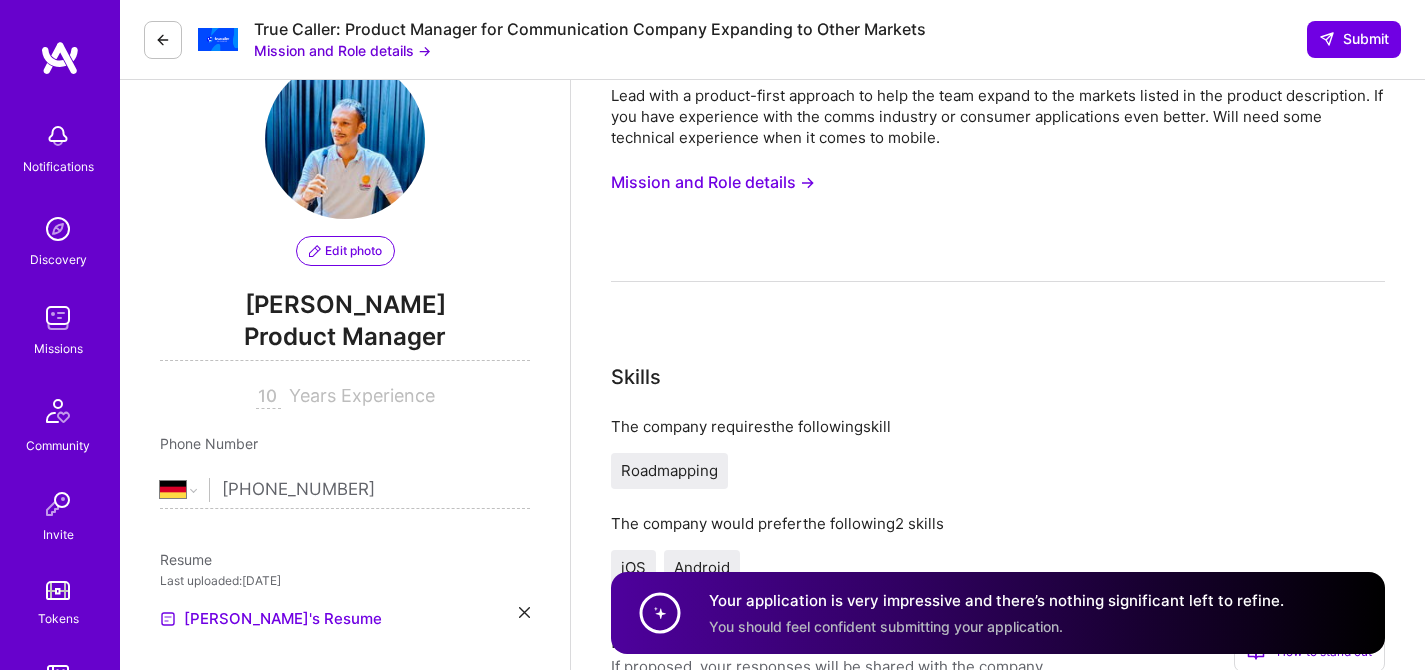 click on "Mission and Role details →" at bounding box center [713, 182] 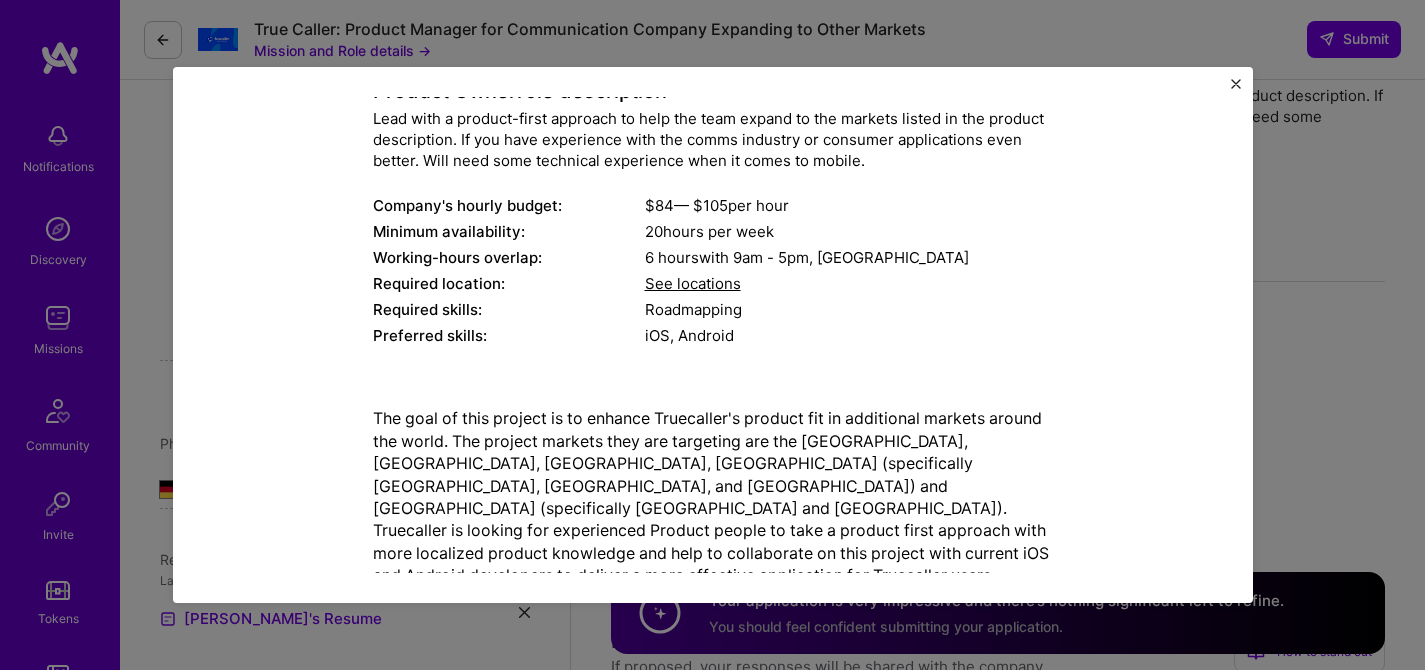 scroll, scrollTop: 275, scrollLeft: 0, axis: vertical 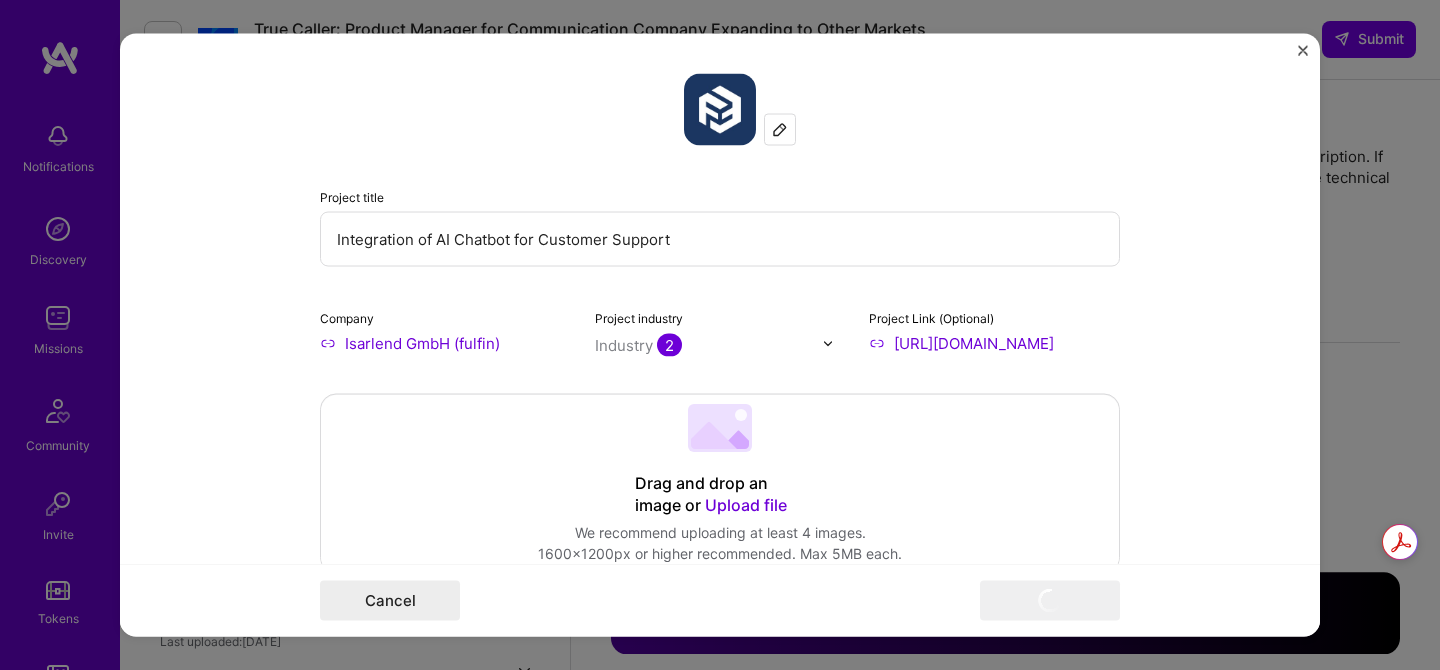 select on "DE" 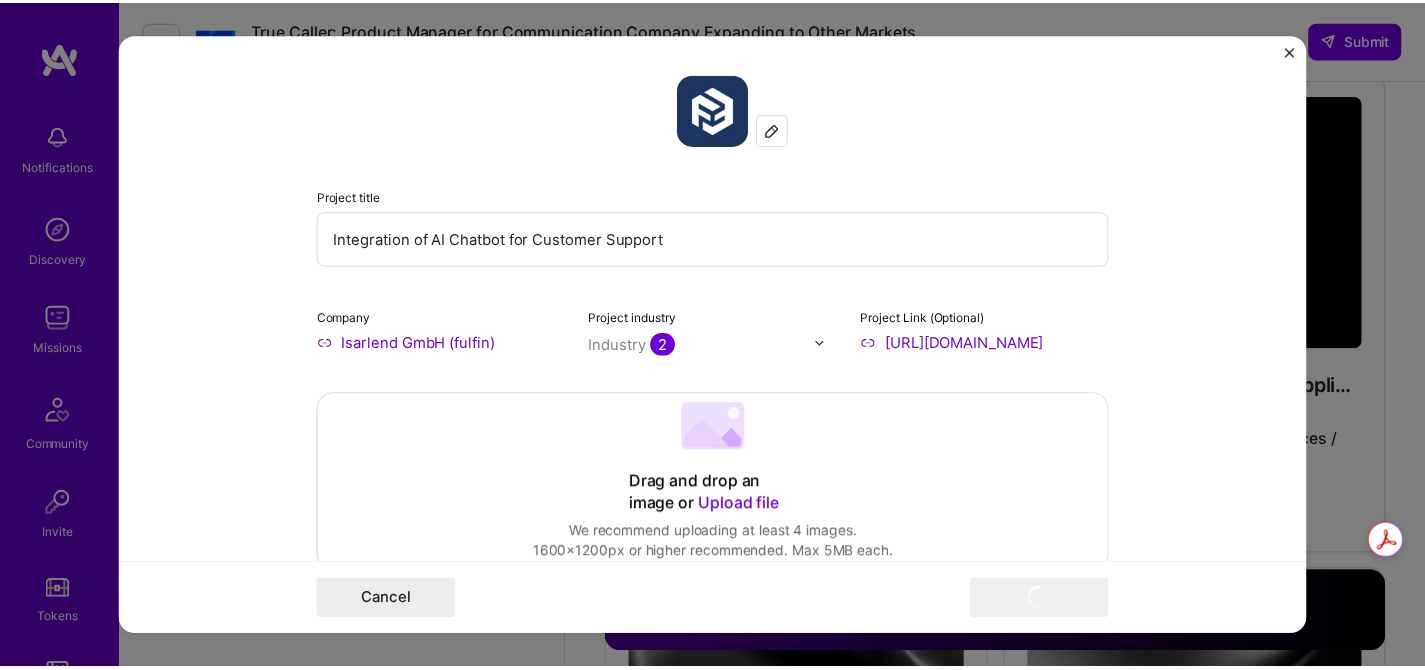 scroll, scrollTop: 2, scrollLeft: 0, axis: vertical 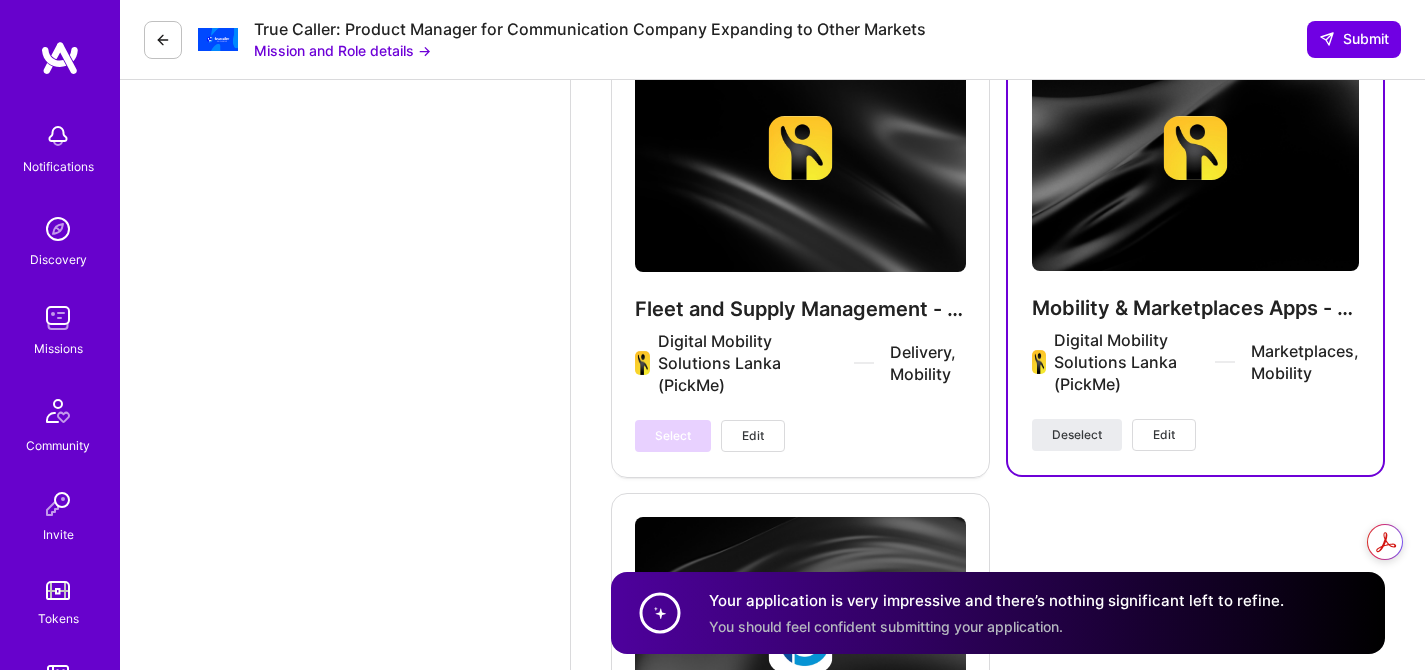 click on "Edit" at bounding box center [1164, 435] 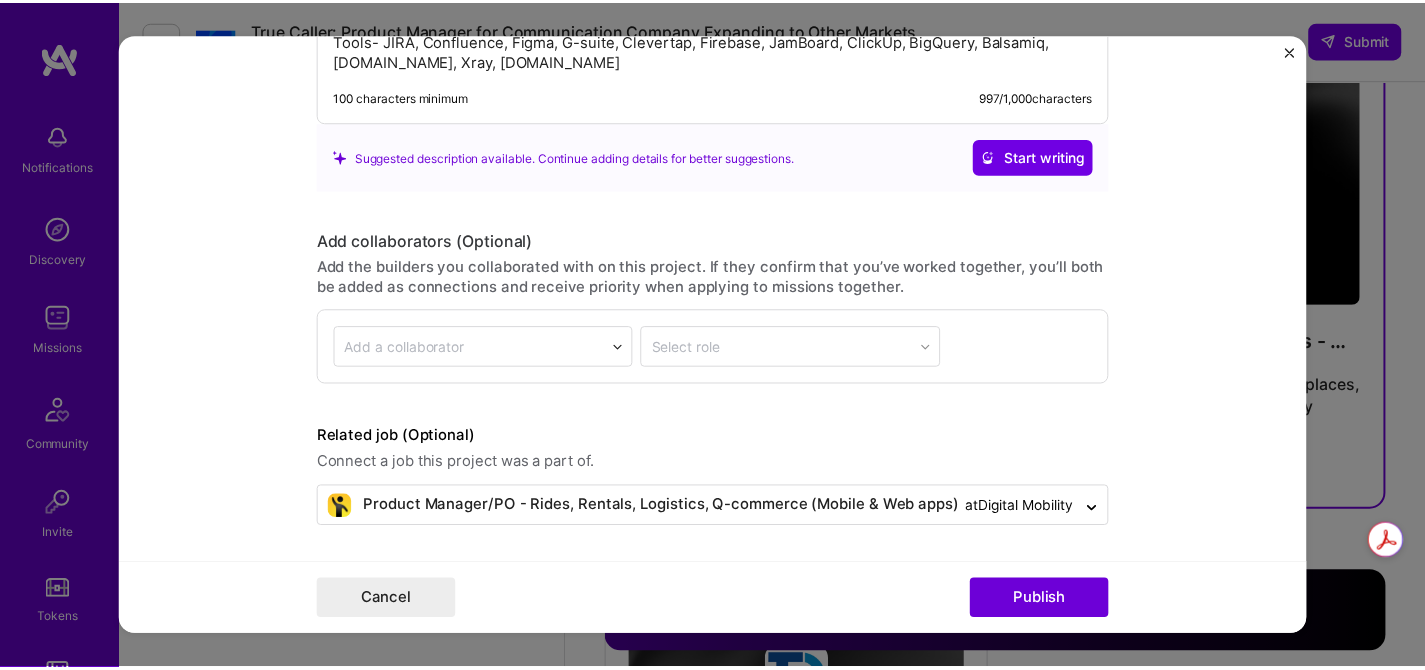 scroll, scrollTop: 2726, scrollLeft: 0, axis: vertical 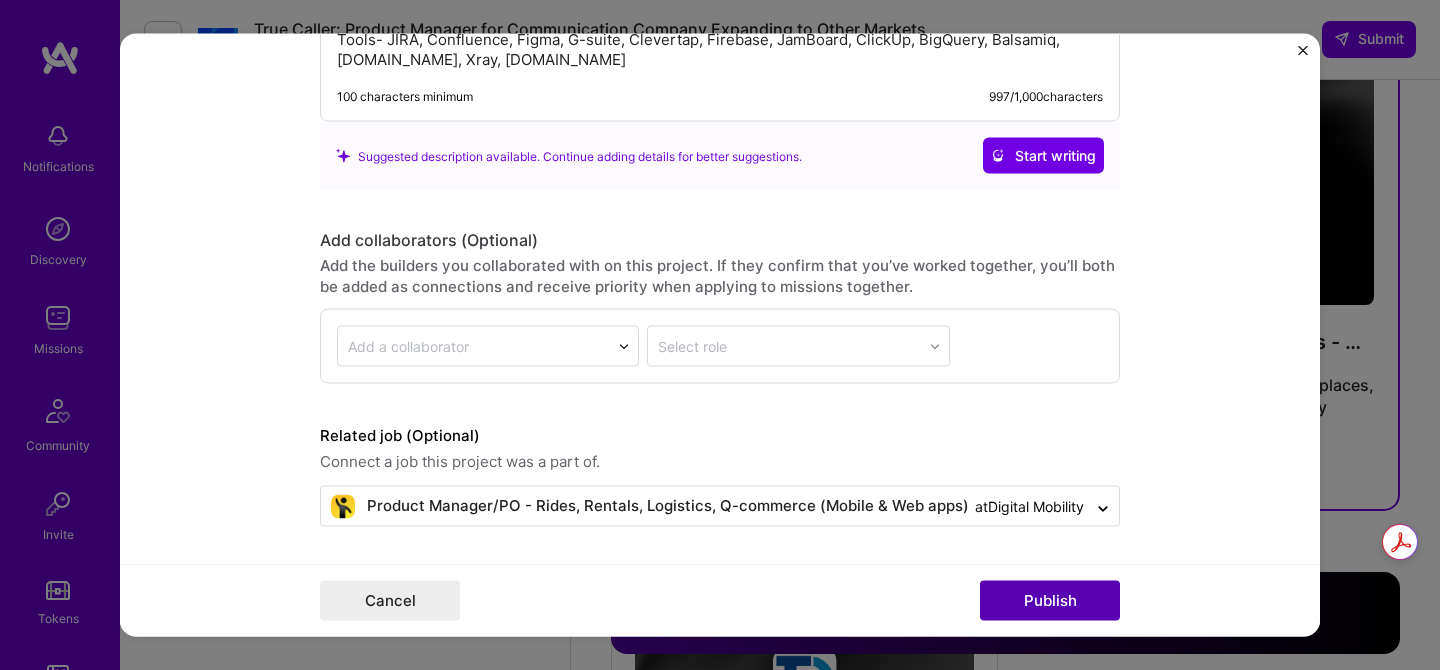click on "Publish" at bounding box center [1050, 601] 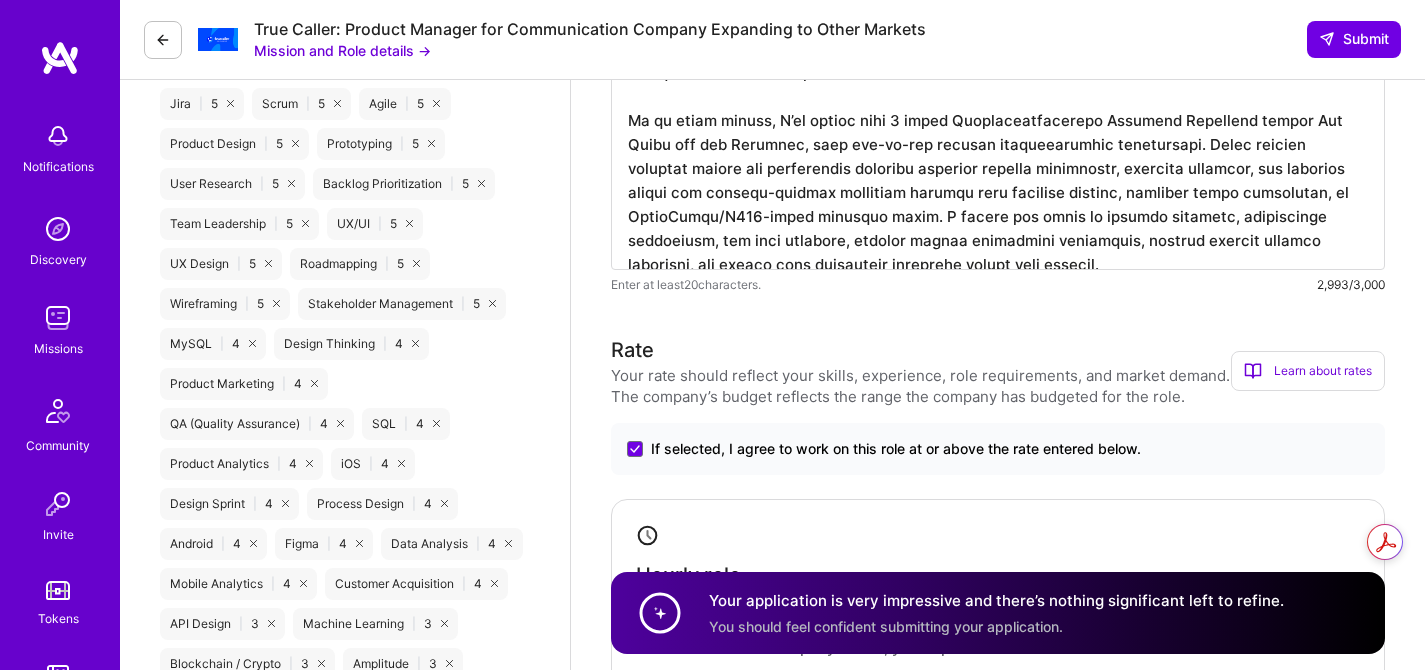 scroll, scrollTop: 1219, scrollLeft: 0, axis: vertical 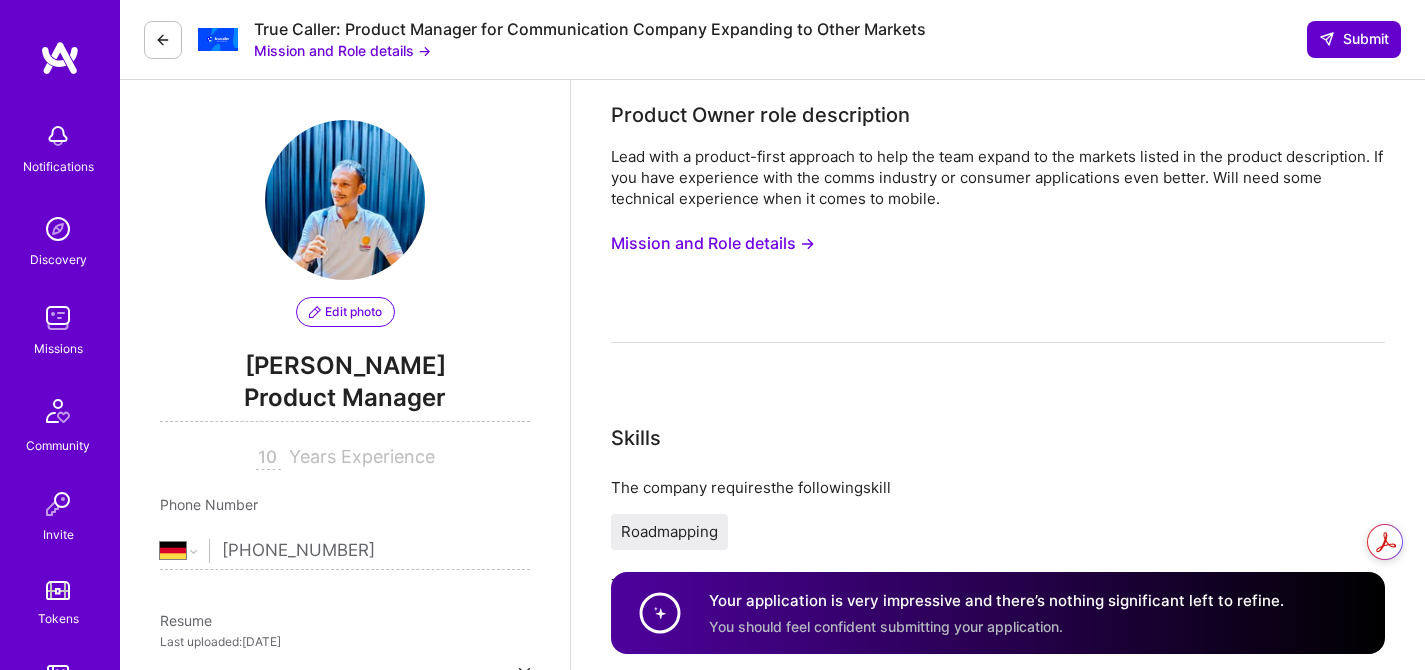 click on "Submit" at bounding box center [1354, 39] 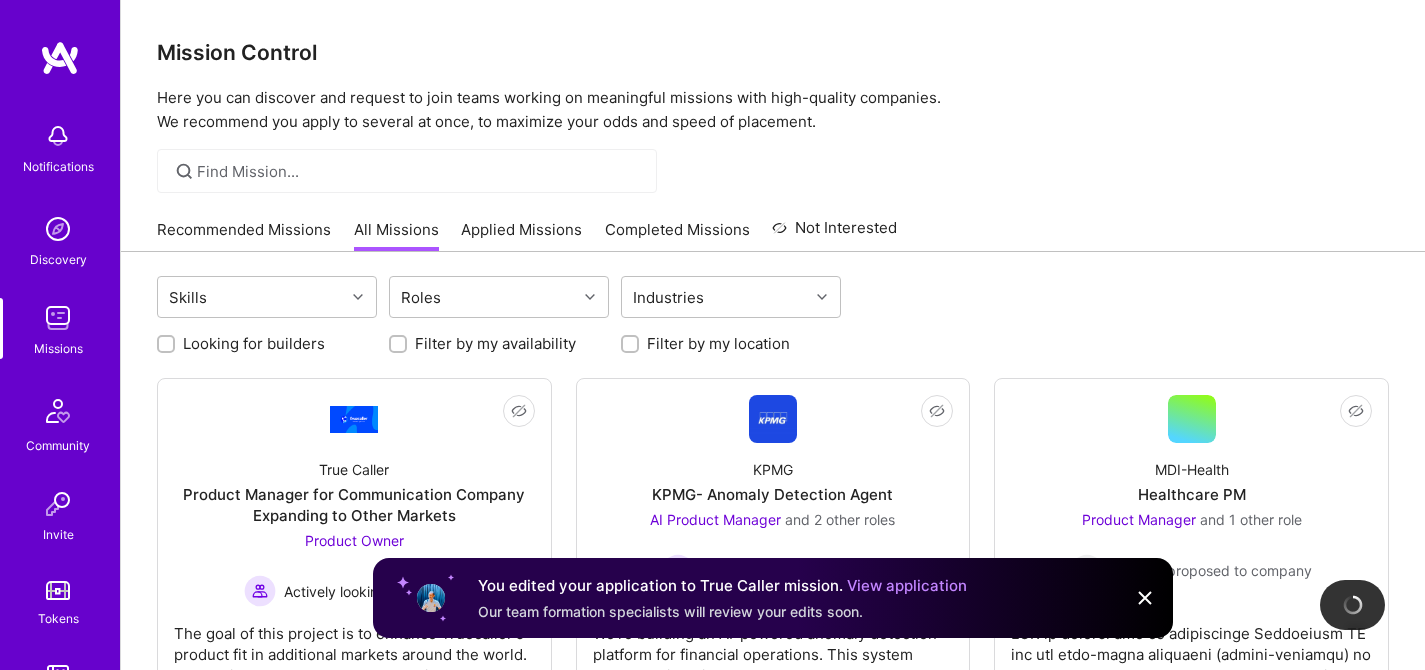 click at bounding box center [1145, 598] 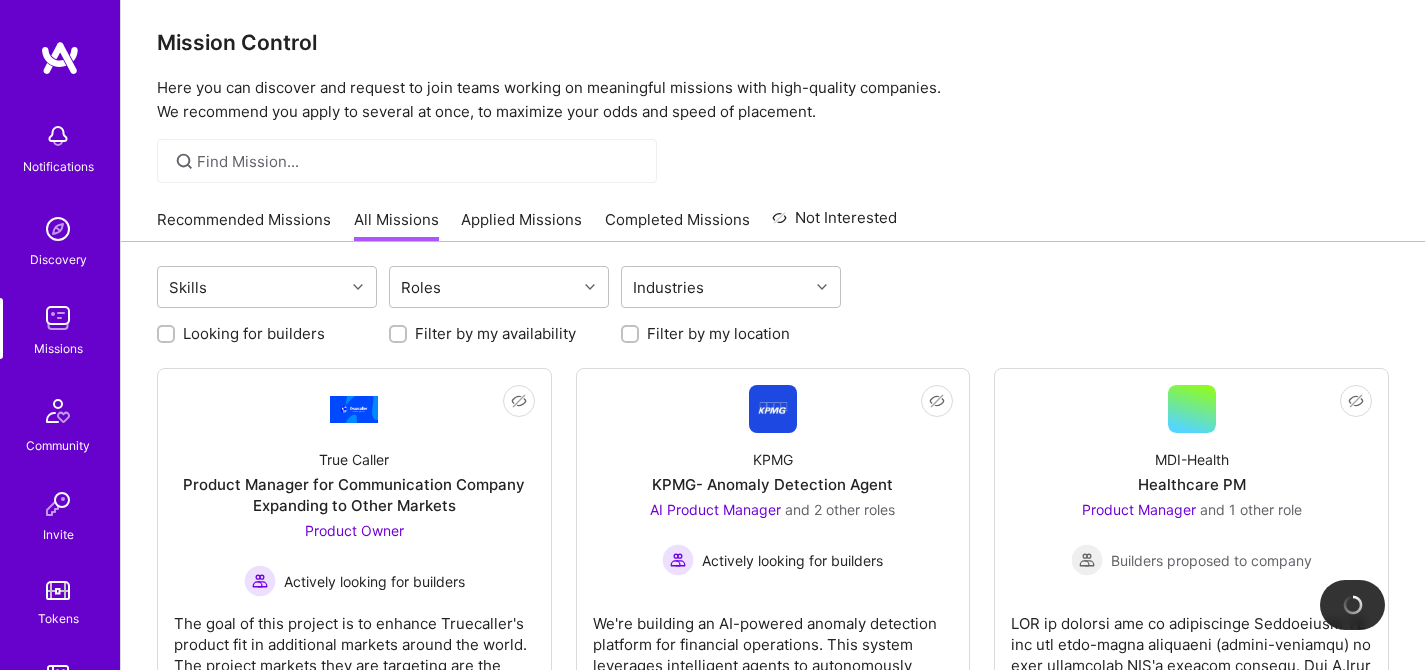 scroll, scrollTop: 0, scrollLeft: 0, axis: both 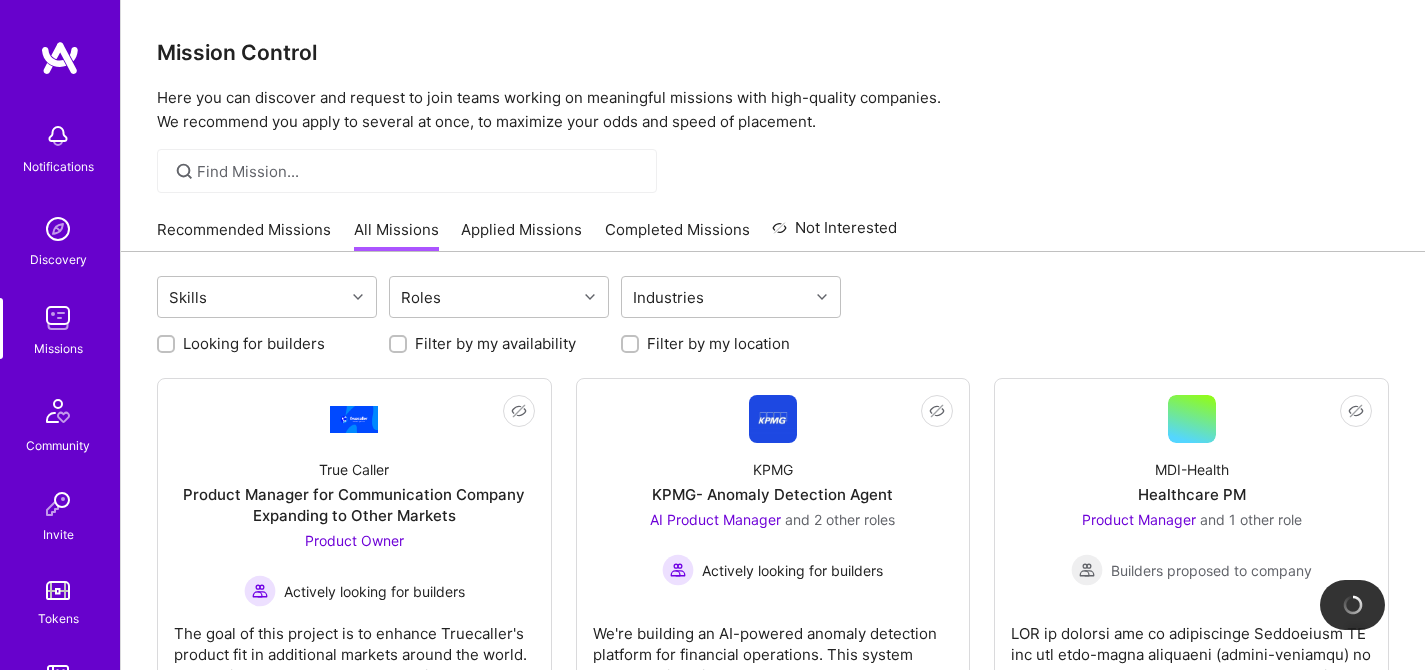 click at bounding box center [58, 318] 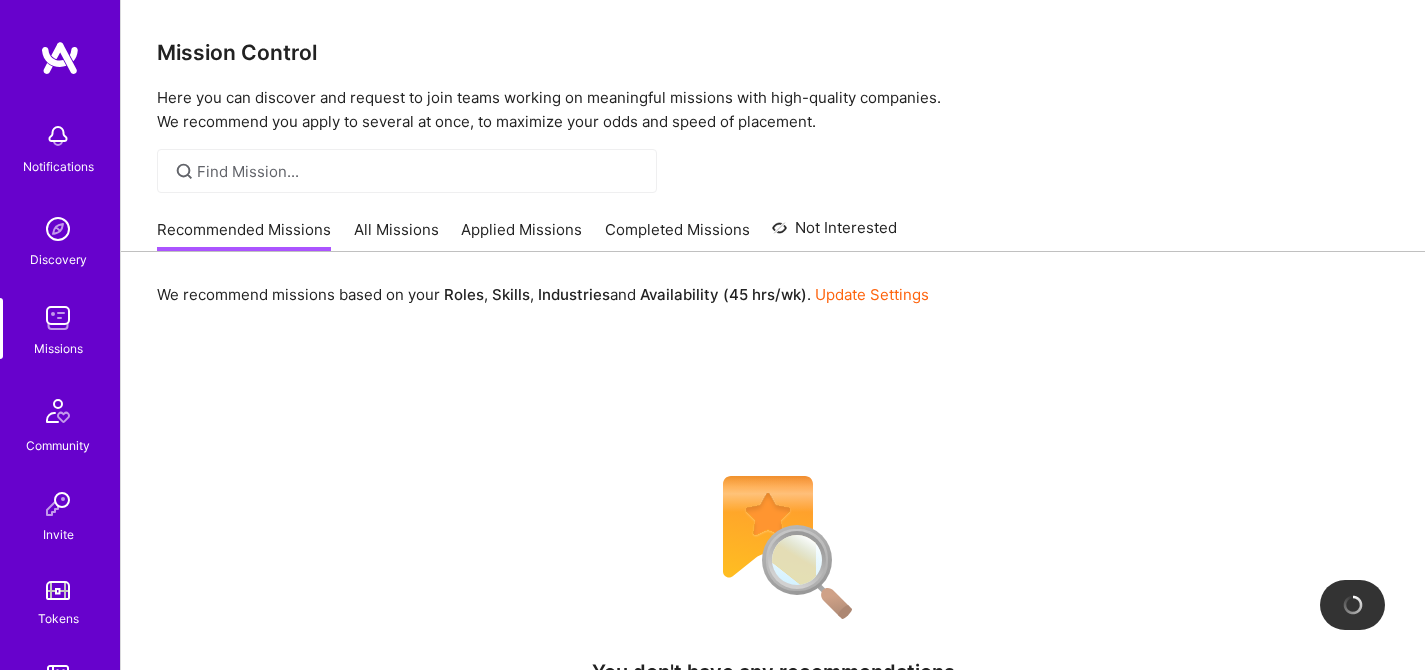 click on "Recommended Missions   All Missions   Applied Missions   Completed Missions   Not Interested" at bounding box center [527, 229] 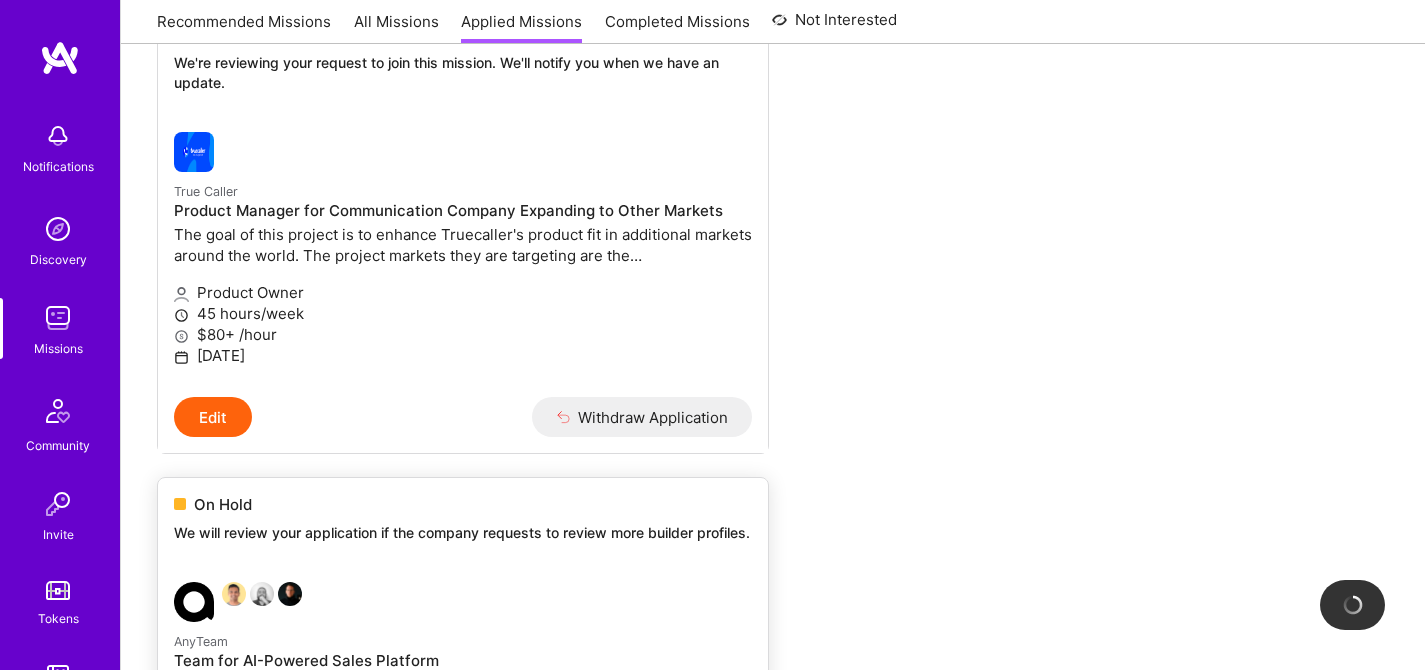 scroll, scrollTop: 217, scrollLeft: 0, axis: vertical 